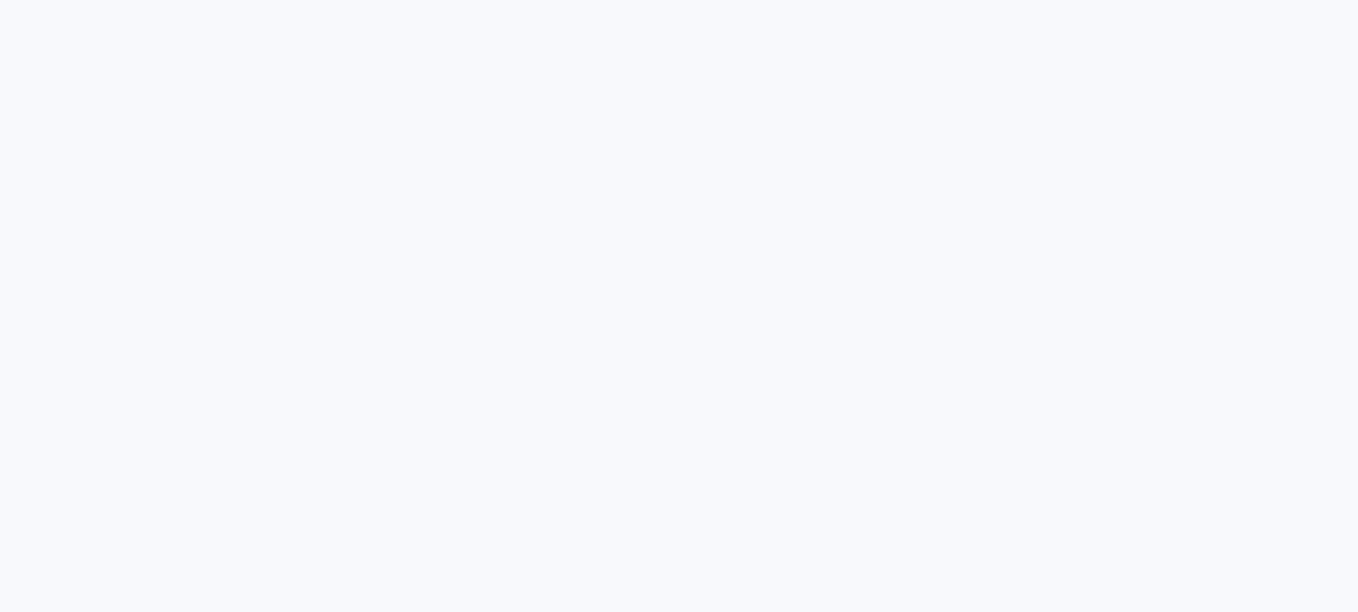 scroll, scrollTop: 0, scrollLeft: 0, axis: both 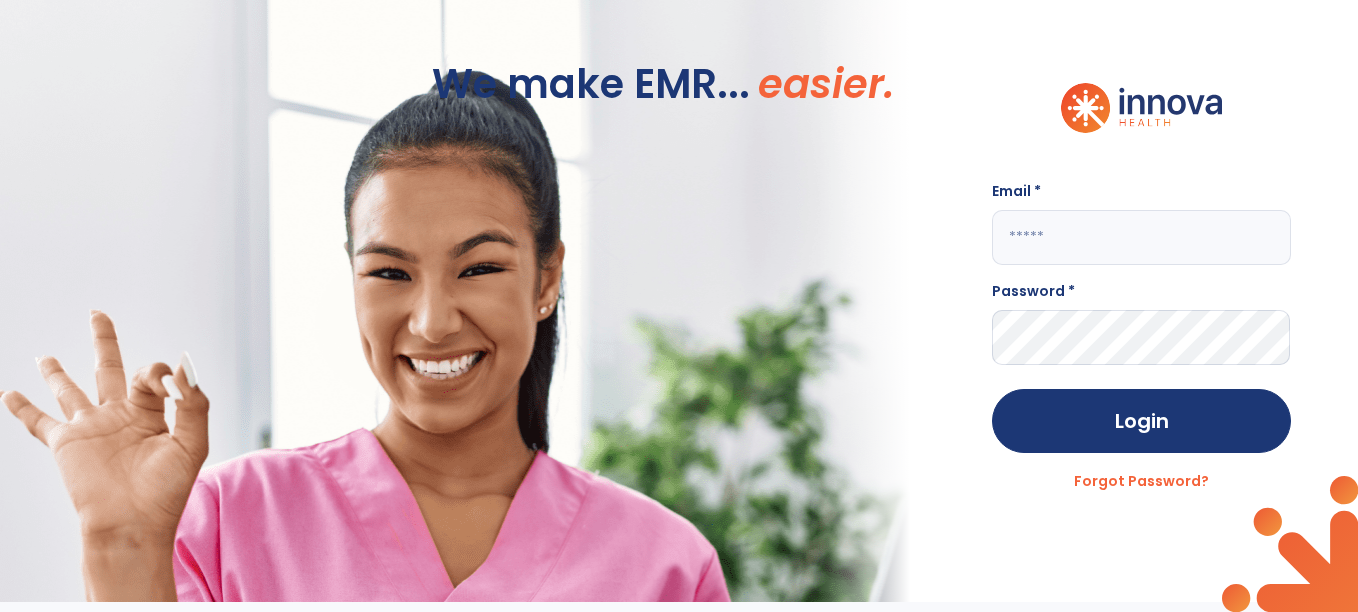 click 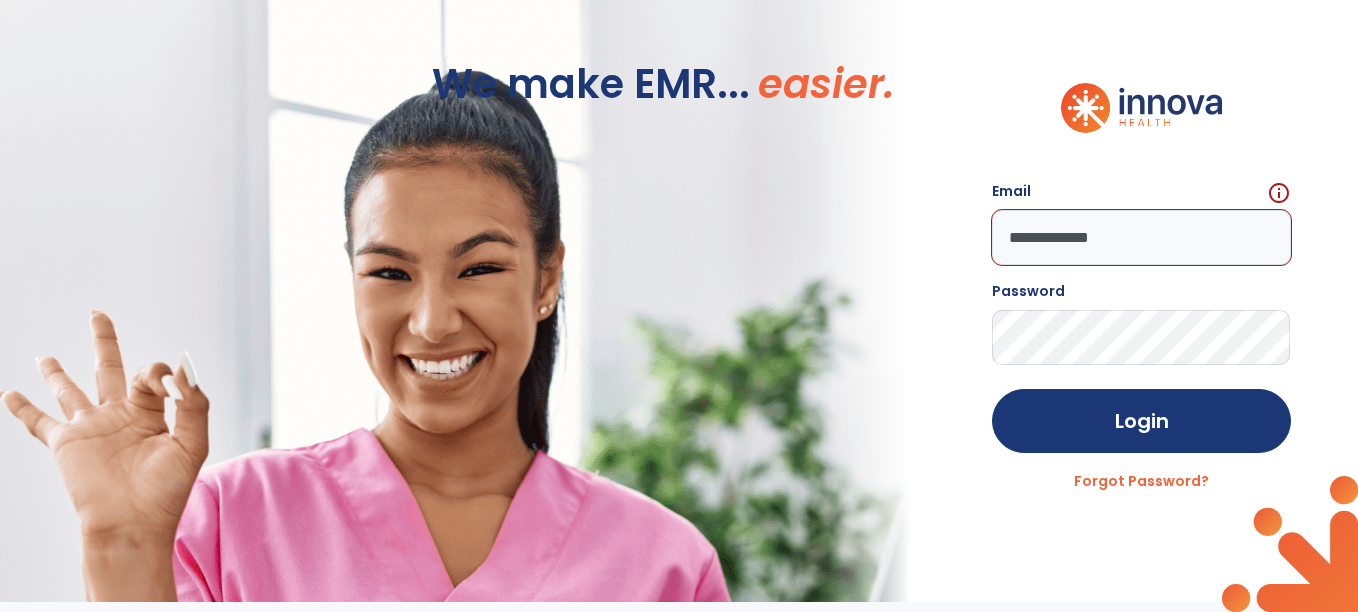 click on "**********" 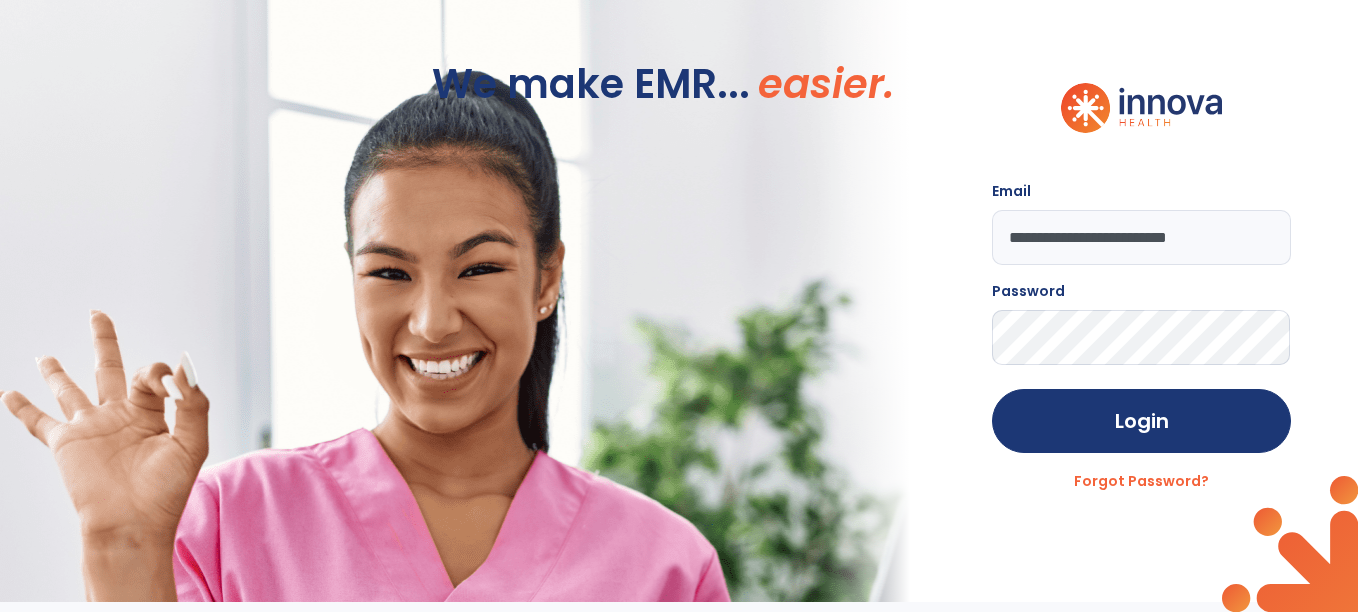click on "Login" 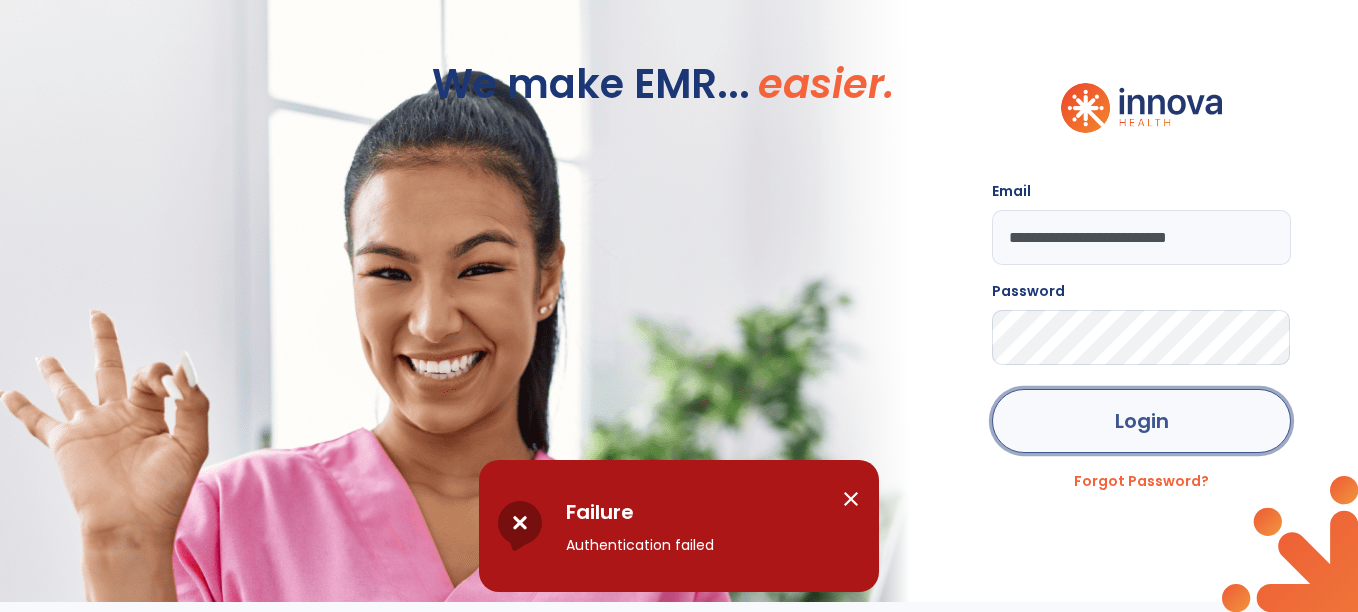 click on "Login" 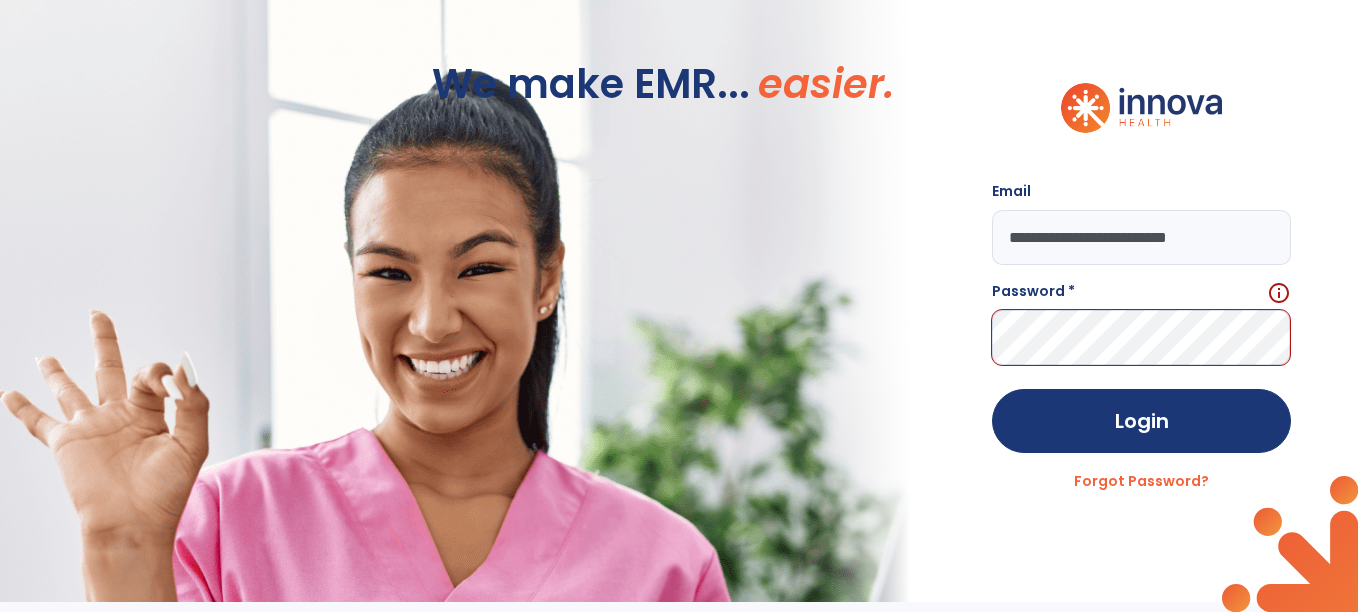 click on "**********" 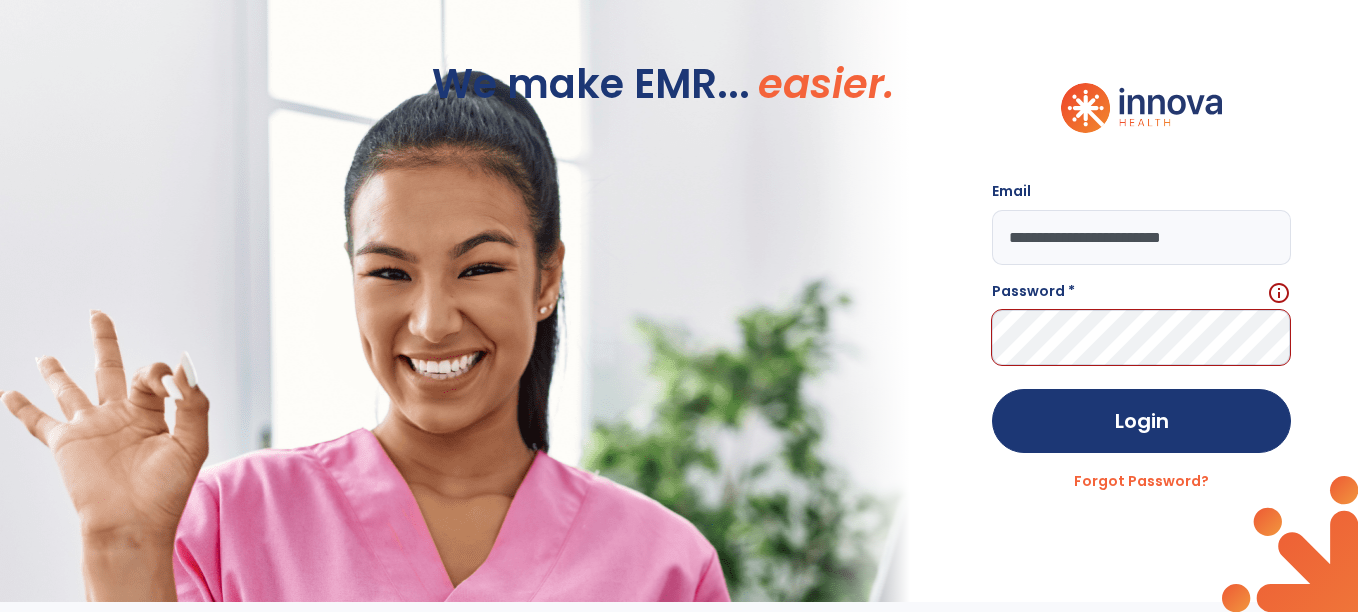 type on "**********" 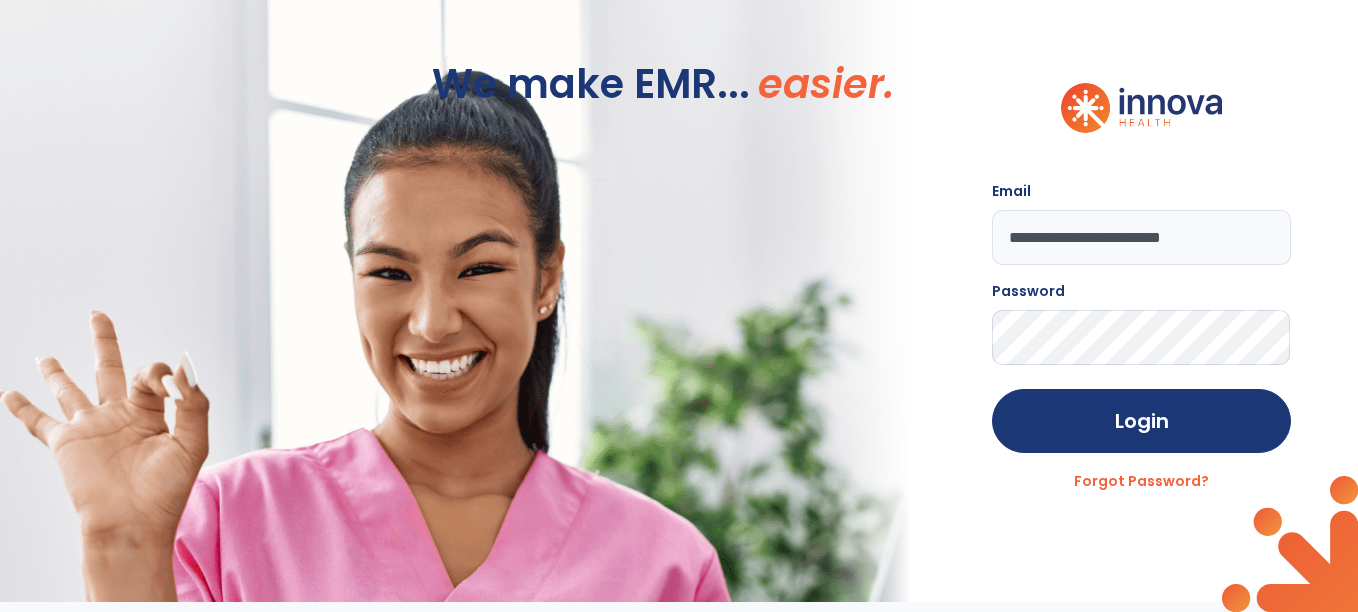 click on "Login" 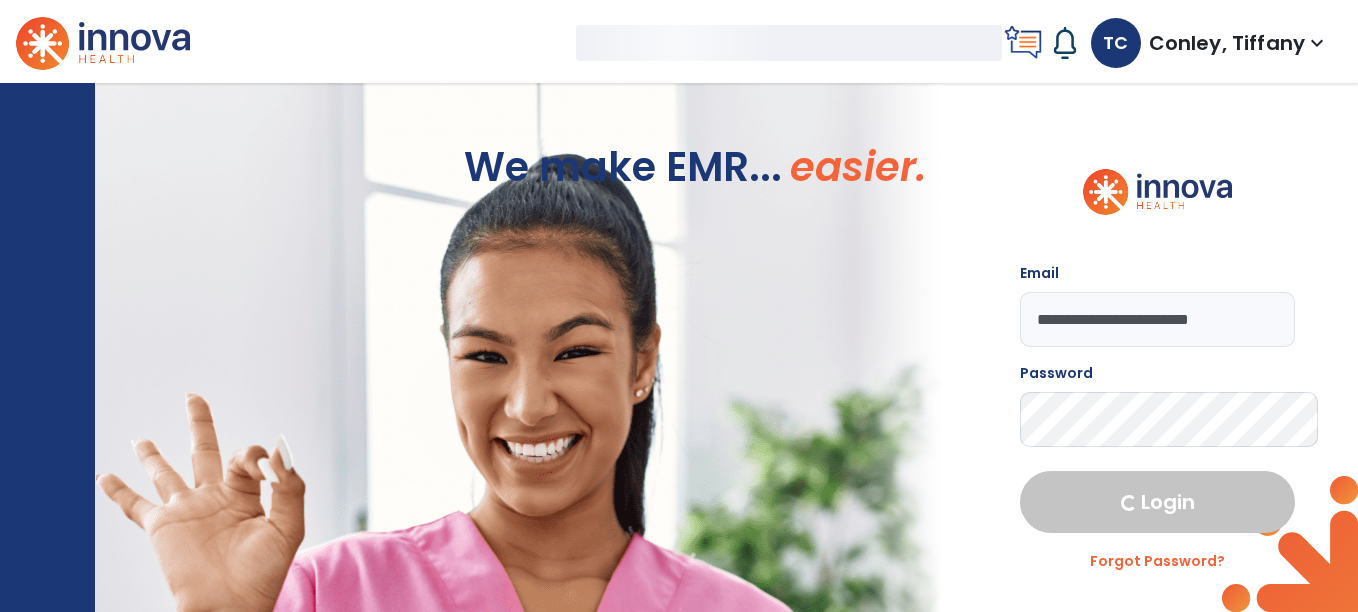 select on "****" 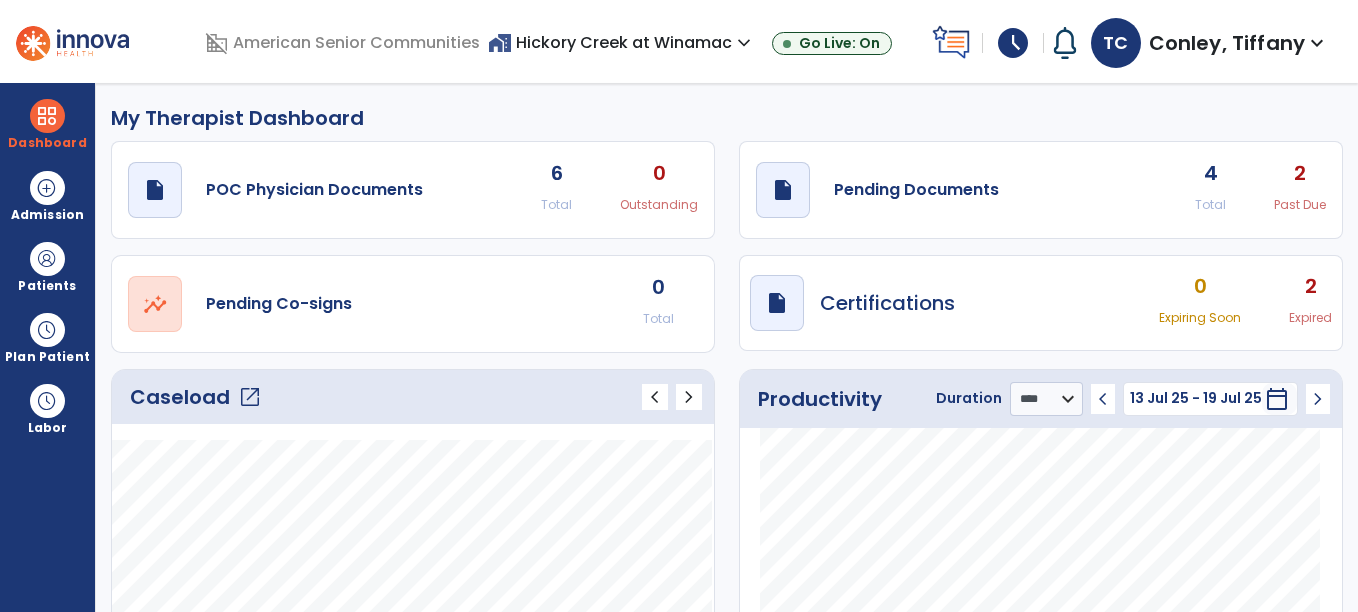 click on "4" 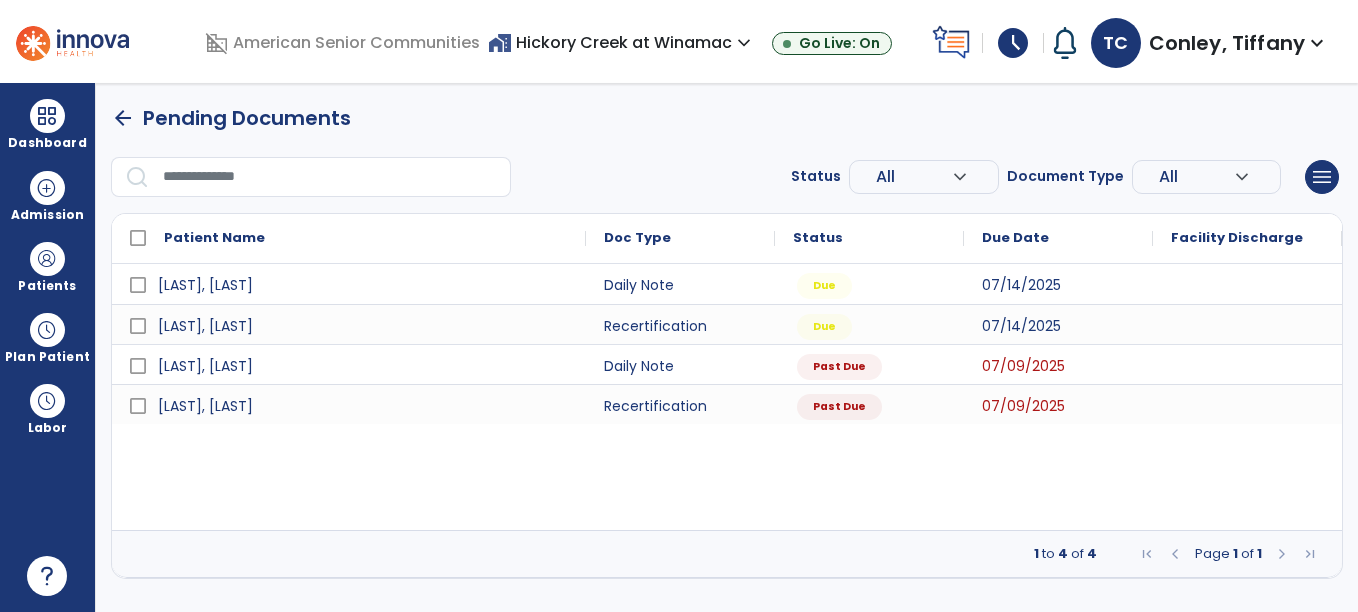click on "home_work   Hickory Creek at Winamac   expand_more" at bounding box center (622, 42) 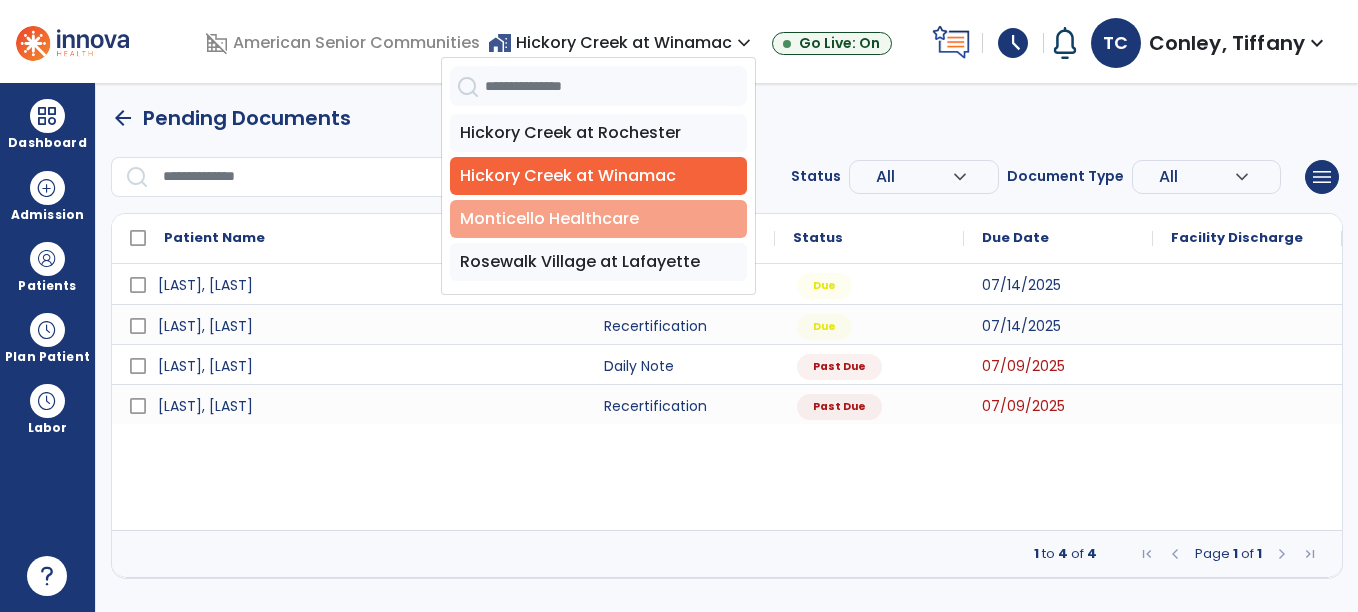 click on "Monticello Healthcare" at bounding box center (598, 219) 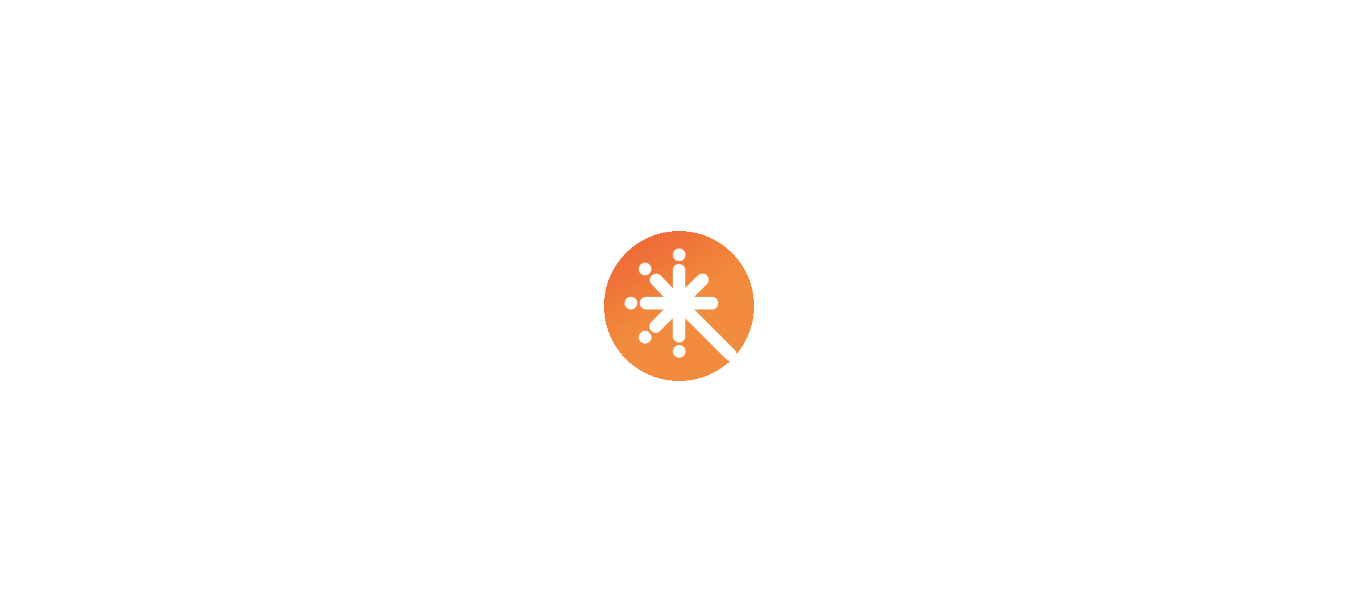 scroll, scrollTop: 0, scrollLeft: 0, axis: both 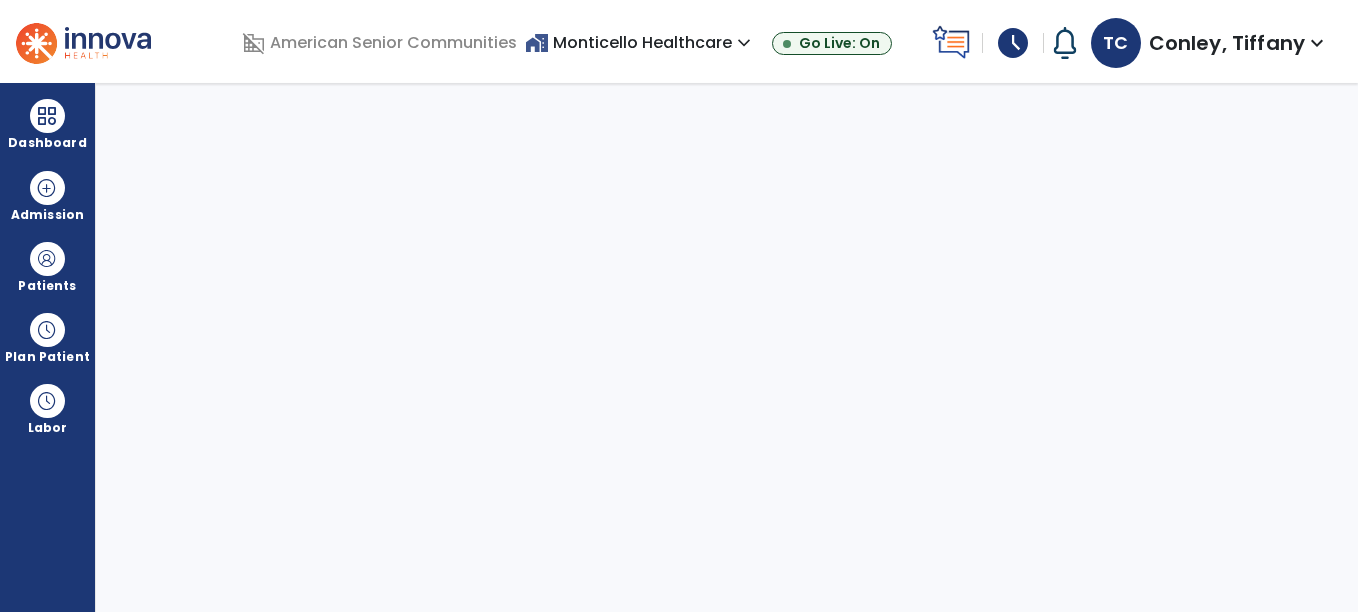 select on "****" 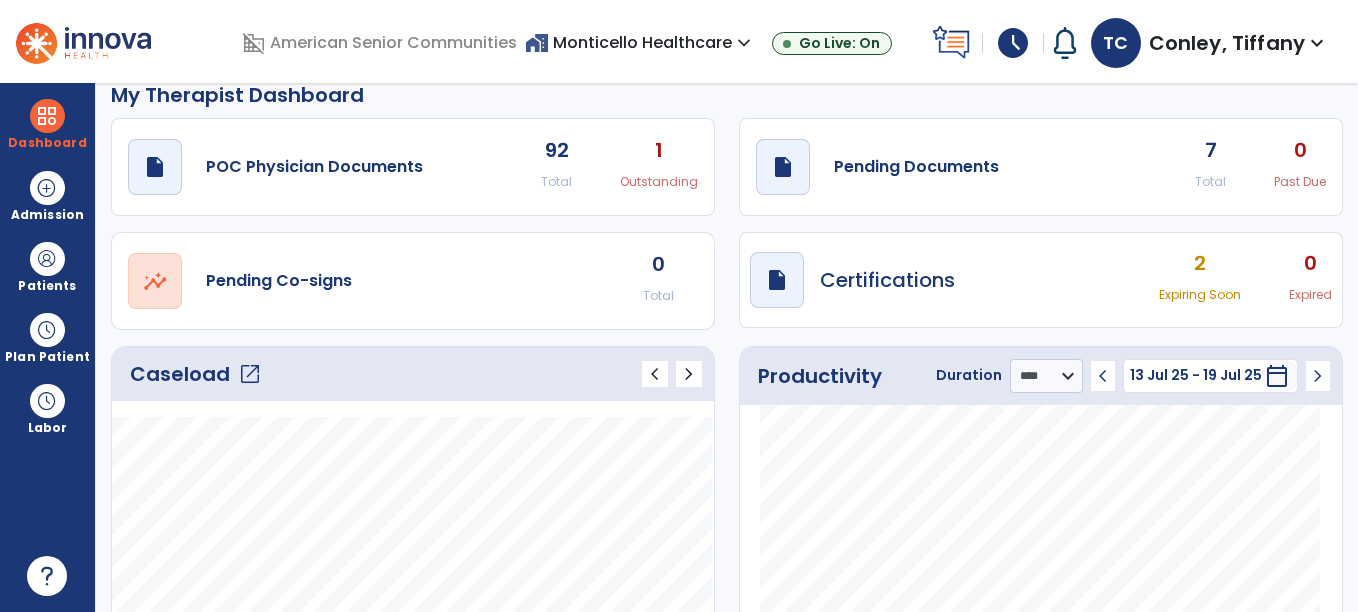 scroll, scrollTop: 34, scrollLeft: 0, axis: vertical 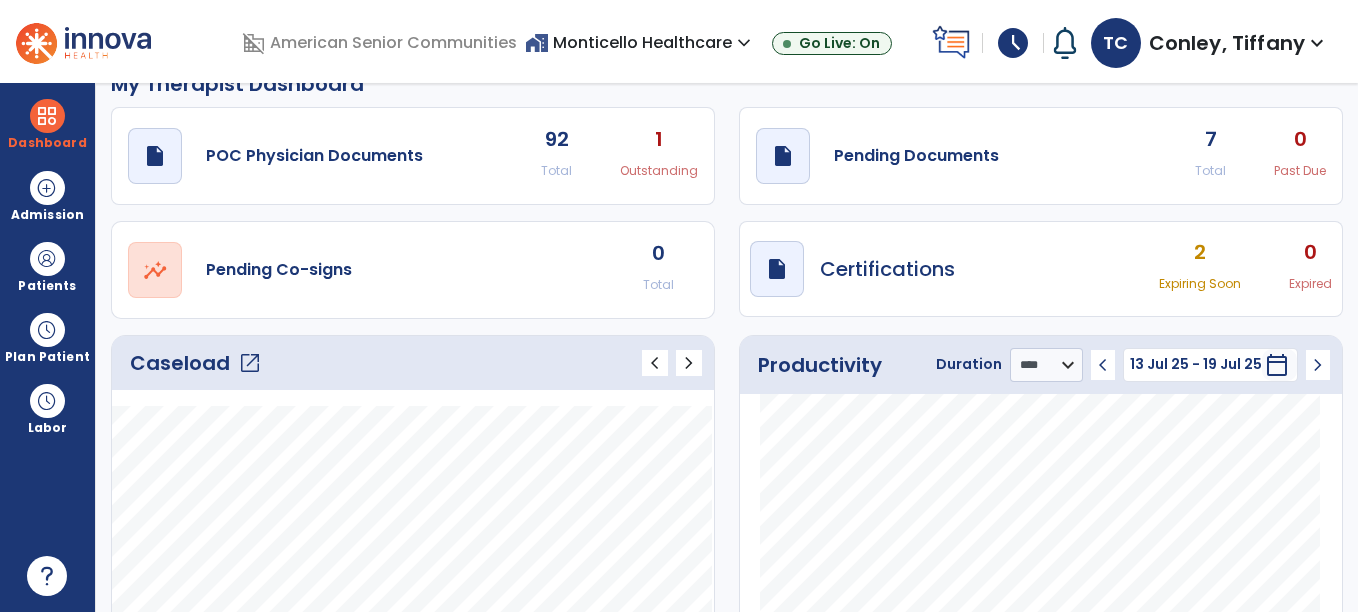 click on "7" 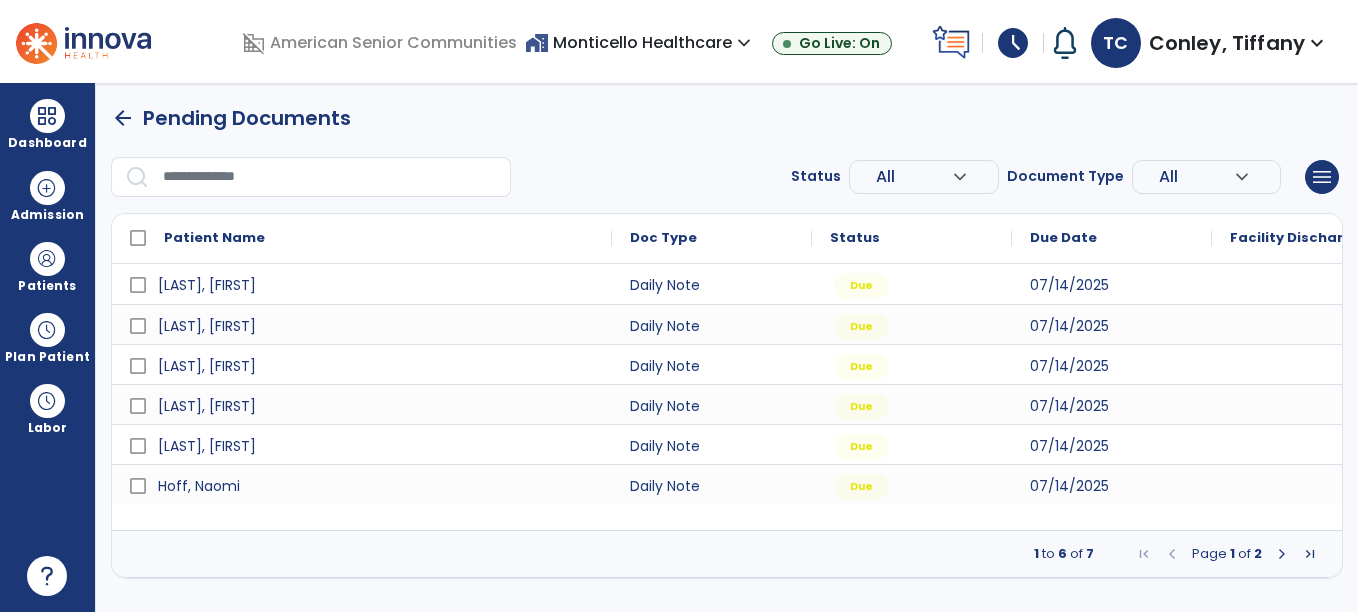 scroll, scrollTop: 0, scrollLeft: 0, axis: both 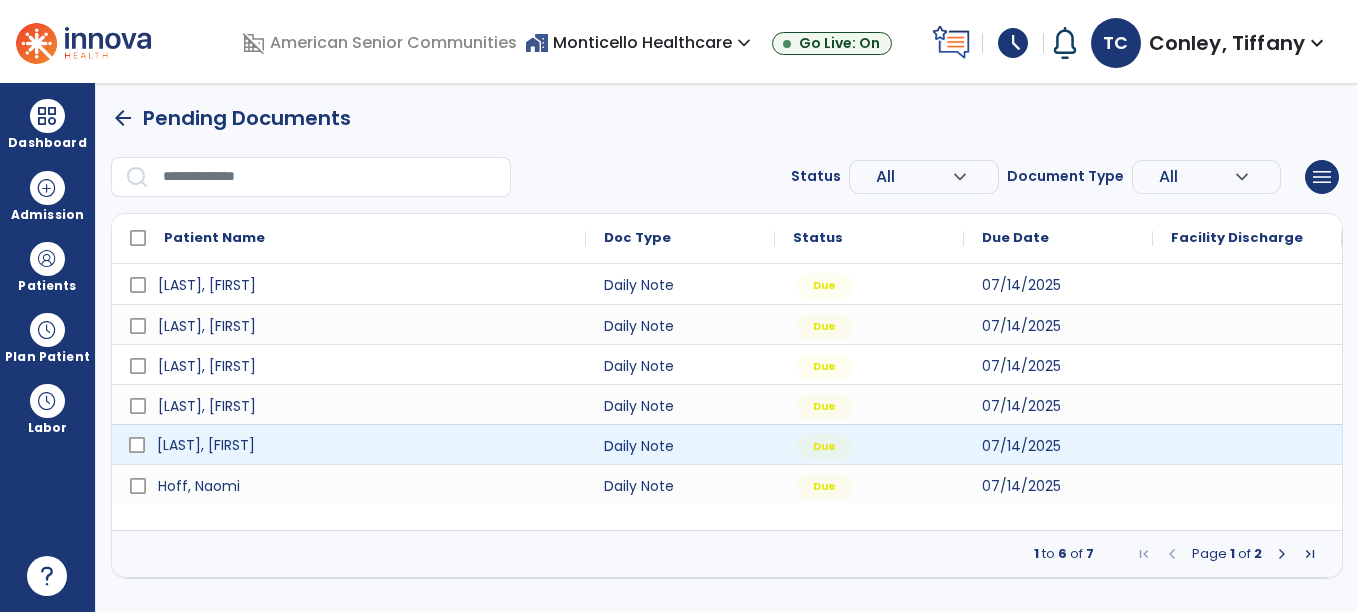click on "[LAST], [FIRST]" at bounding box center [363, 445] 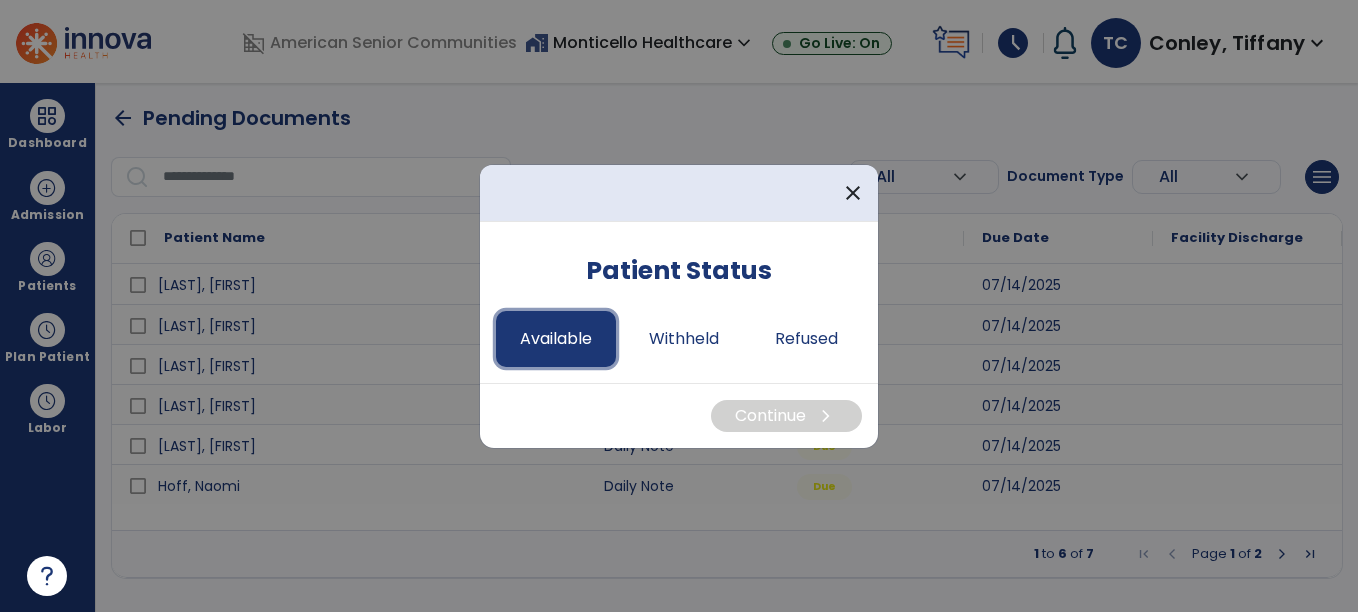 click on "Available" at bounding box center [556, 339] 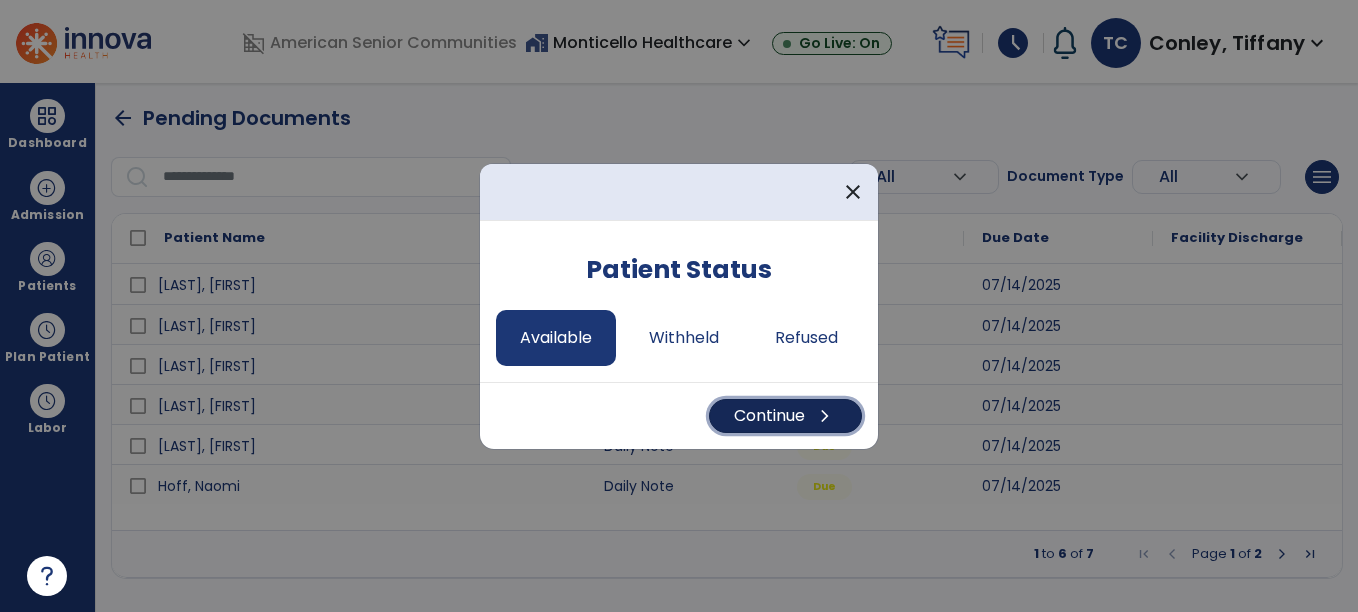 click on "Continue   chevron_right" at bounding box center [785, 416] 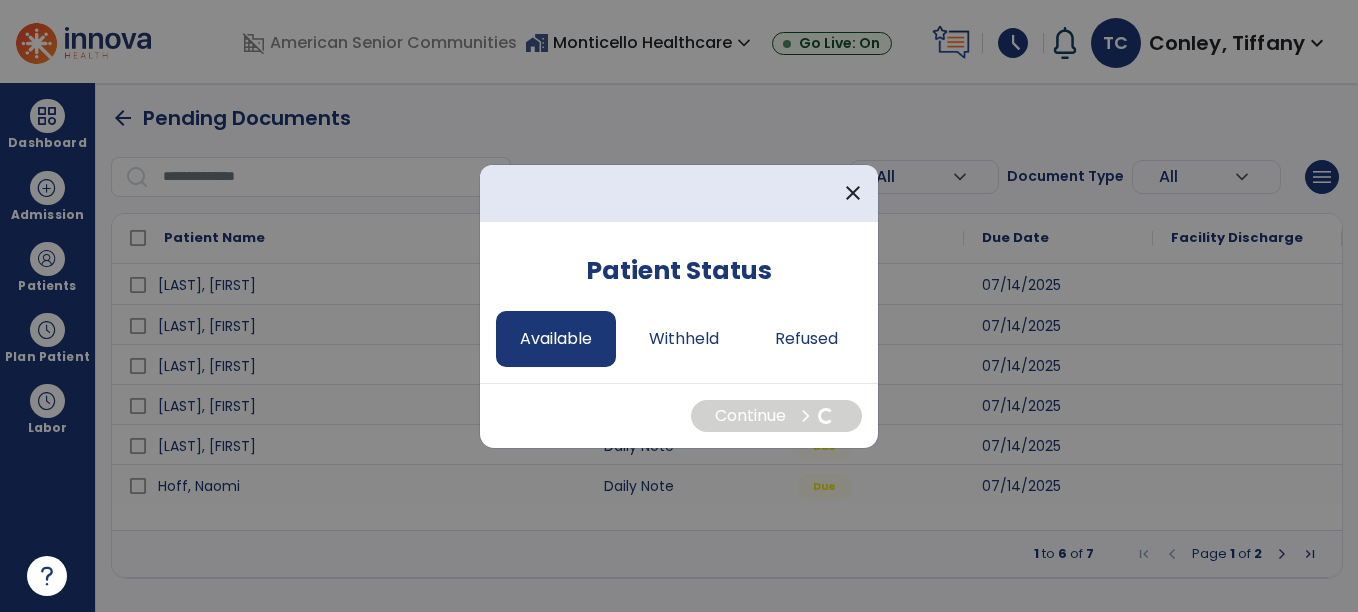 select on "*" 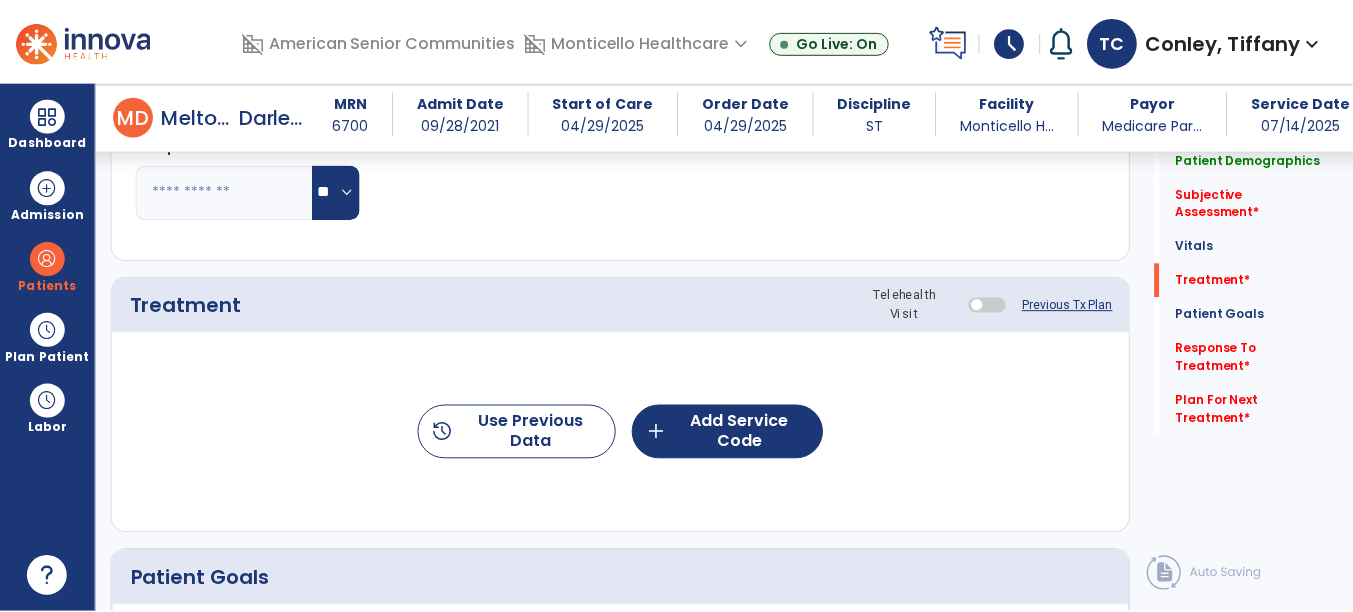 scroll, scrollTop: 1094, scrollLeft: 0, axis: vertical 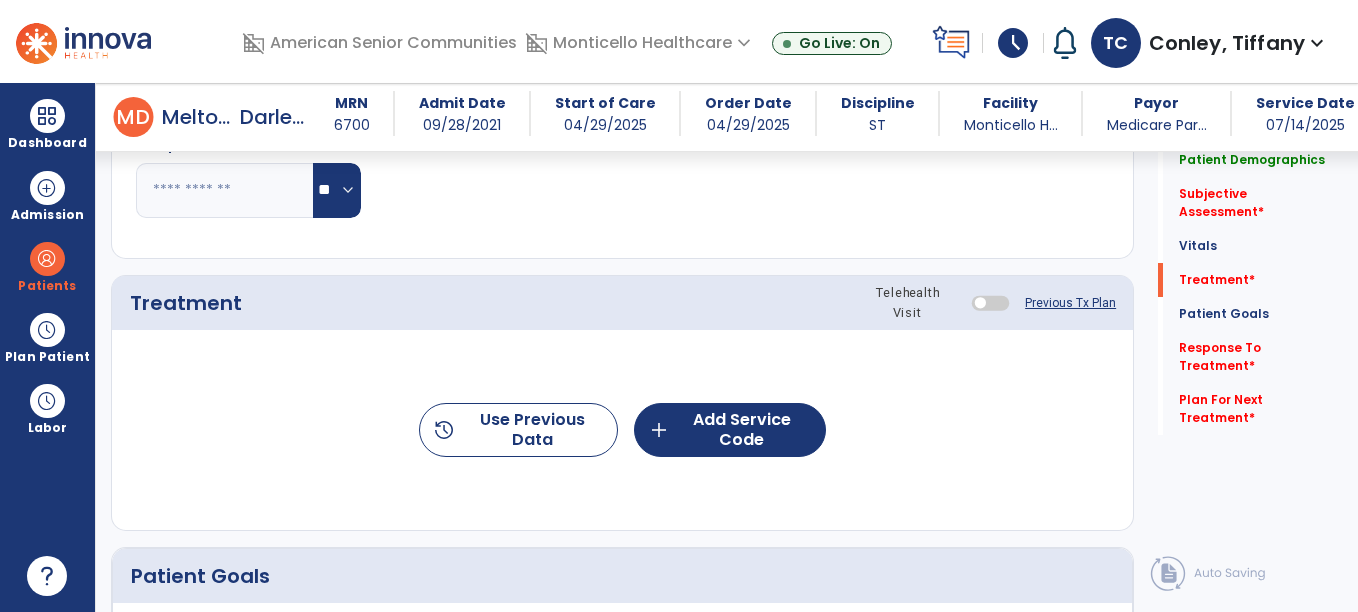 click on "history  Use Previous Data  add  Add Service Code" 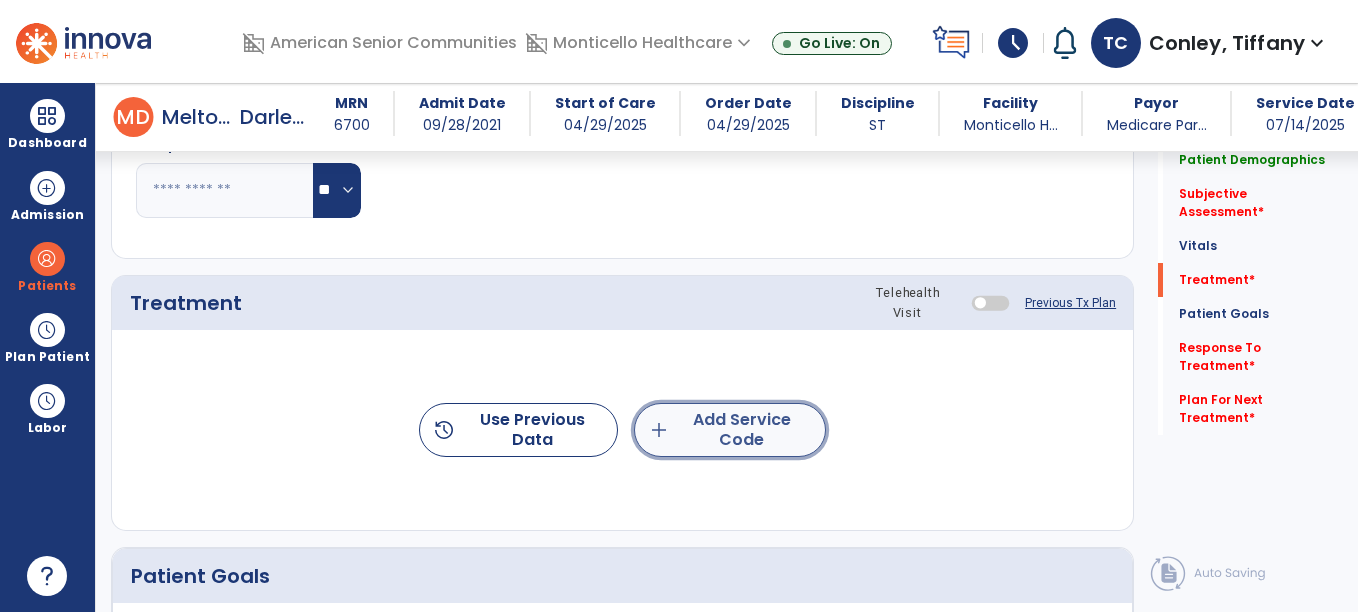 click on "add  Add Service Code" 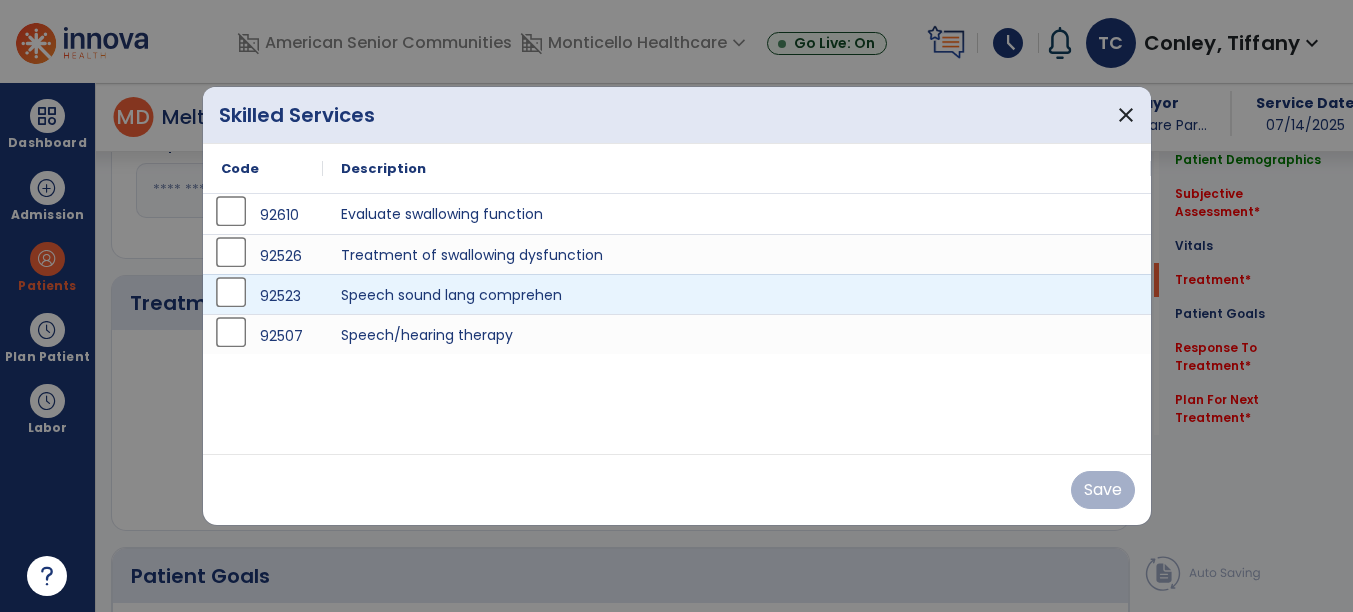 scroll, scrollTop: 1094, scrollLeft: 0, axis: vertical 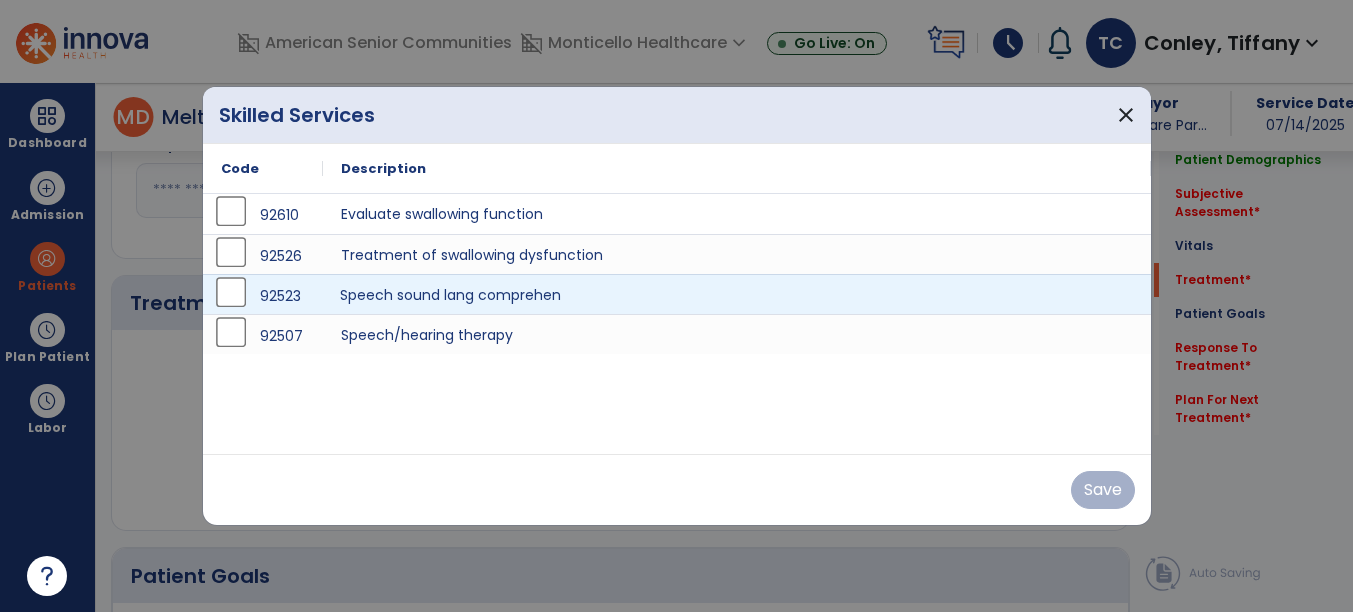 click on "Speech sound lang comprehen" at bounding box center [737, 294] 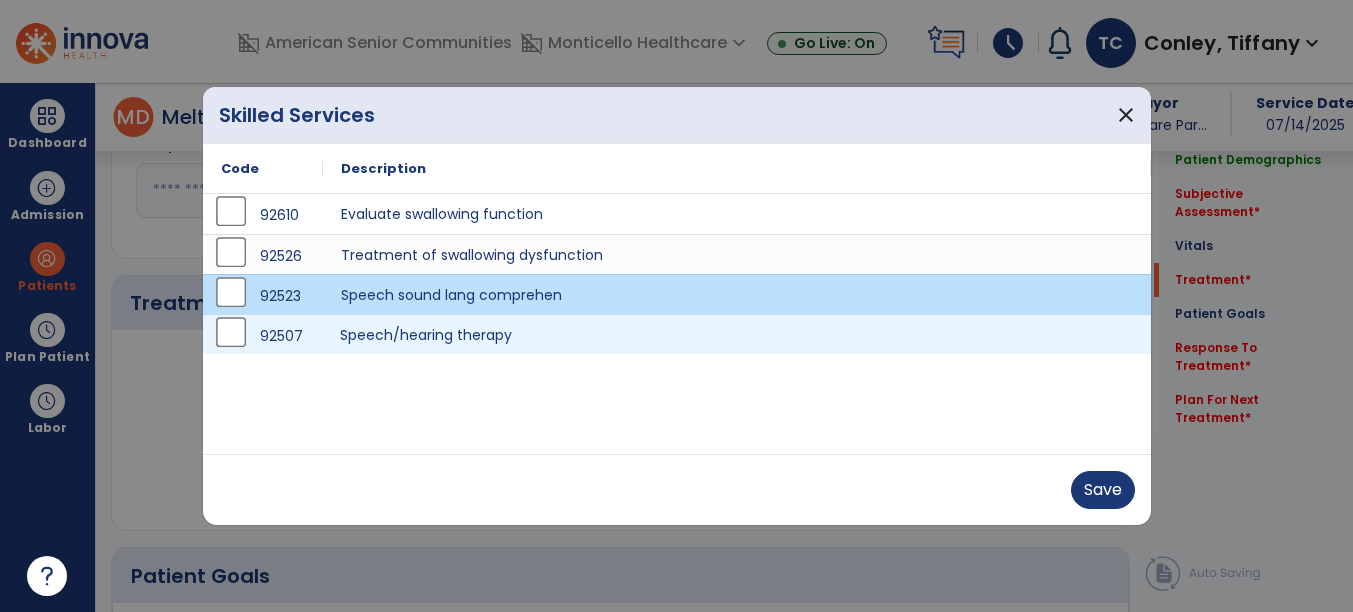 click on "Speech/hearing therapy" at bounding box center (737, 334) 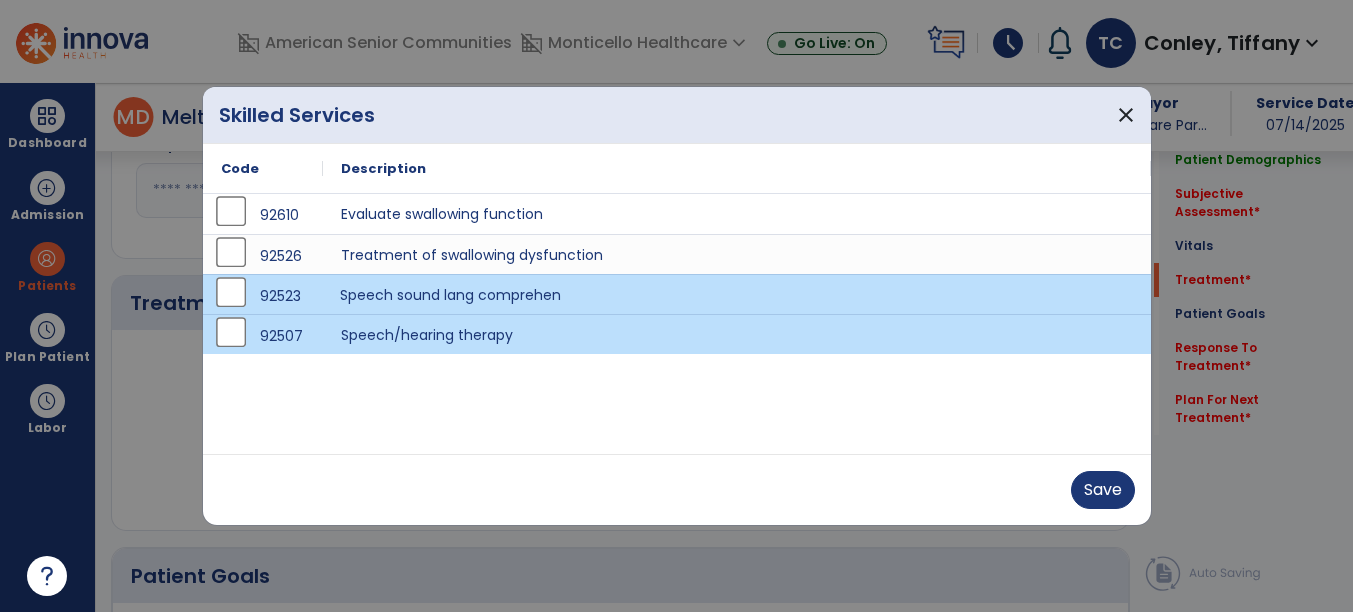 click on "Speech sound lang comprehen" at bounding box center (737, 294) 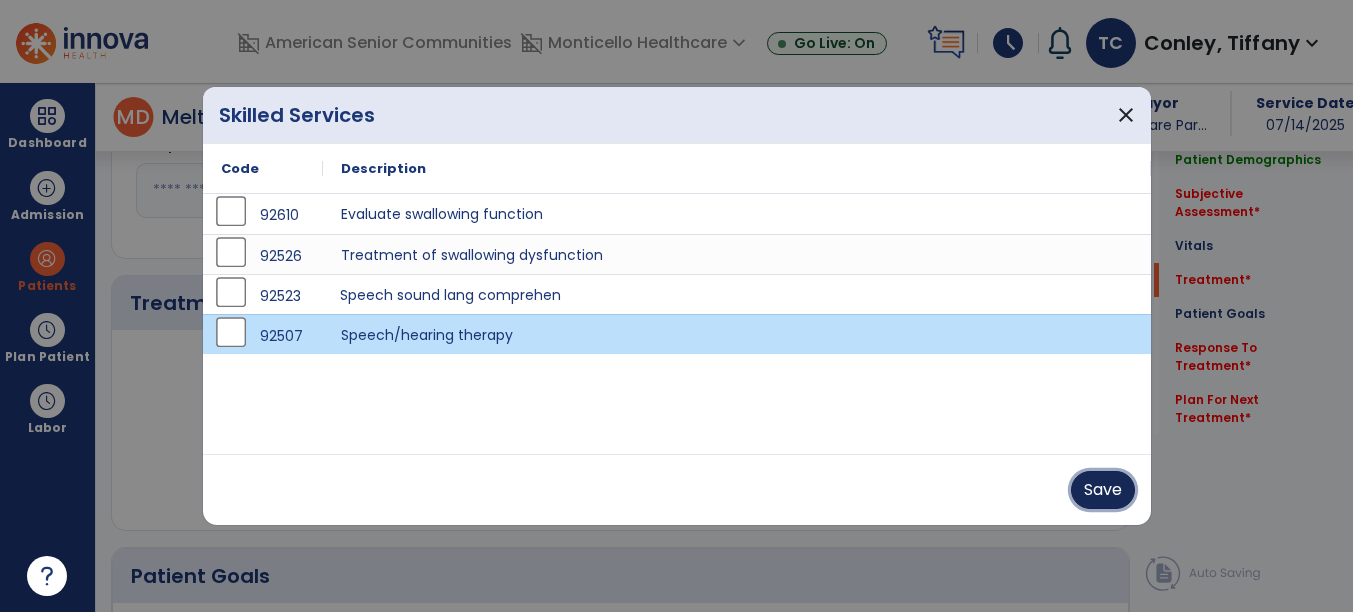 click on "Save" at bounding box center [1103, 490] 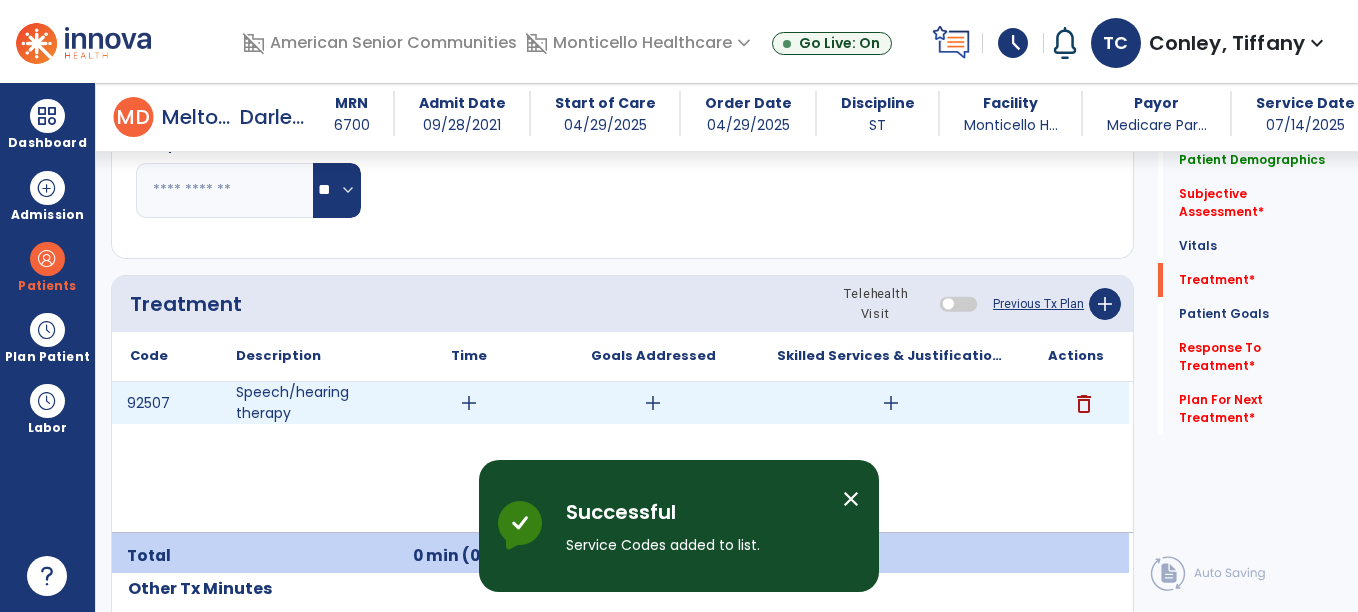 click on "add" at bounding box center [469, 403] 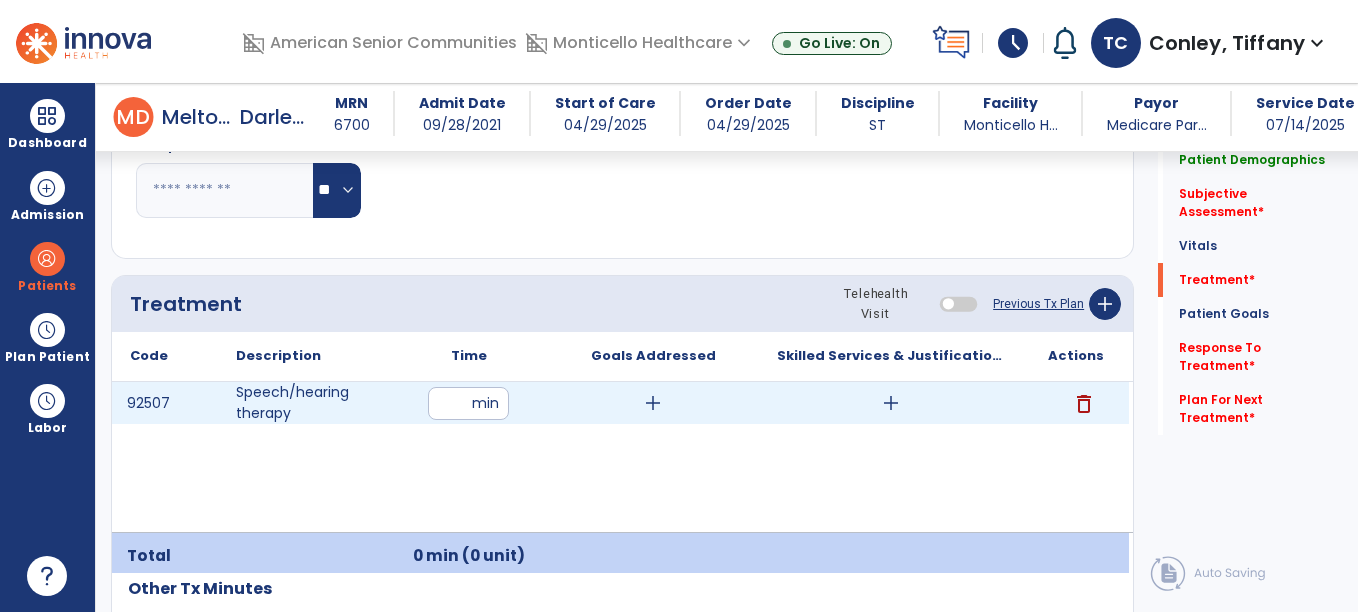 type on "**" 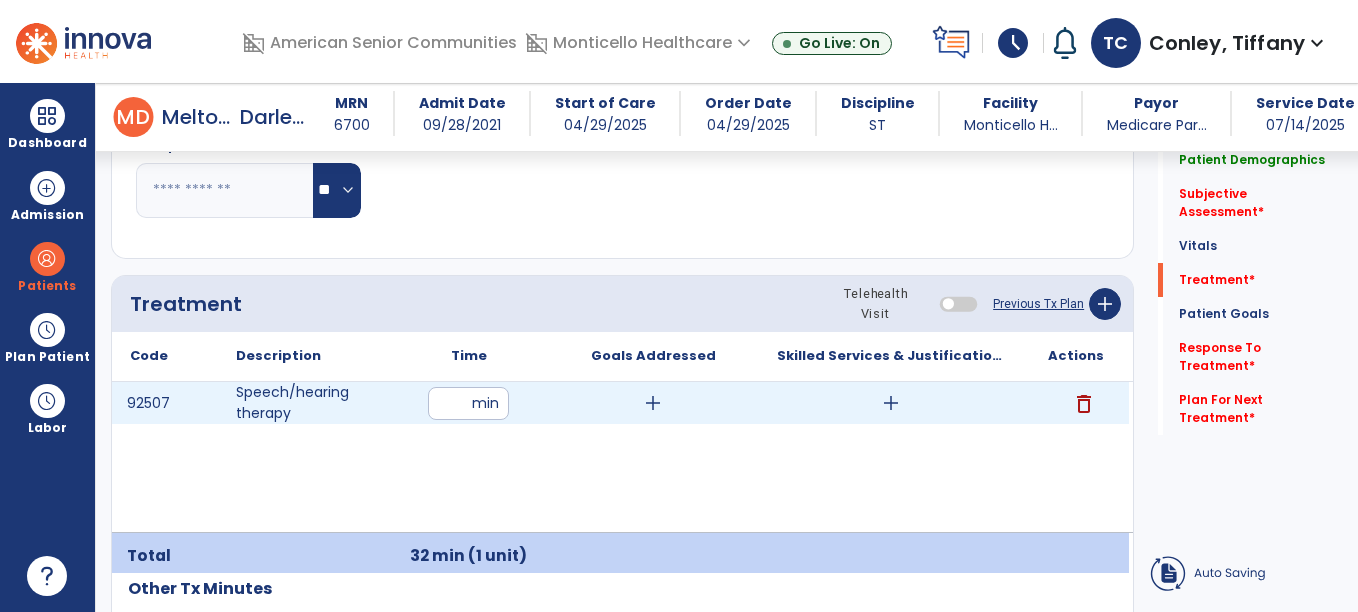 click on "add" at bounding box center (653, 403) 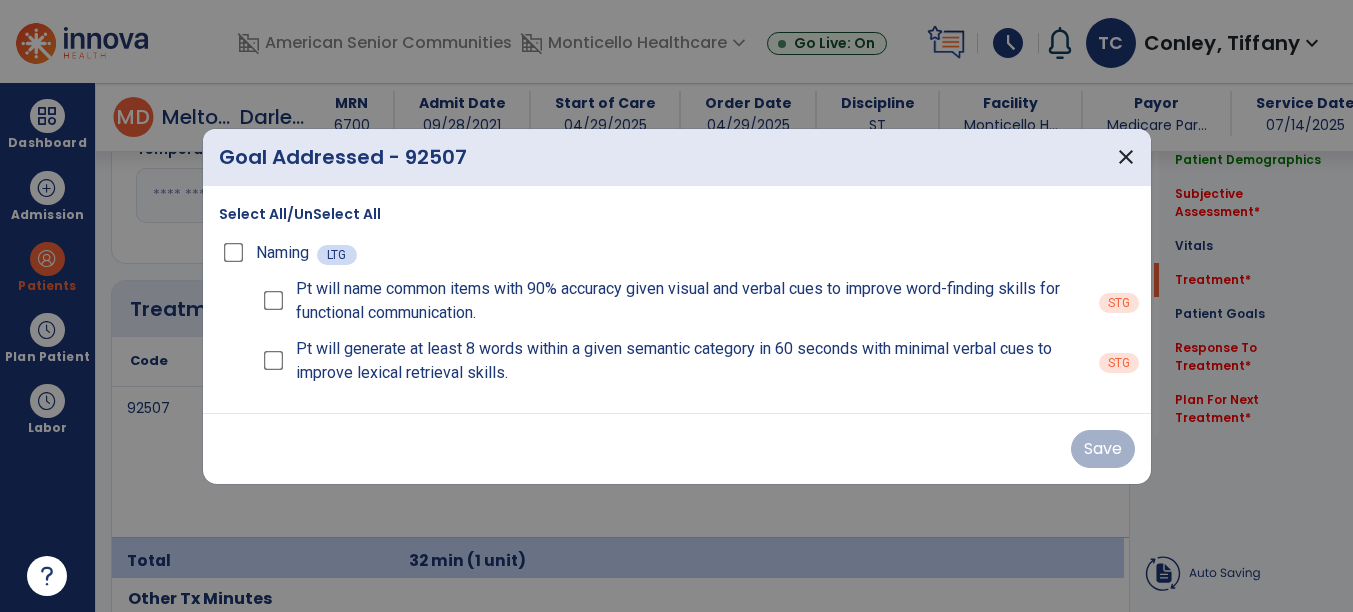 scroll, scrollTop: 1094, scrollLeft: 0, axis: vertical 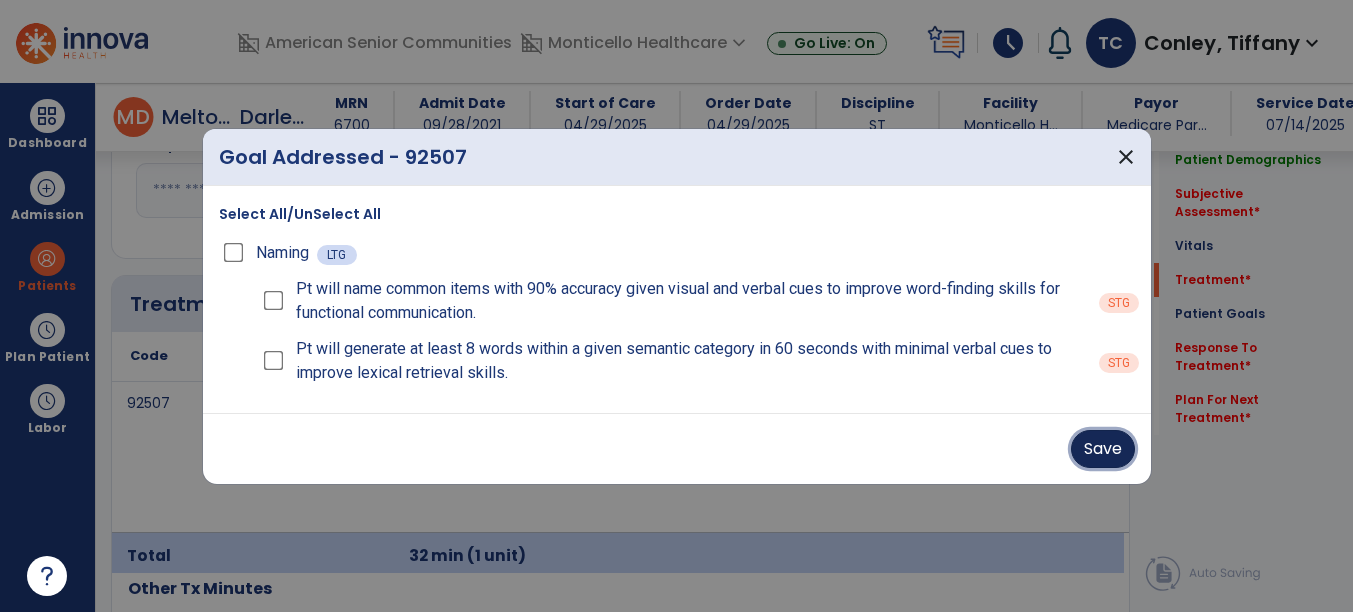 click on "Save" at bounding box center [1103, 449] 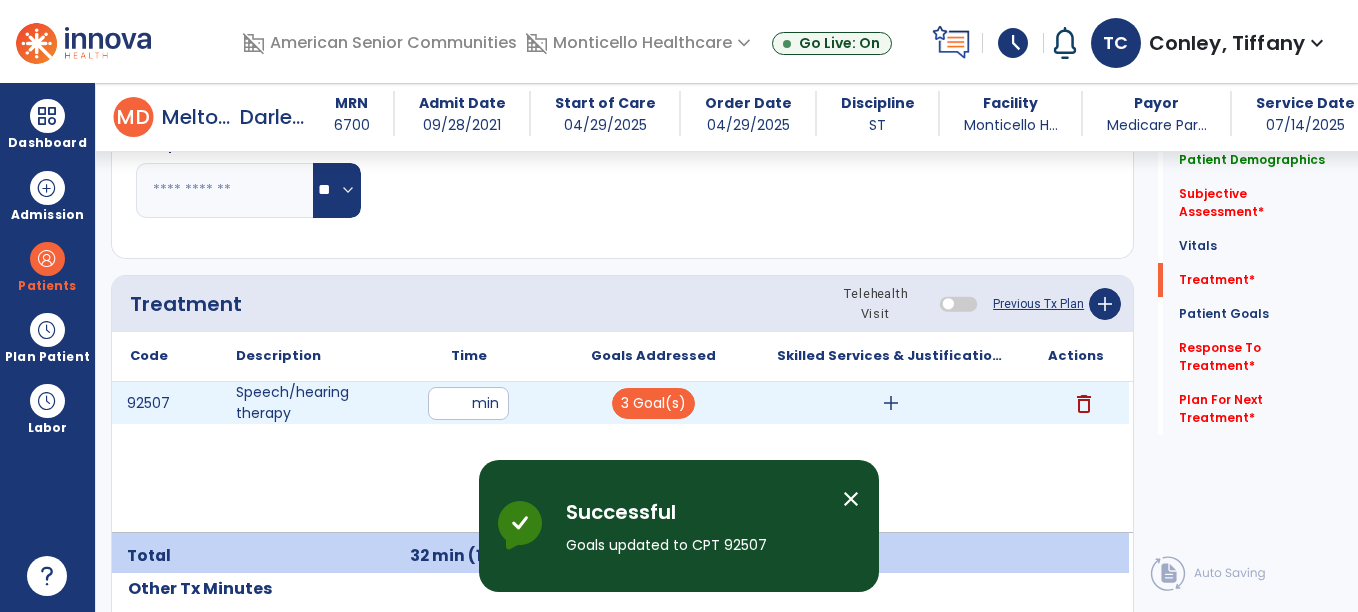 click on "add" at bounding box center (891, 403) 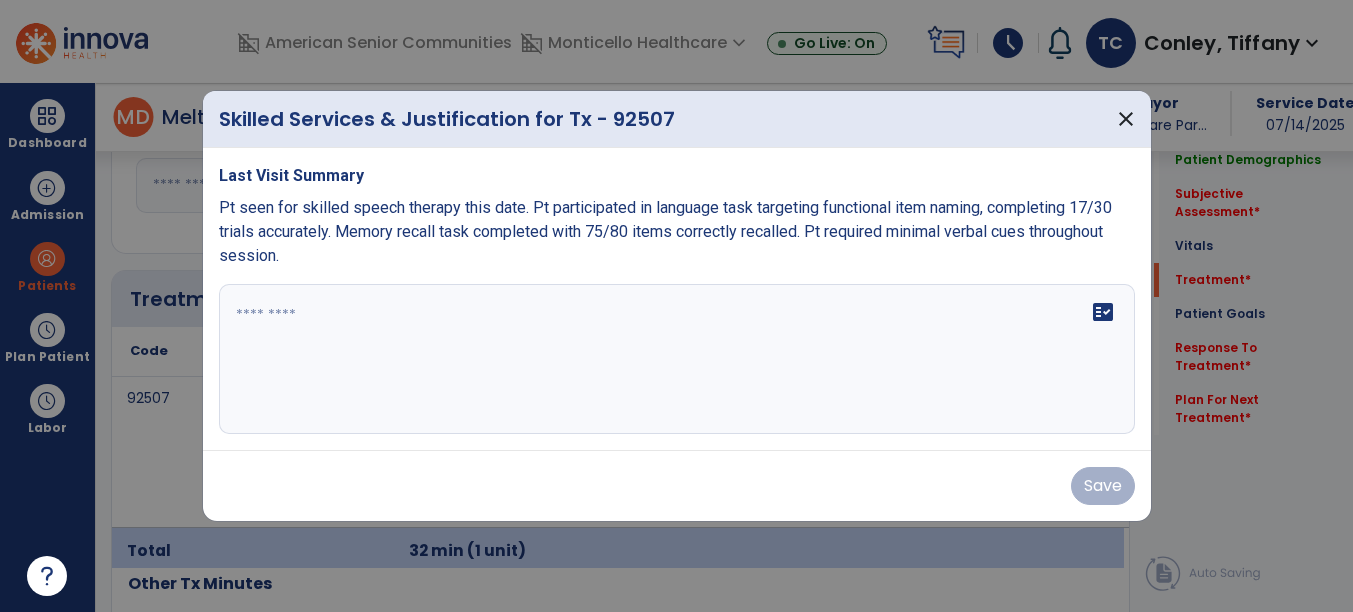 scroll, scrollTop: 1094, scrollLeft: 0, axis: vertical 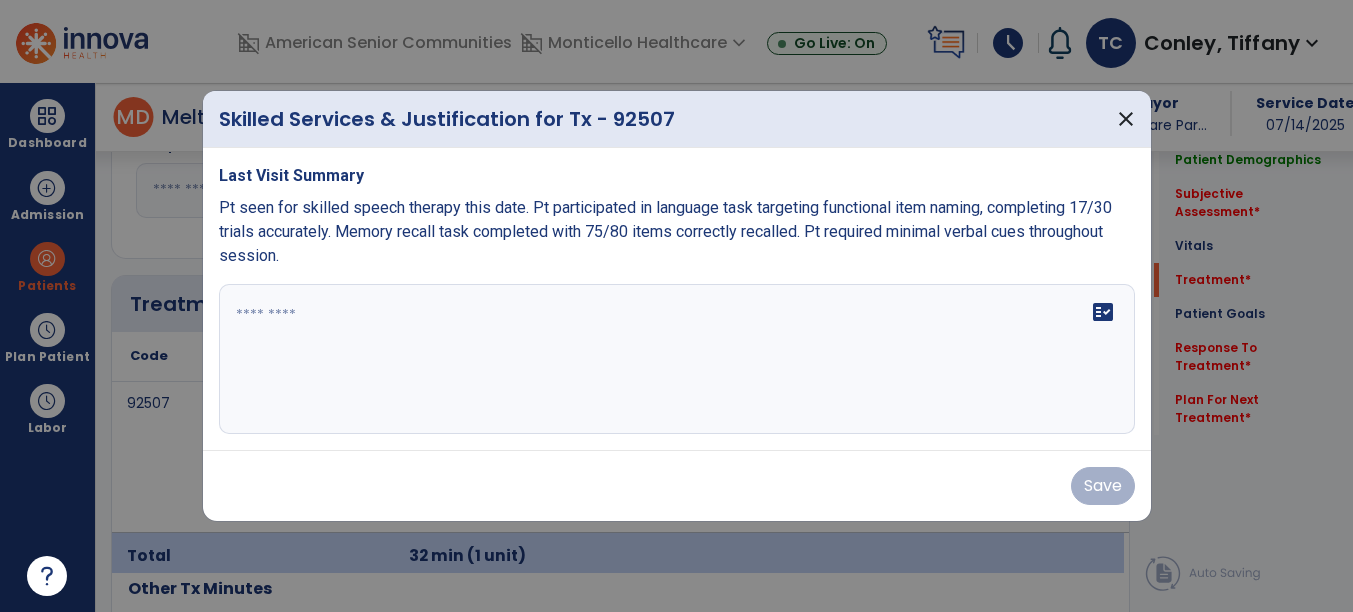 click on "fact_check" at bounding box center (677, 359) 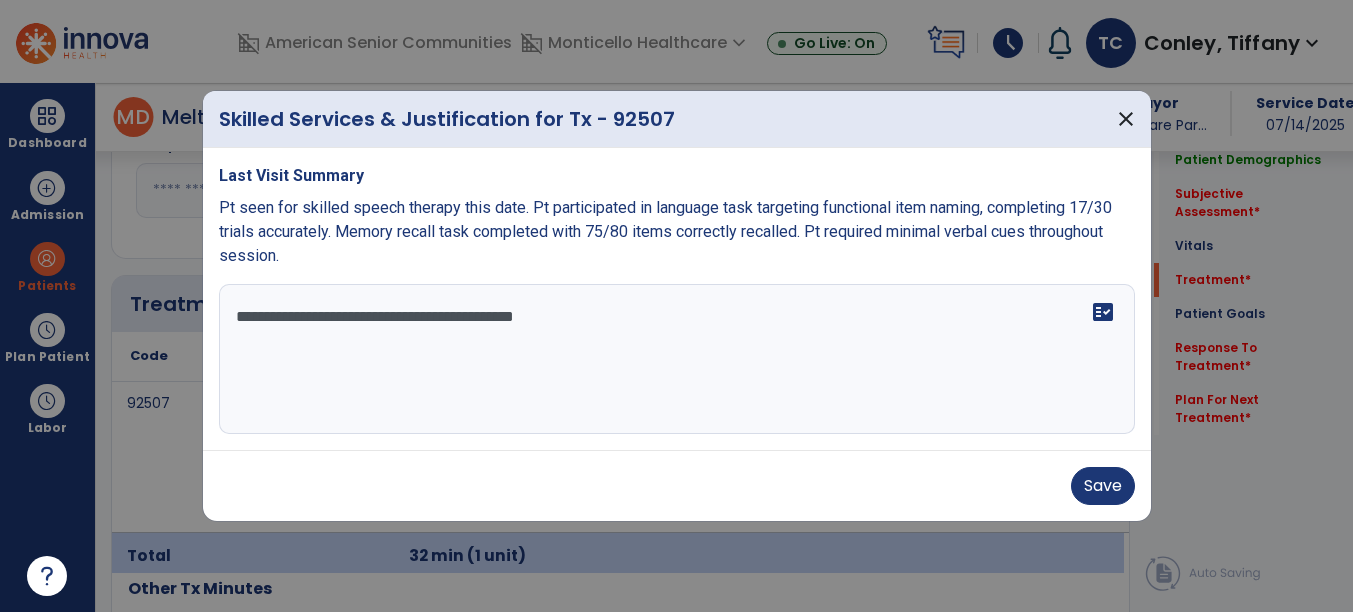 paste on "**********" 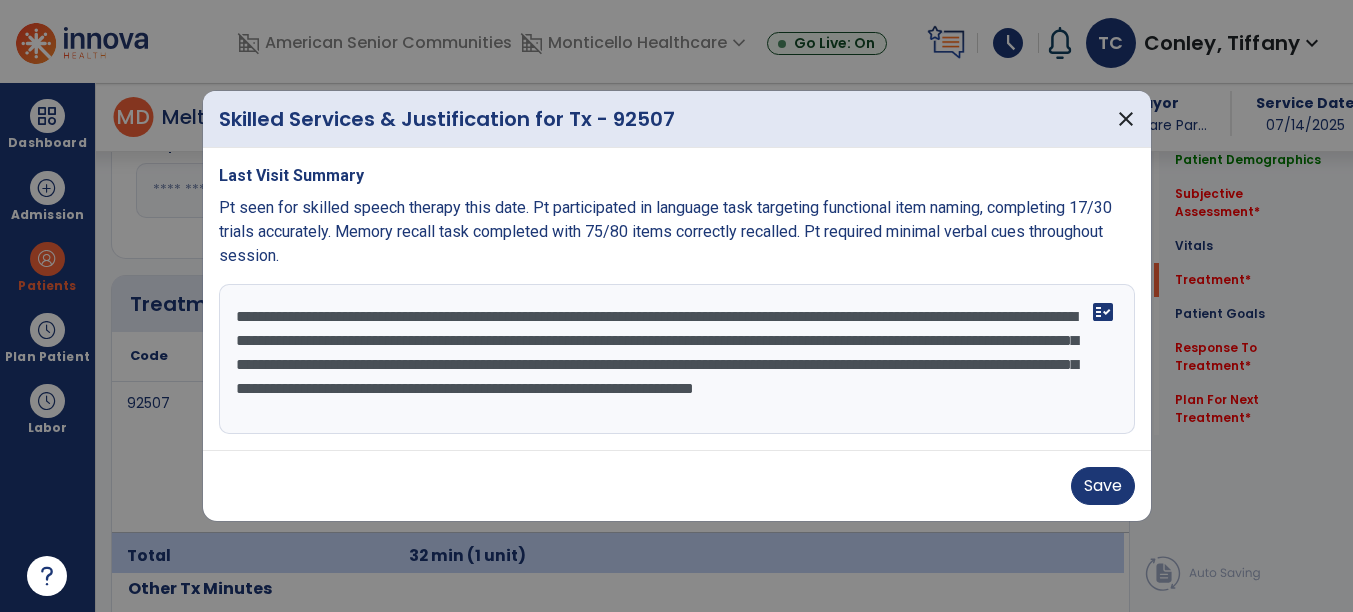 scroll, scrollTop: 15, scrollLeft: 0, axis: vertical 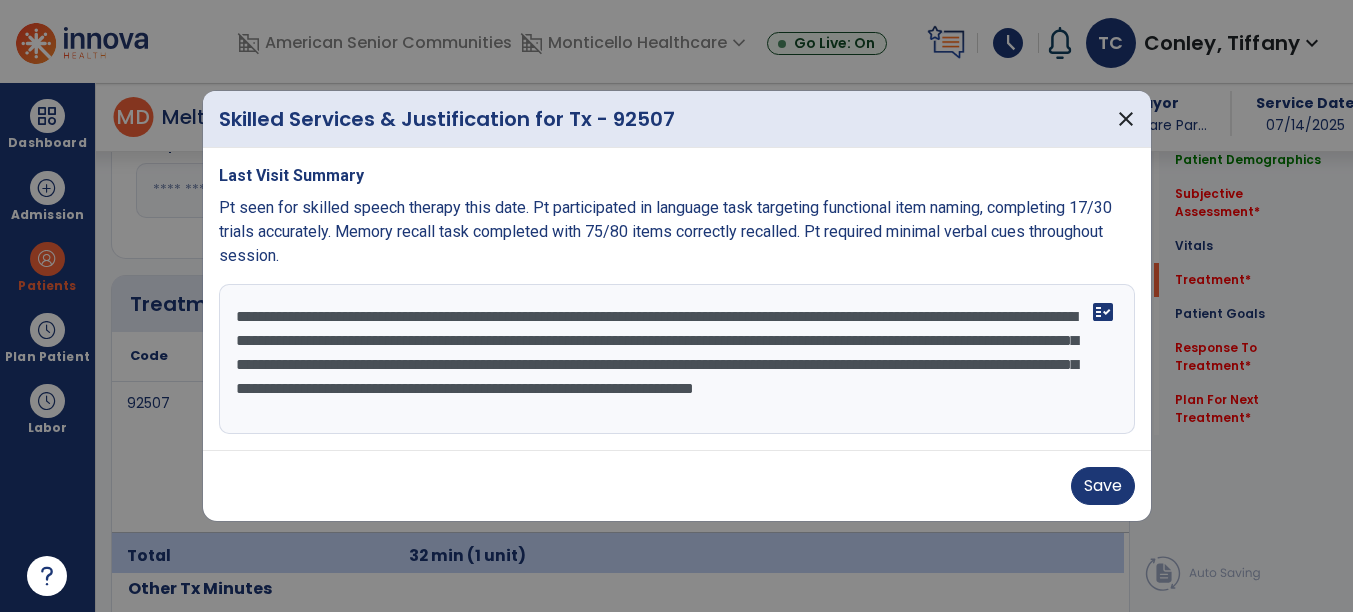 click on "**********" at bounding box center (677, 359) 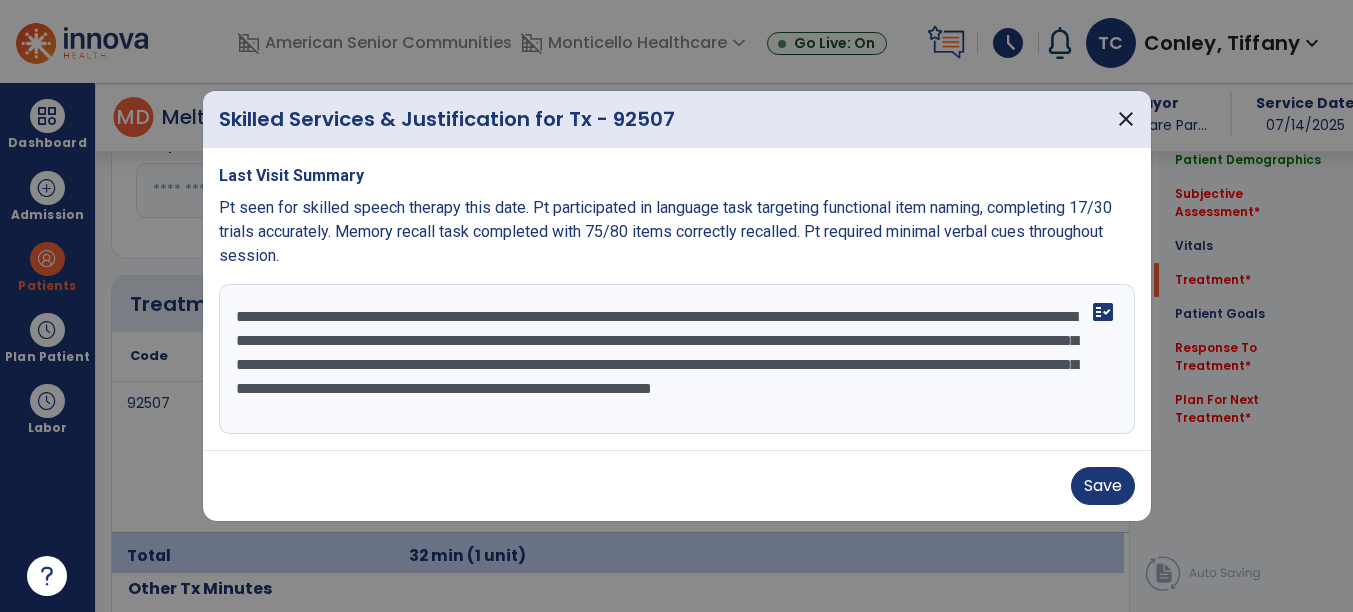 scroll, scrollTop: 0, scrollLeft: 0, axis: both 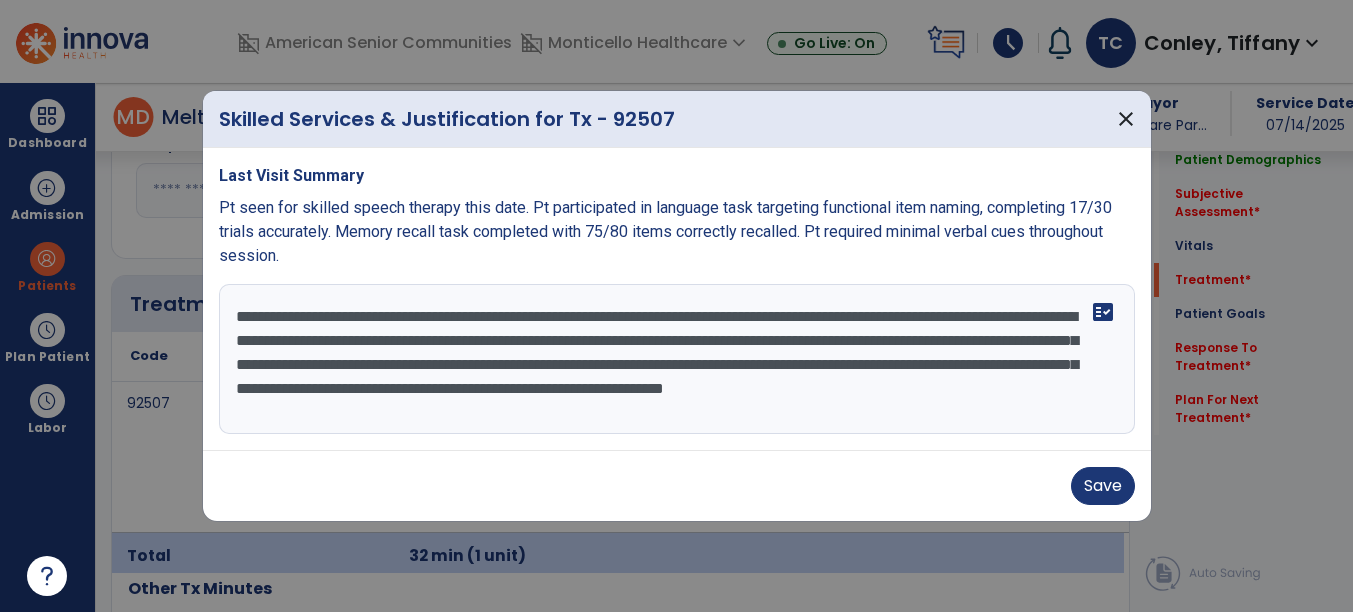 drag, startPoint x: 414, startPoint y: 335, endPoint x: 1044, endPoint y: 320, distance: 630.1785 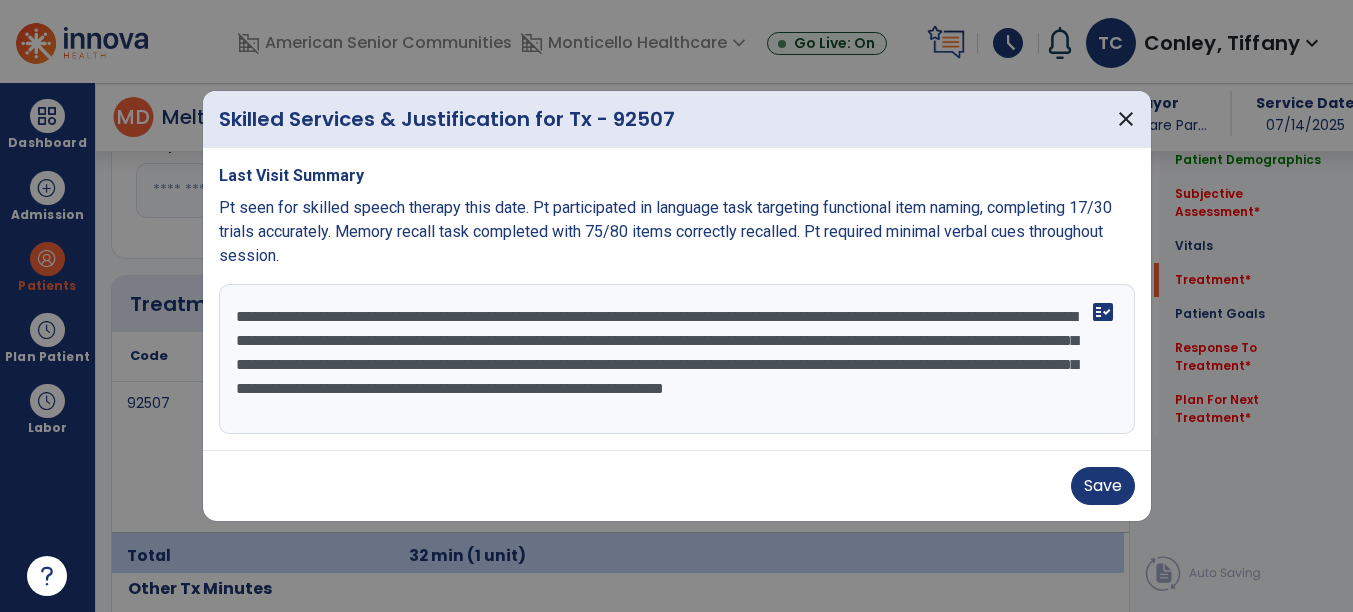 click on "**********" at bounding box center [677, 359] 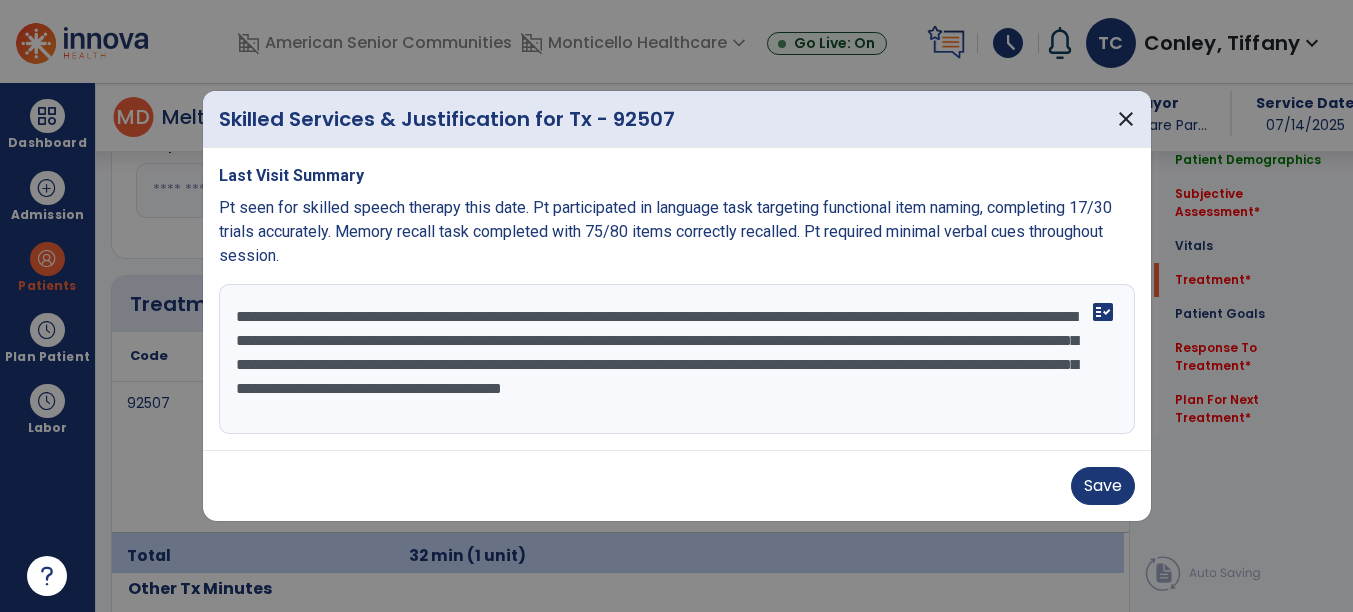 click on "**********" at bounding box center [677, 359] 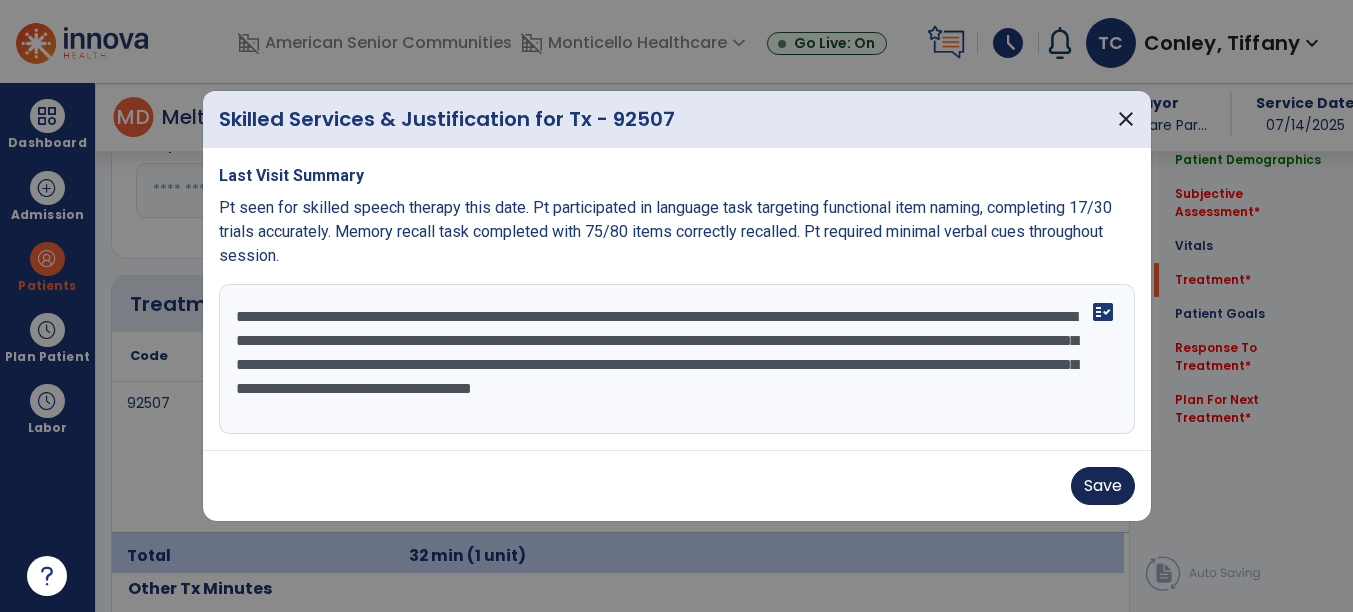 type on "**********" 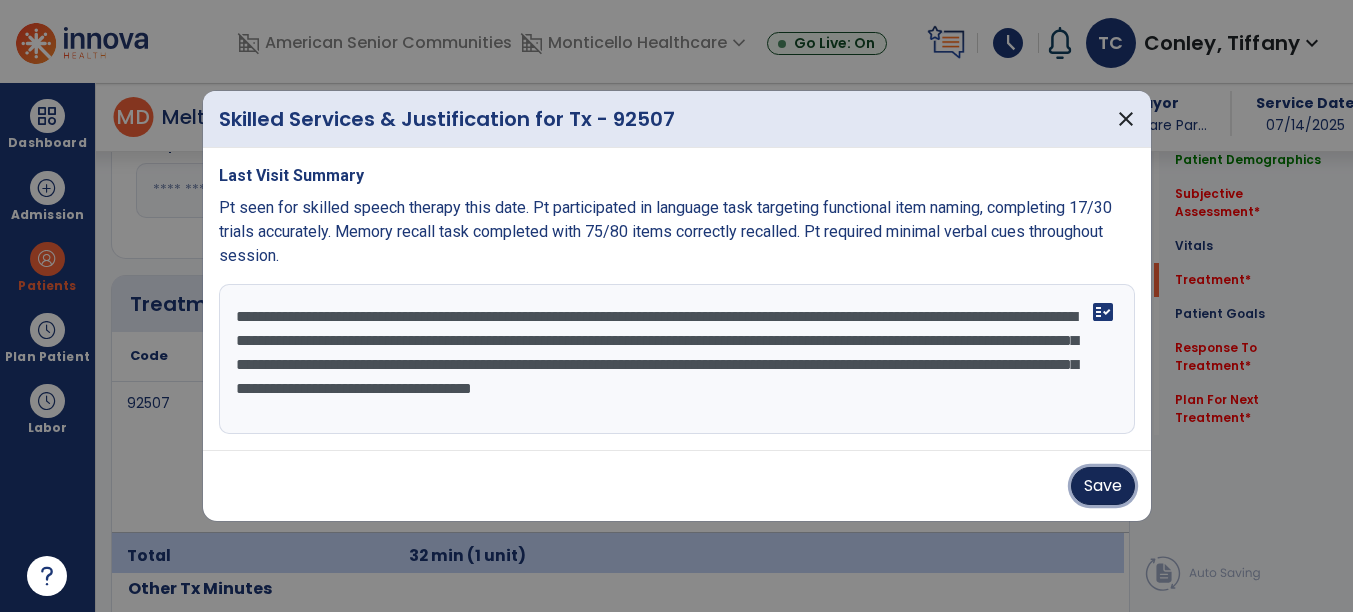 click on "Save" at bounding box center (1103, 486) 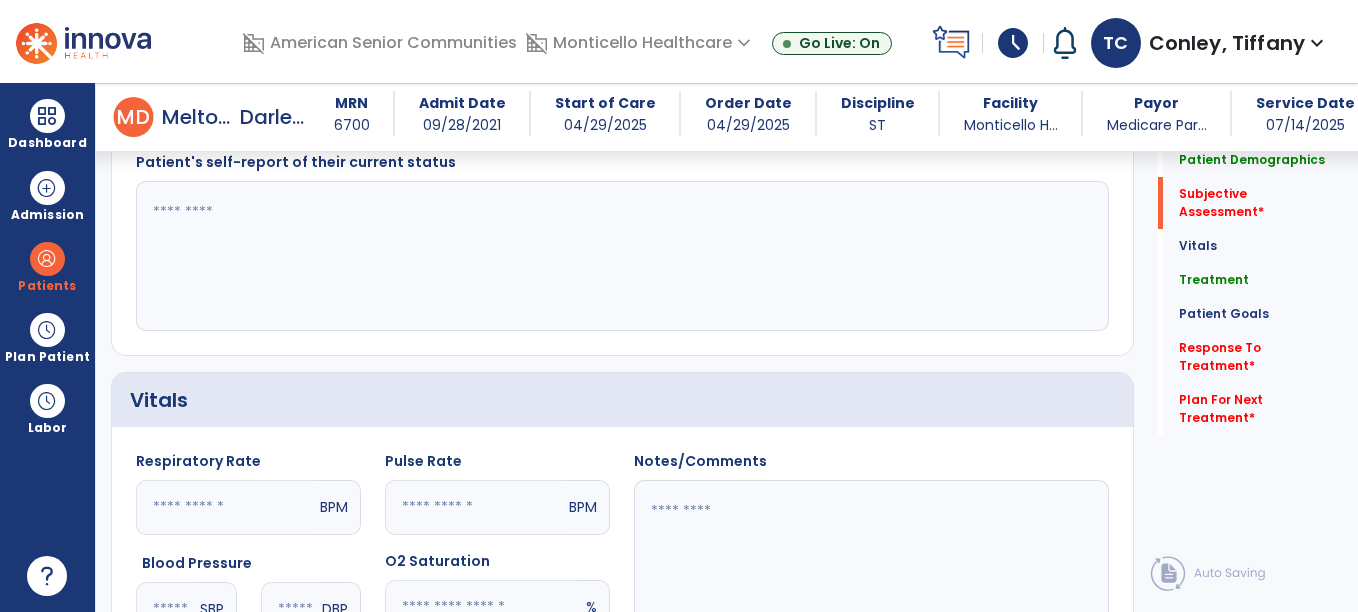 scroll, scrollTop: 574, scrollLeft: 0, axis: vertical 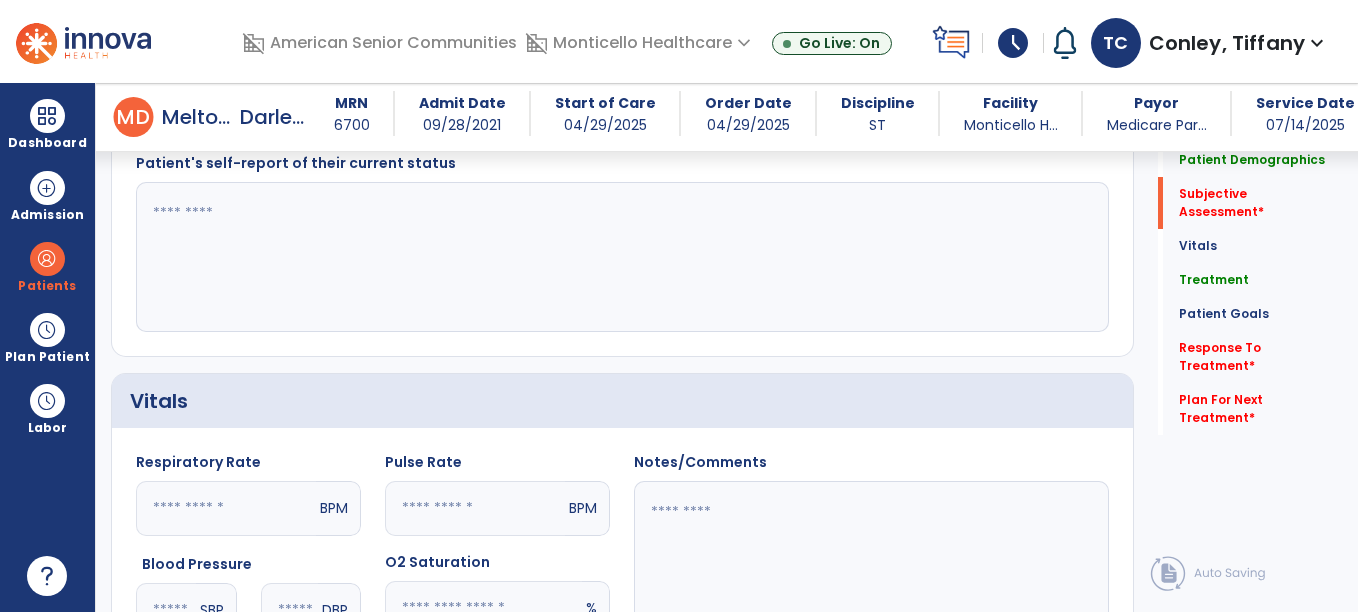 click 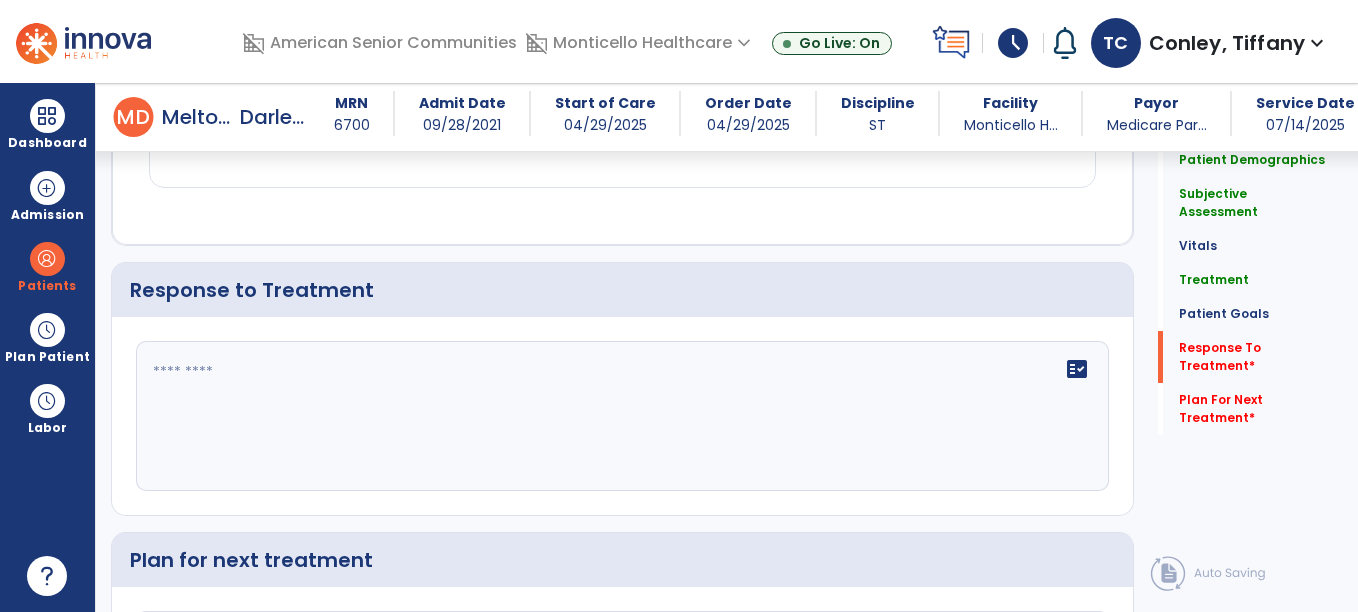 scroll, scrollTop: 3672, scrollLeft: 0, axis: vertical 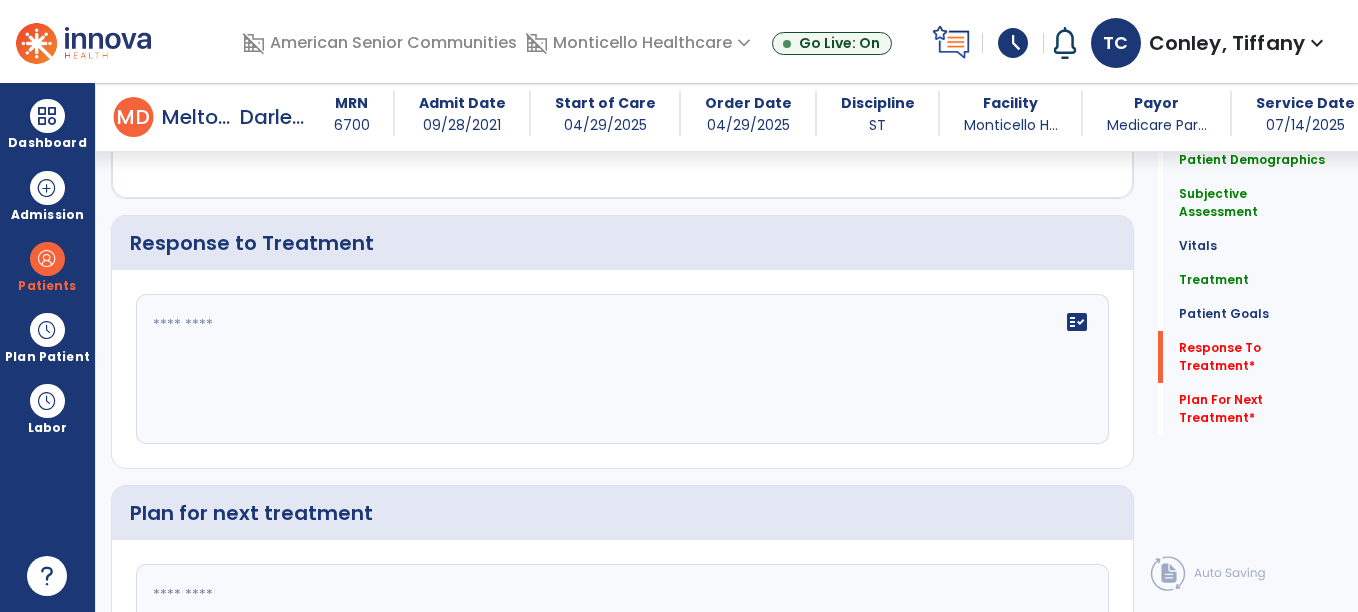 type on "**********" 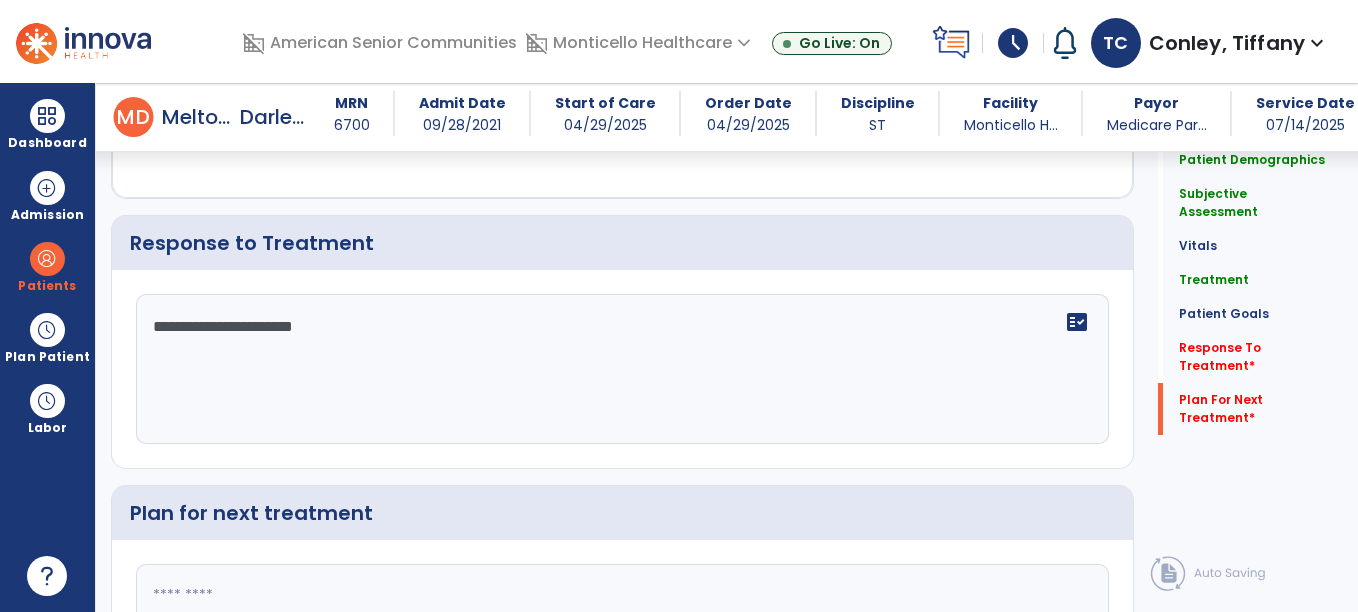 scroll, scrollTop: 3866, scrollLeft: 0, axis: vertical 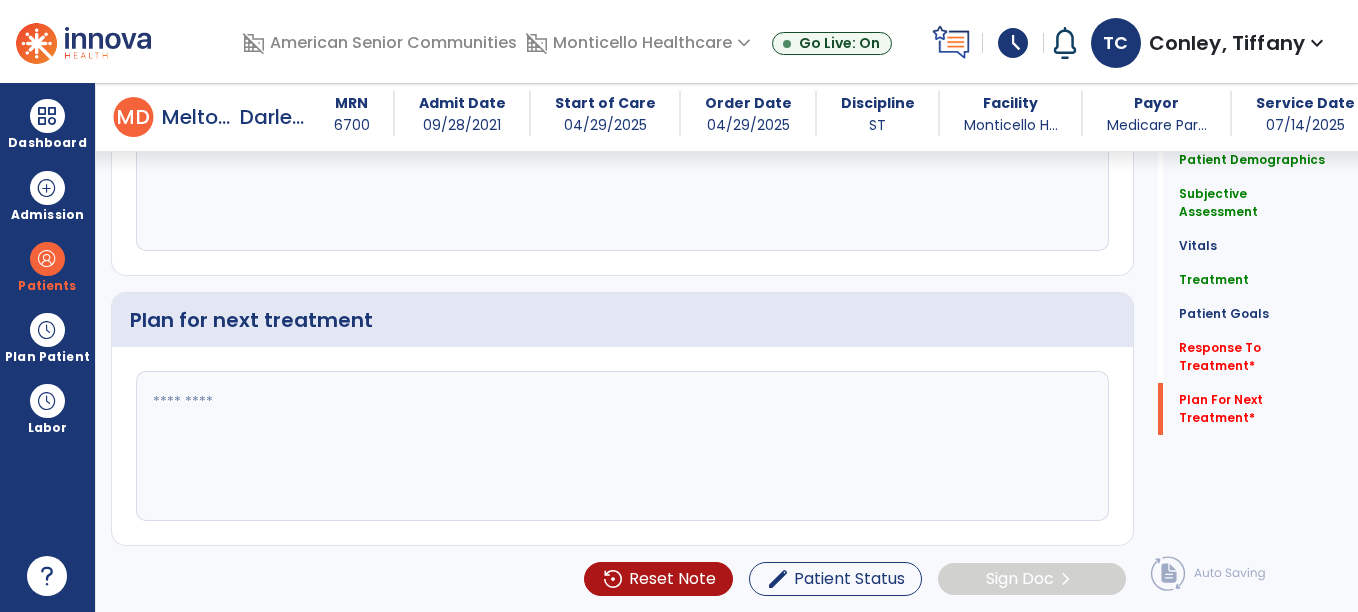 type on "**********" 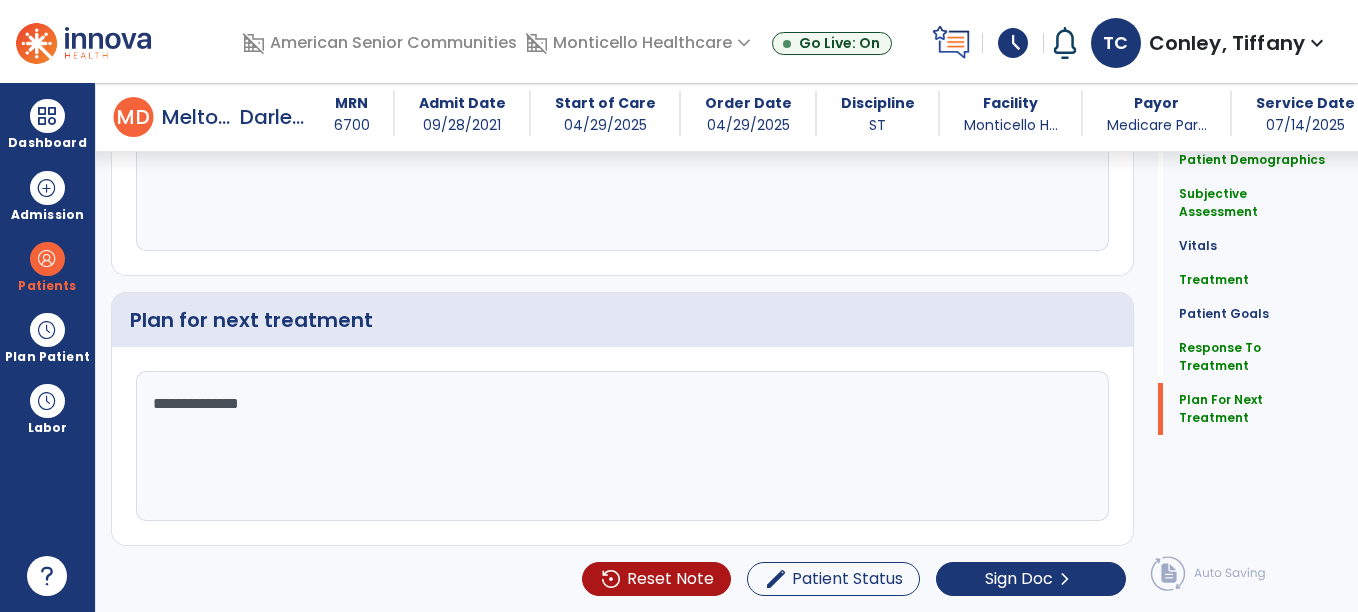 click on "**********" 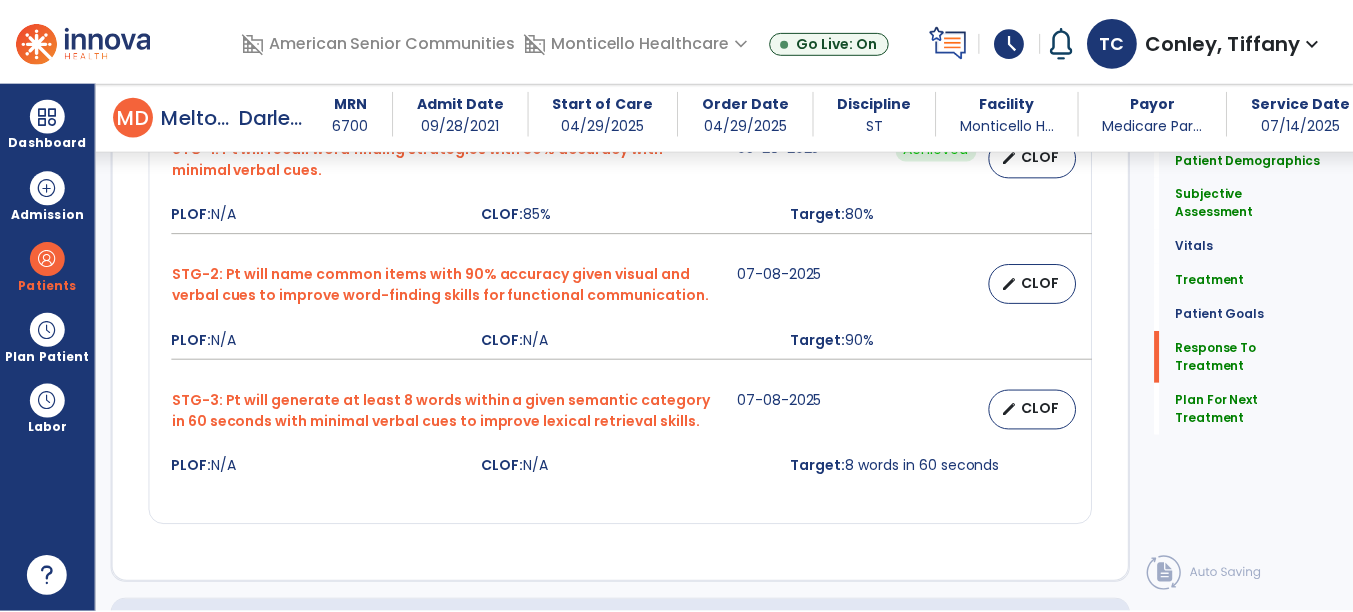 scroll, scrollTop: 3866, scrollLeft: 0, axis: vertical 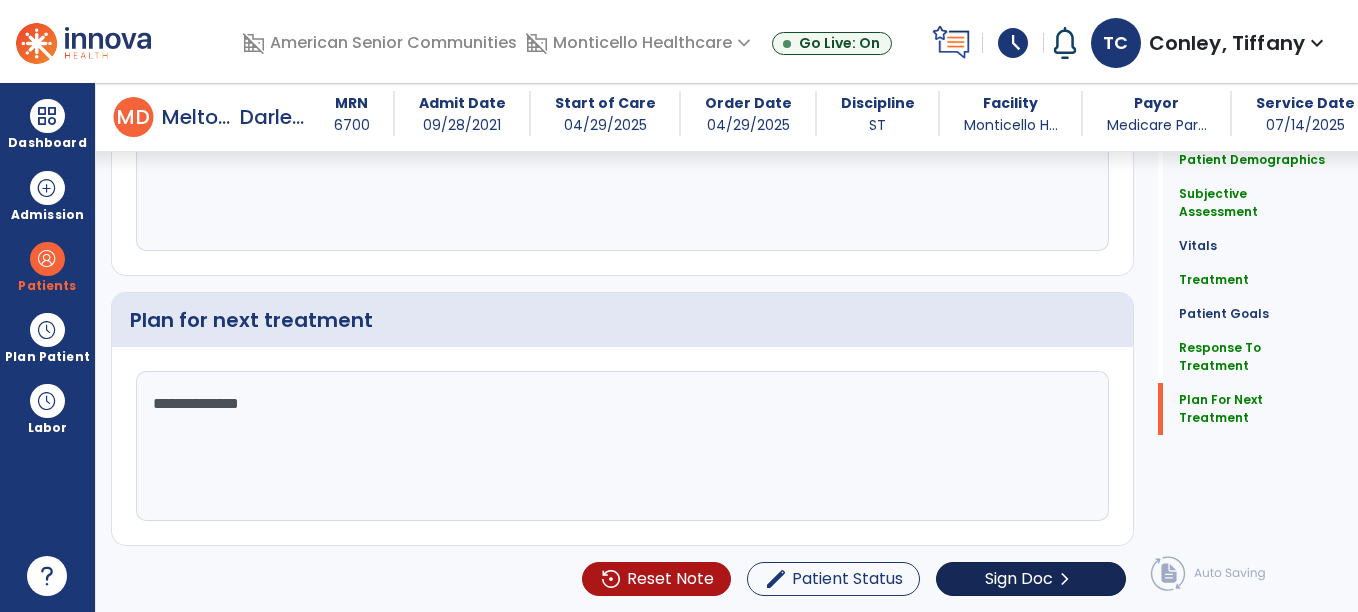 type on "**********" 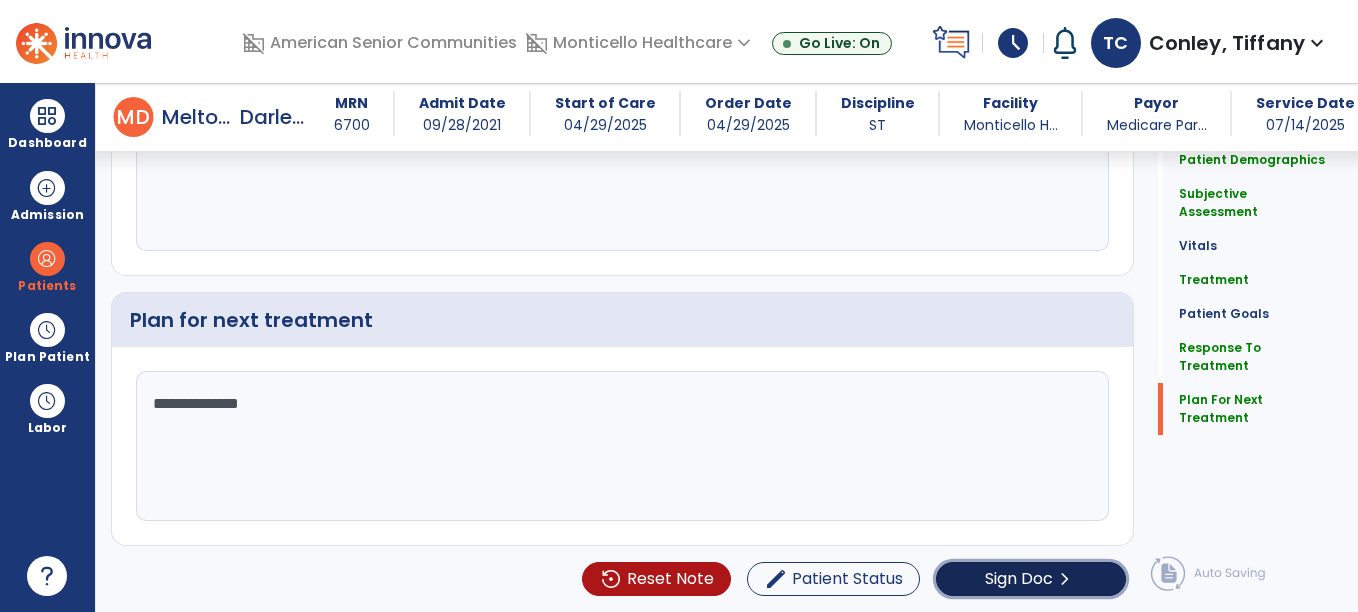click on "Sign Doc" 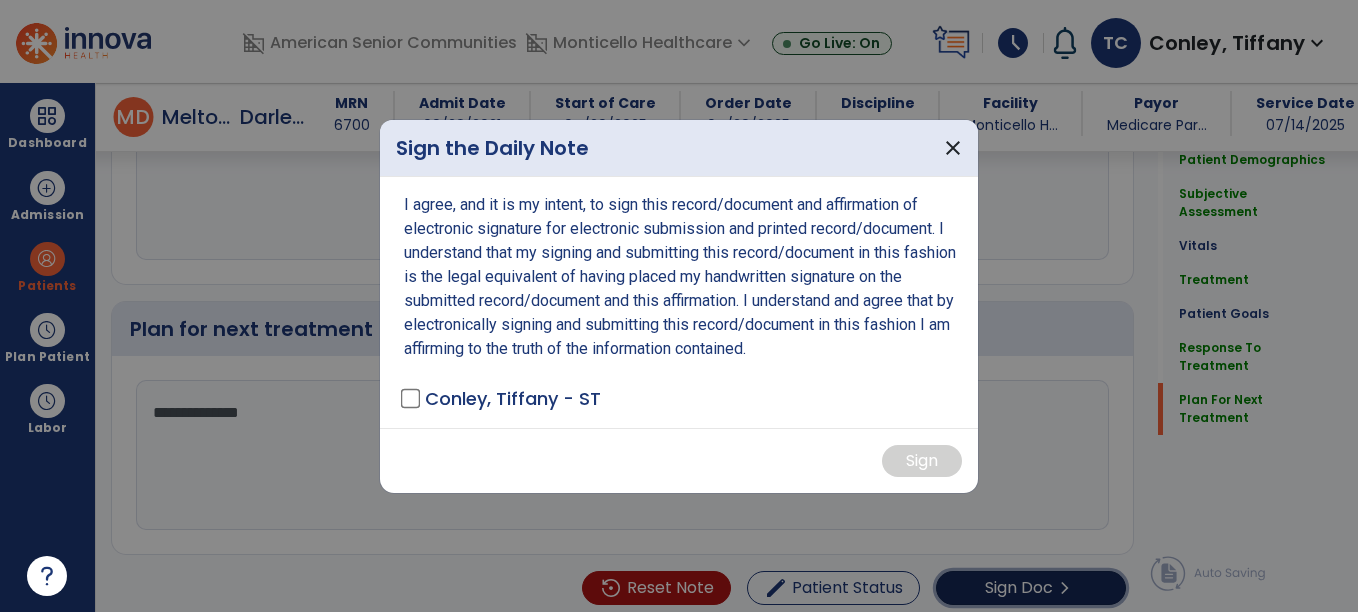 scroll, scrollTop: 3866, scrollLeft: 0, axis: vertical 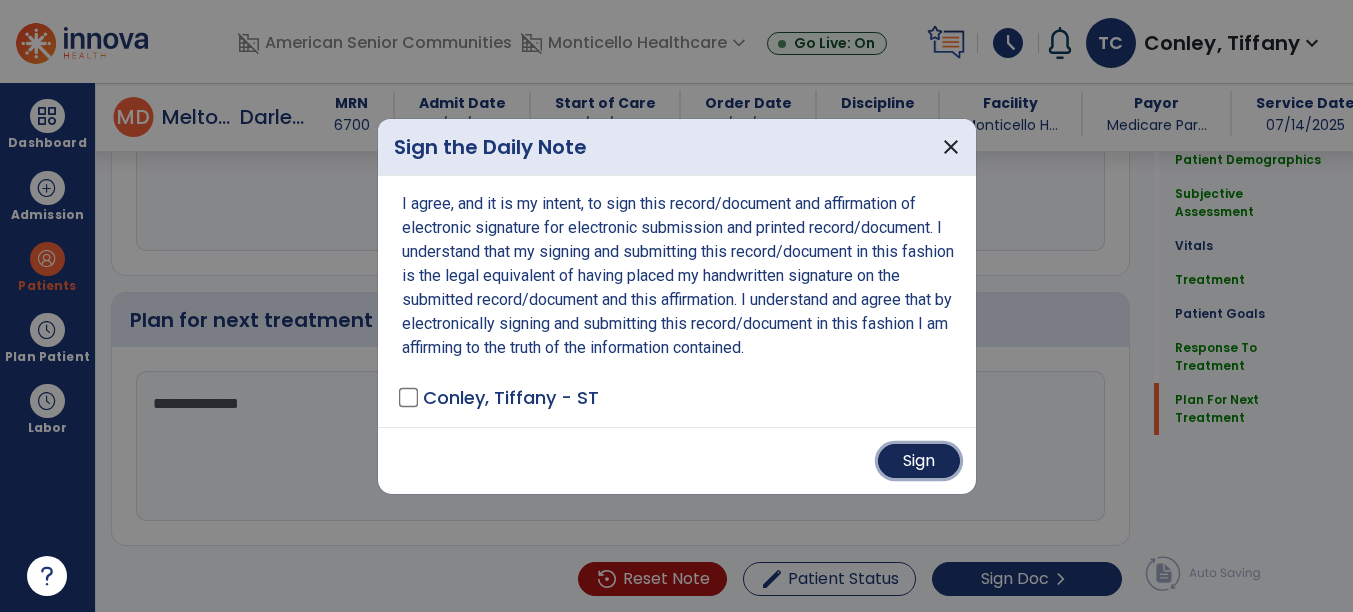 click on "Sign" at bounding box center [919, 461] 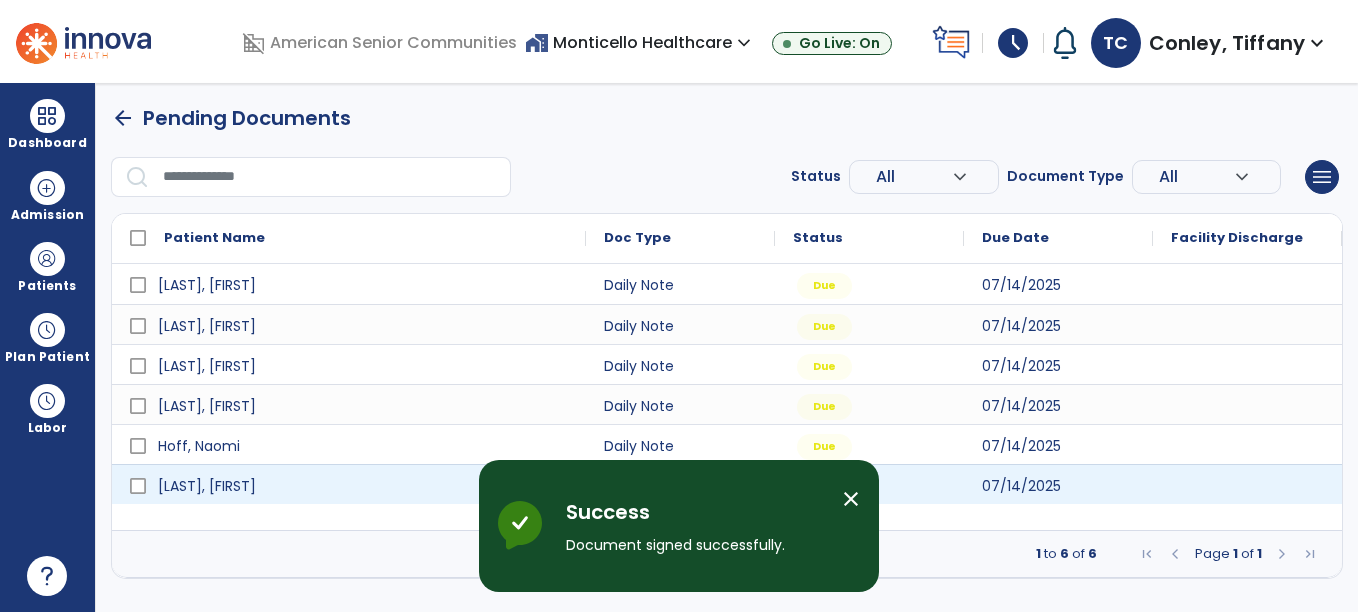 scroll, scrollTop: 0, scrollLeft: 0, axis: both 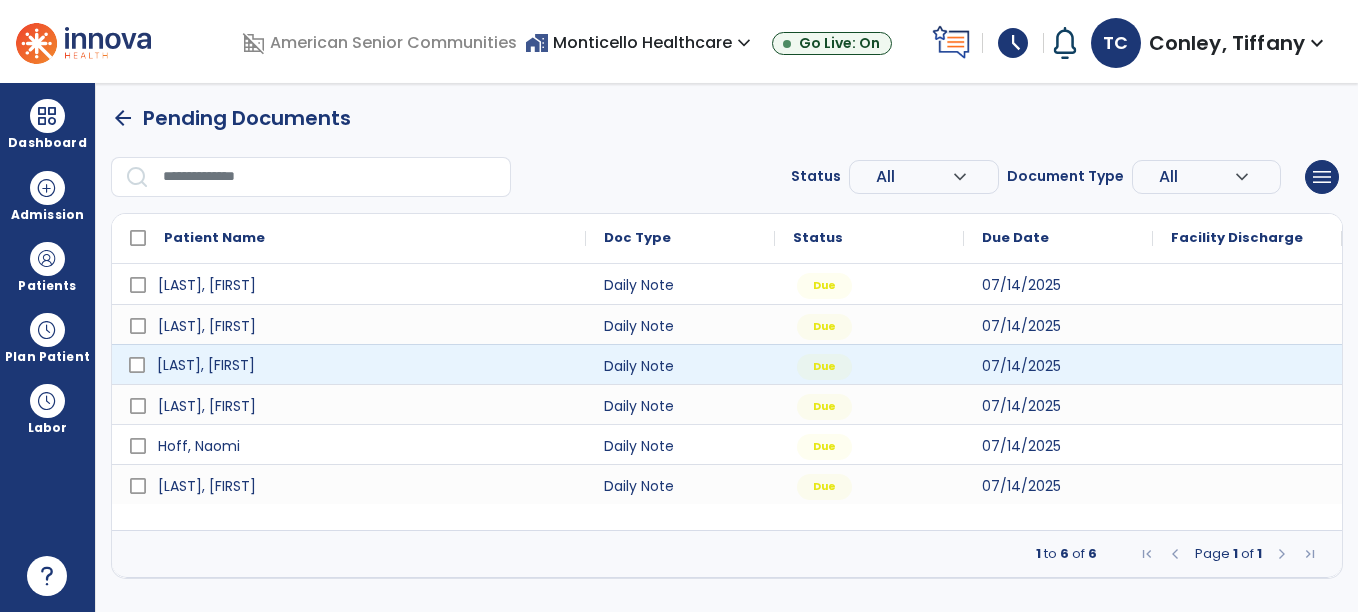 click on "[LAST], [FIRST]" at bounding box center [363, 365] 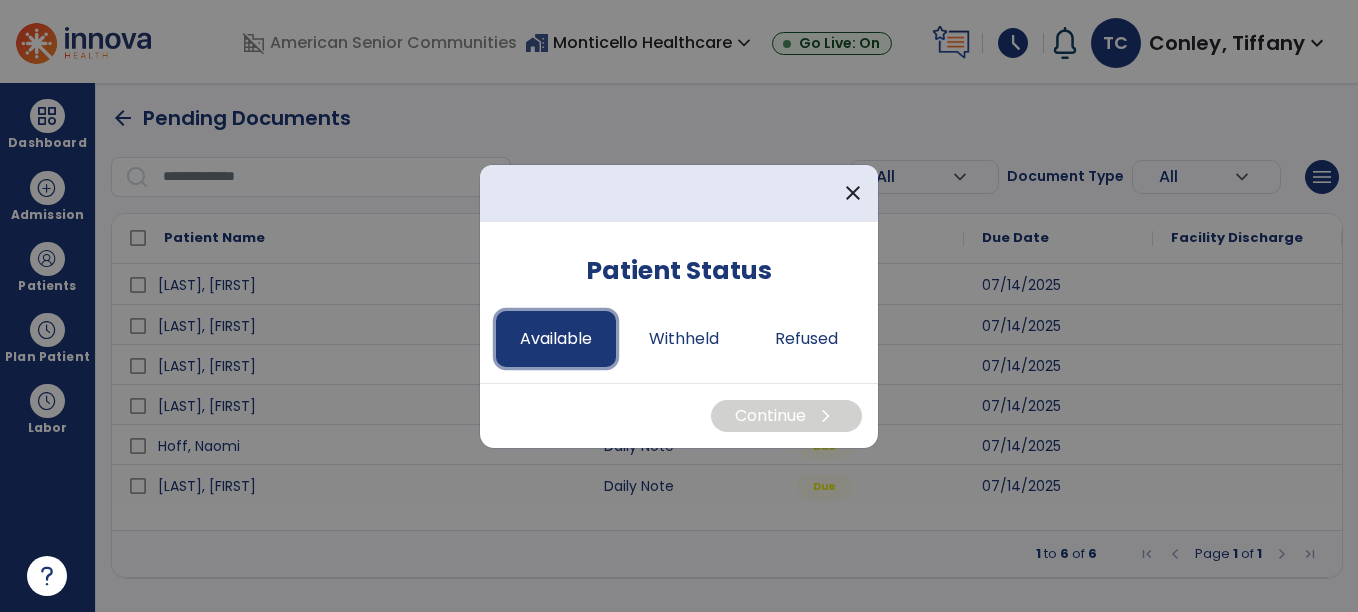click on "Available" at bounding box center (556, 339) 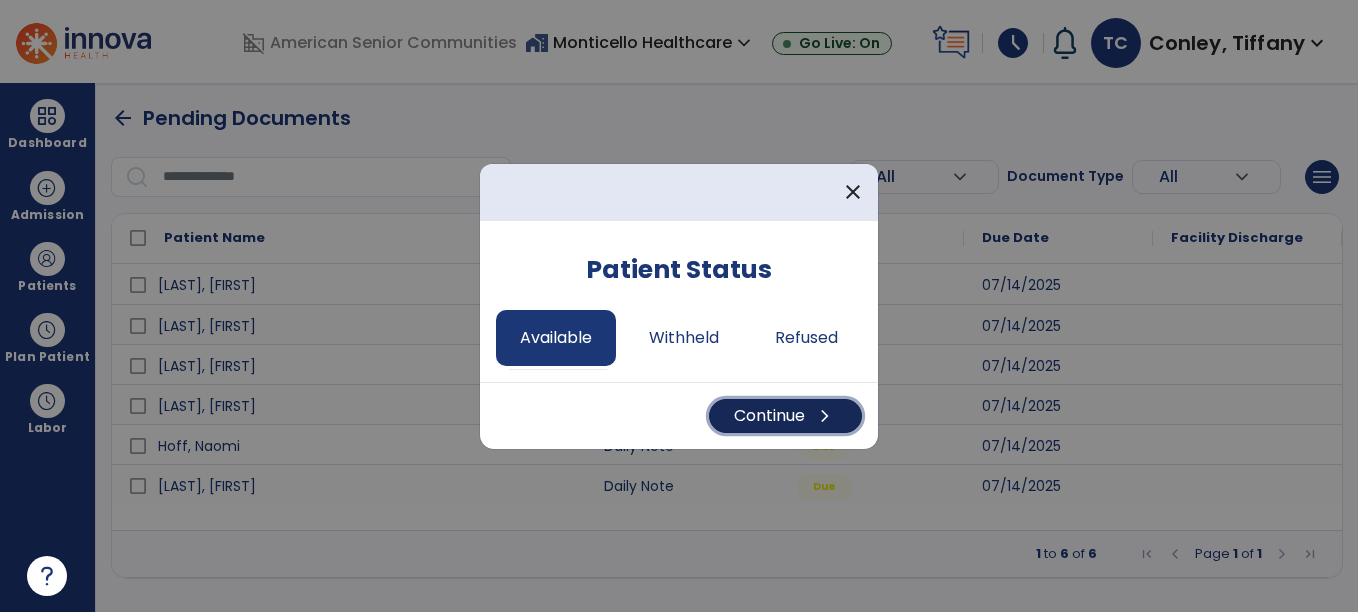 click on "Continue   chevron_right" at bounding box center (785, 416) 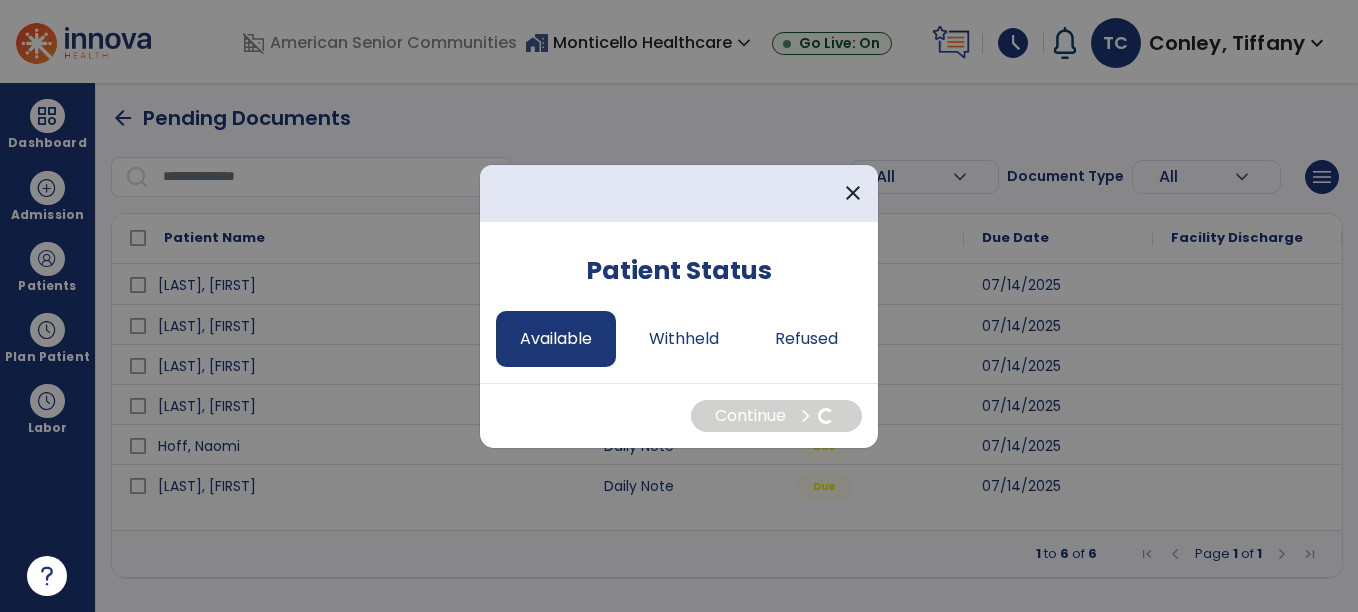 select on "*" 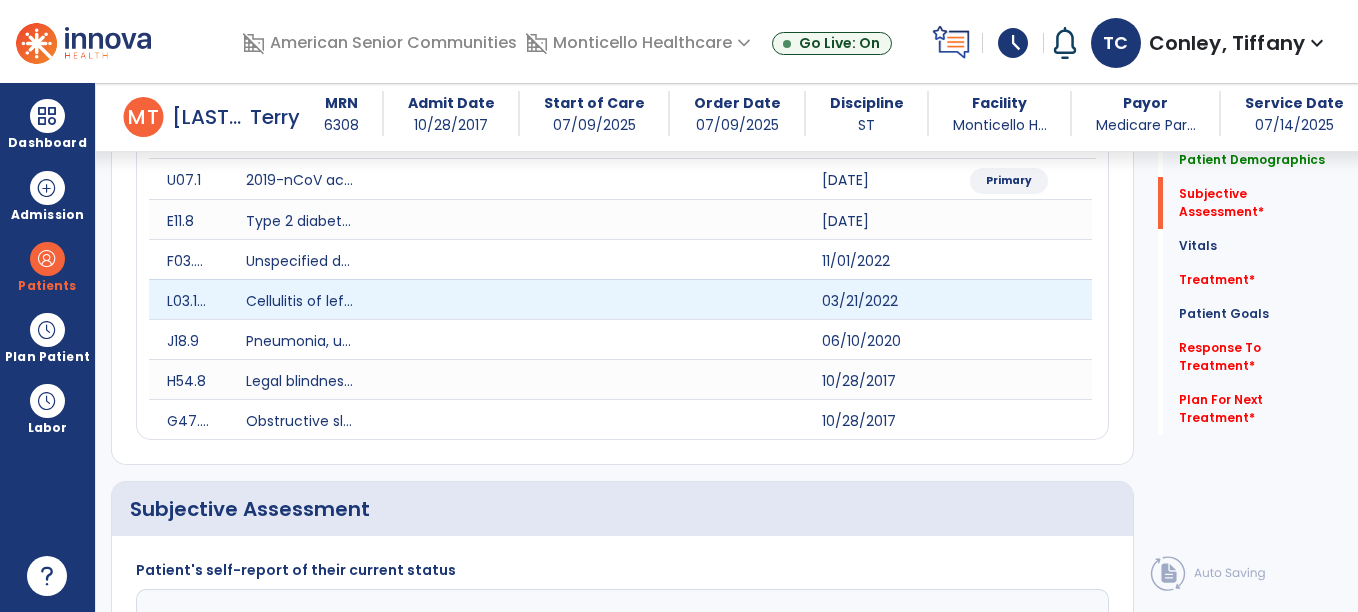scroll, scrollTop: 576, scrollLeft: 0, axis: vertical 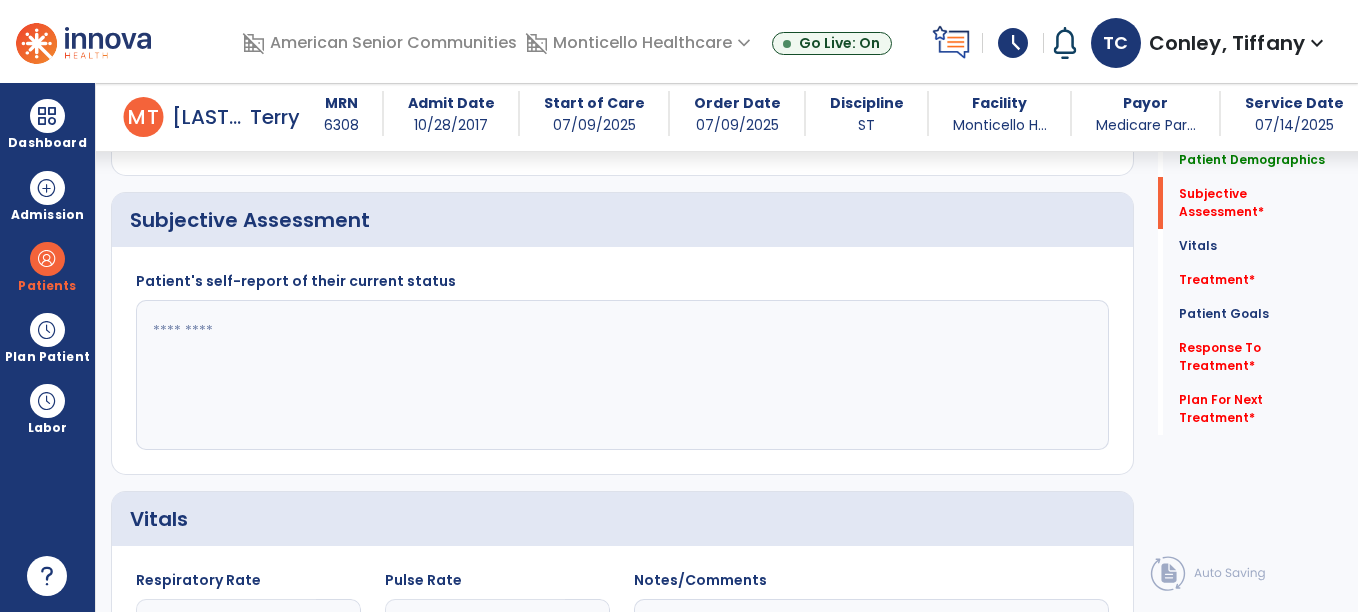 click 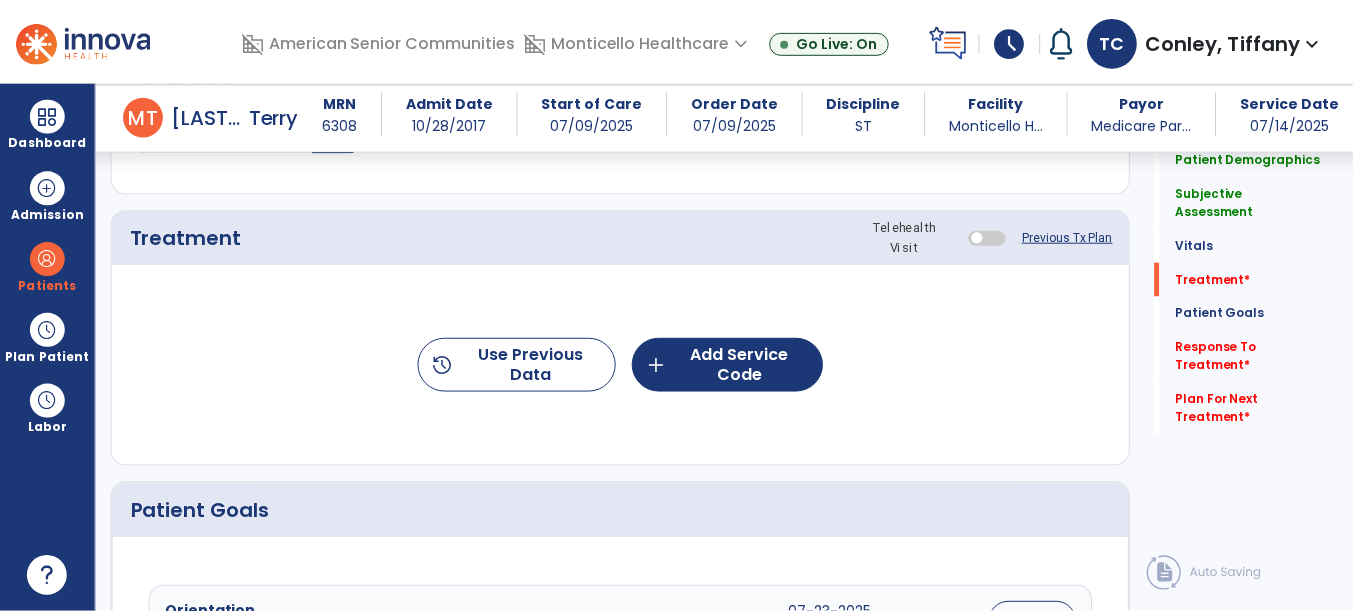 scroll, scrollTop: 1290, scrollLeft: 0, axis: vertical 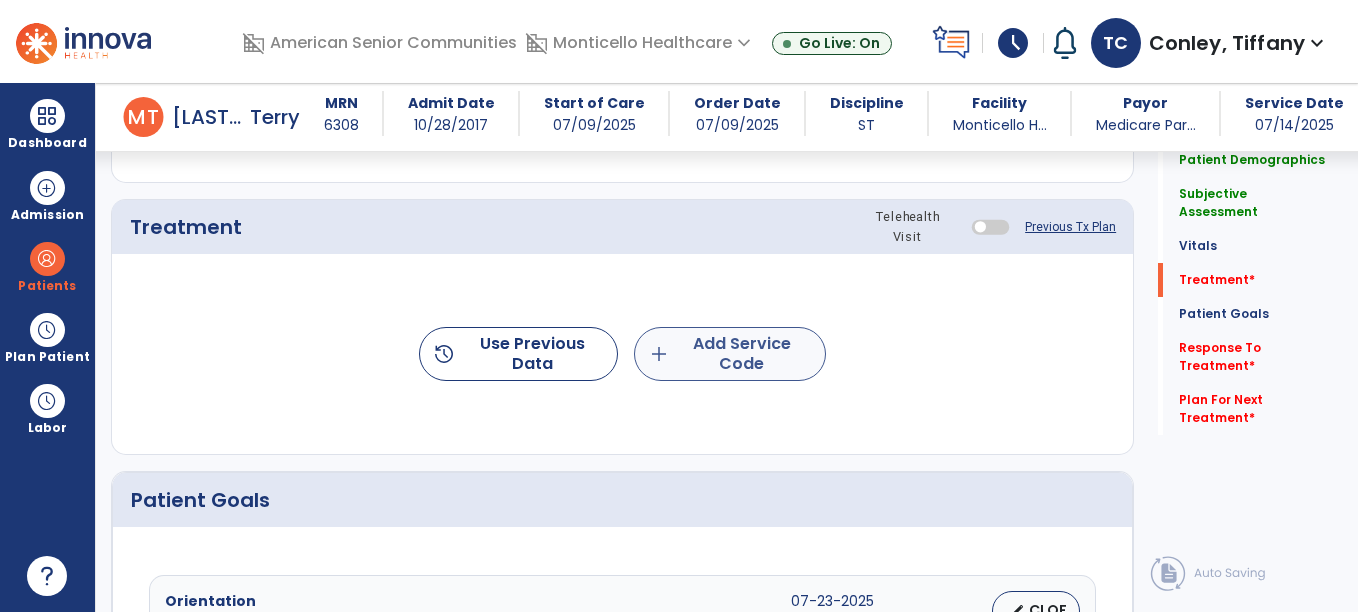 type on "**********" 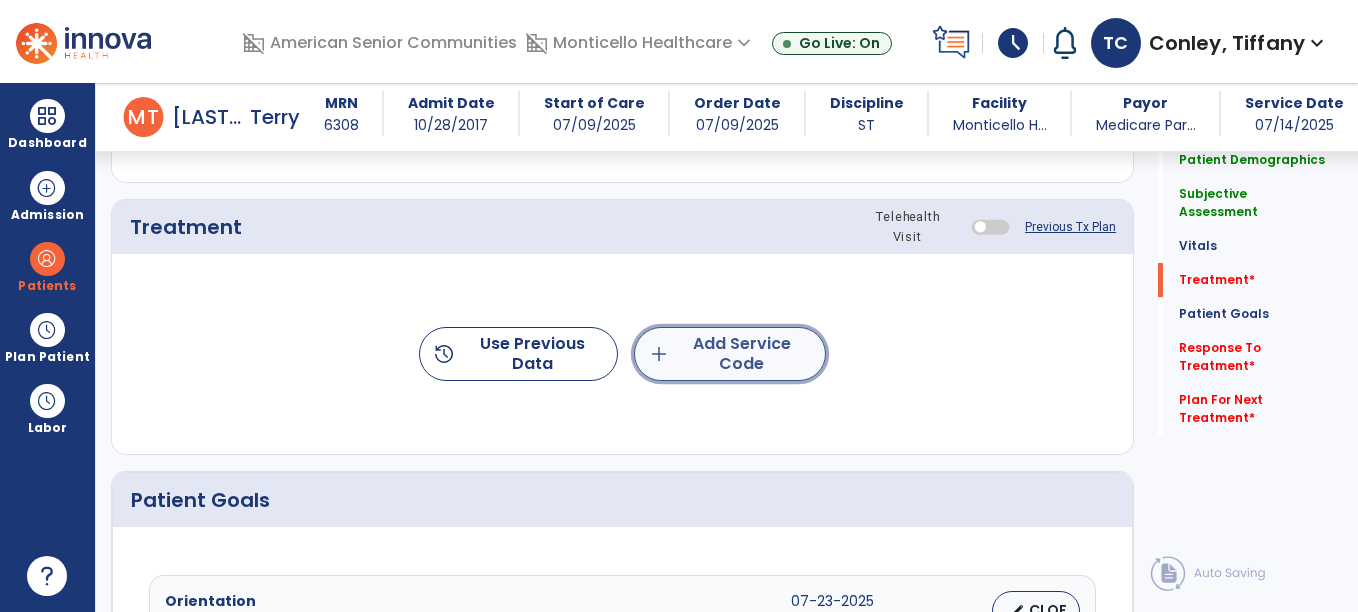 click on "add  Add Service Code" 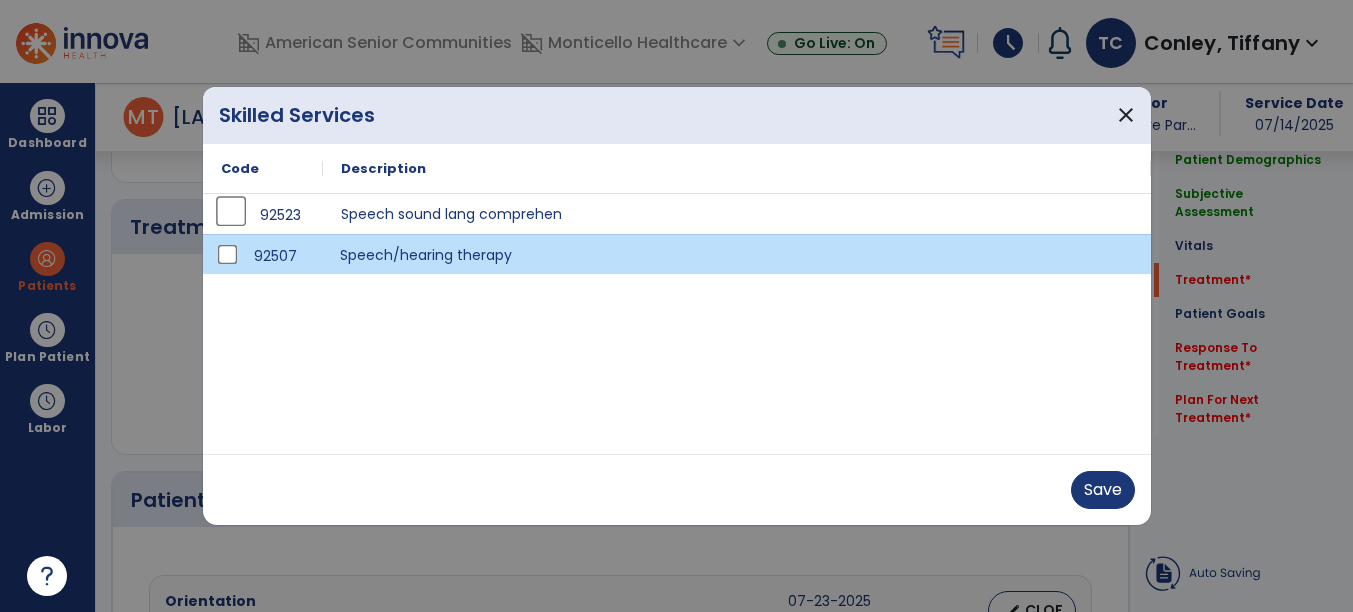 scroll, scrollTop: 1290, scrollLeft: 0, axis: vertical 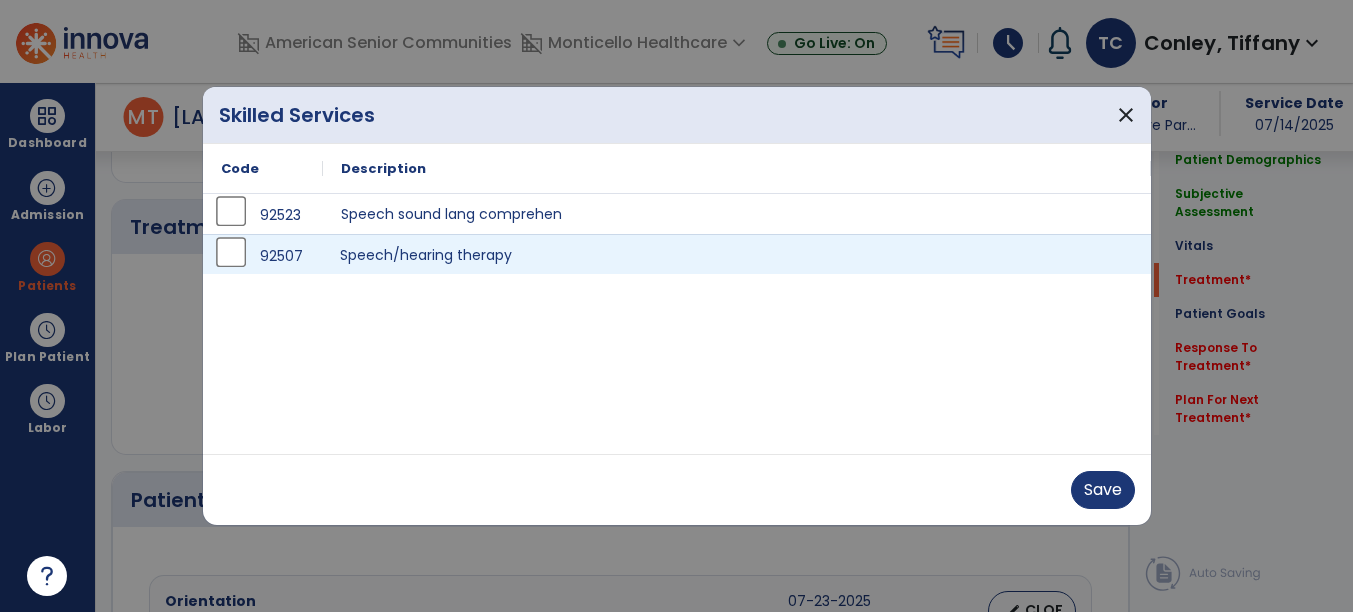 click on "Speech/hearing therapy" at bounding box center (737, 254) 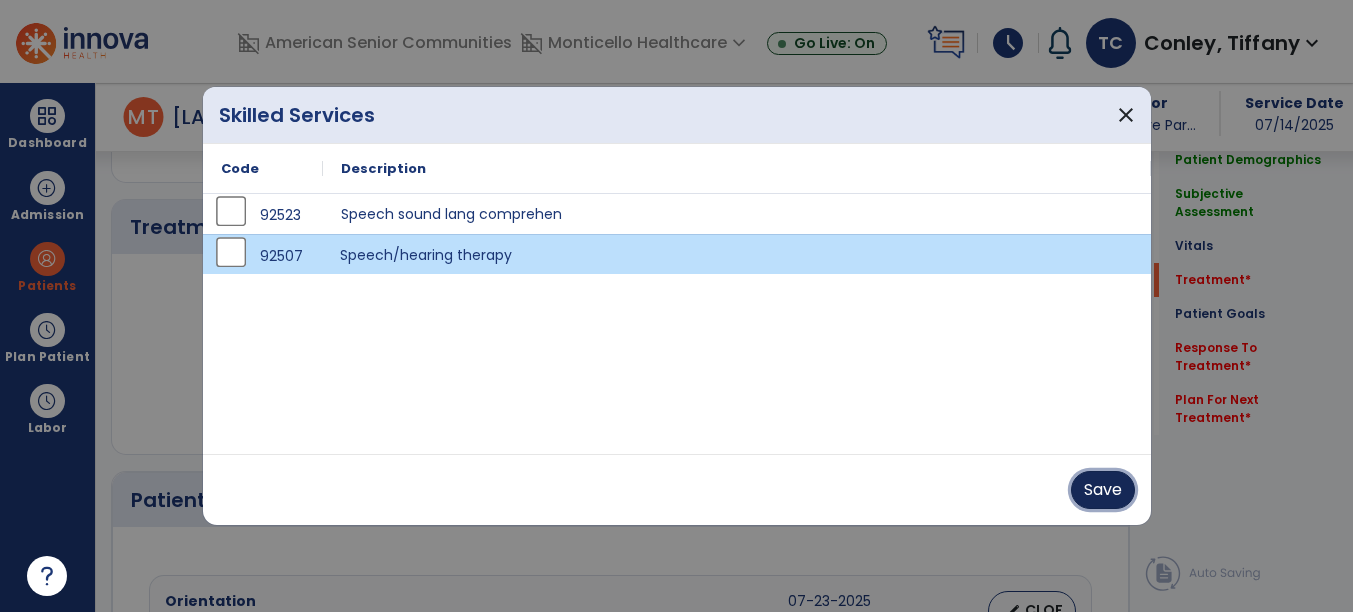 click on "Save" at bounding box center [1103, 490] 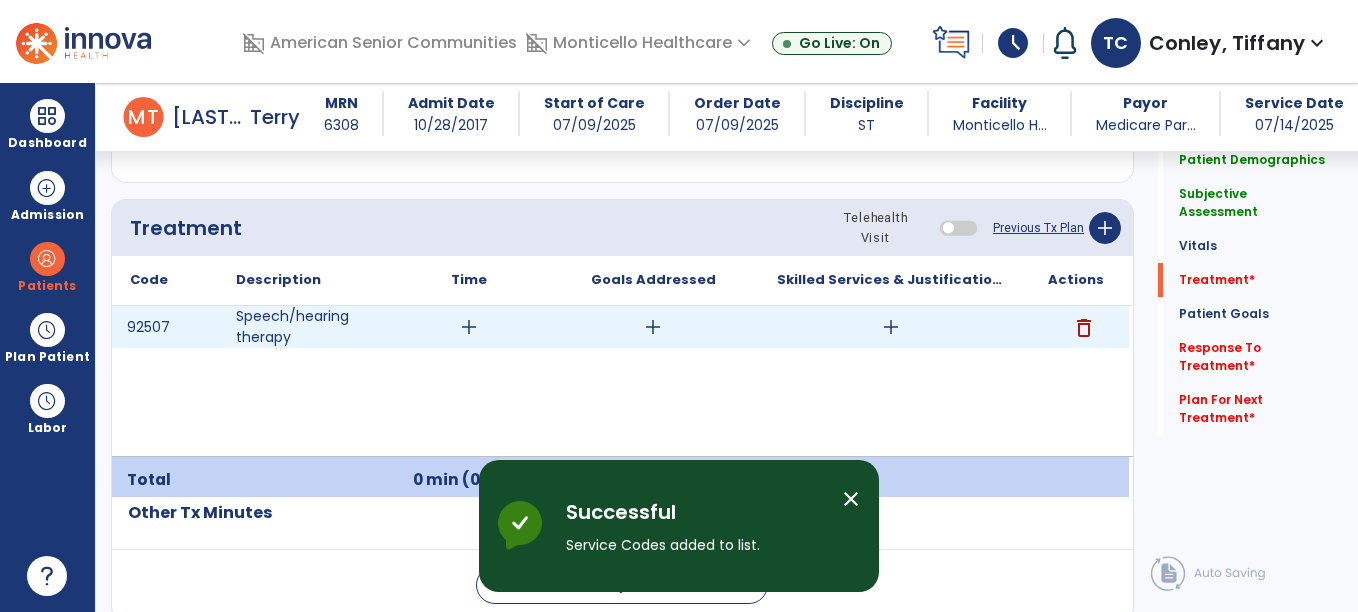 click on "add" at bounding box center (469, 327) 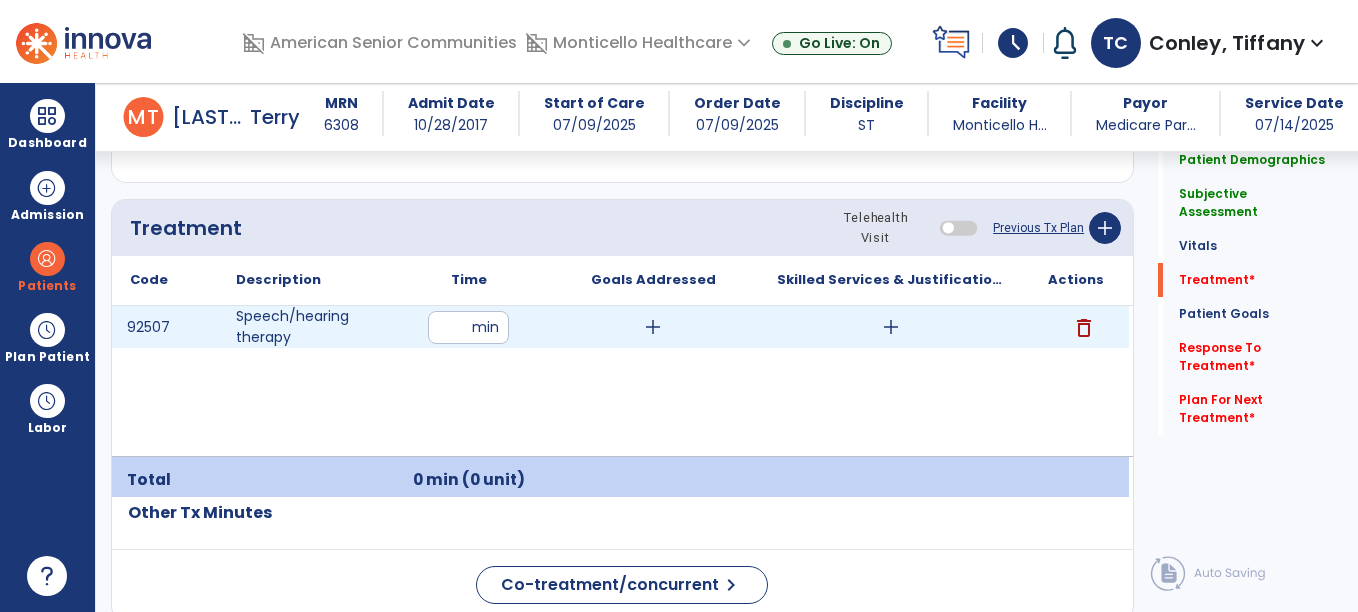 type on "**" 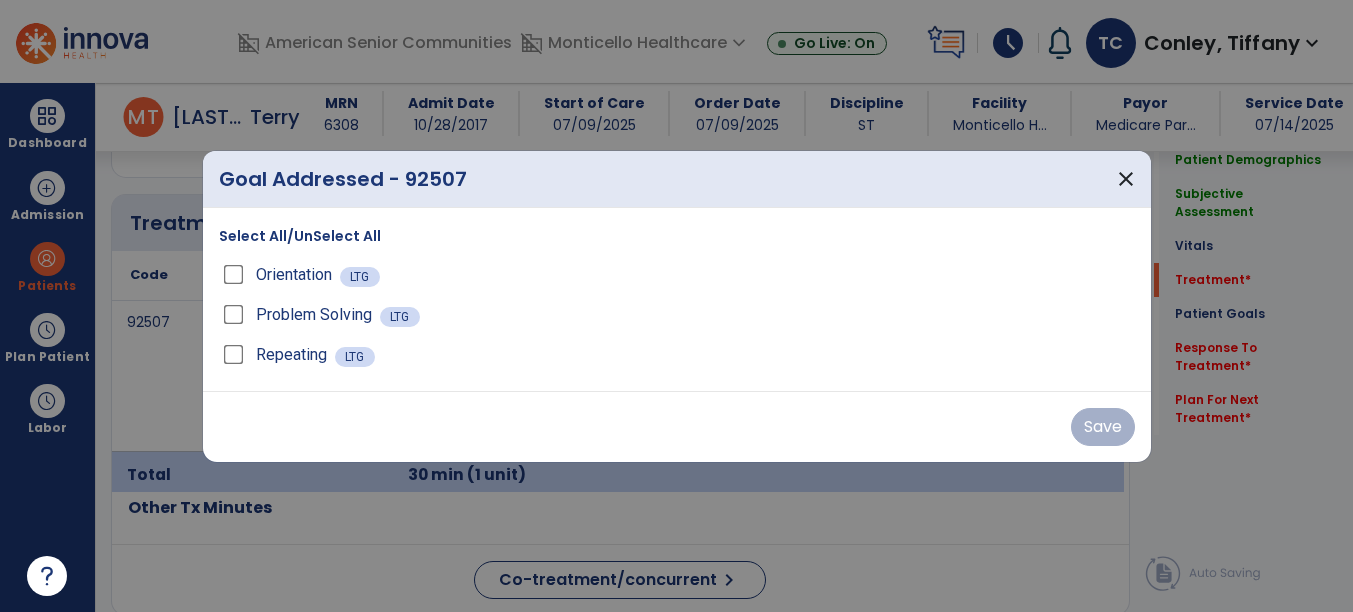 scroll, scrollTop: 1290, scrollLeft: 0, axis: vertical 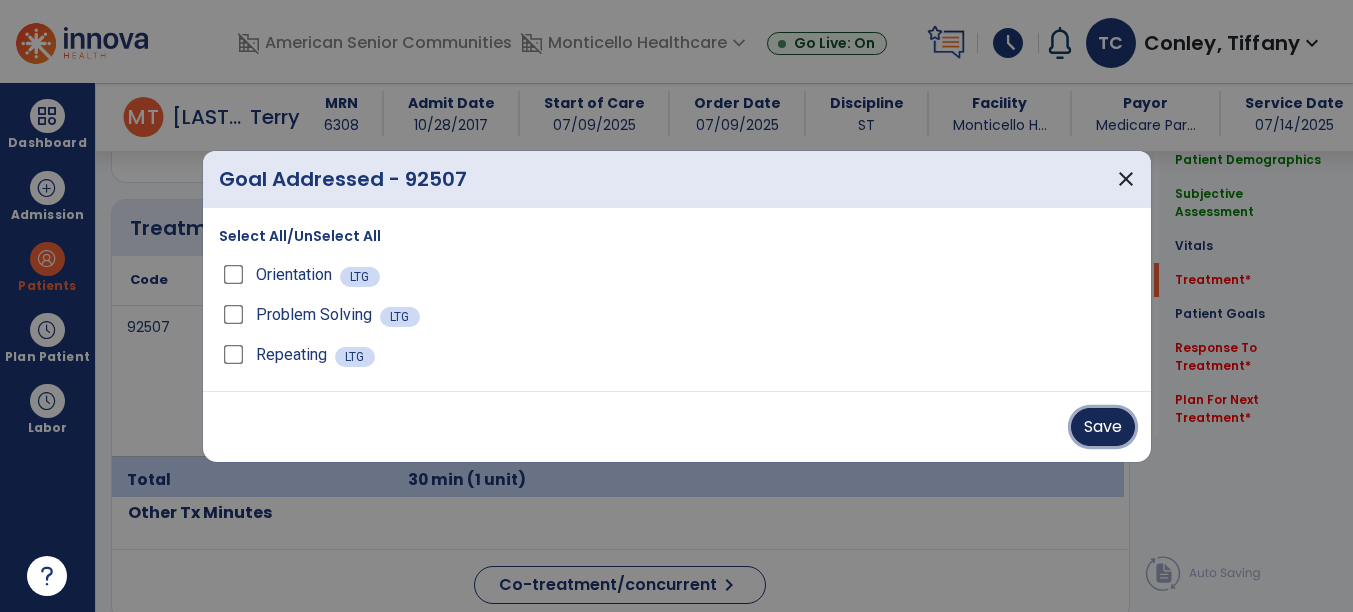 click on "Save" at bounding box center [1103, 427] 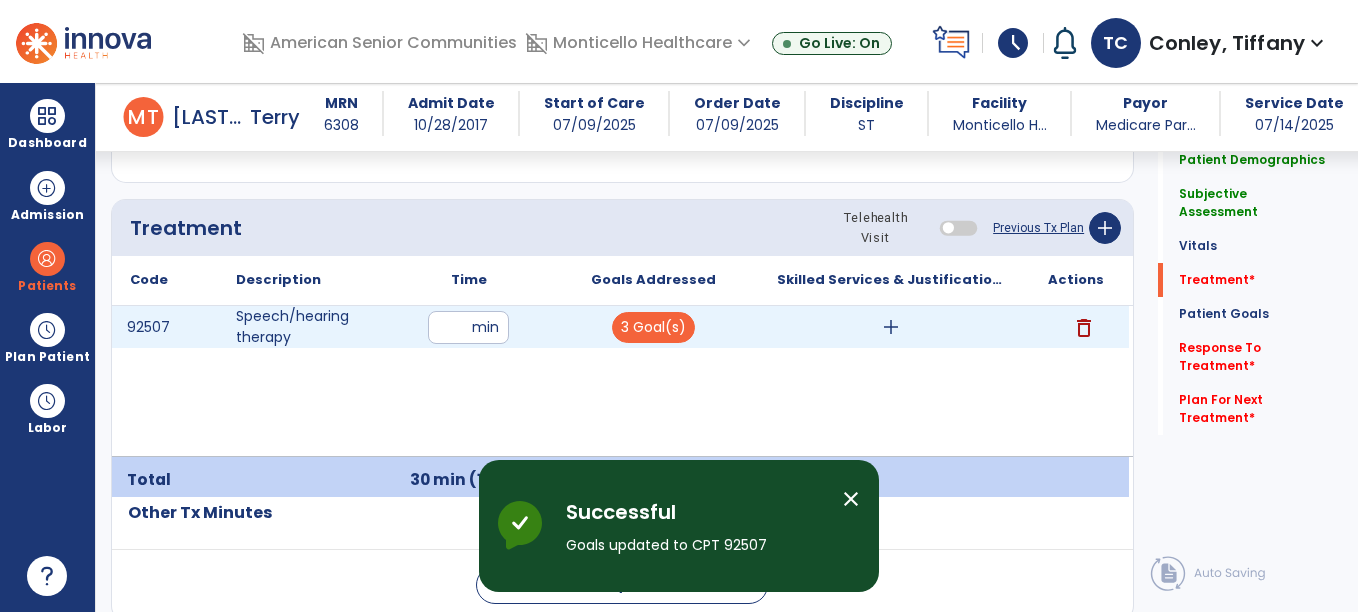 click on "add" at bounding box center [891, 327] 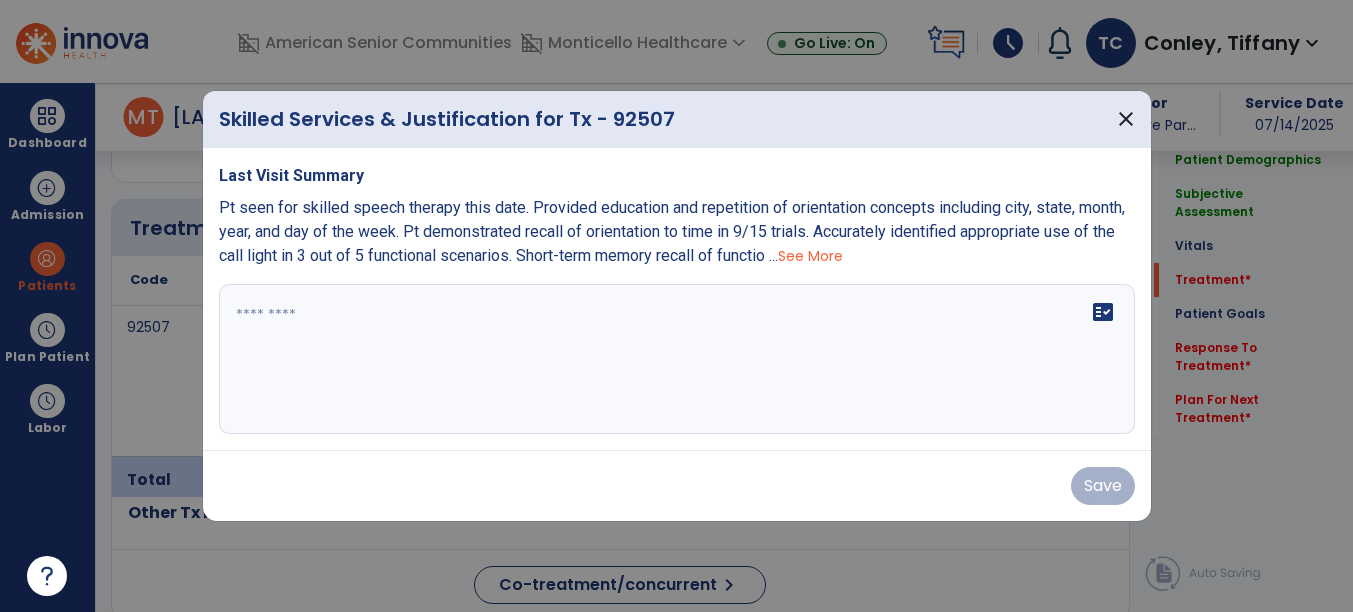 scroll, scrollTop: 1290, scrollLeft: 0, axis: vertical 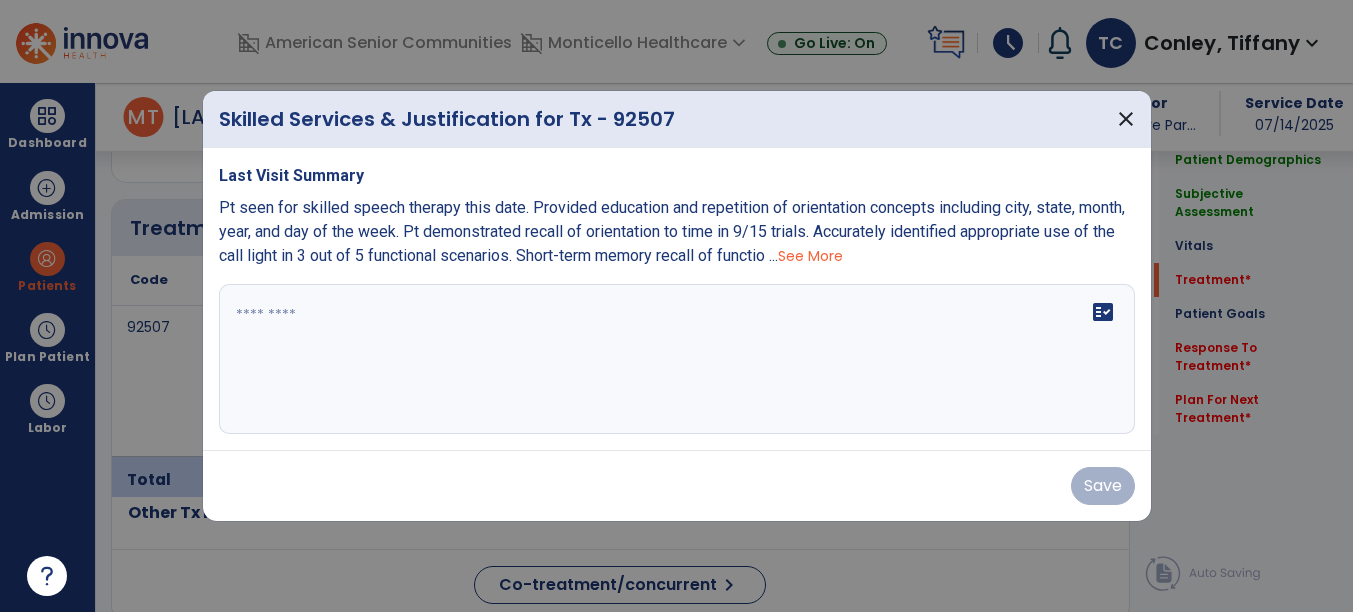 click at bounding box center (677, 359) 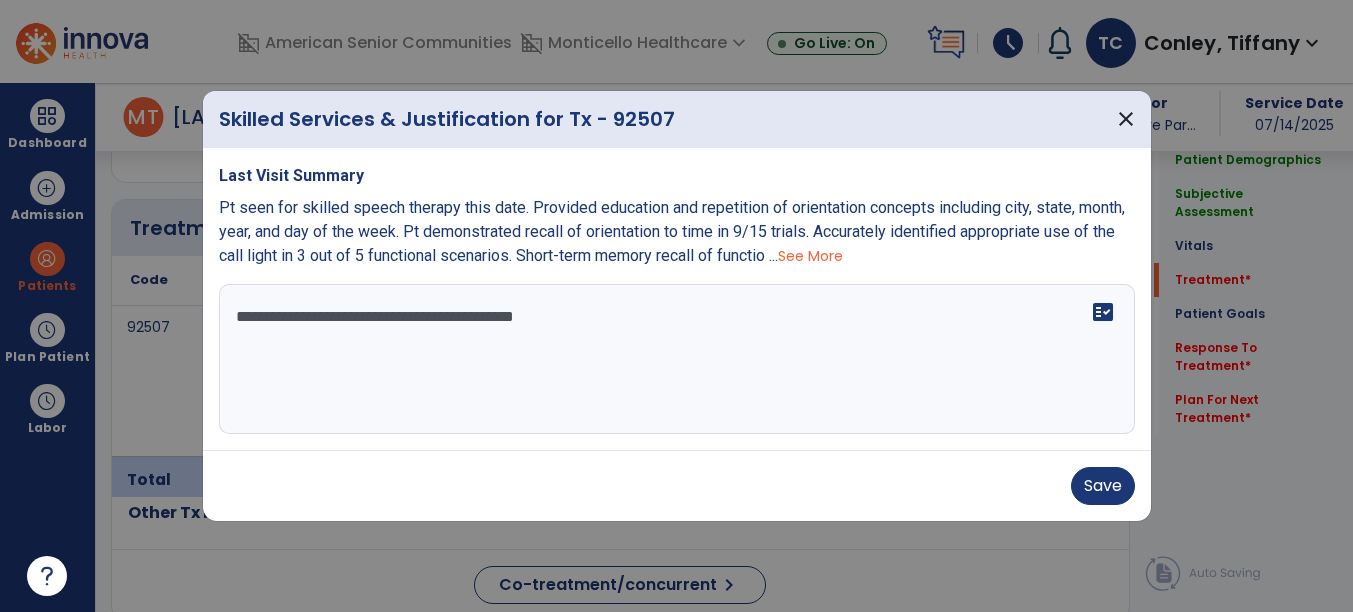 paste on "**********" 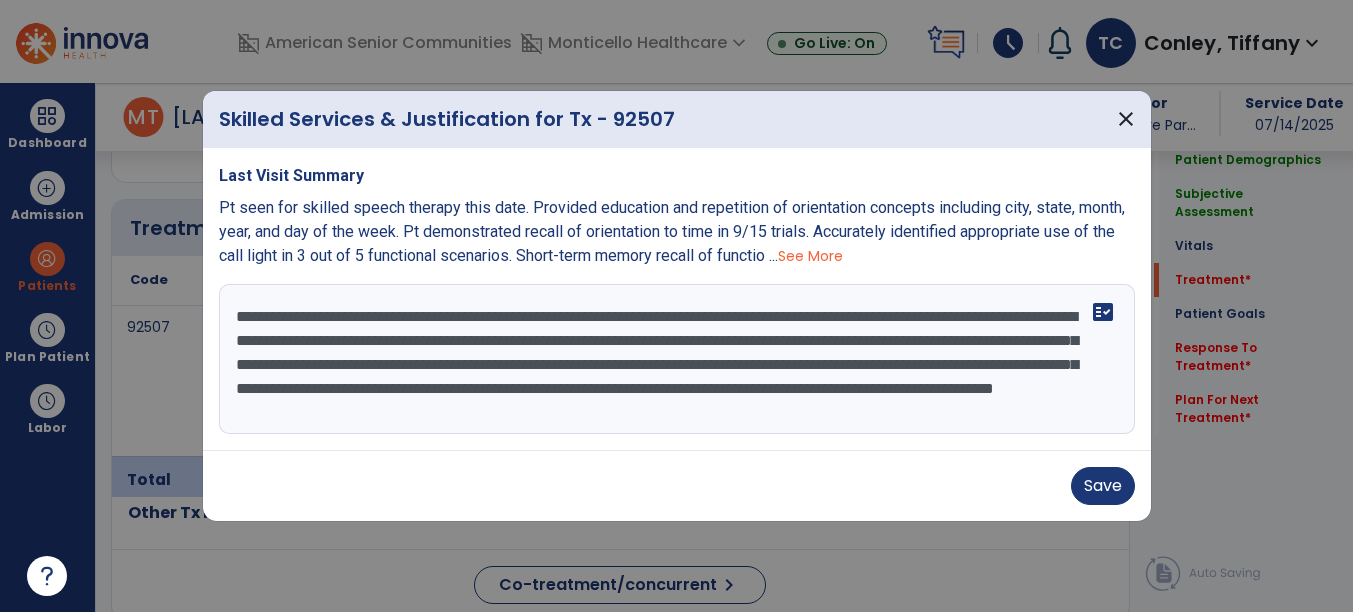 scroll, scrollTop: 15, scrollLeft: 0, axis: vertical 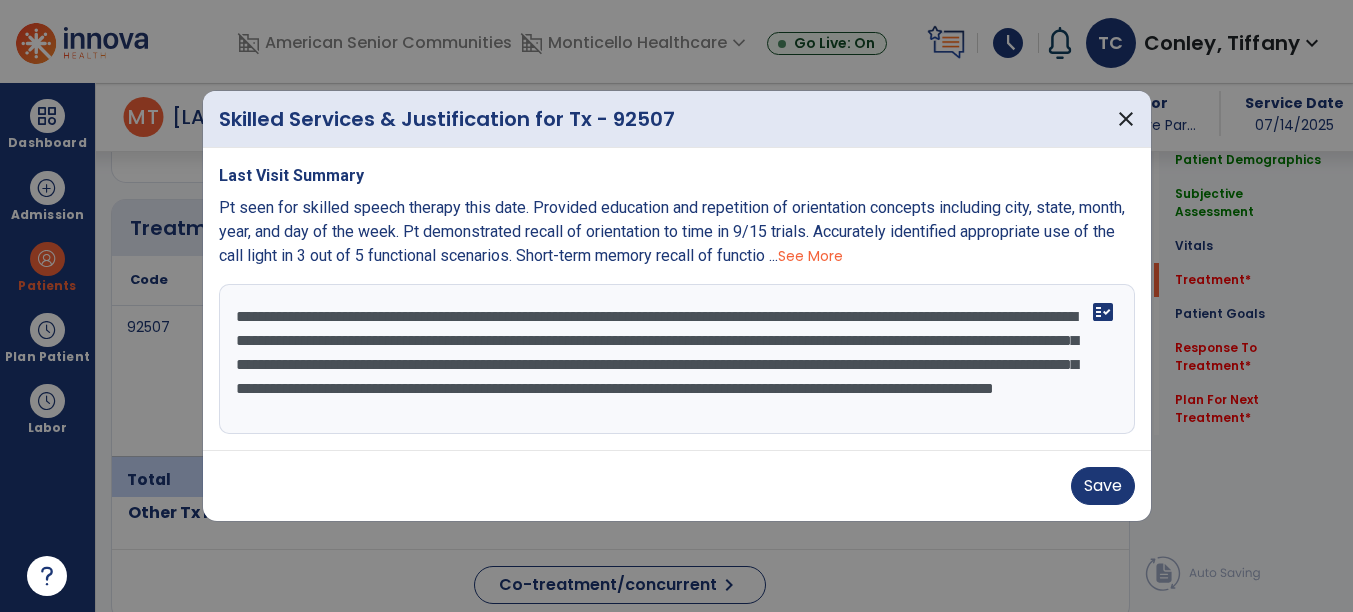 click on "**********" at bounding box center (677, 359) 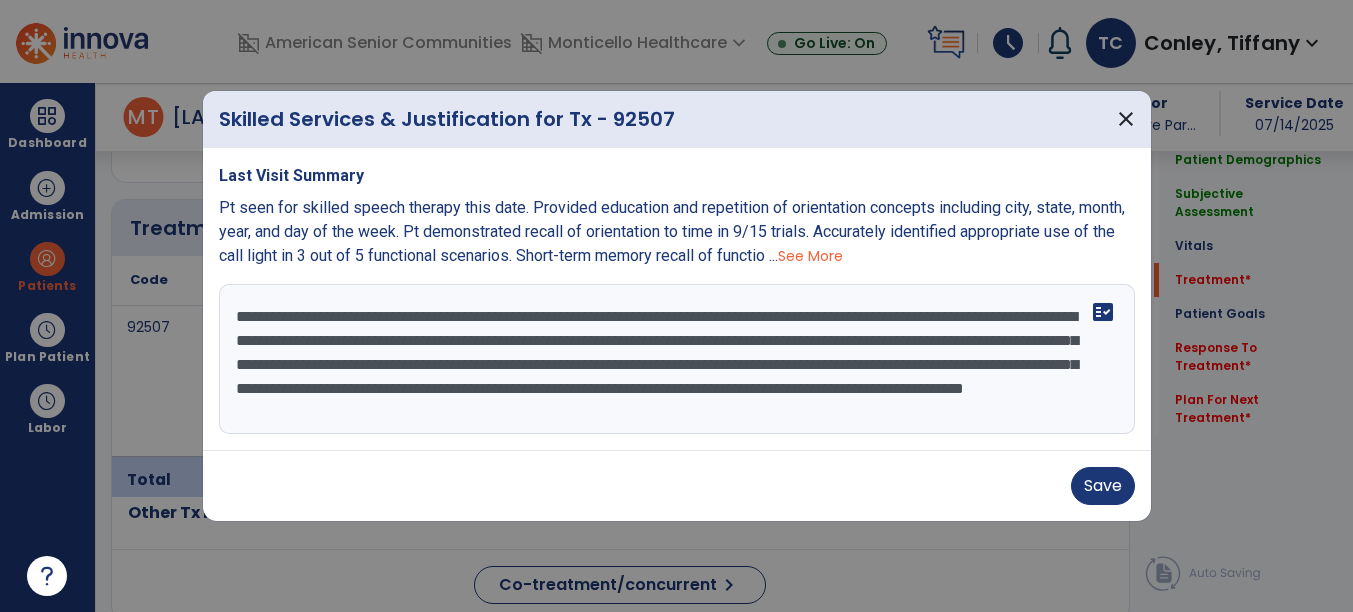 click on "**********" at bounding box center (677, 359) 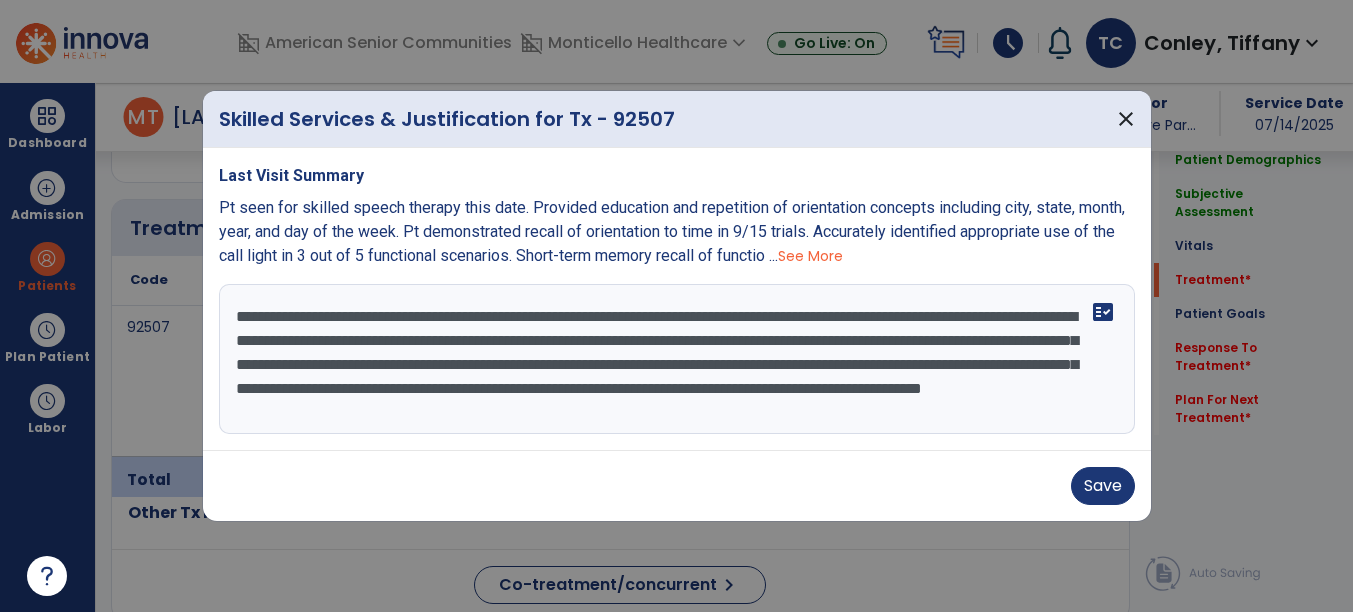 scroll, scrollTop: 0, scrollLeft: 0, axis: both 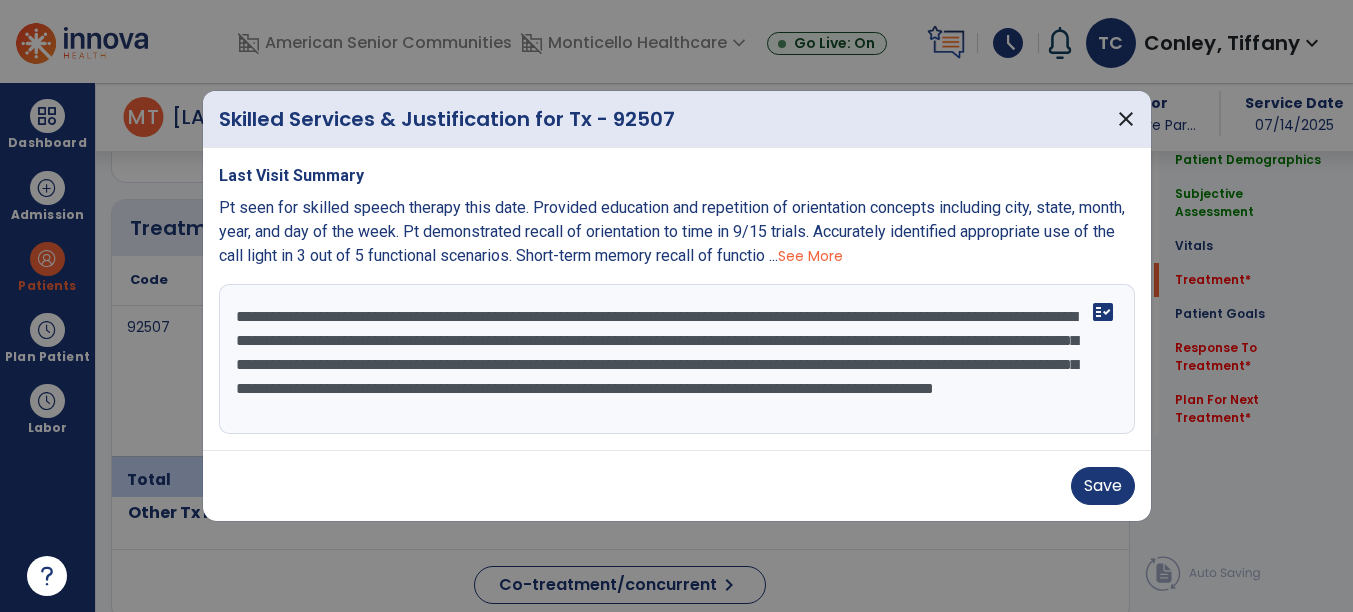 click on "**********" at bounding box center (677, 359) 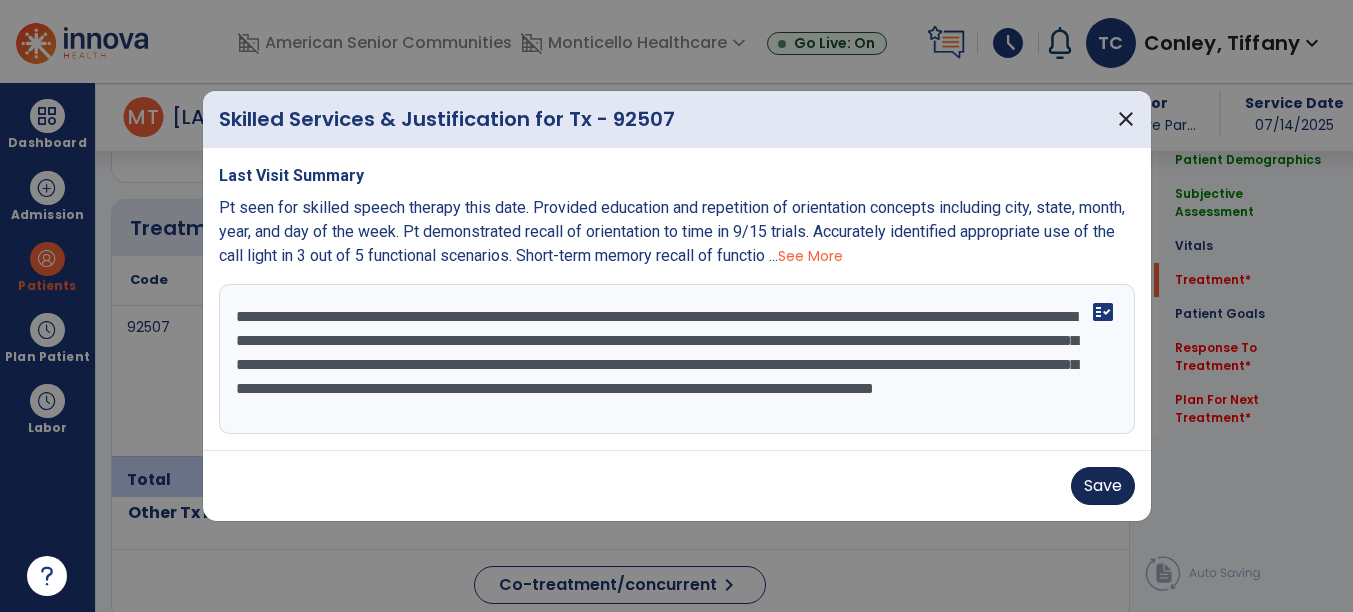 type on "**********" 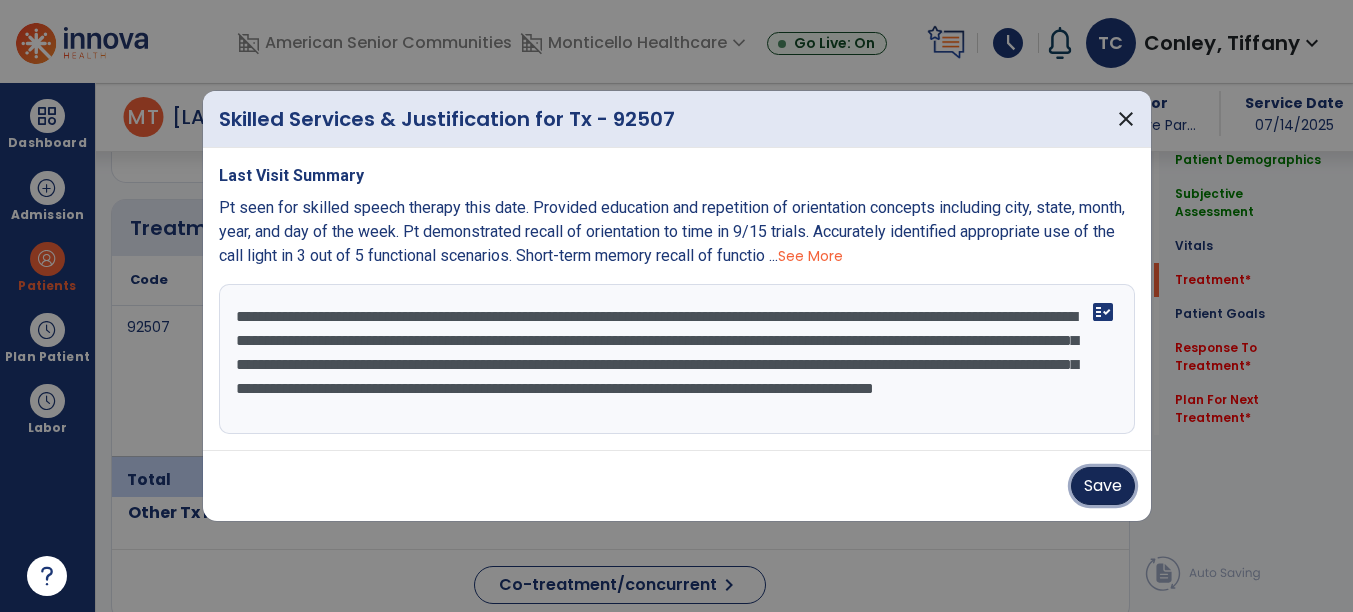 click on "Save" at bounding box center (1103, 486) 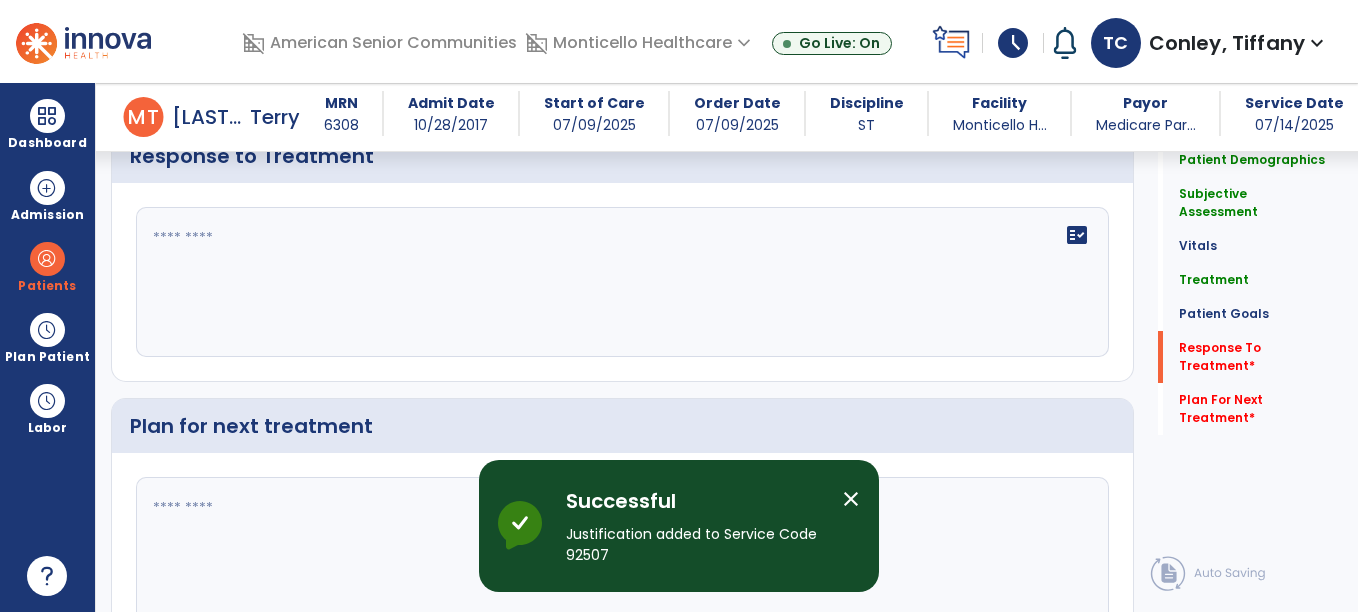 scroll, scrollTop: 2556, scrollLeft: 0, axis: vertical 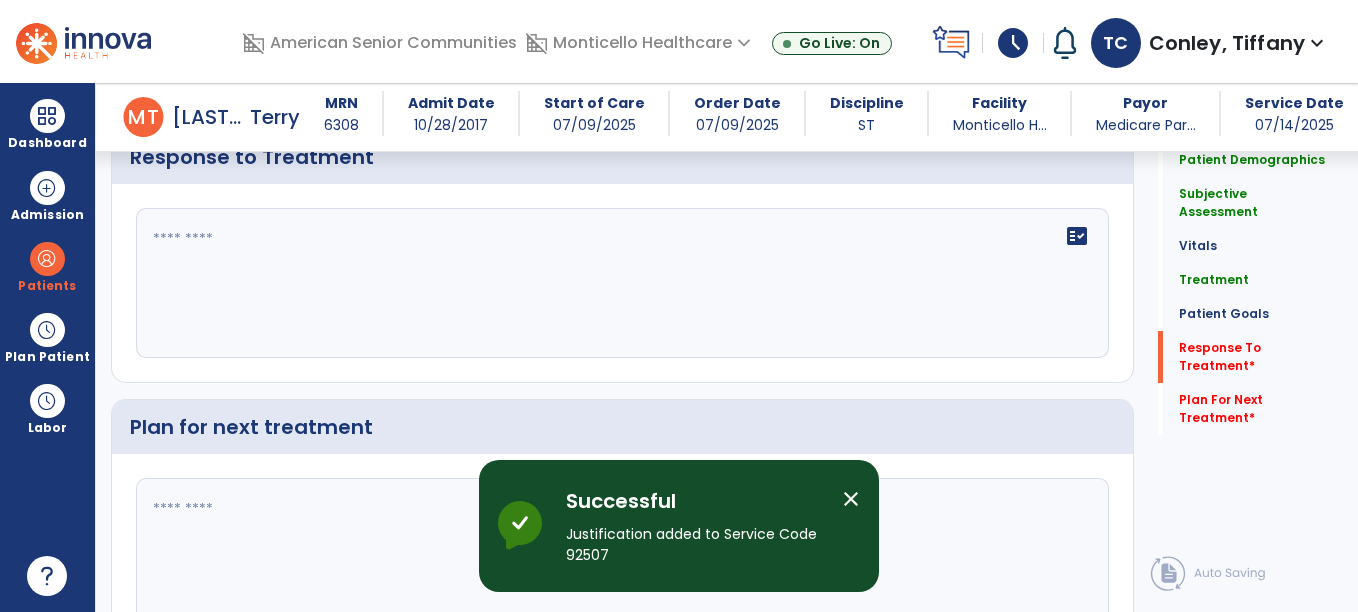click 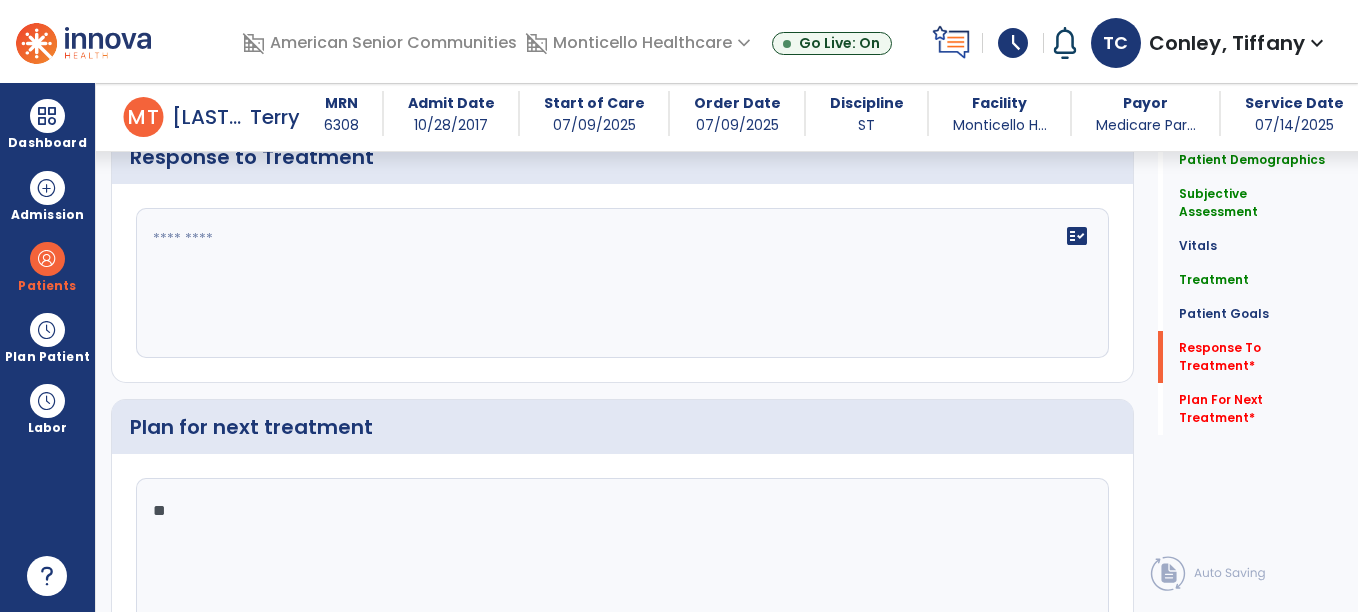 type on "*" 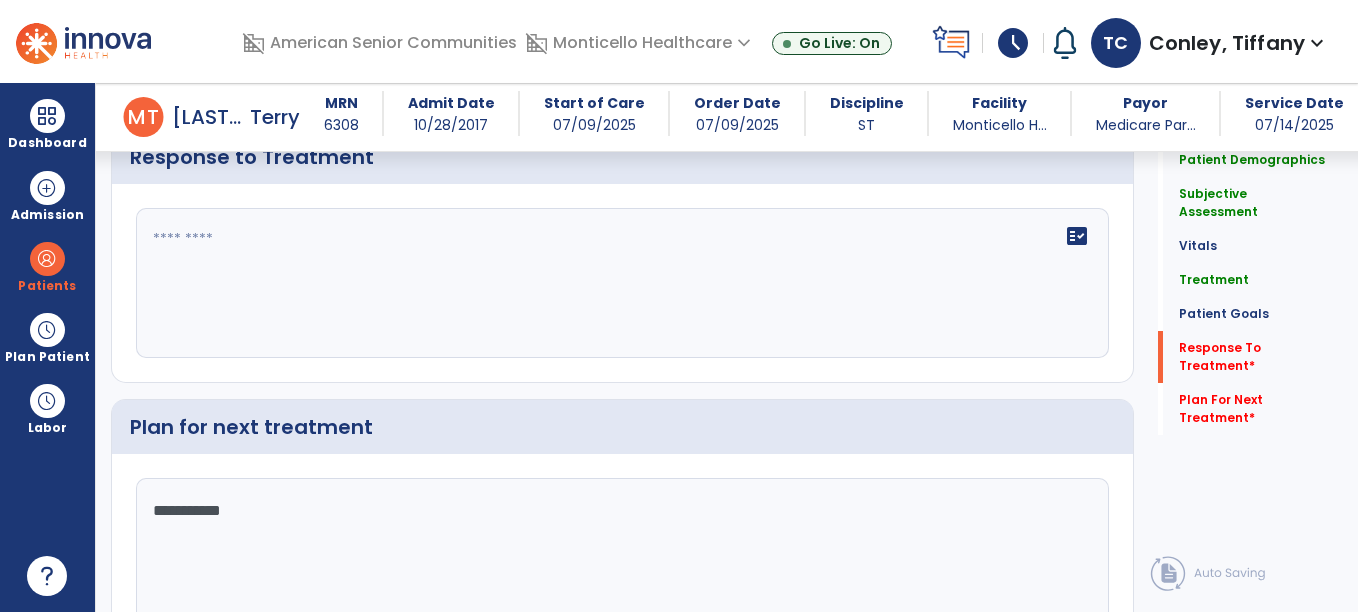 type on "**********" 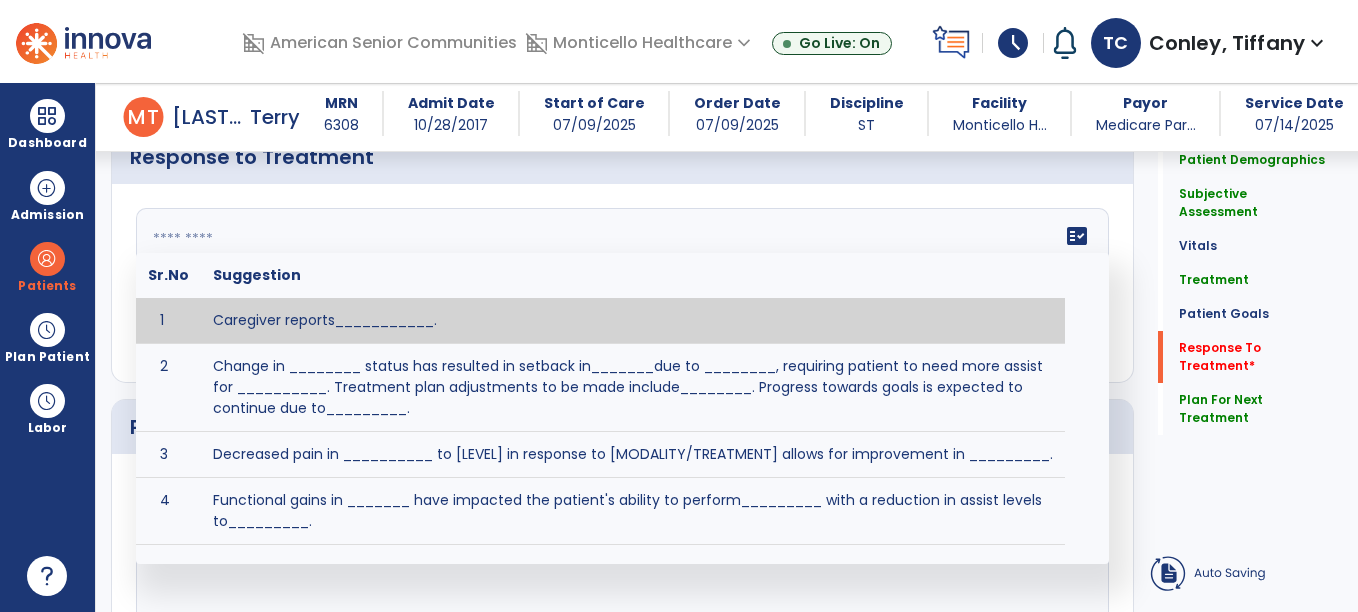 click on "fact_check  Sr.No Suggestion 1 Caregiver reports___________. 2 Change in ________ status has resulted in setback in_______due to ________, requiring patient to need more assist for __________.   Treatment plan adjustments to be made include________.  Progress towards goals is expected to continue due to_________. 3 Decreased pain in __________ to [LEVEL] in response to [MODALITY/TREATMENT] allows for improvement in _________. 4 Functional gains in _______ have impacted the patient's ability to perform_________ with a reduction in assist levels to_________. 5 Functional progress this week has been significant due to__________. 6 Gains in ________ have improved the patient's ability to perform ______with decreased levels of assist to___________. 7 Improvement in ________allows patient to tolerate higher levels of challenges in_________. 8 Pain in [AREA] has decreased to [LEVEL] in response to [TREATMENT/MODALITY], allowing fore ease in completing__________. 9 10 11 12 13 14 15 16 17 18 19 20 21" 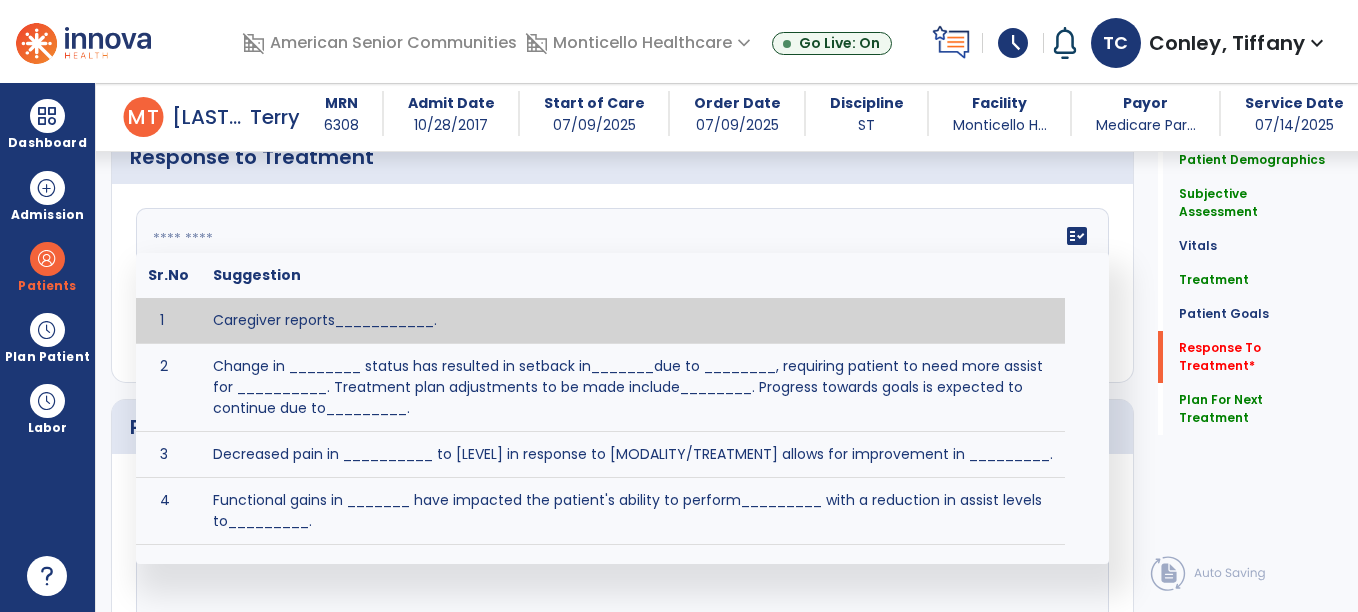 click on "fact_check  Sr.No Suggestion 1 Caregiver reports___________. 2 Change in ________ status has resulted in setback in_______due to ________, requiring patient to need more assist for __________.   Treatment plan adjustments to be made include________.  Progress towards goals is expected to continue due to_________. 3 Decreased pain in __________ to [LEVEL] in response to [MODALITY/TREATMENT] allows for improvement in _________. 4 Functional gains in _______ have impacted the patient's ability to perform_________ with a reduction in assist levels to_________. 5 Functional progress this week has been significant due to__________. 6 Gains in ________ have improved the patient's ability to perform ______with decreased levels of assist to___________. 7 Improvement in ________allows patient to tolerate higher levels of challenges in_________. 8 Pain in [AREA] has decreased to [LEVEL] in response to [TREATMENT/MODALITY], allowing fore ease in completing__________. 9 10 11 12 13 14 15 16 17 18 19 20 21" 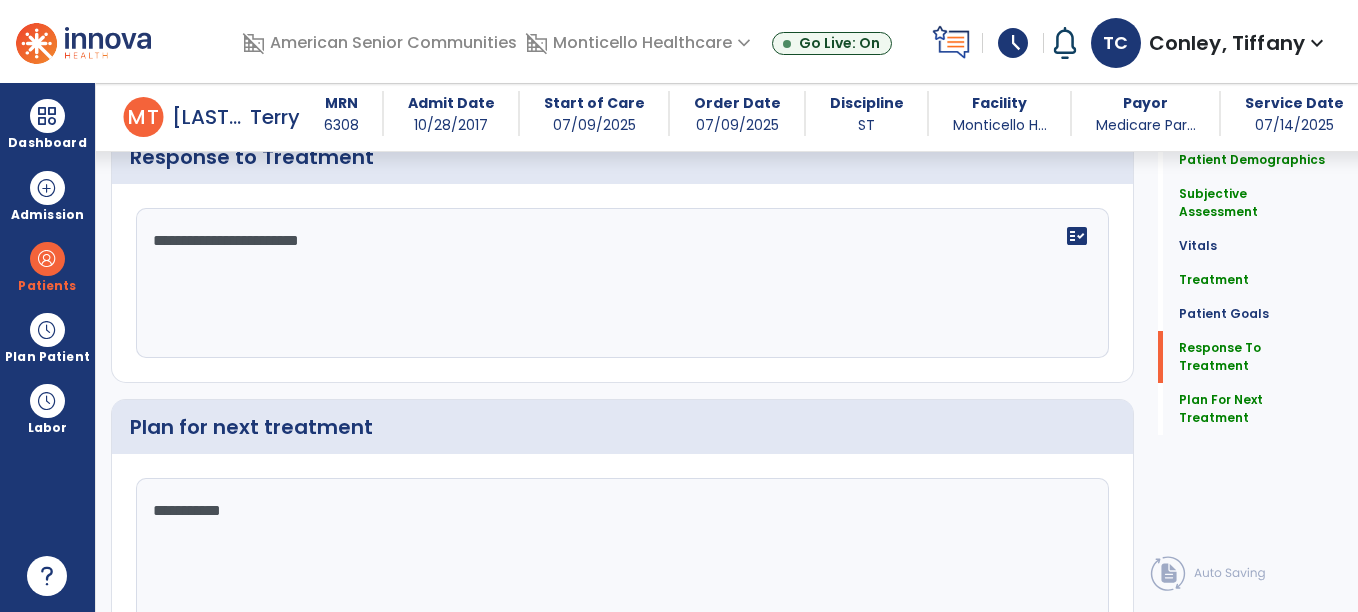 click on "**********" 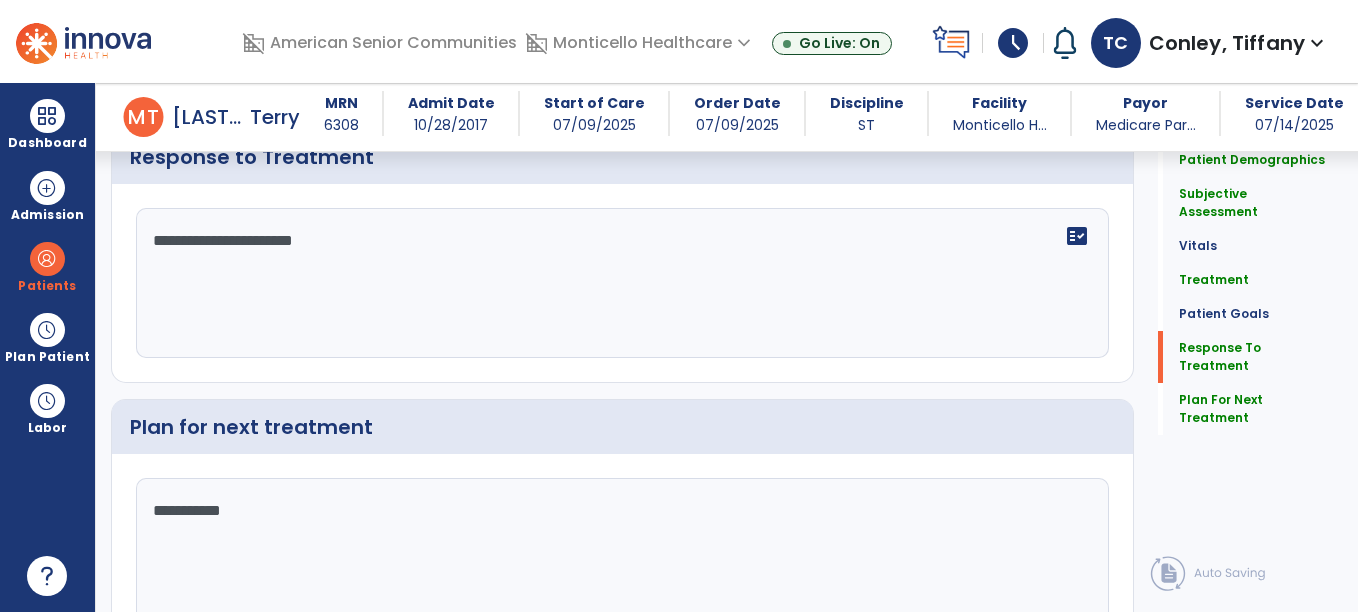 click on "**********" 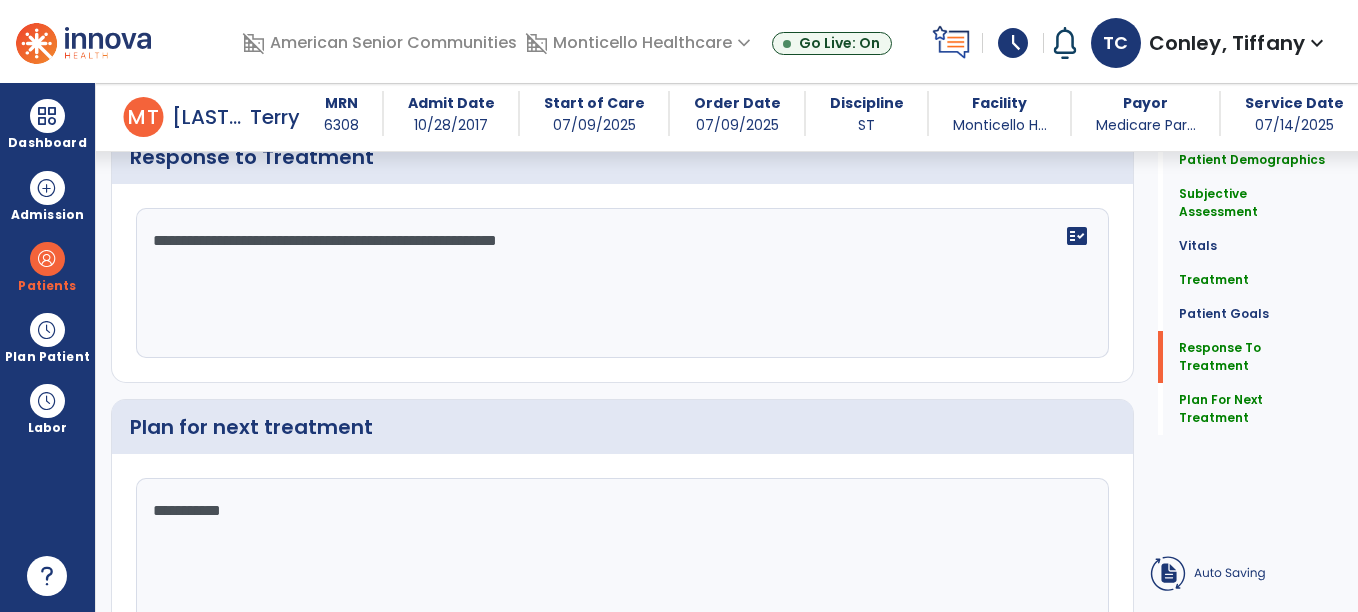 click on "**********" 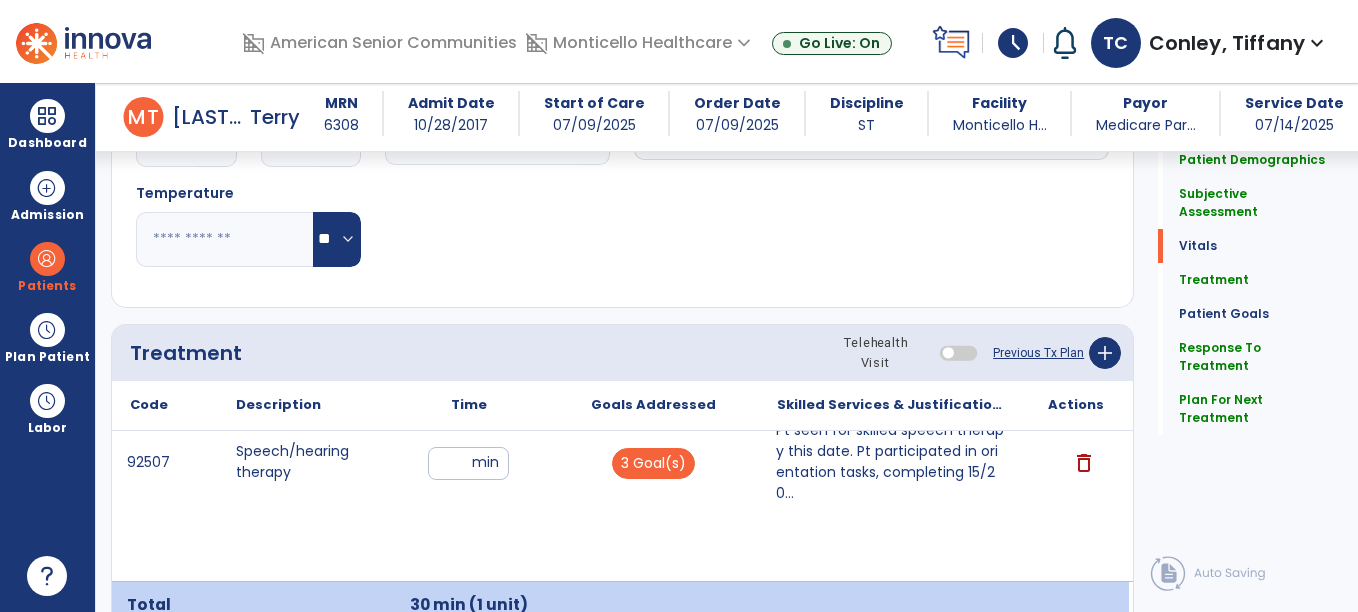 scroll, scrollTop: 1164, scrollLeft: 0, axis: vertical 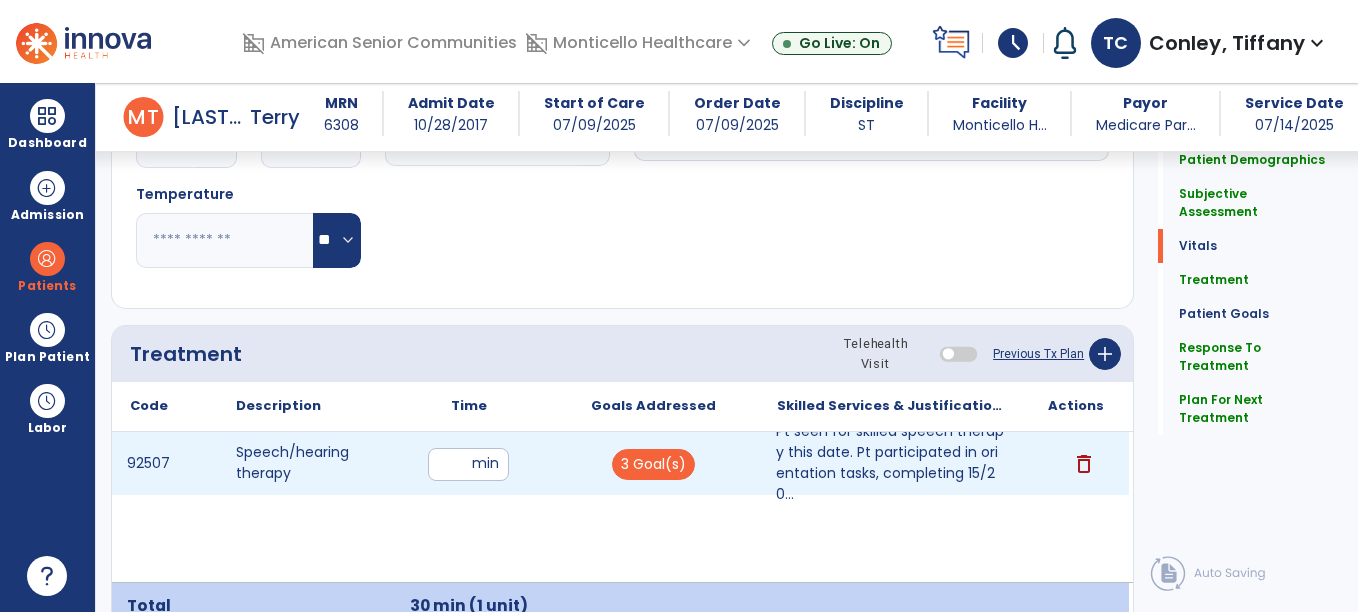 type on "**********" 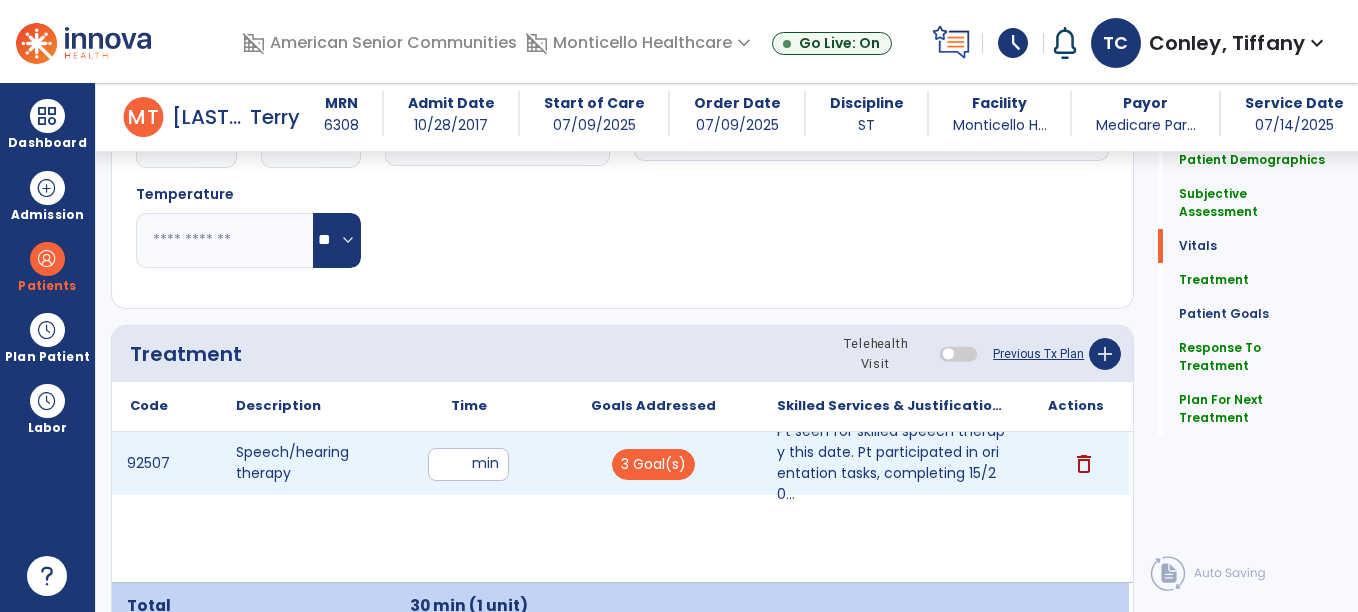 click on "**" at bounding box center (468, 464) 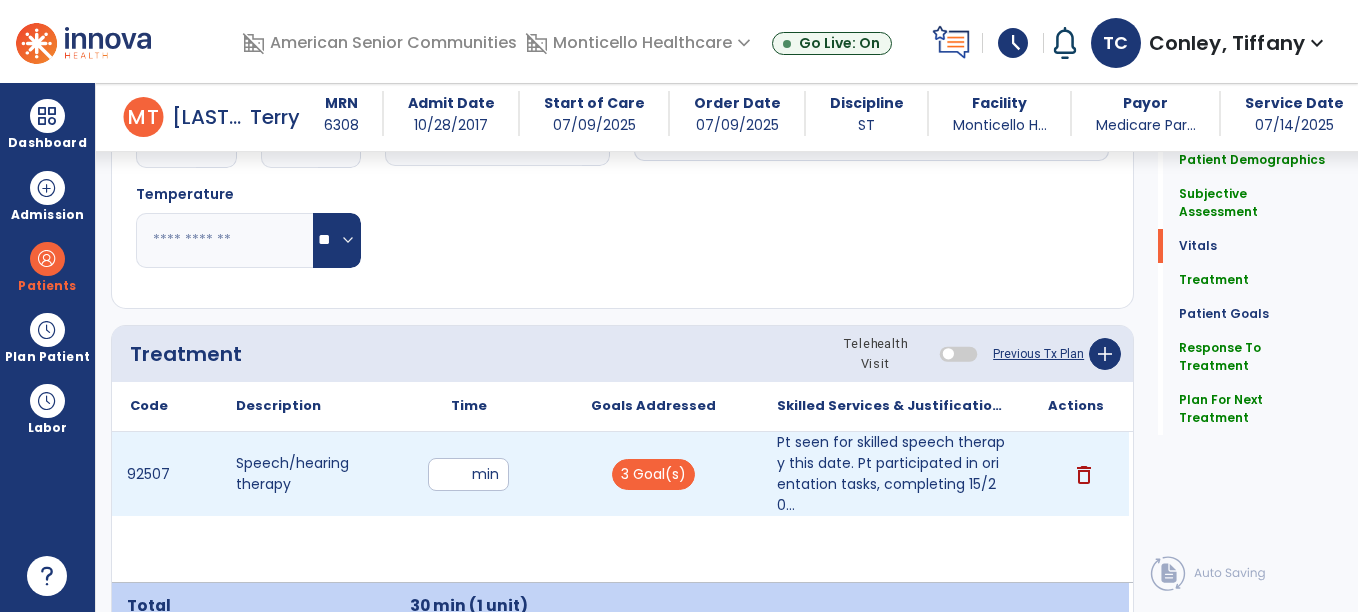 type on "**" 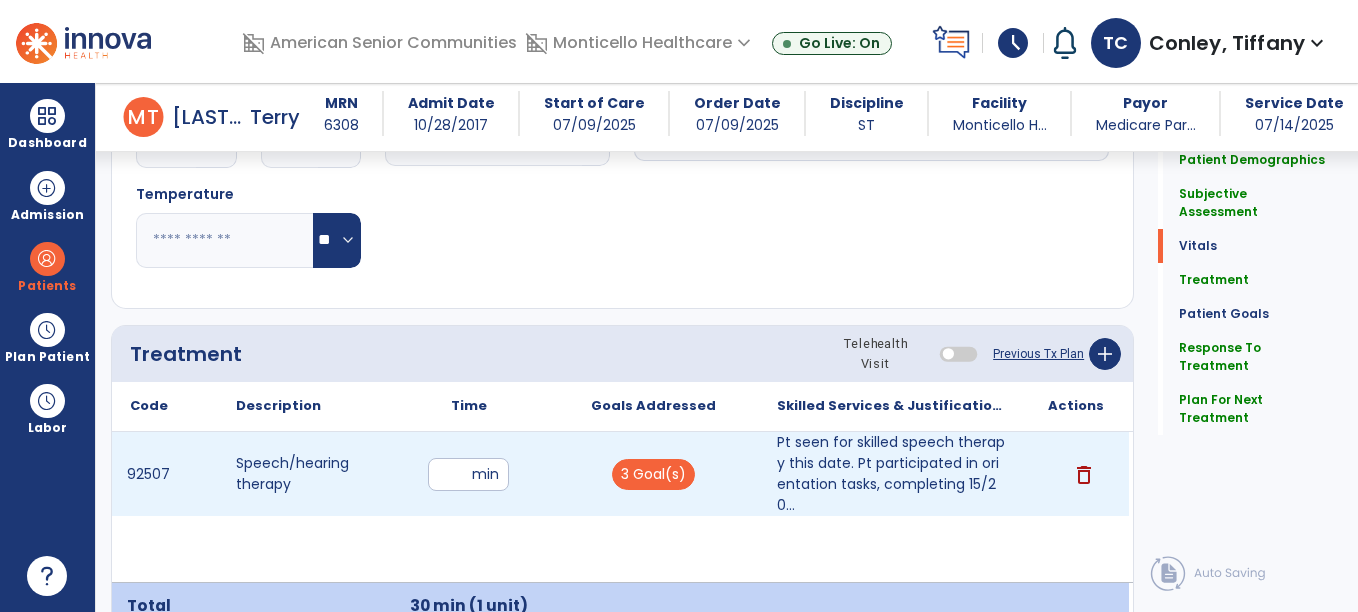 click on "**" at bounding box center [468, 474] 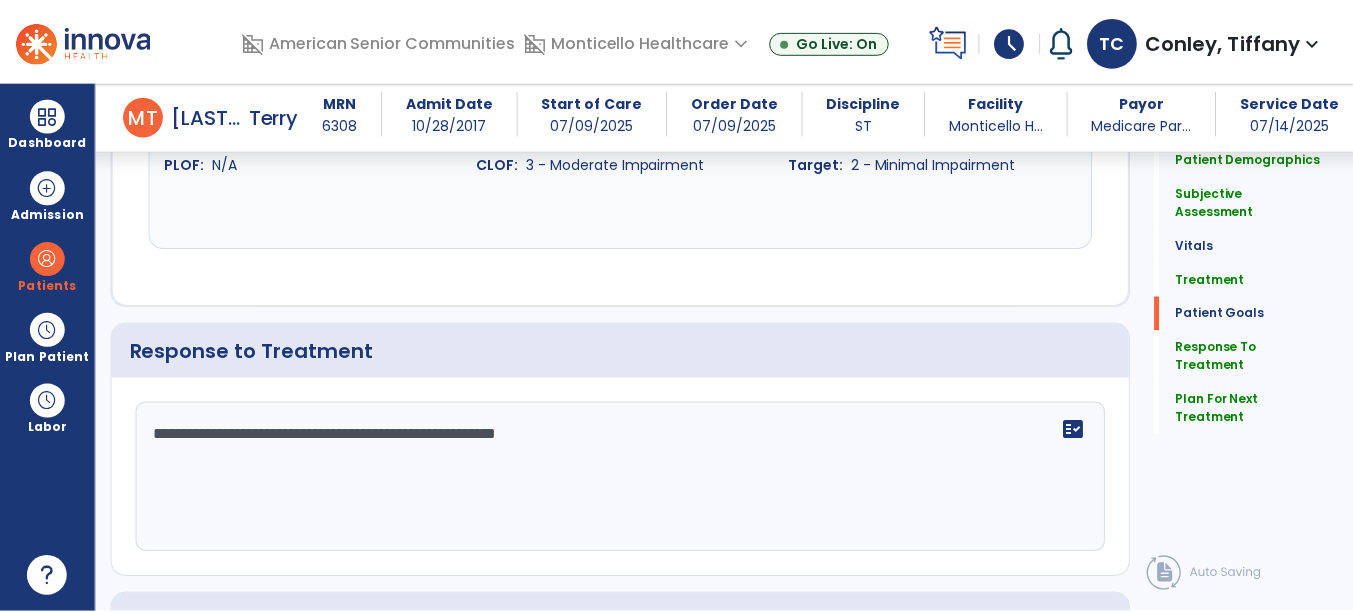 scroll, scrollTop: 2664, scrollLeft: 0, axis: vertical 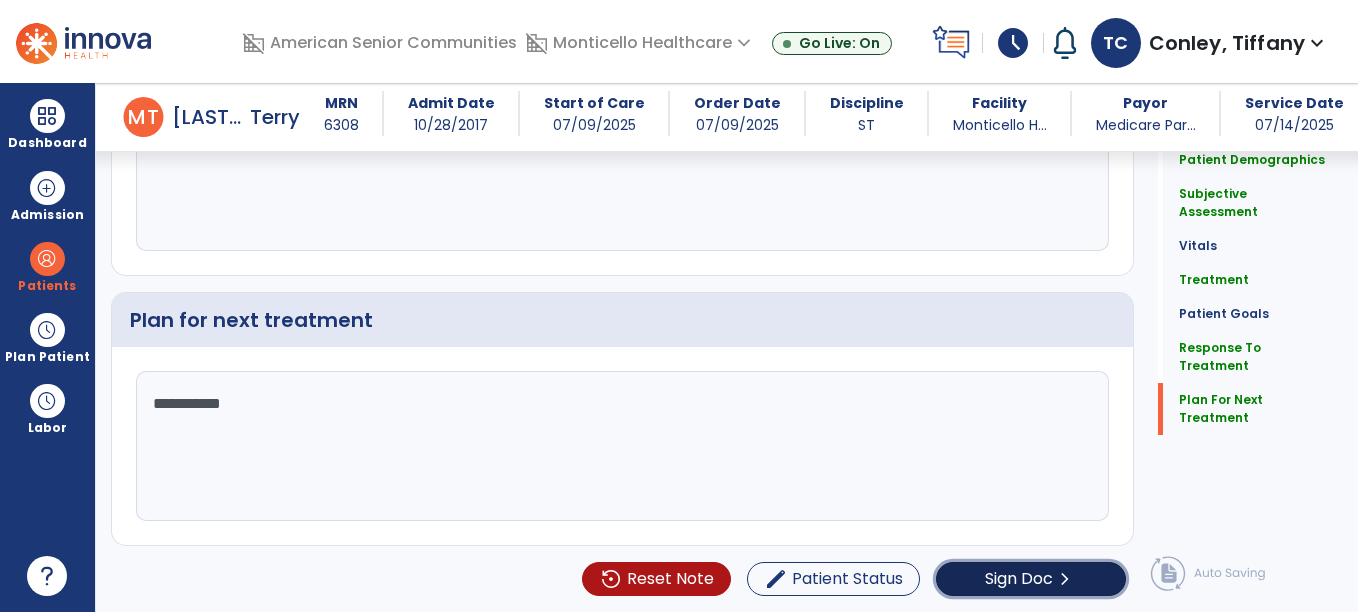 click on "Sign Doc" 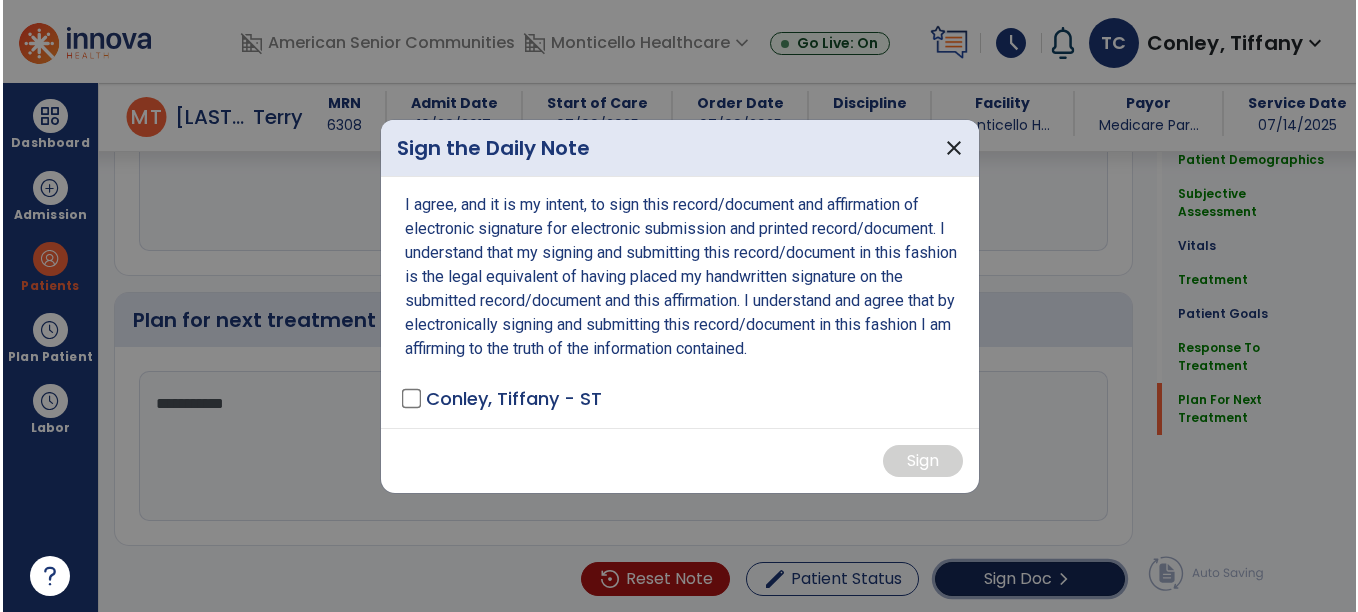 scroll, scrollTop: 2664, scrollLeft: 0, axis: vertical 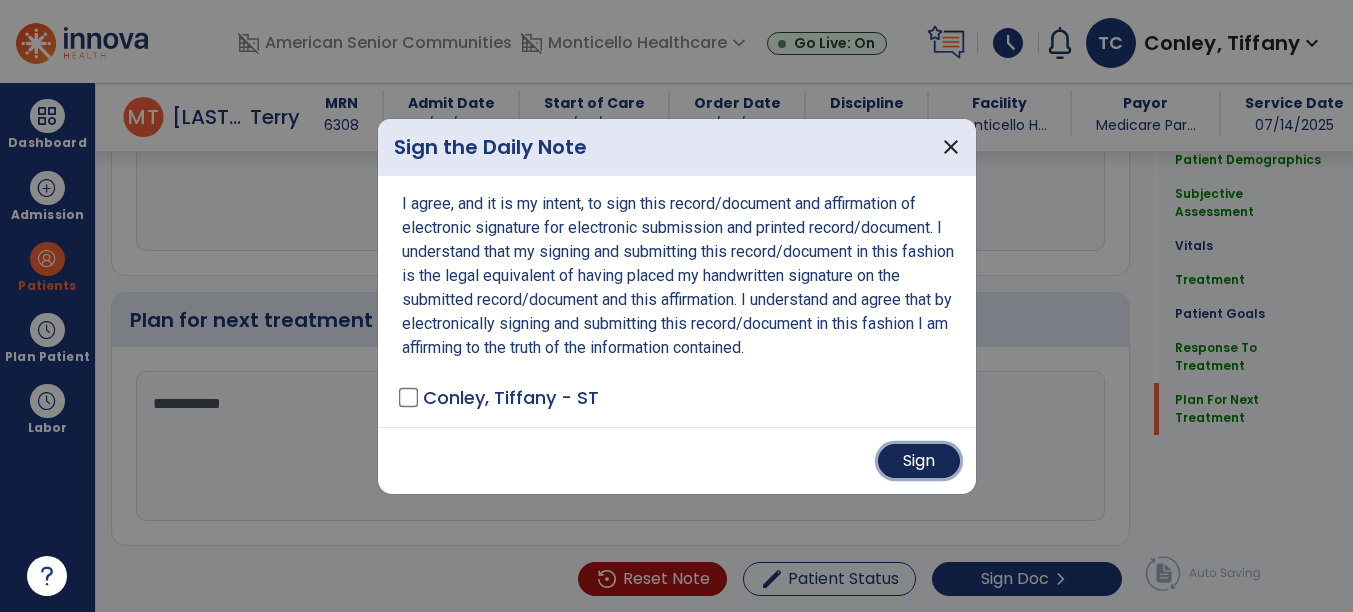 click on "Sign" at bounding box center [919, 461] 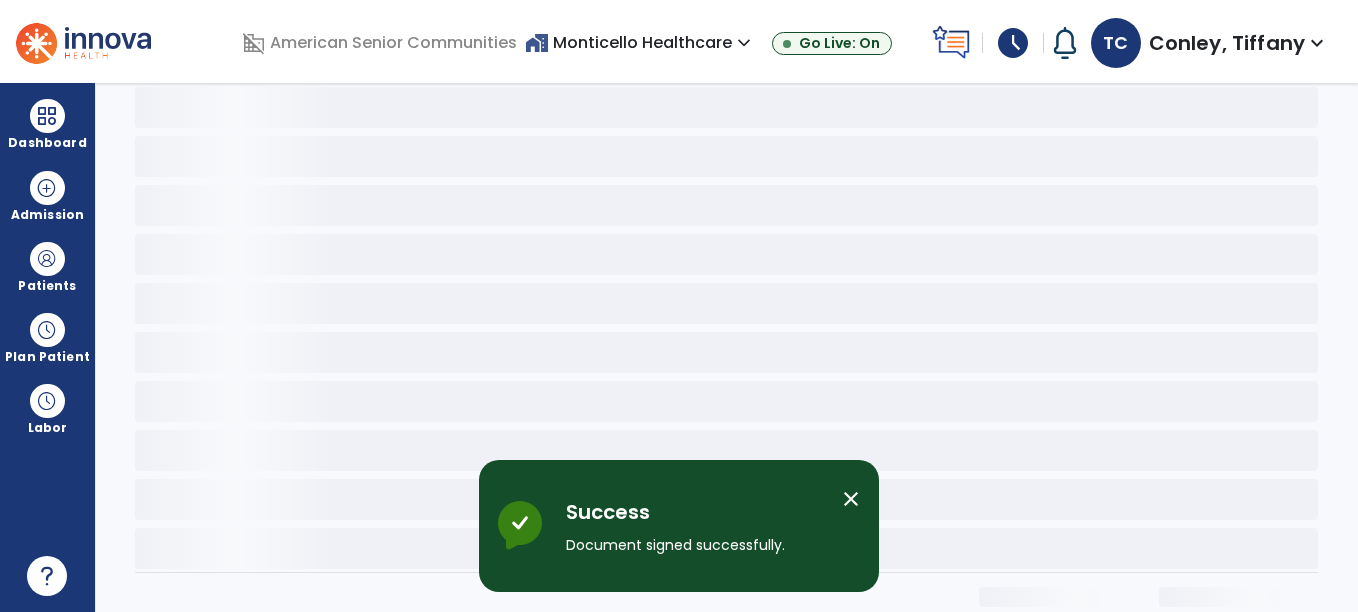scroll, scrollTop: 0, scrollLeft: 0, axis: both 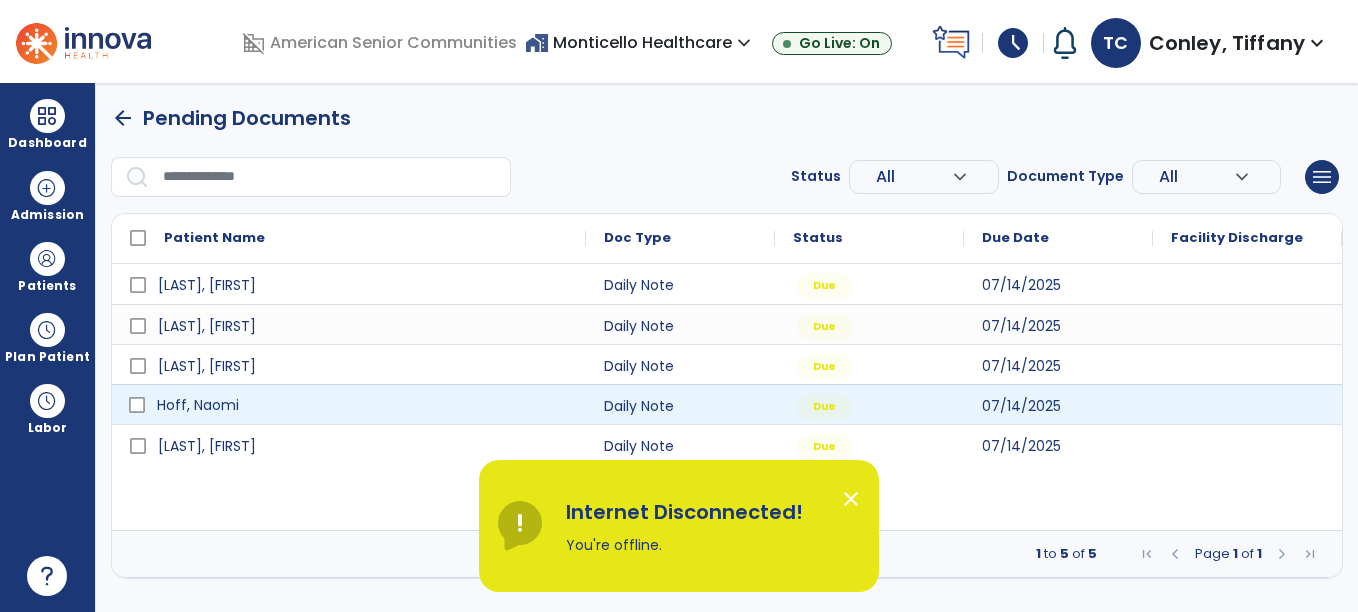 click on "Hoff, Naomi" at bounding box center (363, 405) 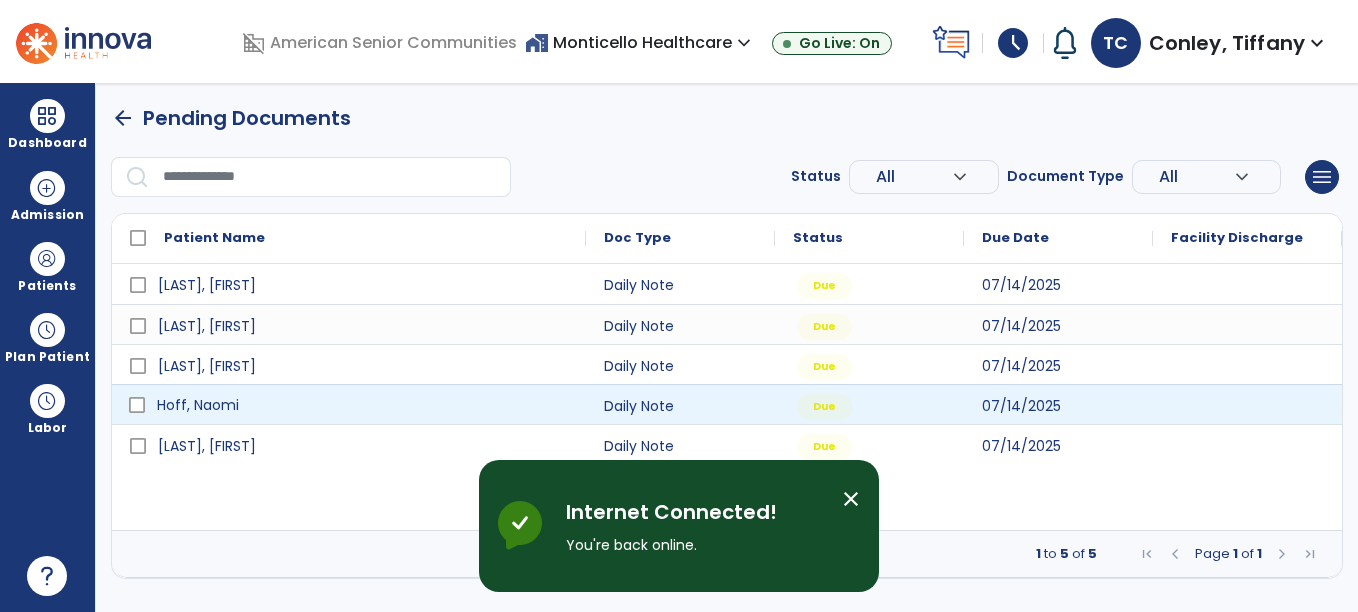 click on "Hoff, Naomi" at bounding box center [198, 405] 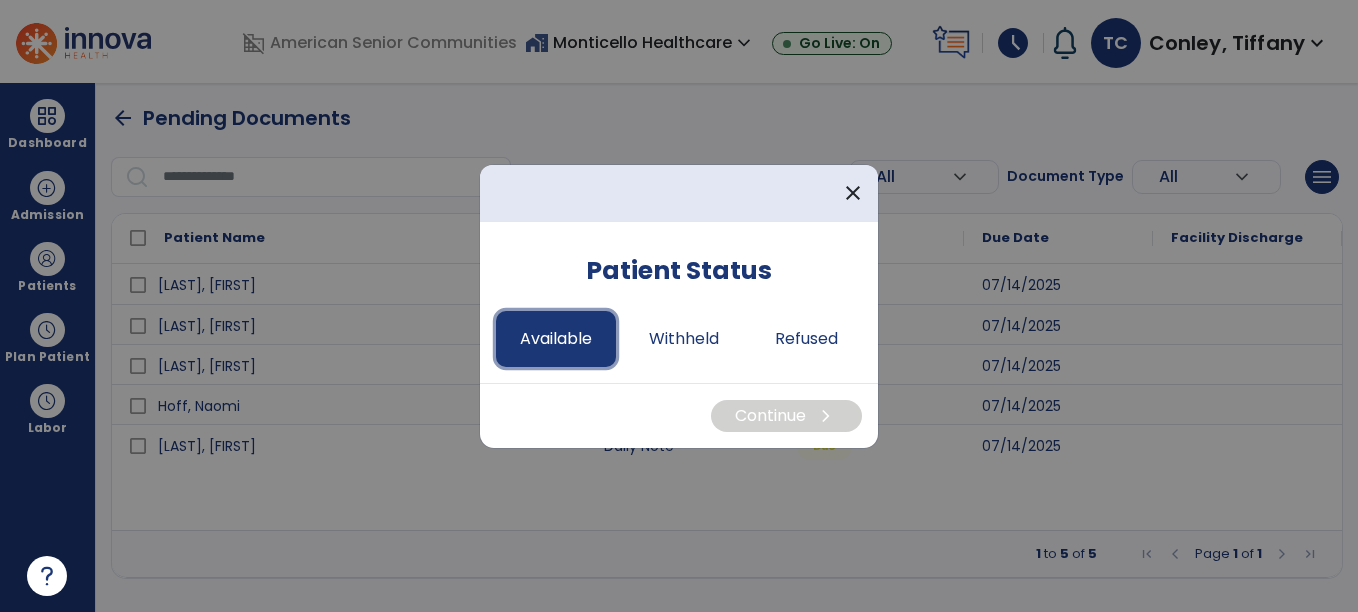click on "Available" at bounding box center (556, 339) 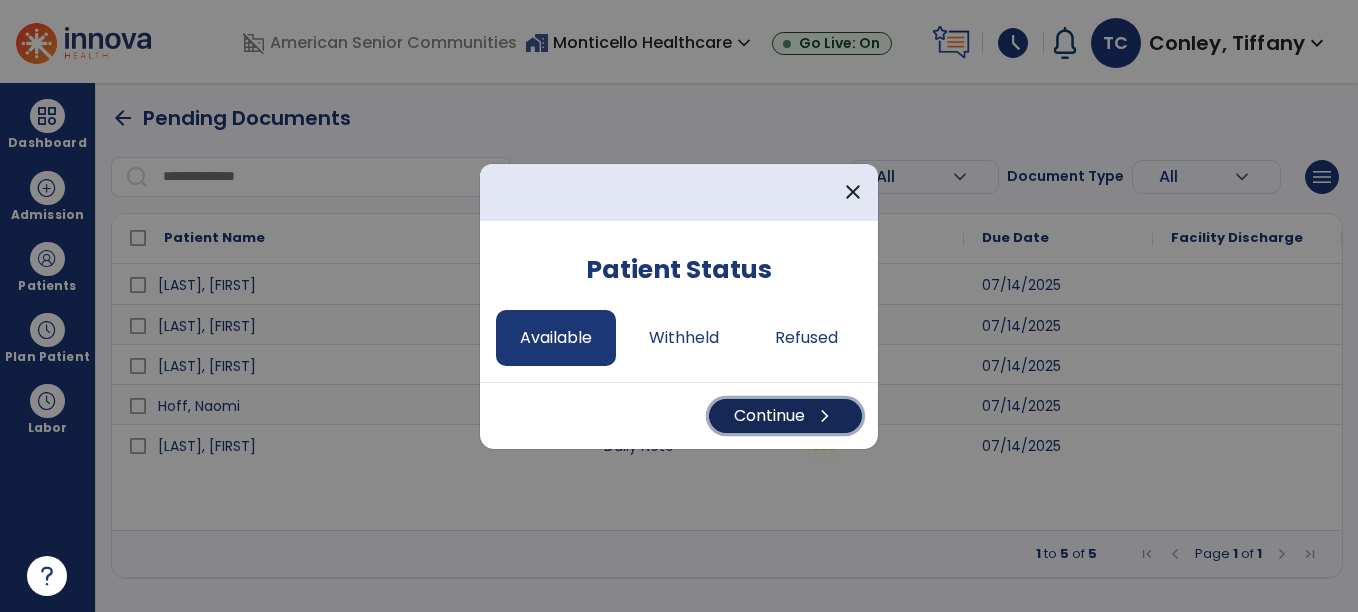 click on "Continue   chevron_right" at bounding box center [785, 416] 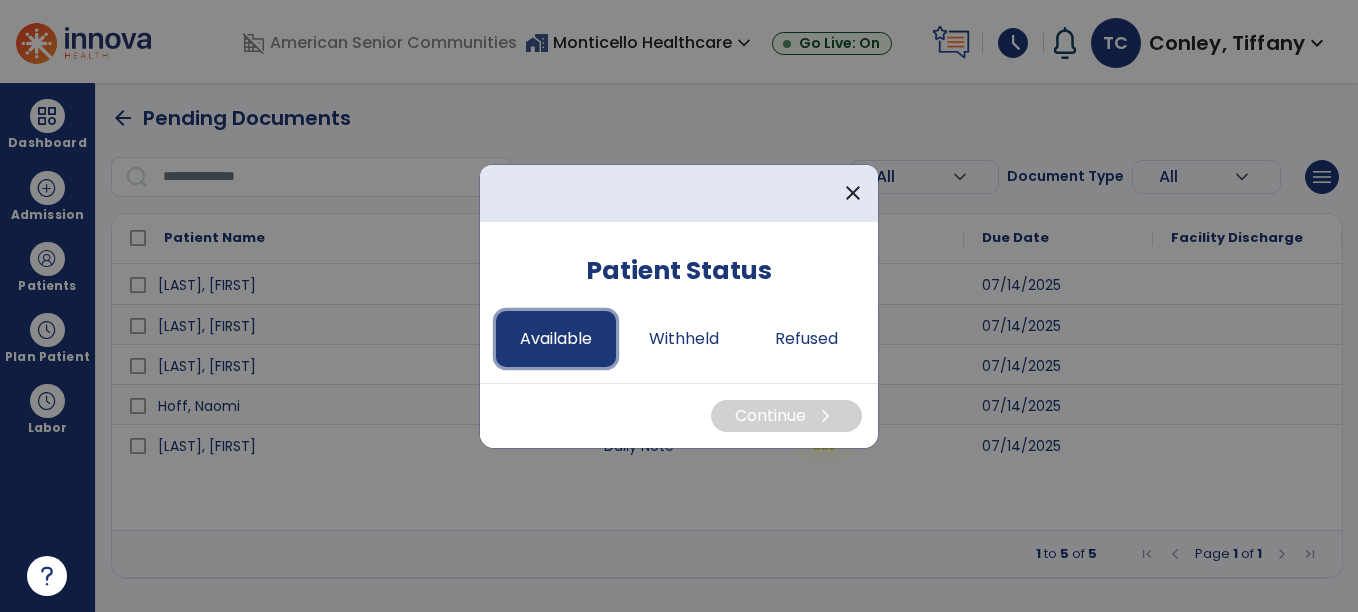 click on "Available" at bounding box center [556, 339] 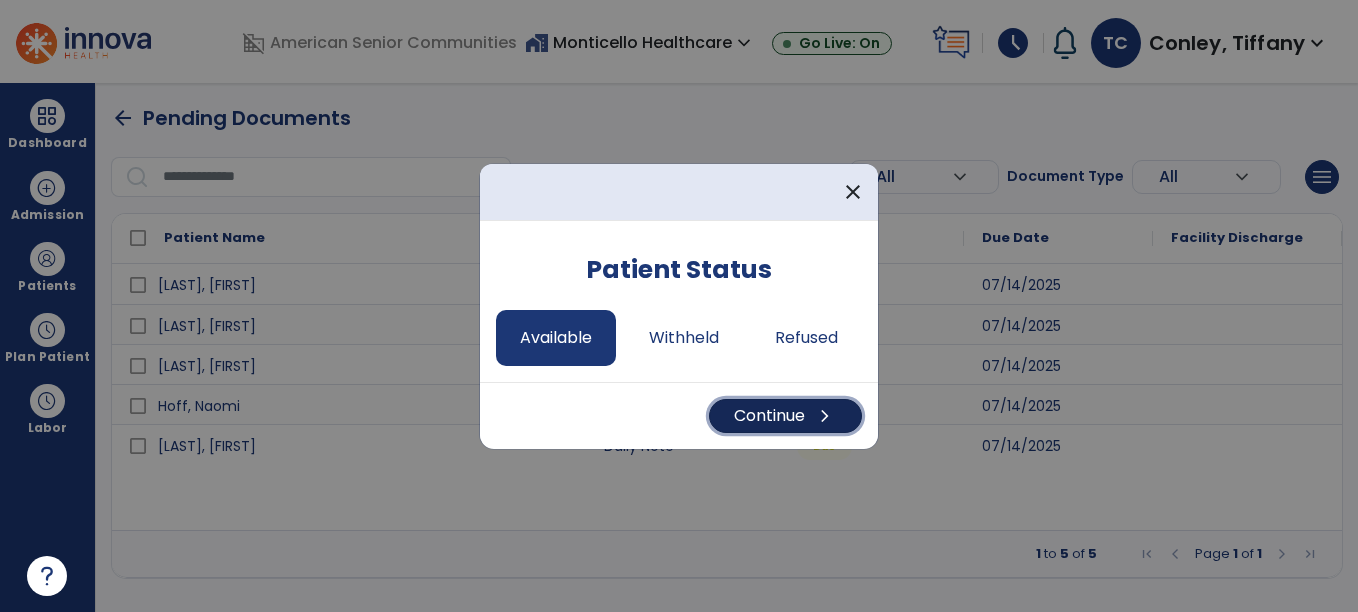 click on "Continue   chevron_right" at bounding box center (785, 416) 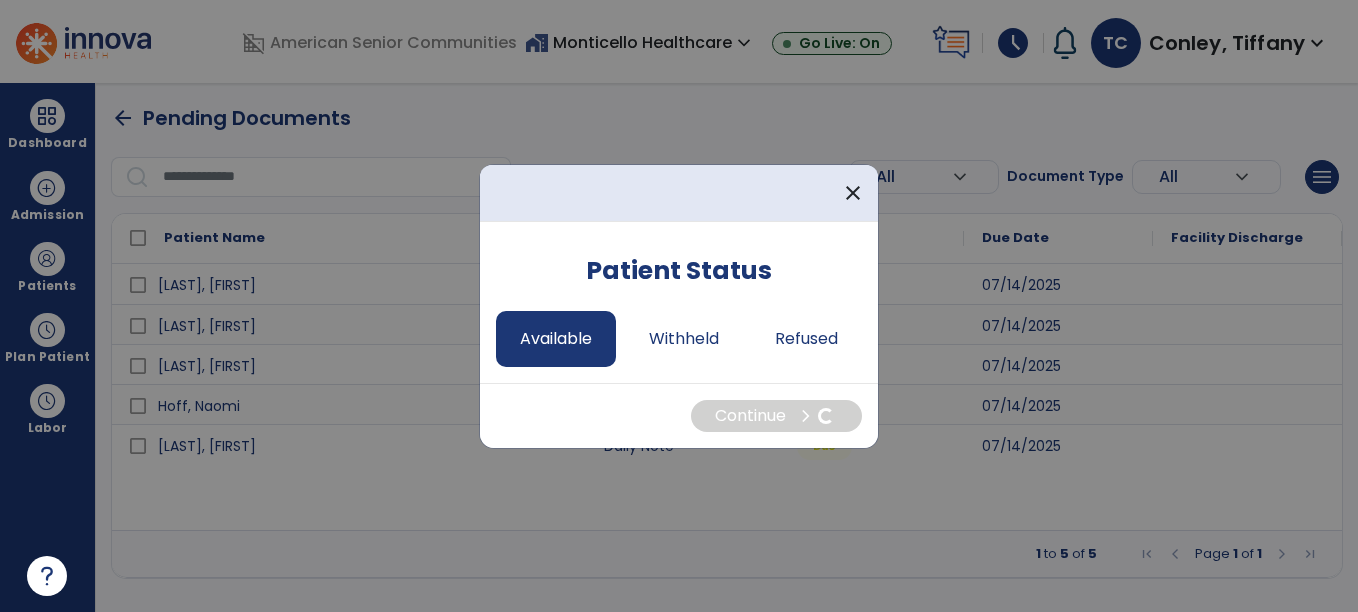 select on "*" 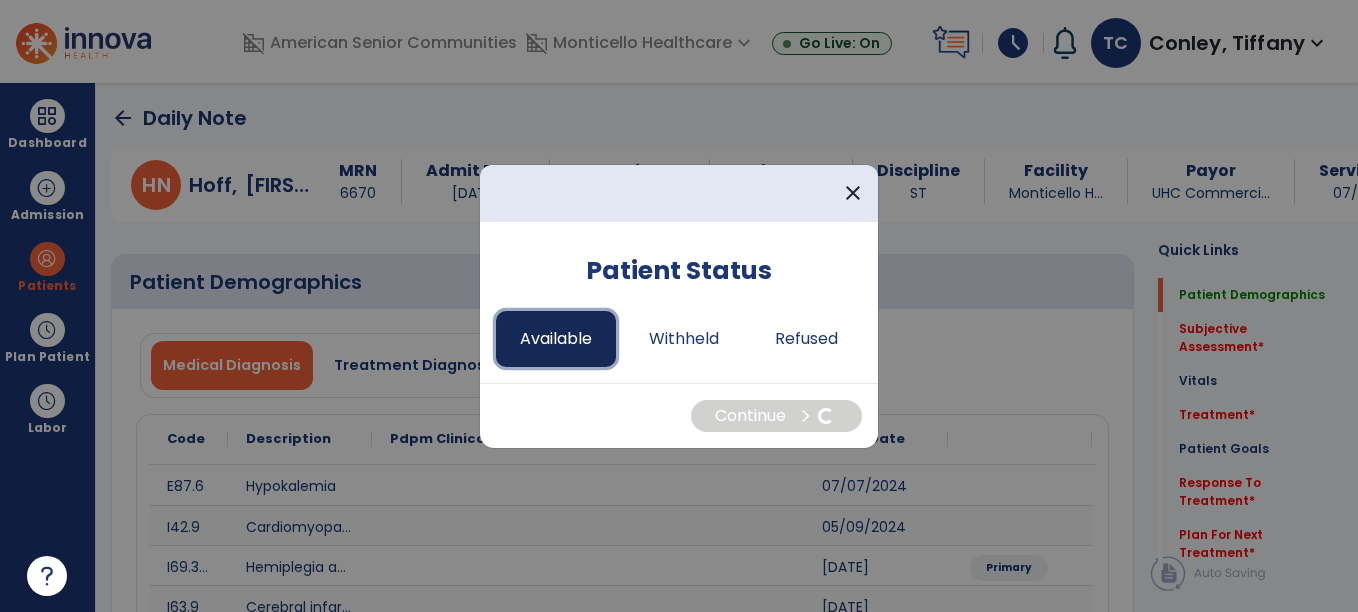 click on "Available" at bounding box center (556, 339) 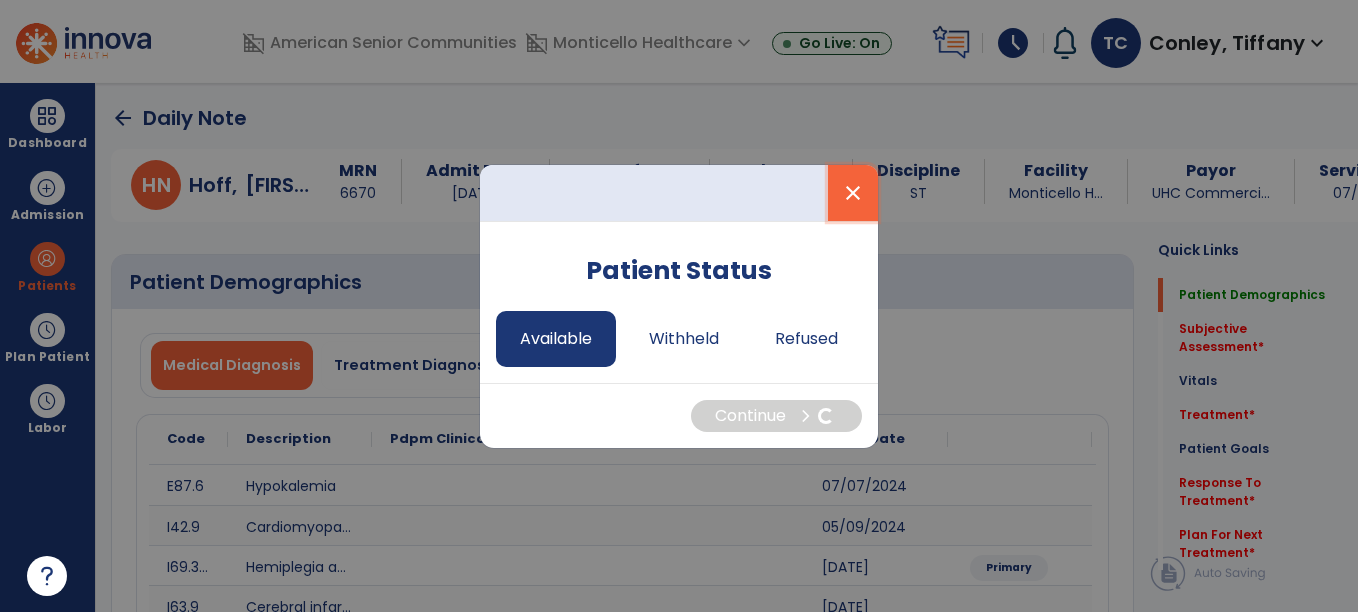 click on "close" at bounding box center (853, 193) 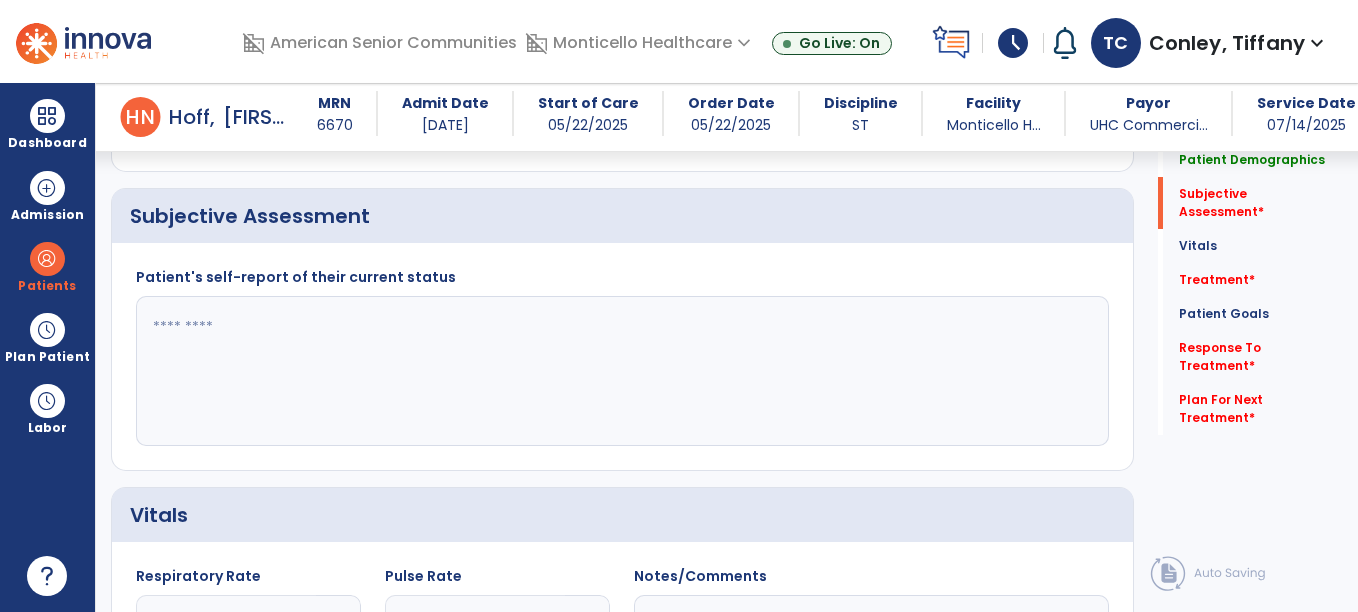 scroll, scrollTop: 518, scrollLeft: 0, axis: vertical 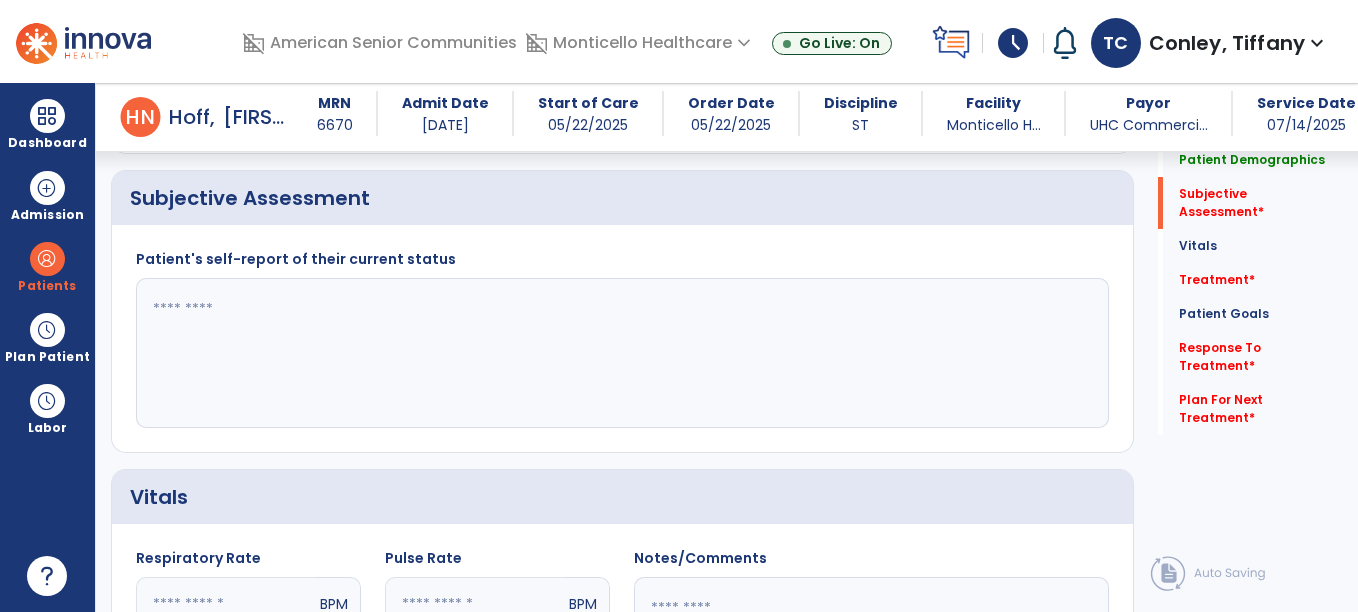 click 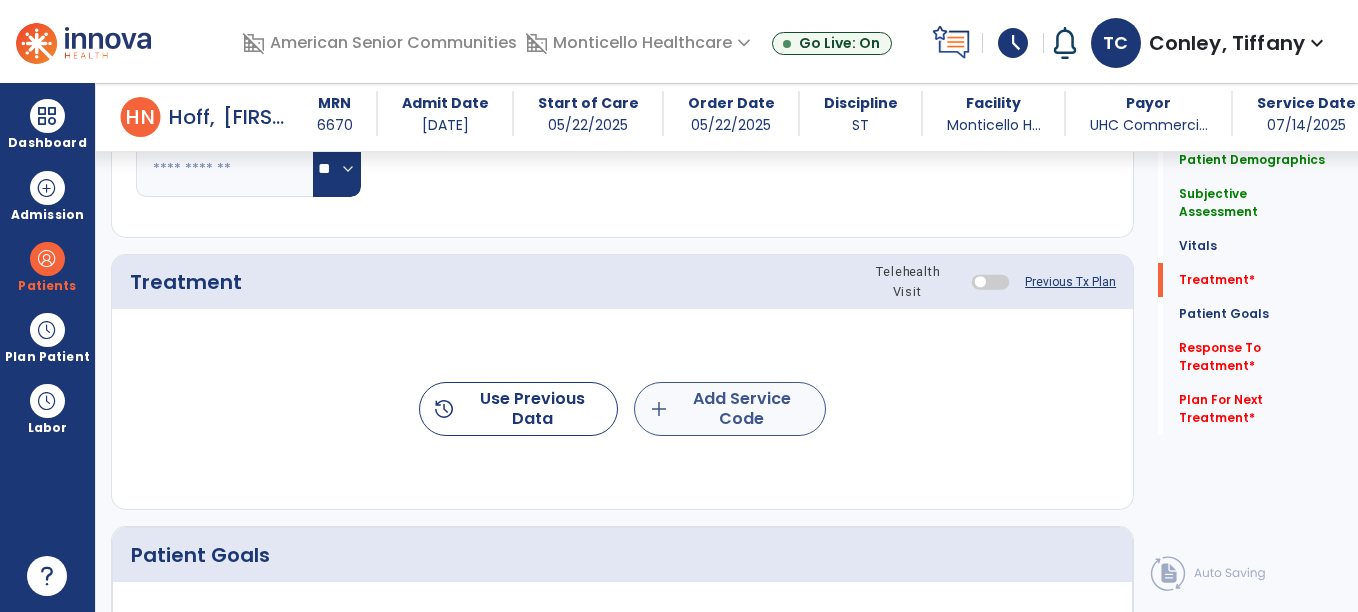 type on "**********" 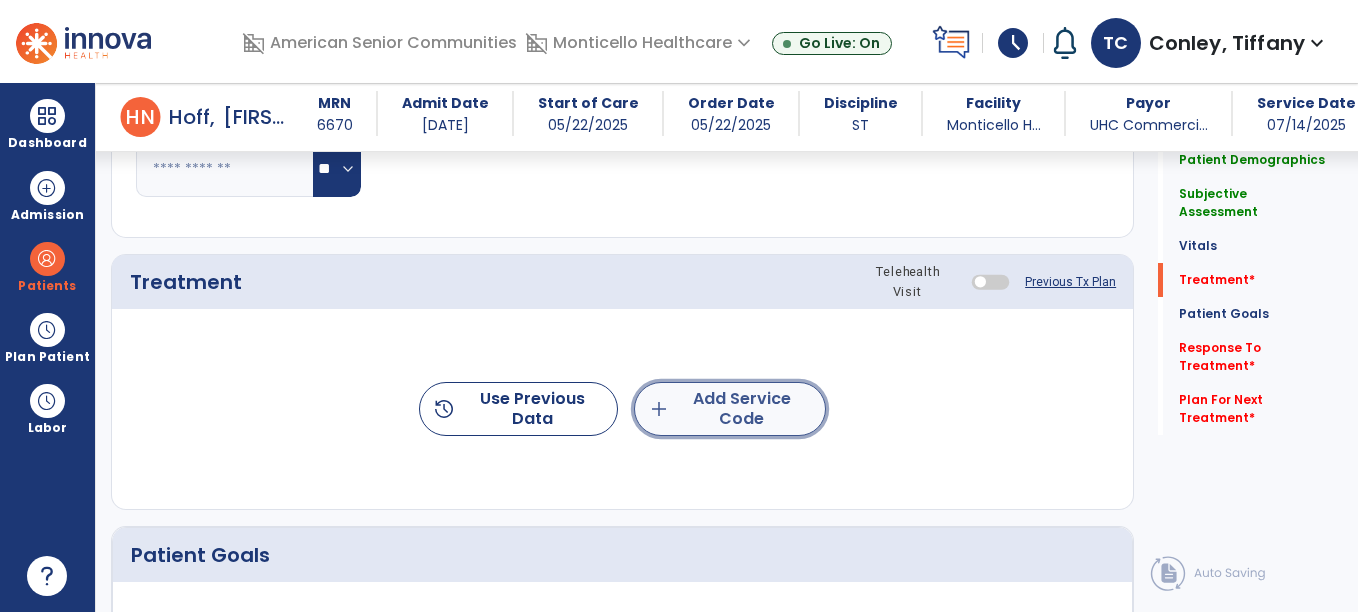 click on "add  Add Service Code" 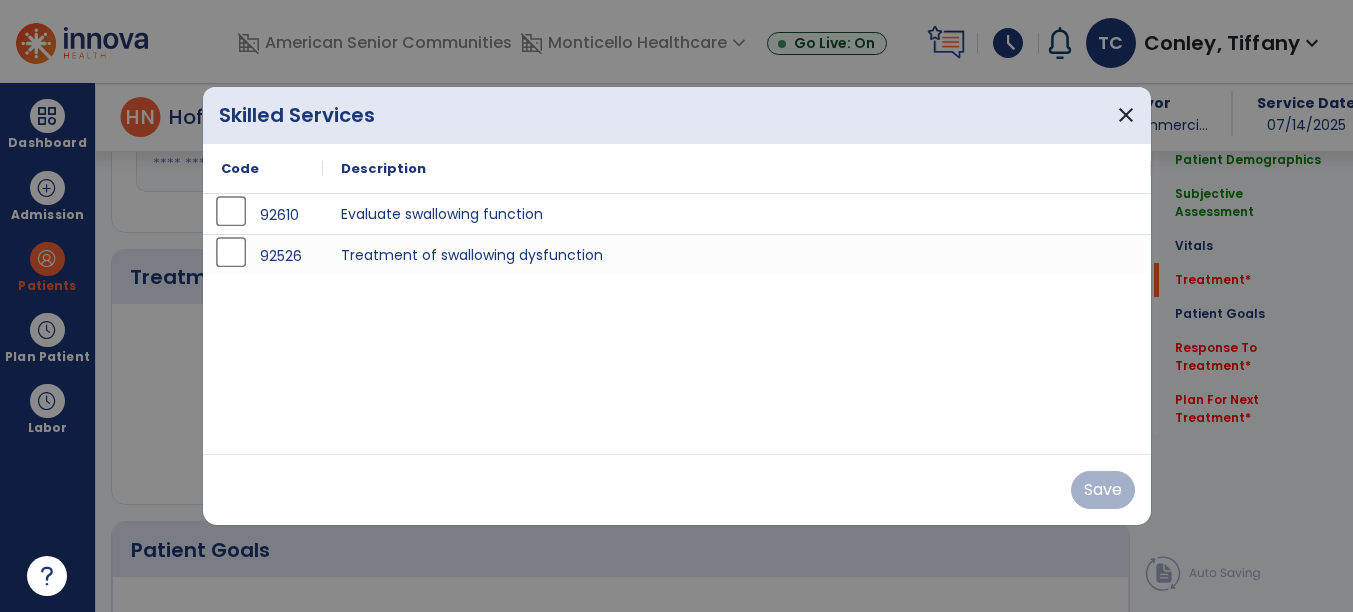 scroll, scrollTop: 1155, scrollLeft: 0, axis: vertical 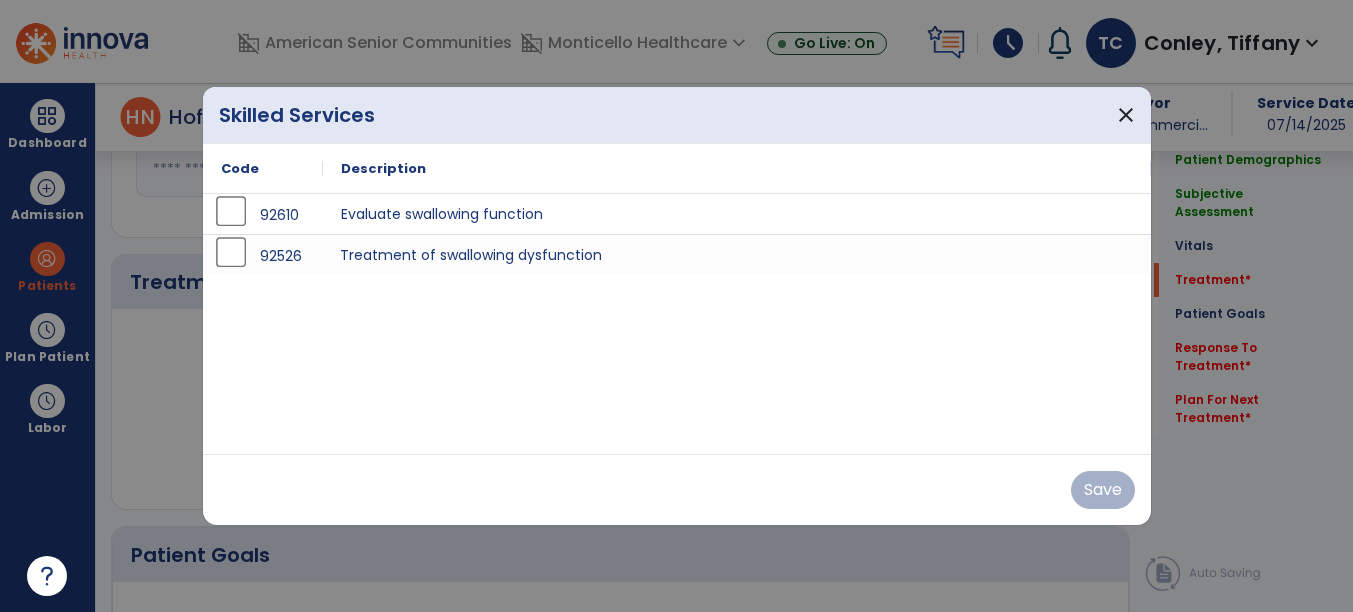 click on "Treatment of swallowing dysfunction" at bounding box center [737, 254] 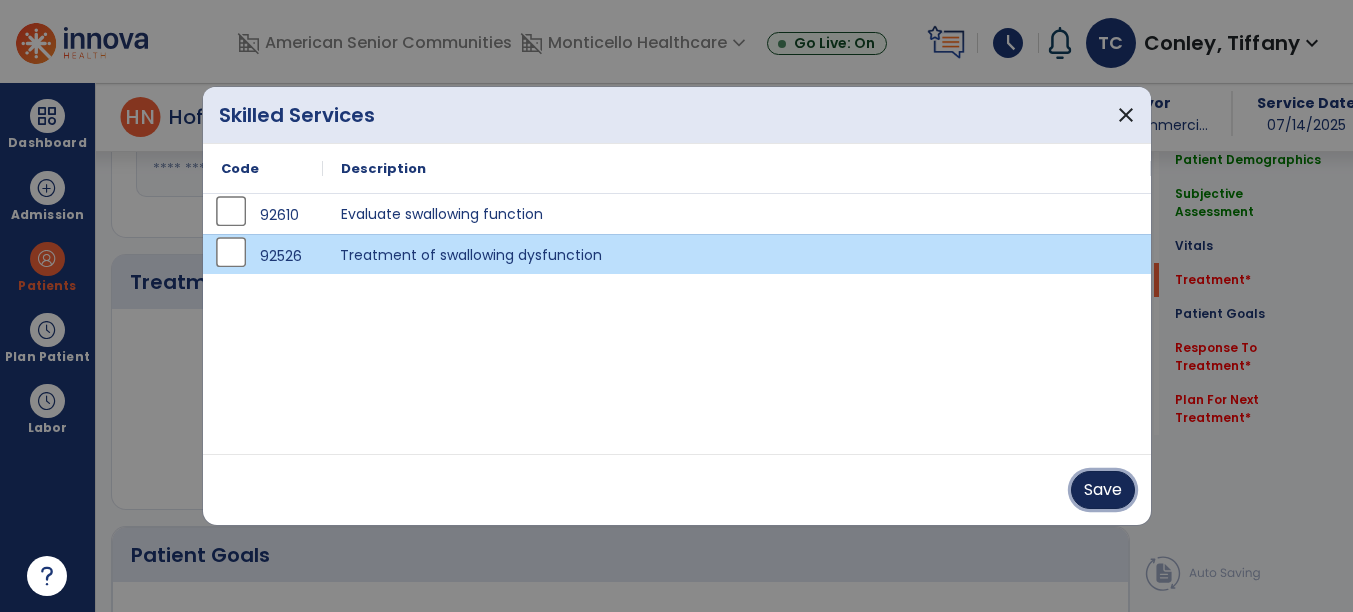 click on "Save" at bounding box center (1103, 490) 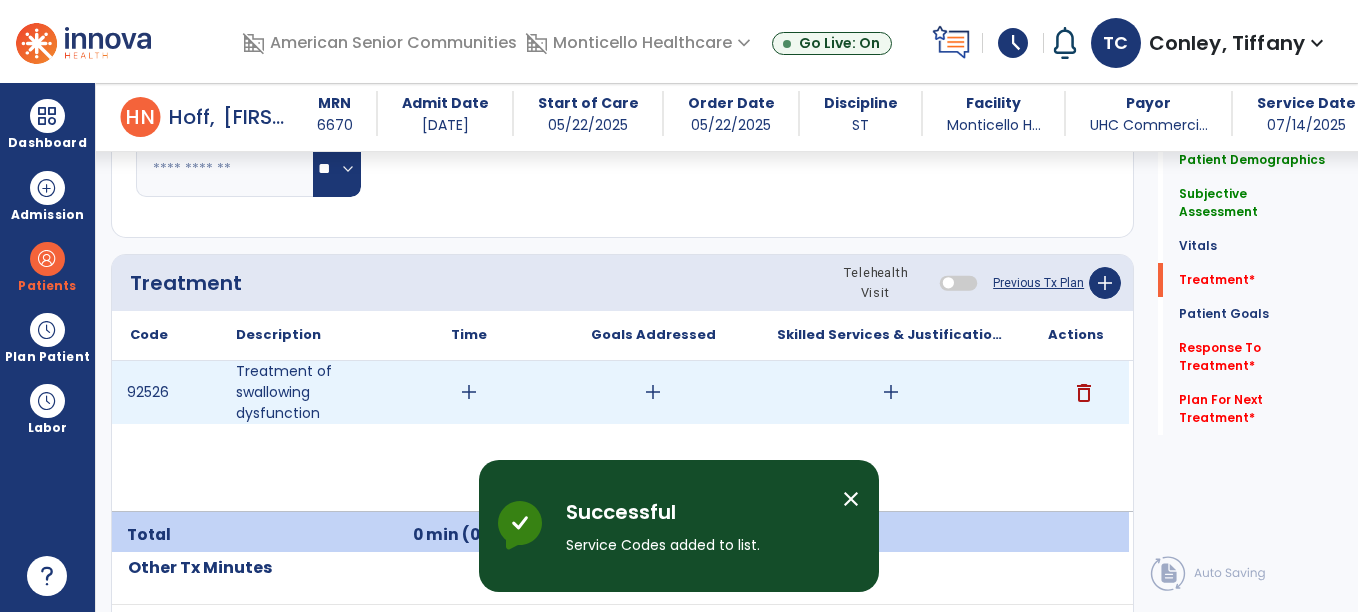 click on "add" at bounding box center (469, 392) 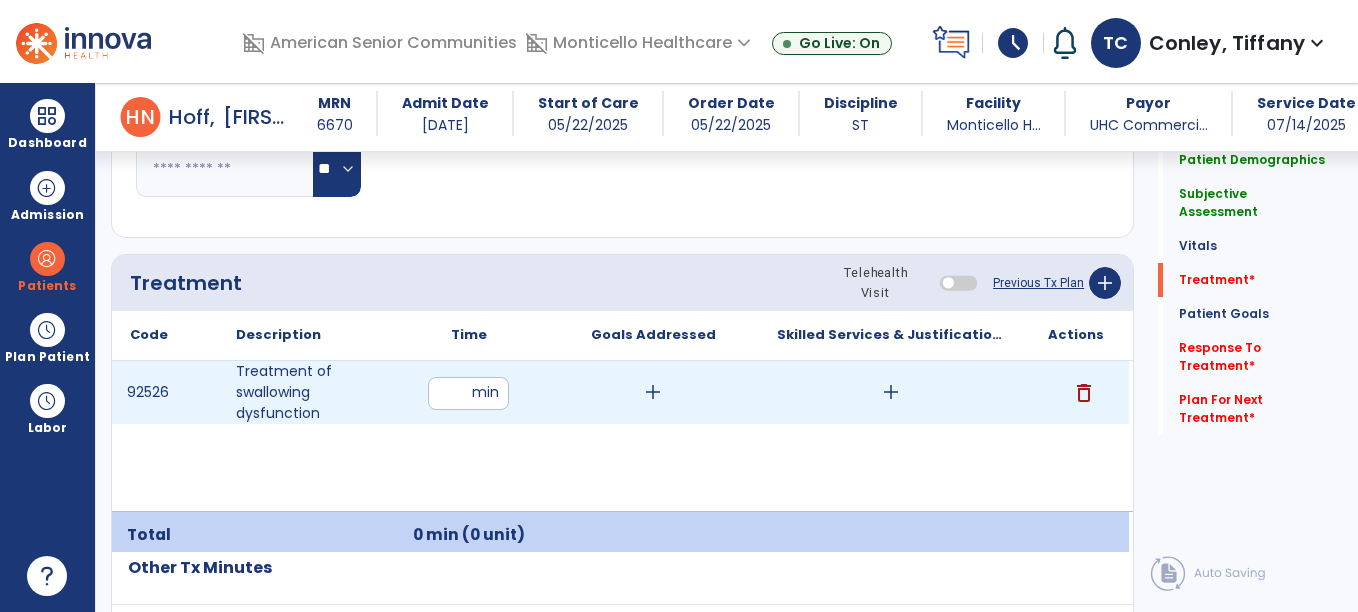 type on "**" 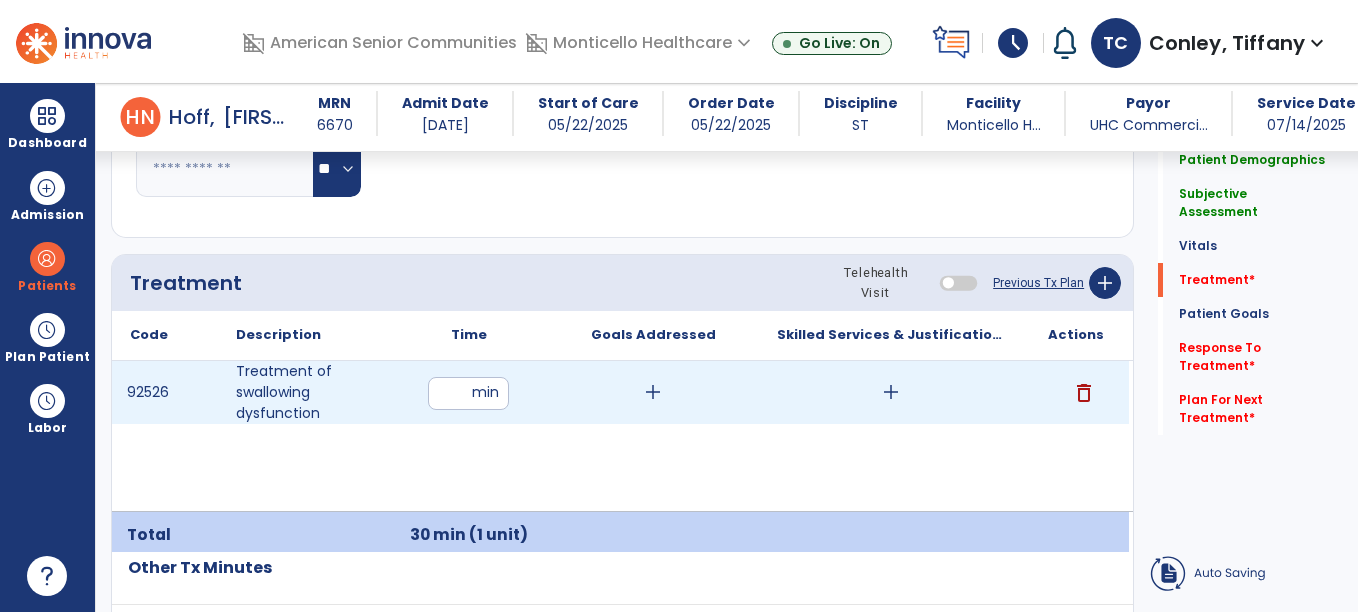 click on "add" at bounding box center (653, 392) 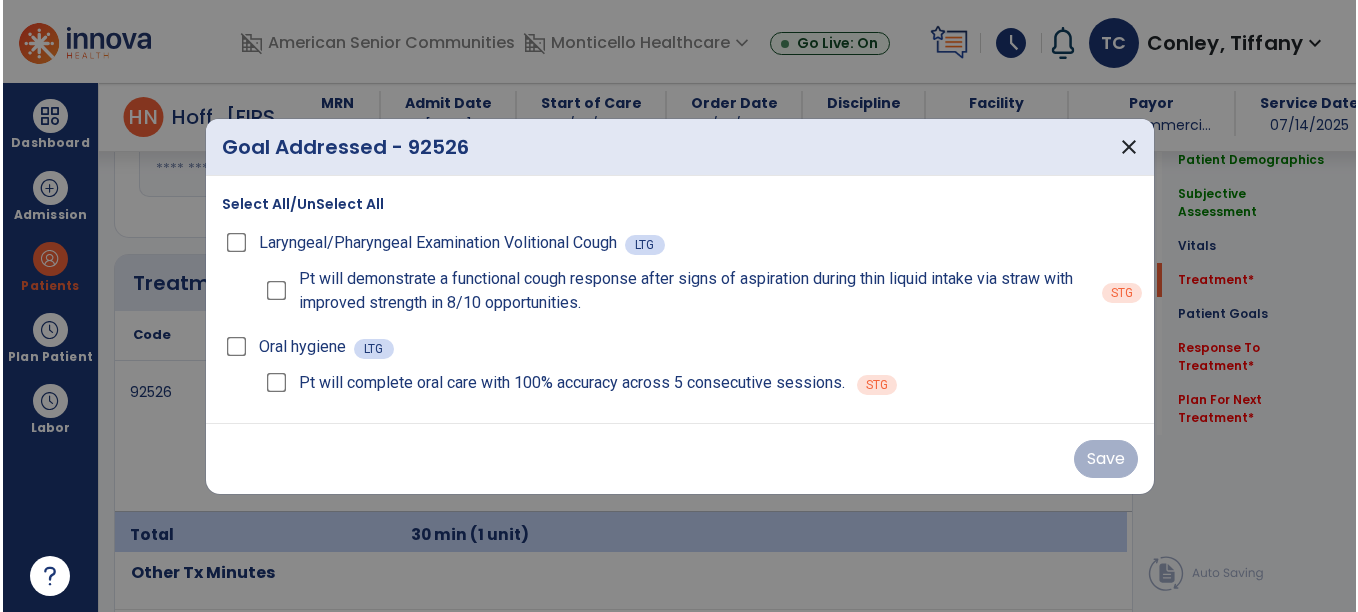 scroll, scrollTop: 1155, scrollLeft: 0, axis: vertical 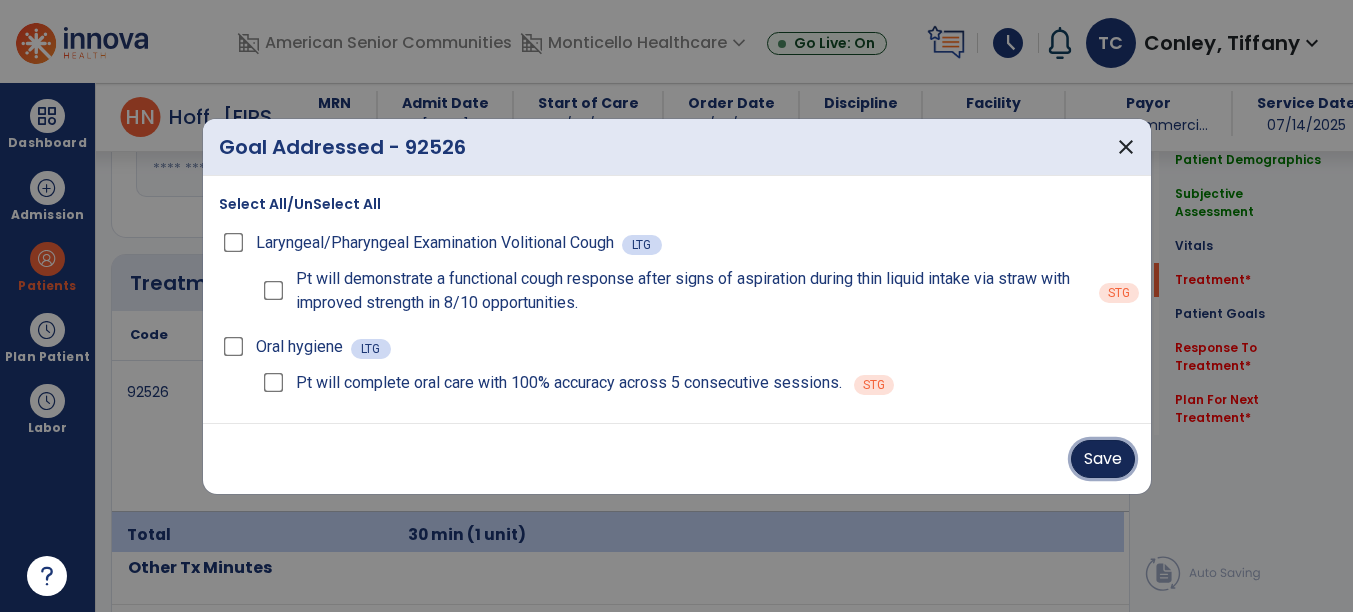 click on "Save" at bounding box center (1103, 459) 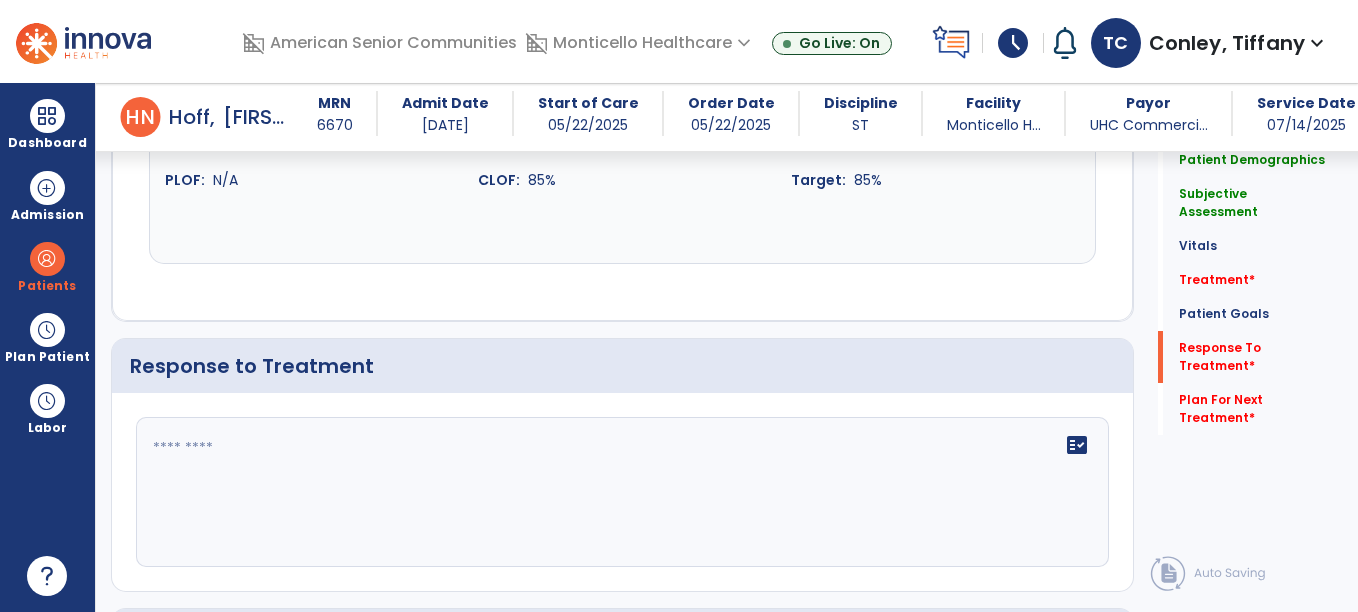 scroll, scrollTop: 2868, scrollLeft: 0, axis: vertical 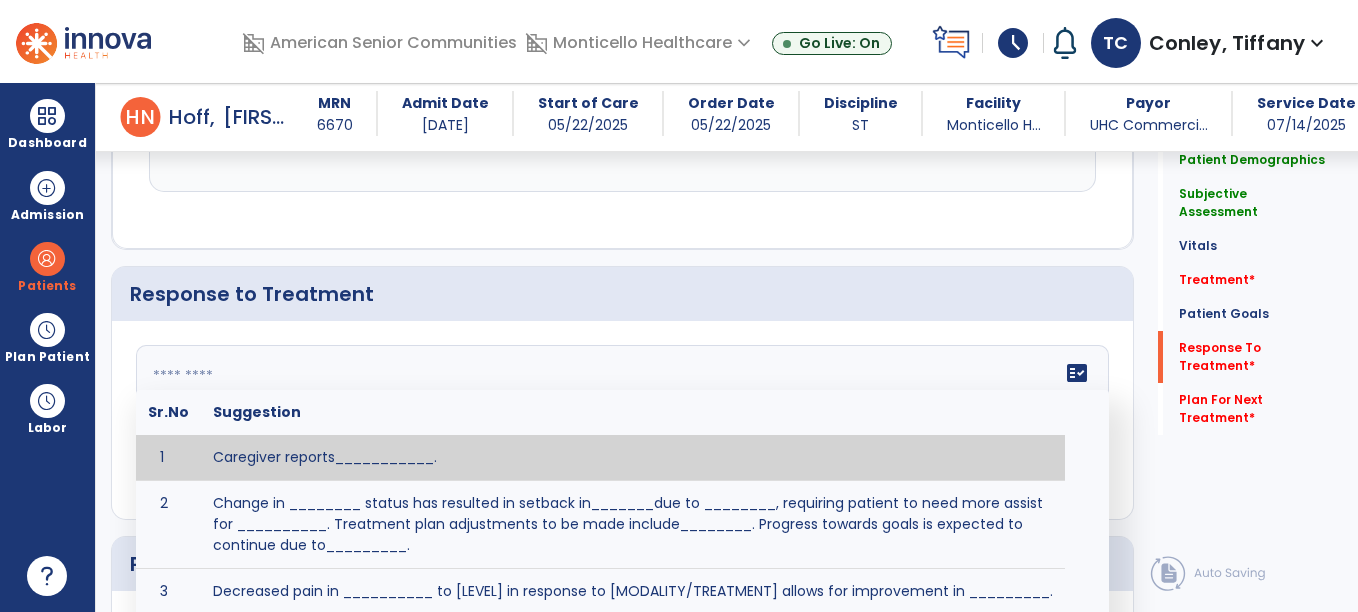 click 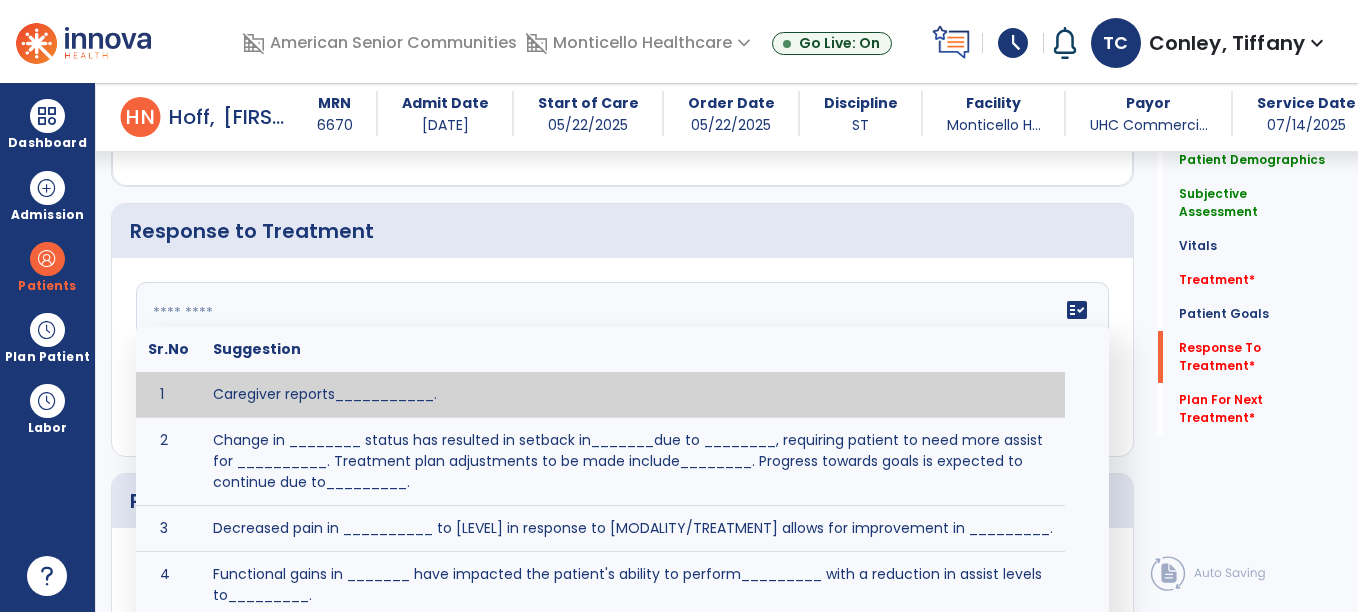 scroll, scrollTop: 2932, scrollLeft: 0, axis: vertical 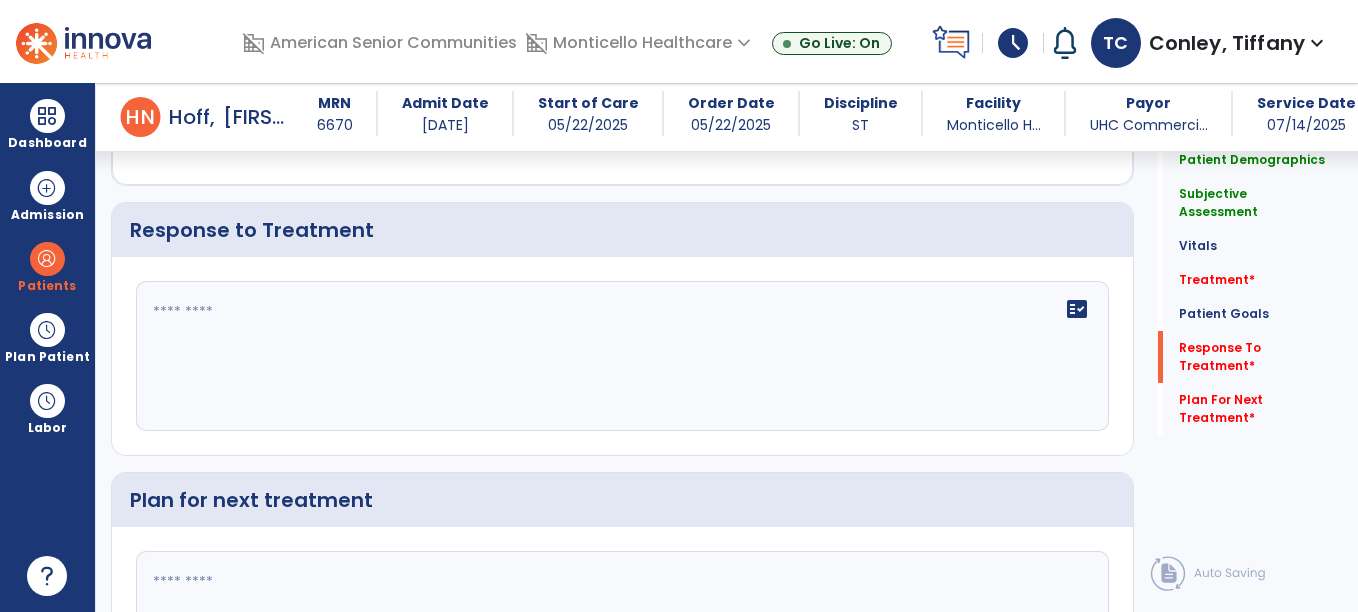 click on "fact_check" 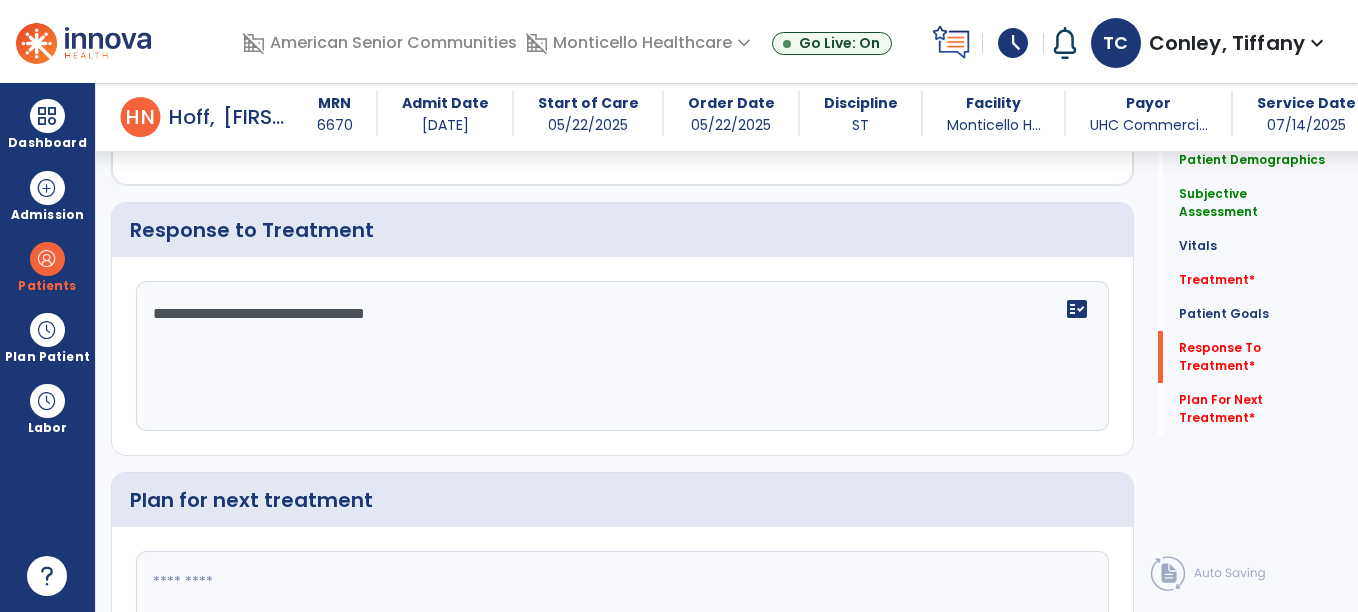 scroll, scrollTop: 3113, scrollLeft: 0, axis: vertical 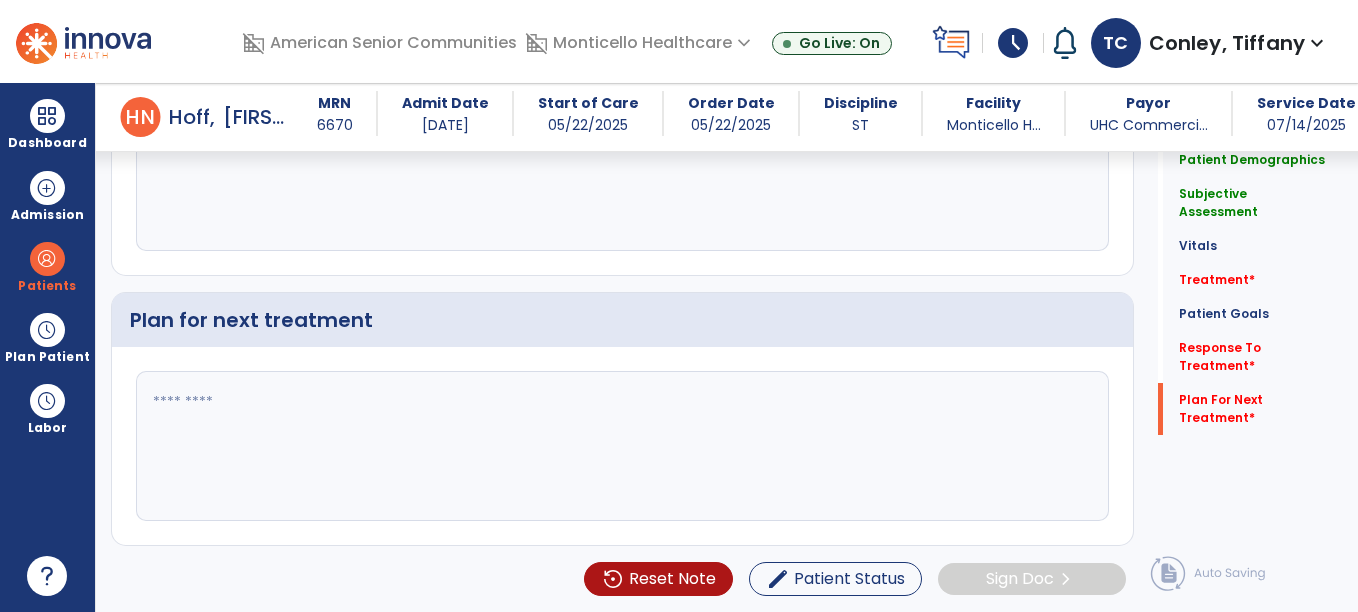 type on "**********" 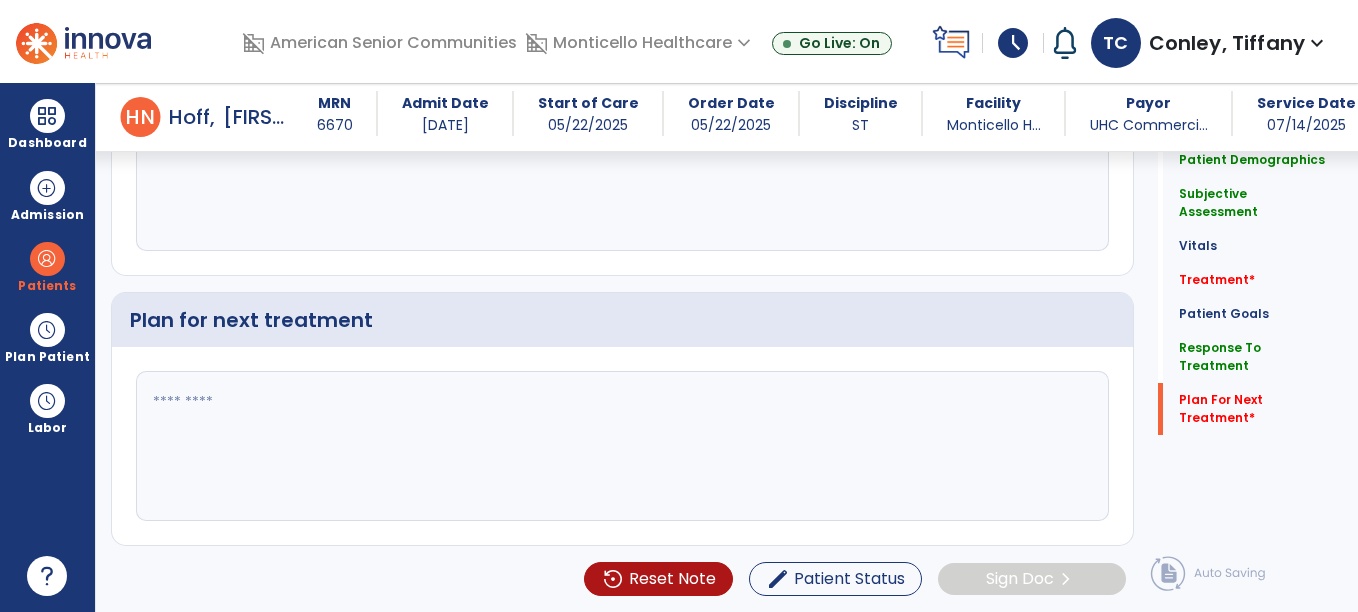 click 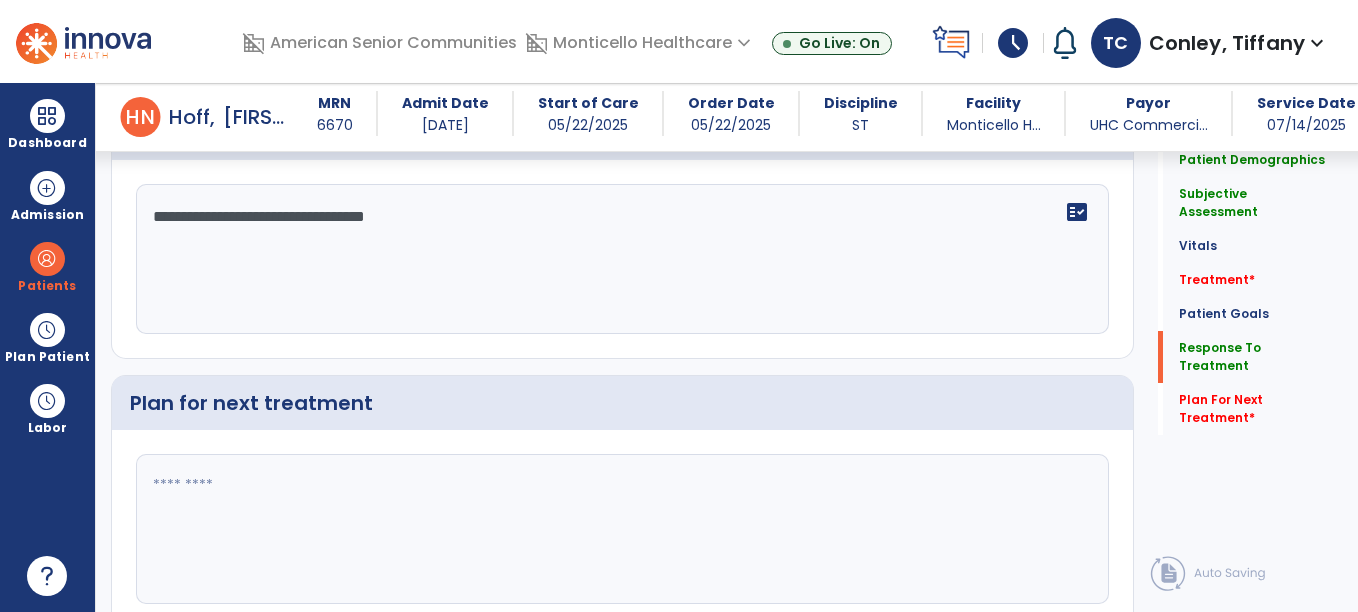 scroll, scrollTop: 3030, scrollLeft: 0, axis: vertical 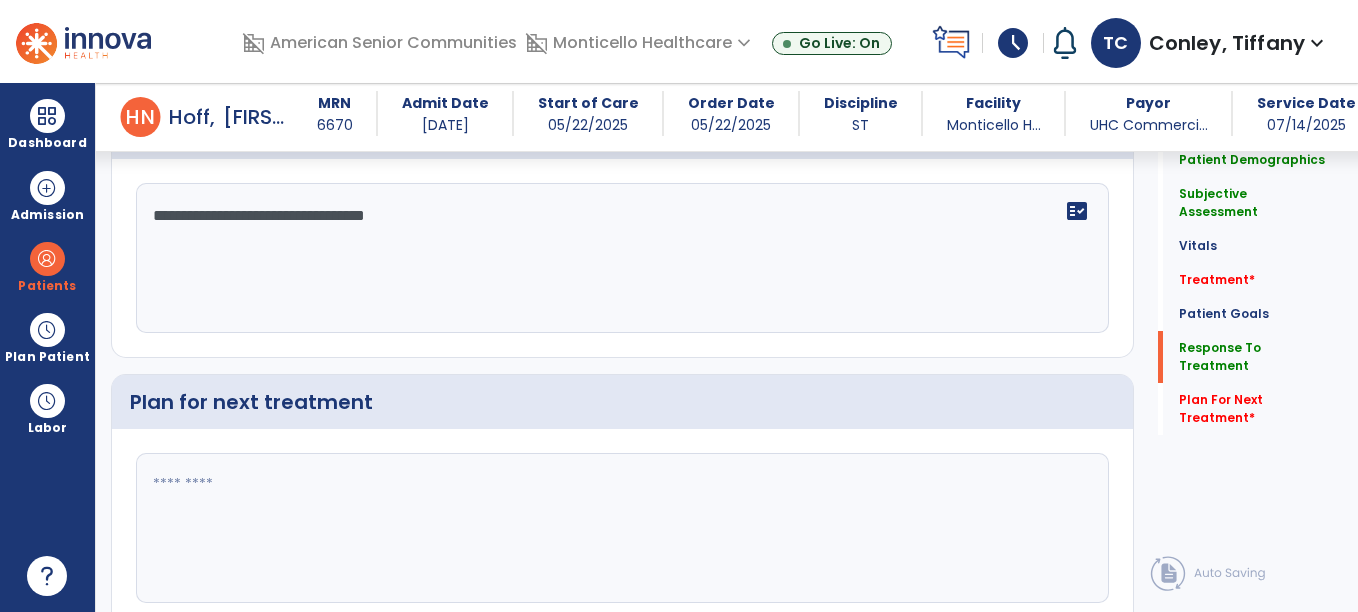 type on "*" 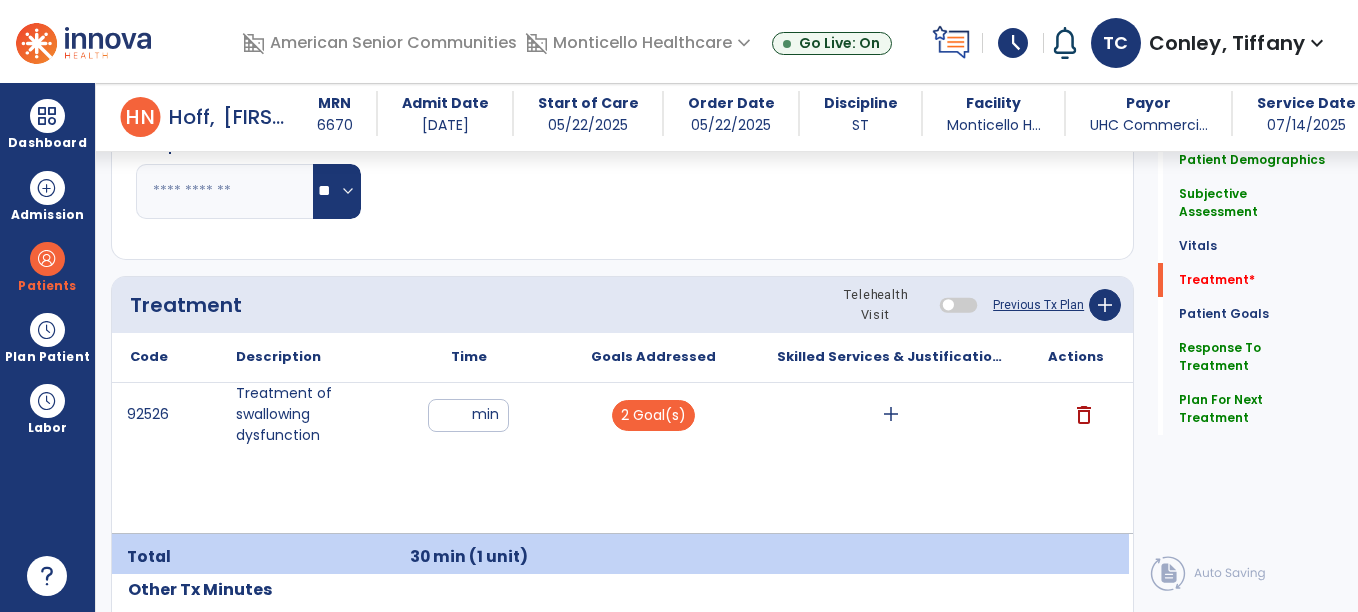 scroll, scrollTop: 1132, scrollLeft: 0, axis: vertical 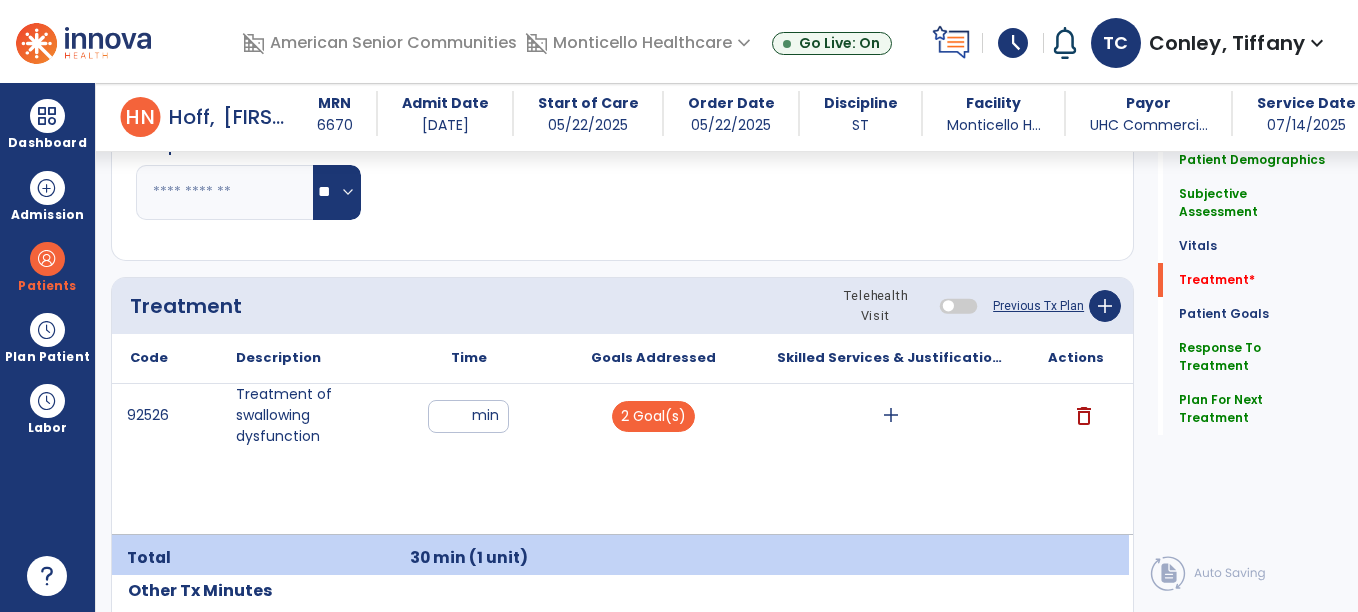 type on "*********" 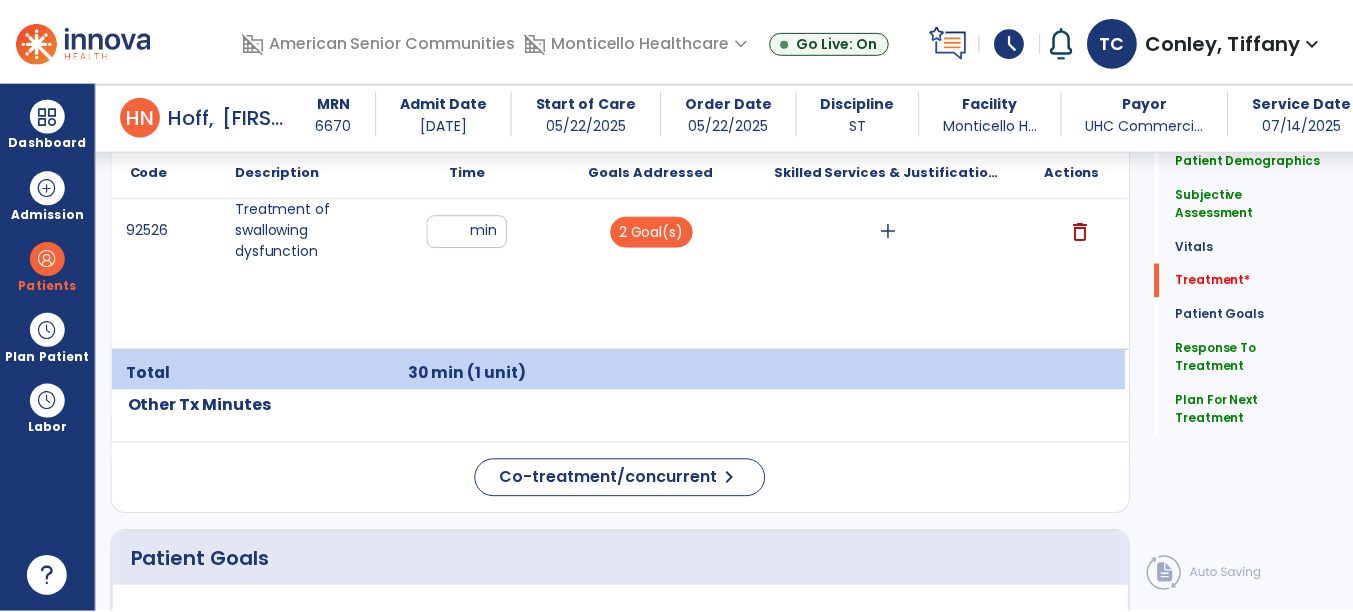 scroll, scrollTop: 1316, scrollLeft: 0, axis: vertical 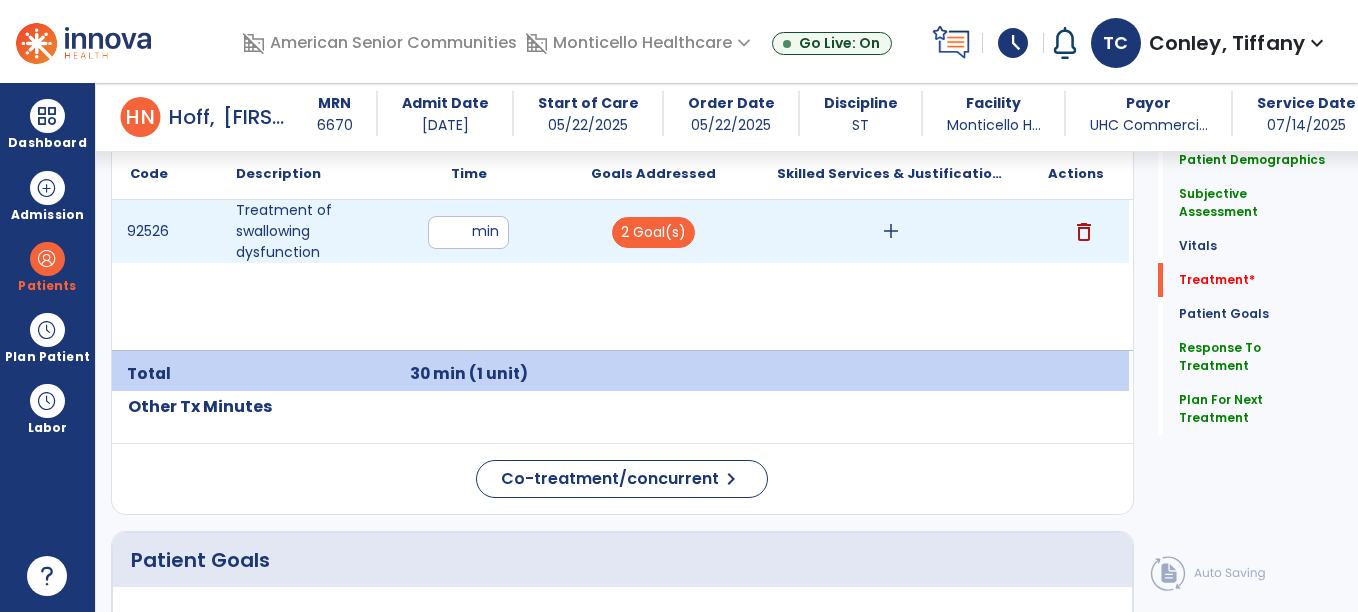 click on "**" at bounding box center (468, 232) 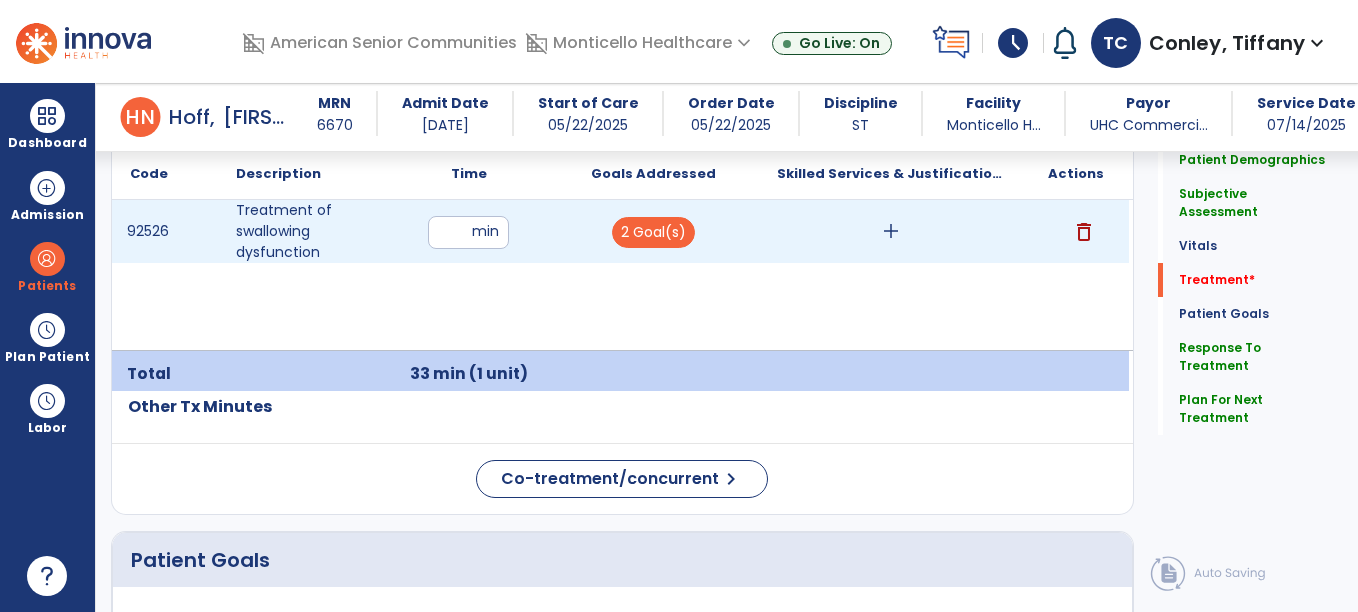 click on "add" at bounding box center [891, 231] 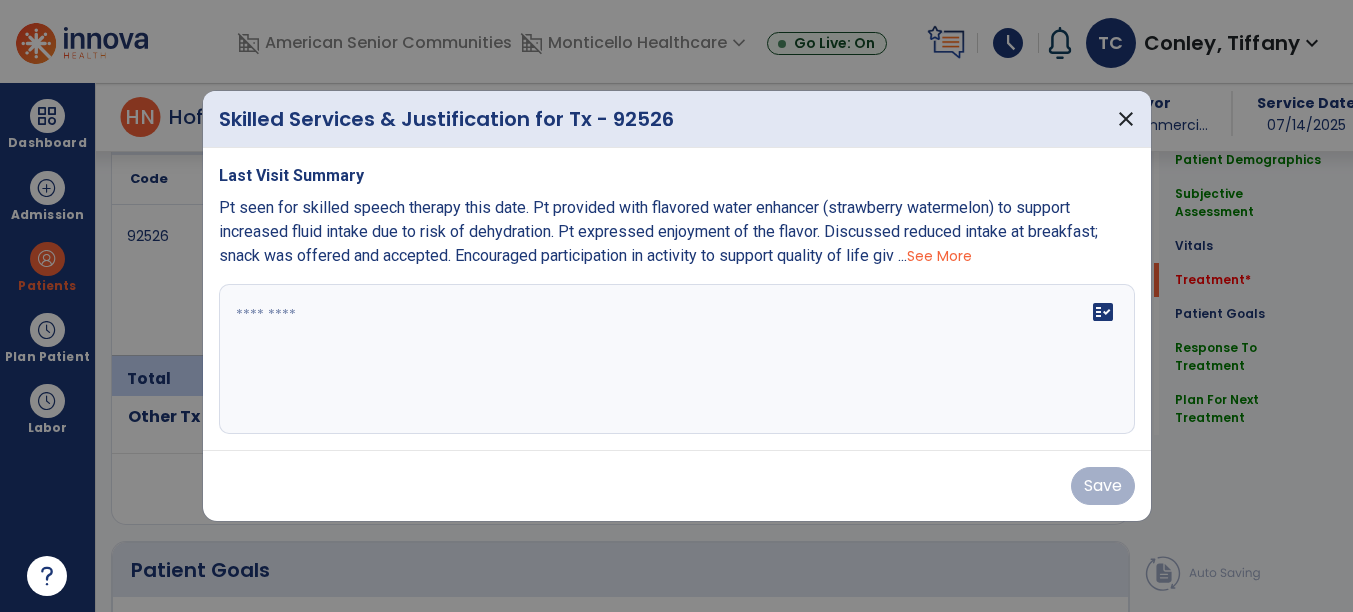 scroll, scrollTop: 1316, scrollLeft: 0, axis: vertical 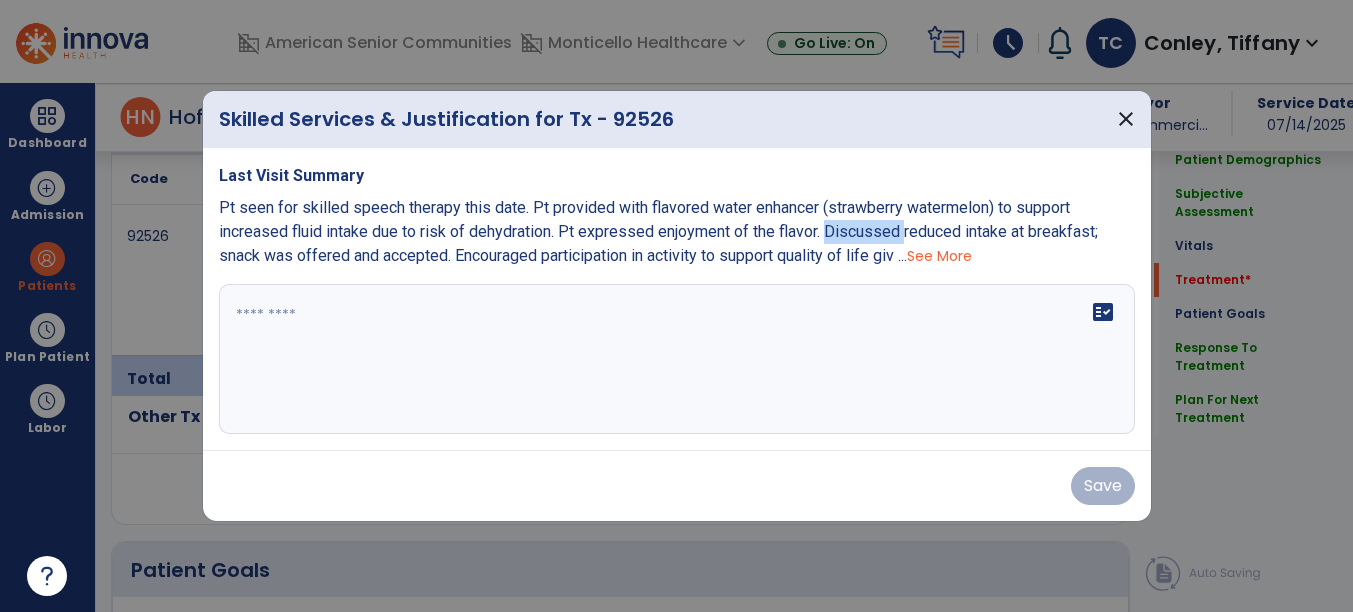 click on "Pt seen for skilled speech therapy this date.  Pt provided with flavored water enhancer (strawberry watermelon) to support increased fluid intake due to risk of dehydration. Pt expressed enjoyment of the flavor. Discussed reduced intake at breakfast; snack was offered and accepted. Encouraged participation in activity to support quality of life giv ..." at bounding box center [658, 231] 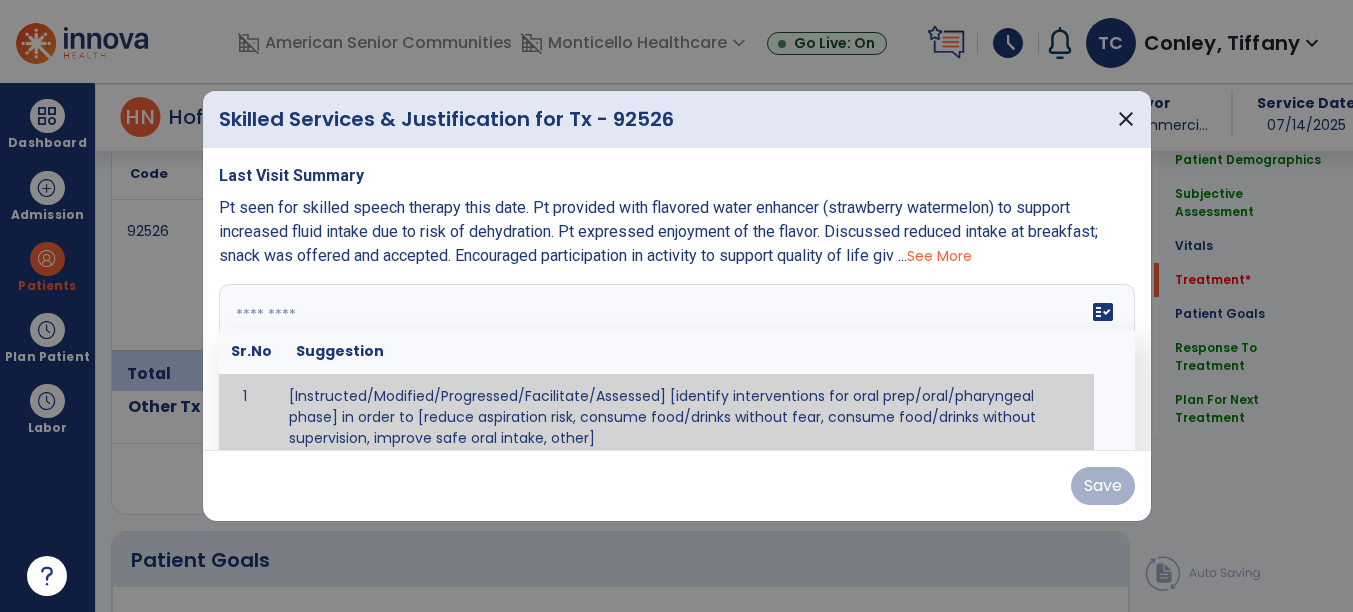 drag, startPoint x: 894, startPoint y: 234, endPoint x: 853, endPoint y: 318, distance: 93.471924 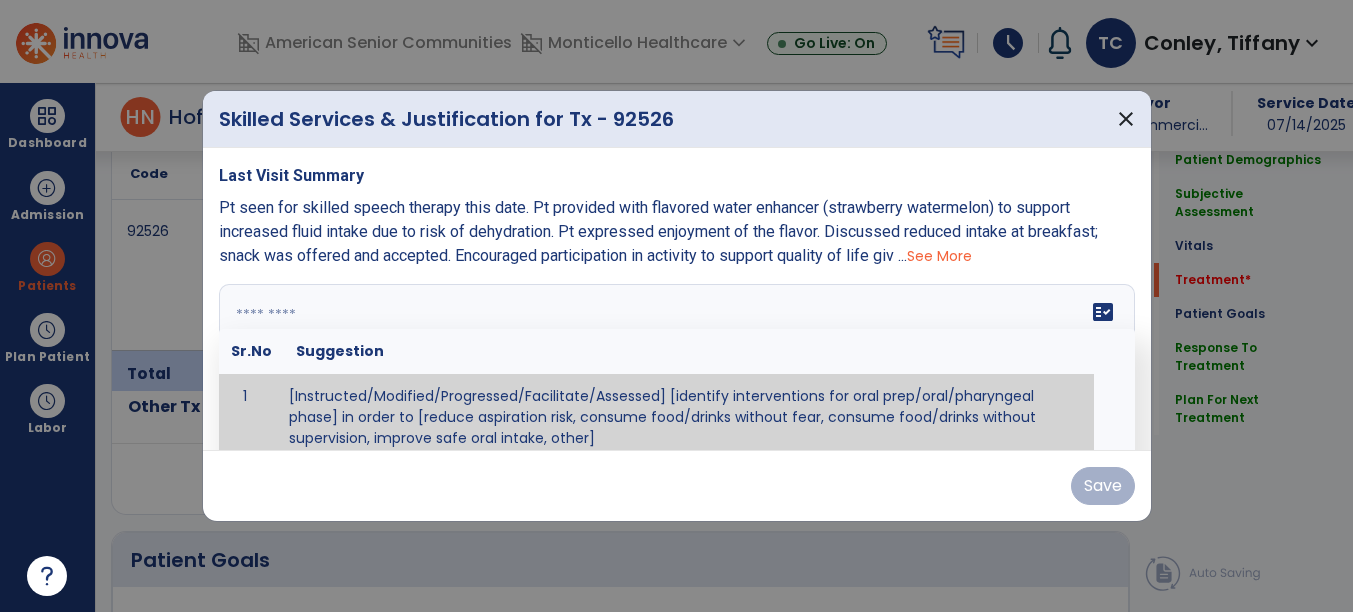 click at bounding box center [674, 359] 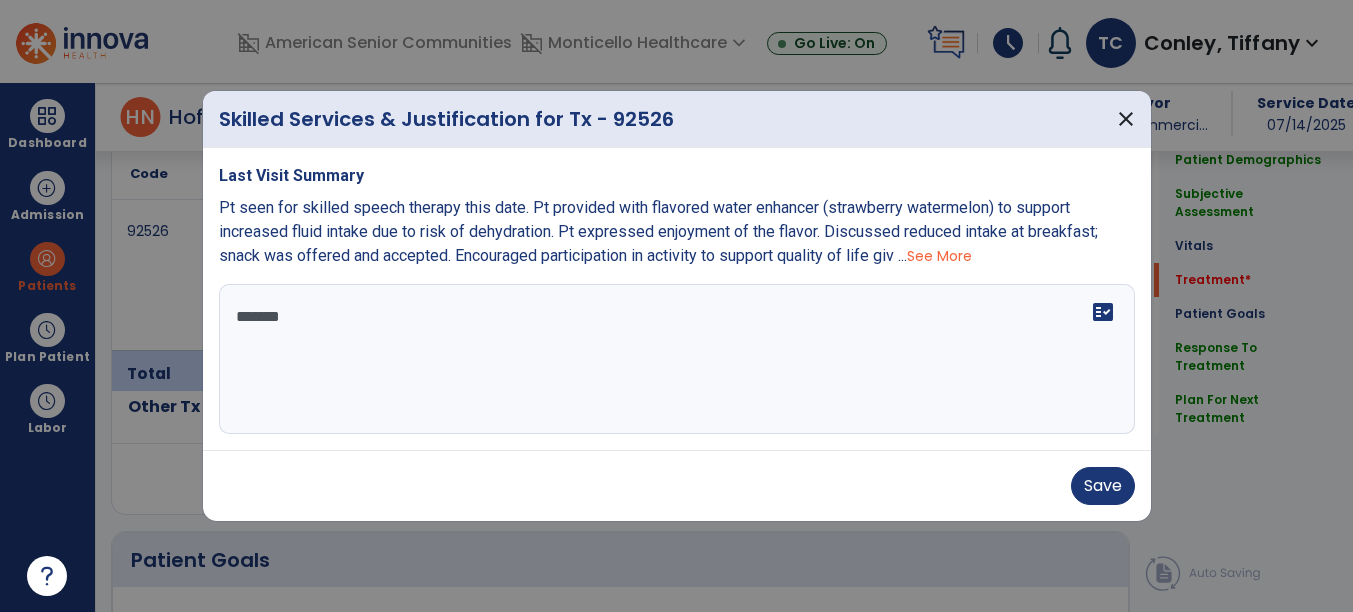 scroll, scrollTop: 0, scrollLeft: 0, axis: both 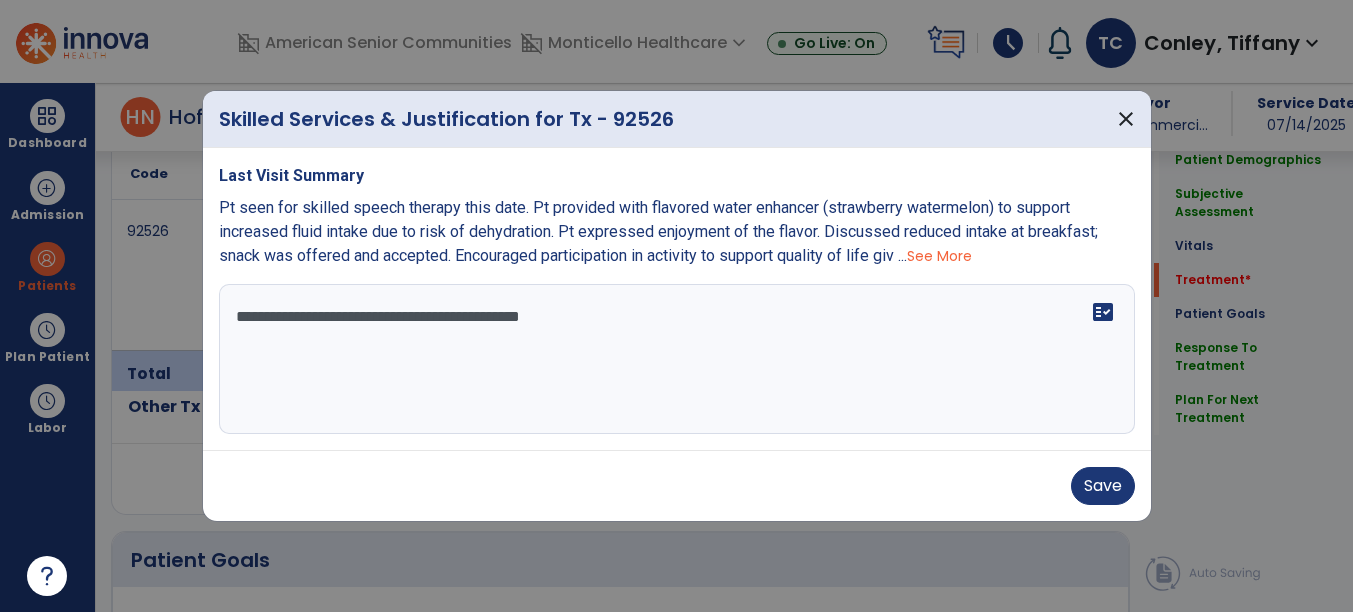 paste on "**********" 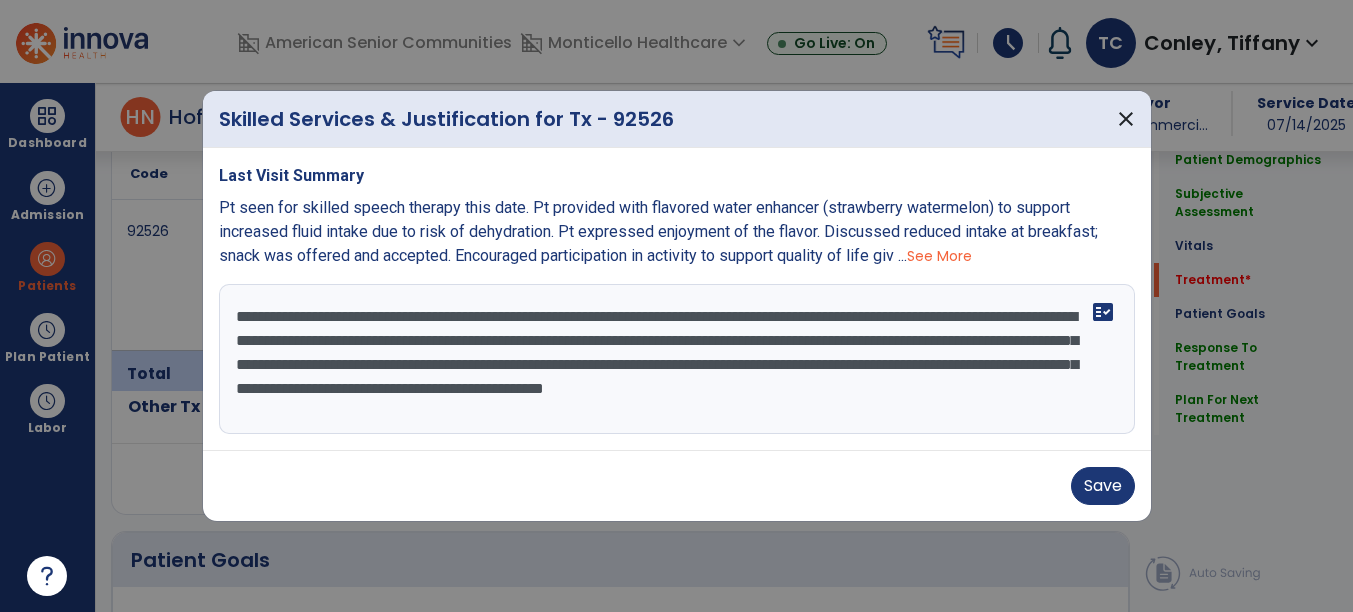 scroll, scrollTop: 39, scrollLeft: 0, axis: vertical 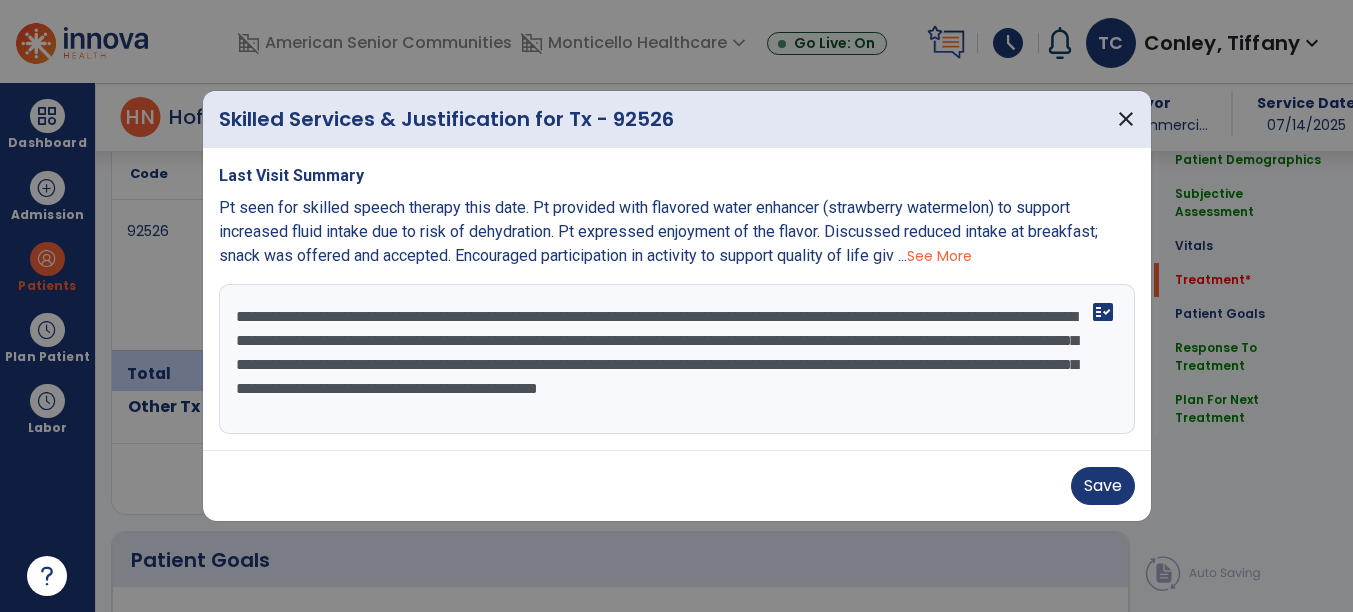 click on "**********" at bounding box center (677, 359) 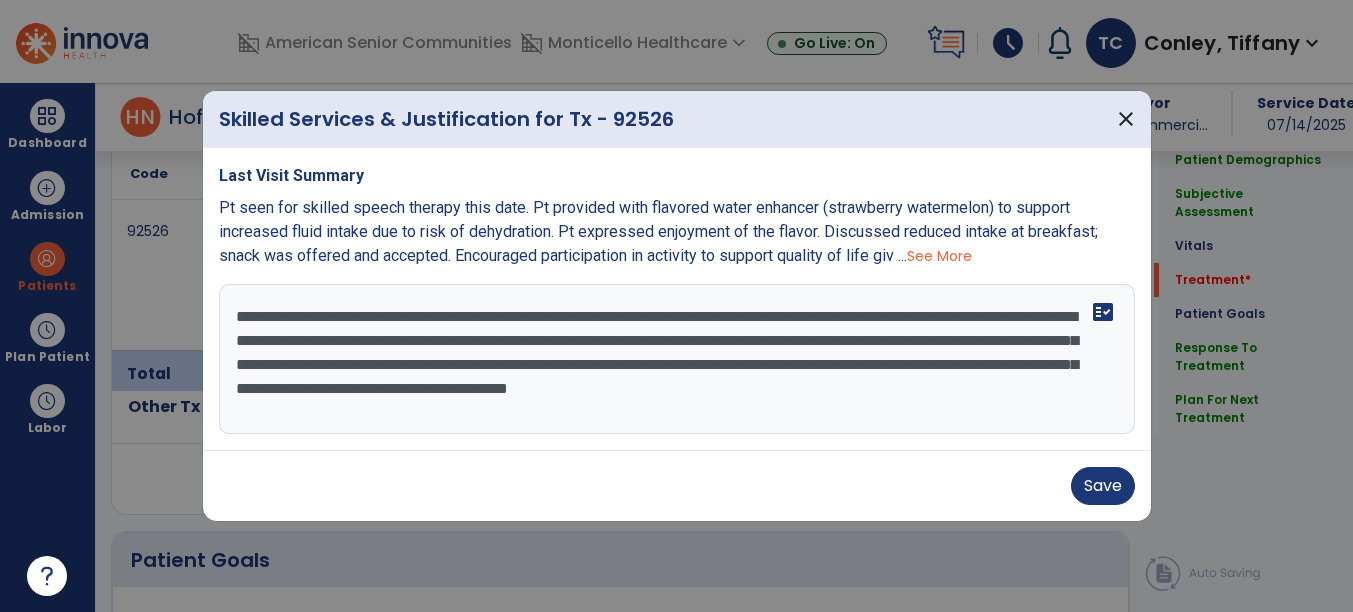 click on "**********" at bounding box center [677, 359] 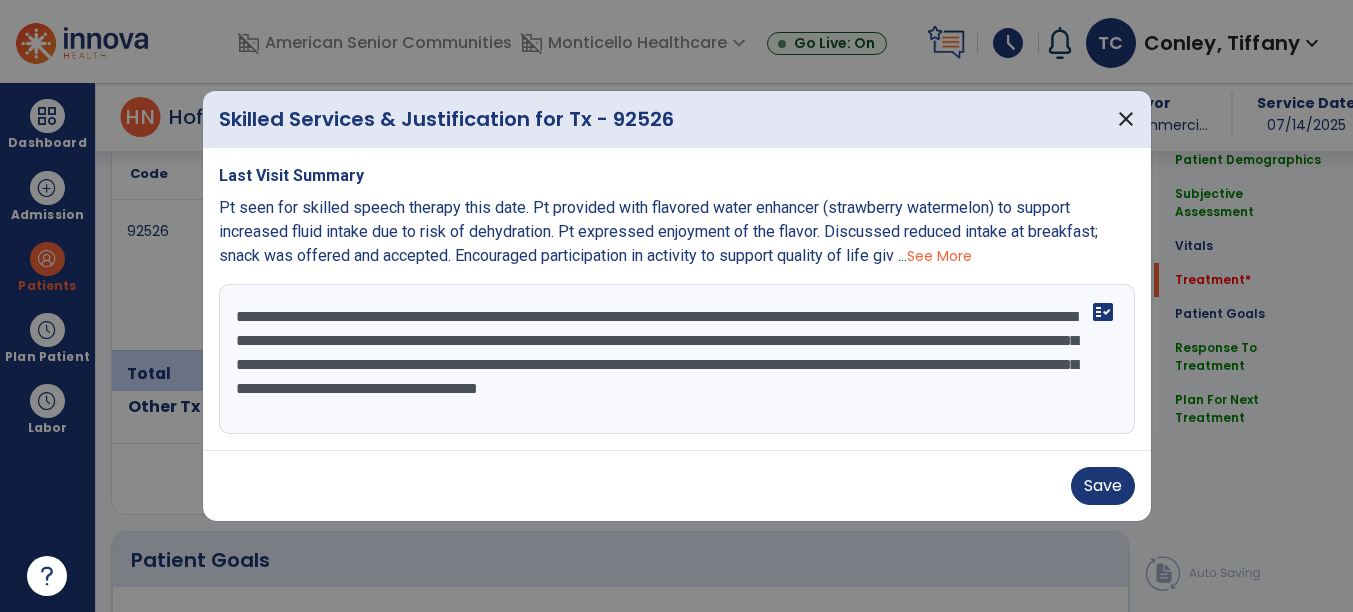 click on "**********" at bounding box center (677, 359) 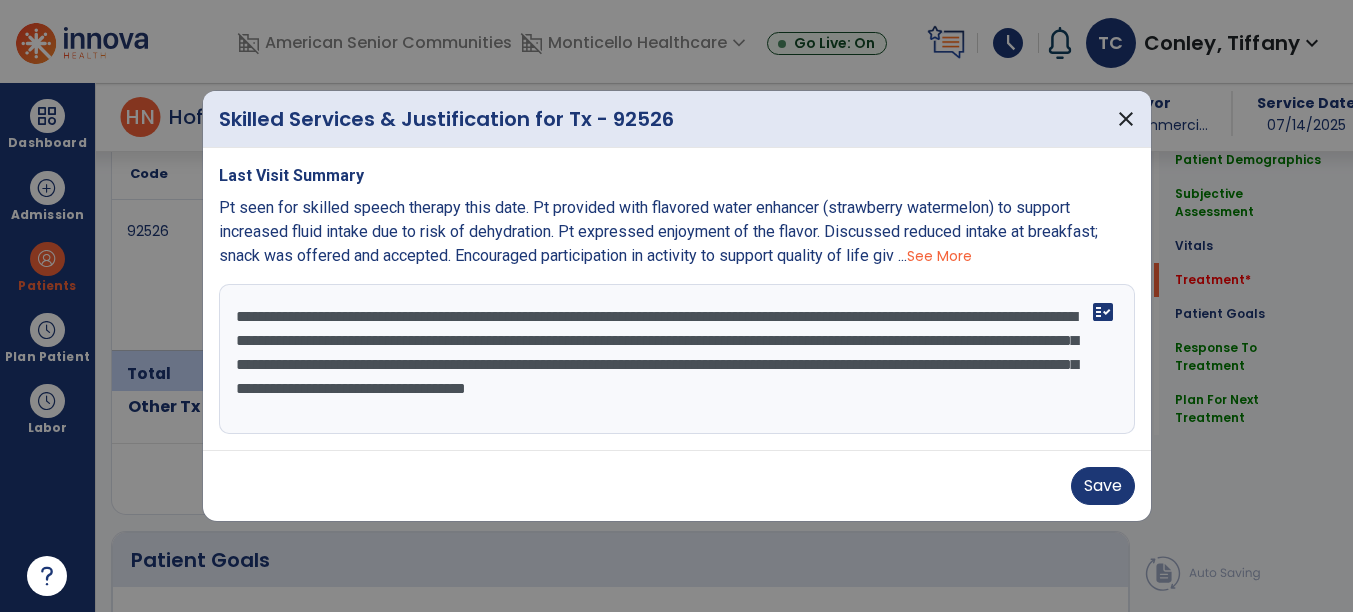 click on "**********" at bounding box center (677, 359) 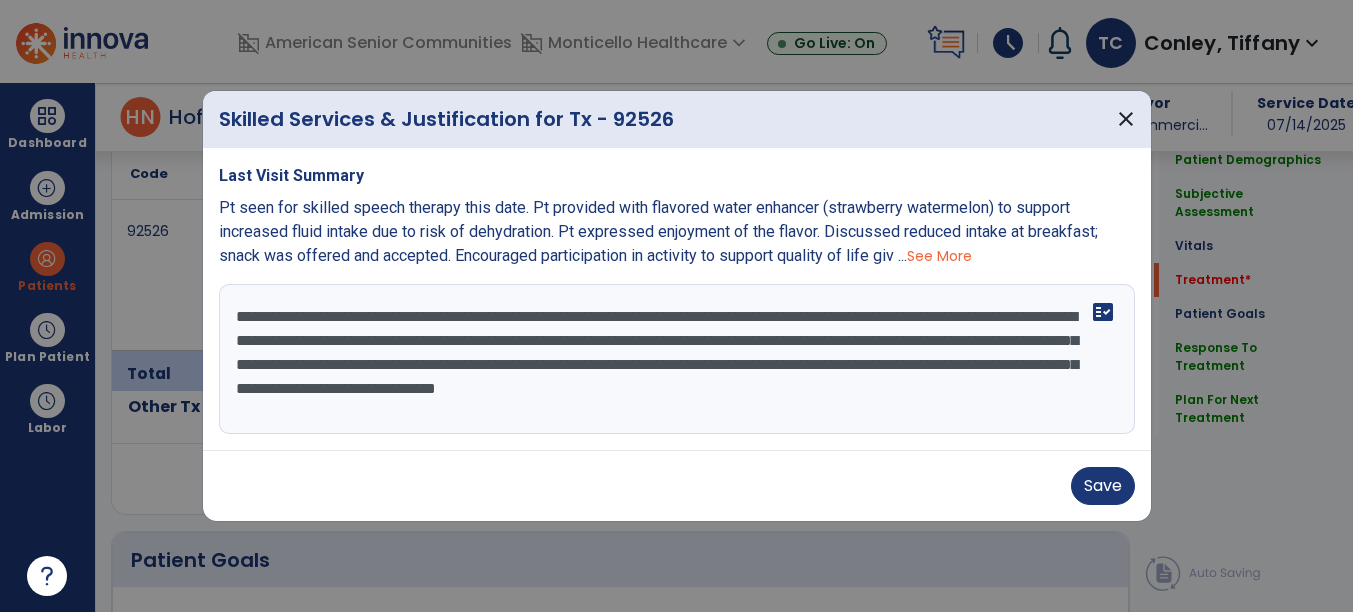 click on "**********" at bounding box center (677, 359) 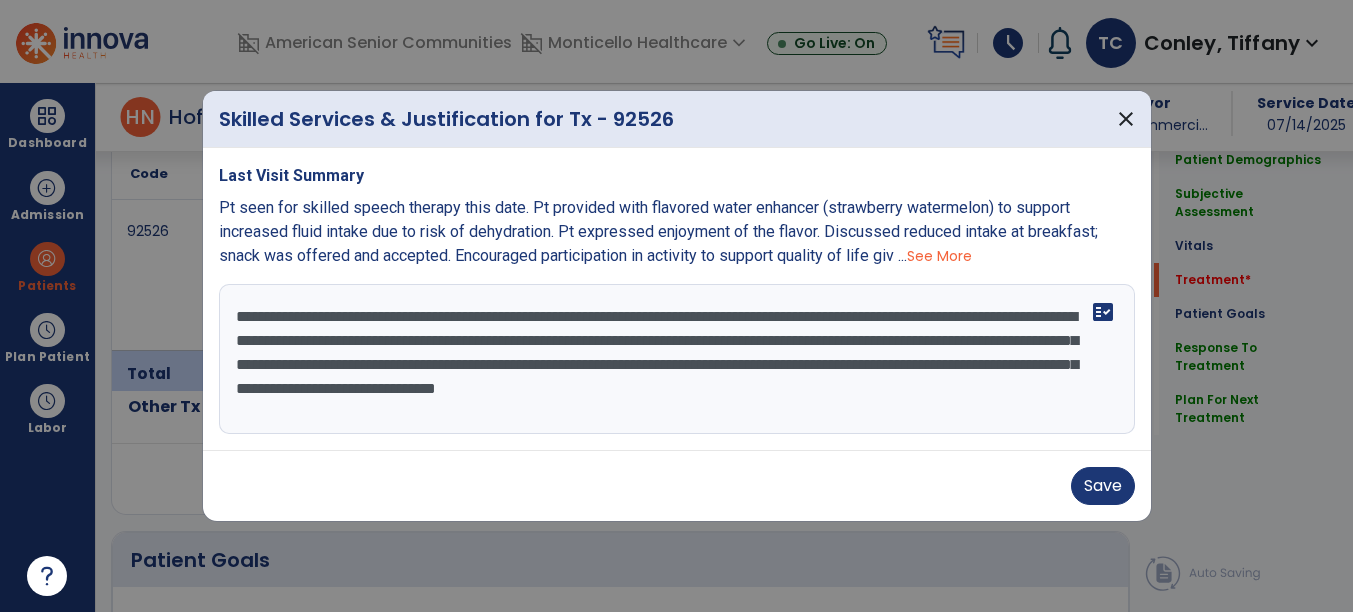 click on "**********" at bounding box center (677, 359) 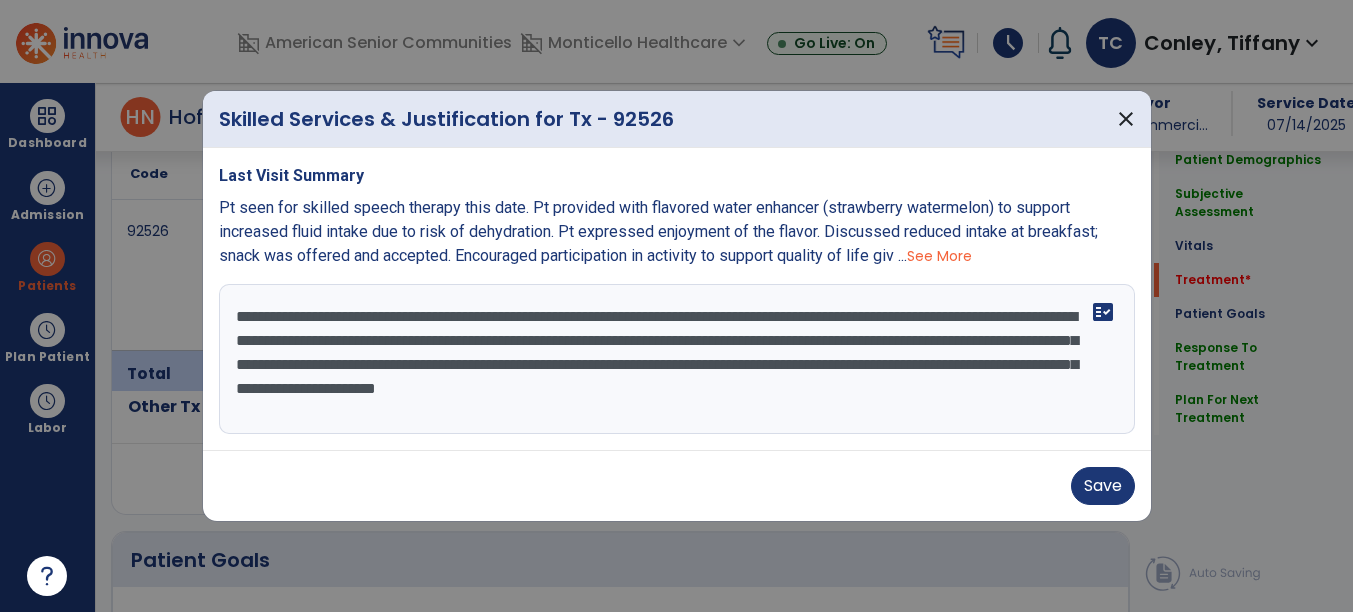click on "**********" at bounding box center (677, 359) 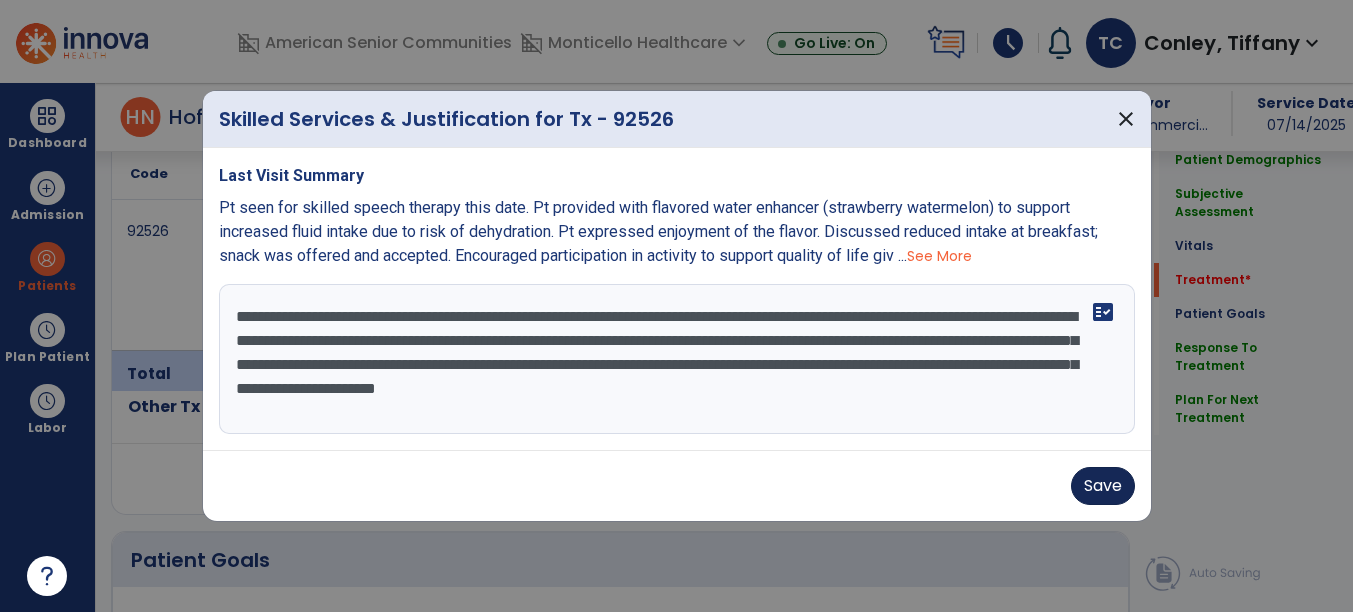 type on "**********" 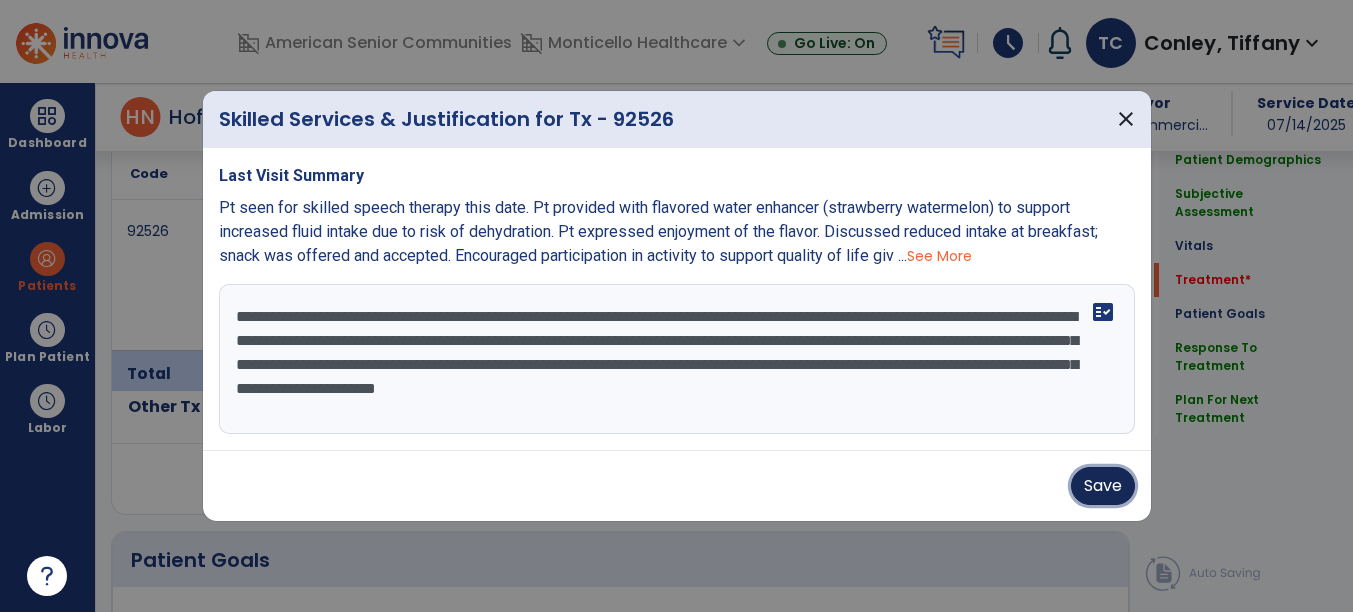 click on "Save" at bounding box center [1103, 486] 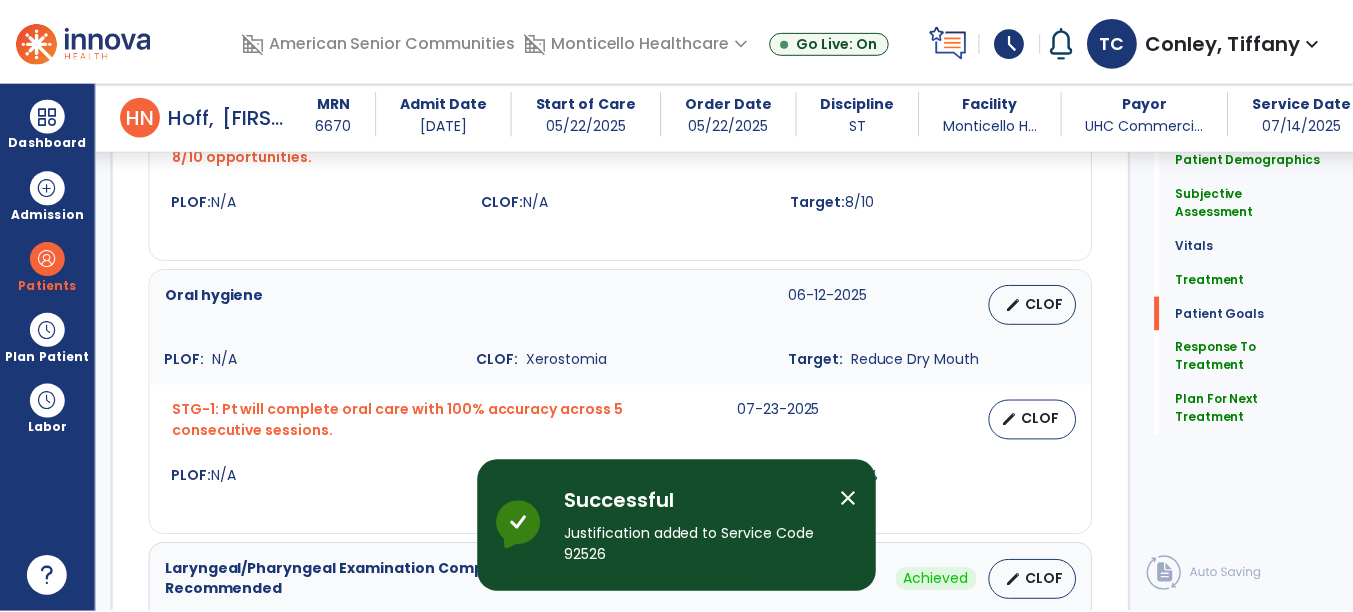 scroll, scrollTop: 3113, scrollLeft: 0, axis: vertical 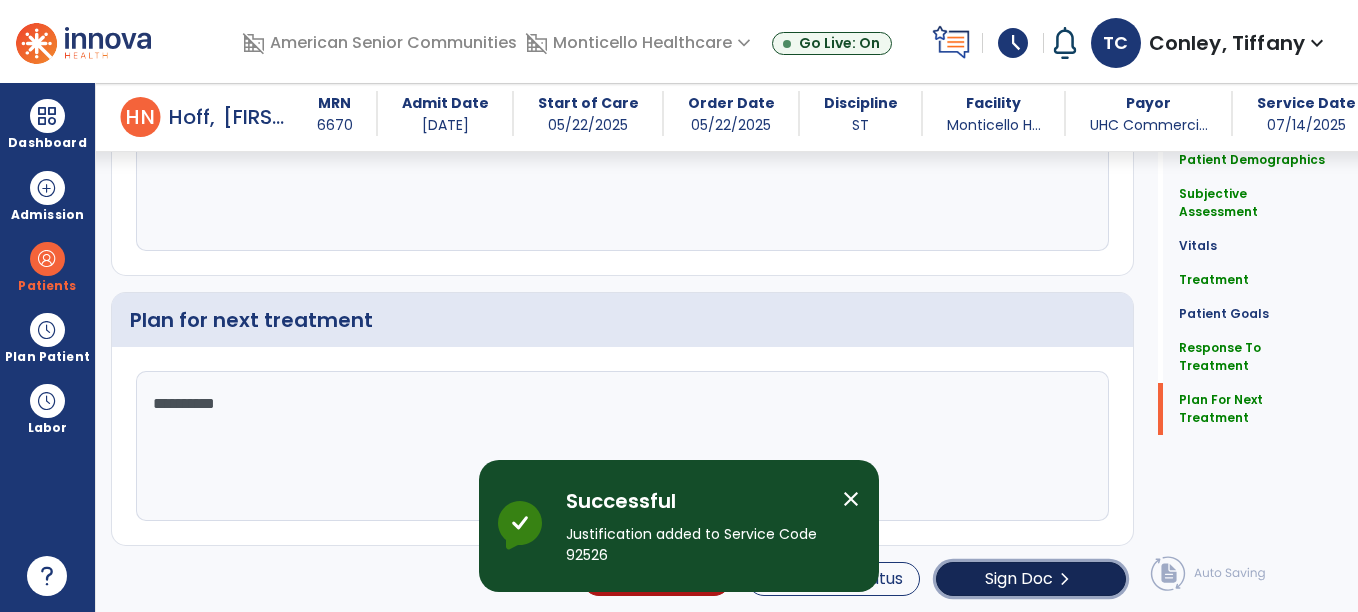 click on "Sign Doc  chevron_right" 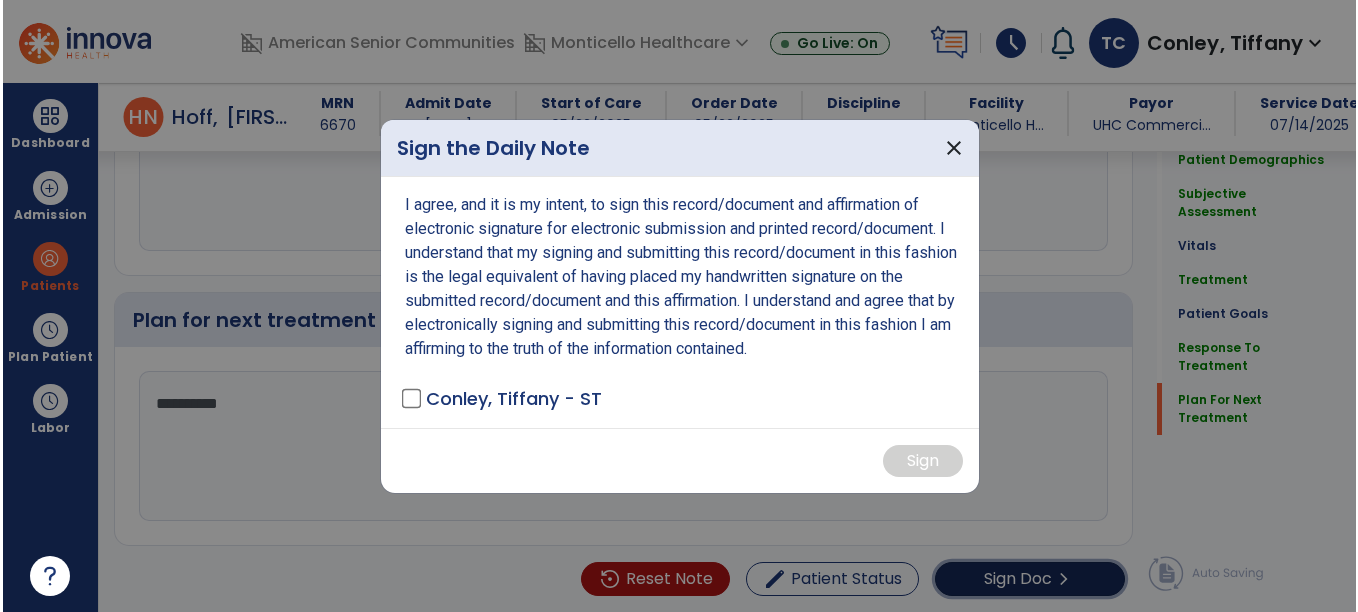 scroll, scrollTop: 3113, scrollLeft: 0, axis: vertical 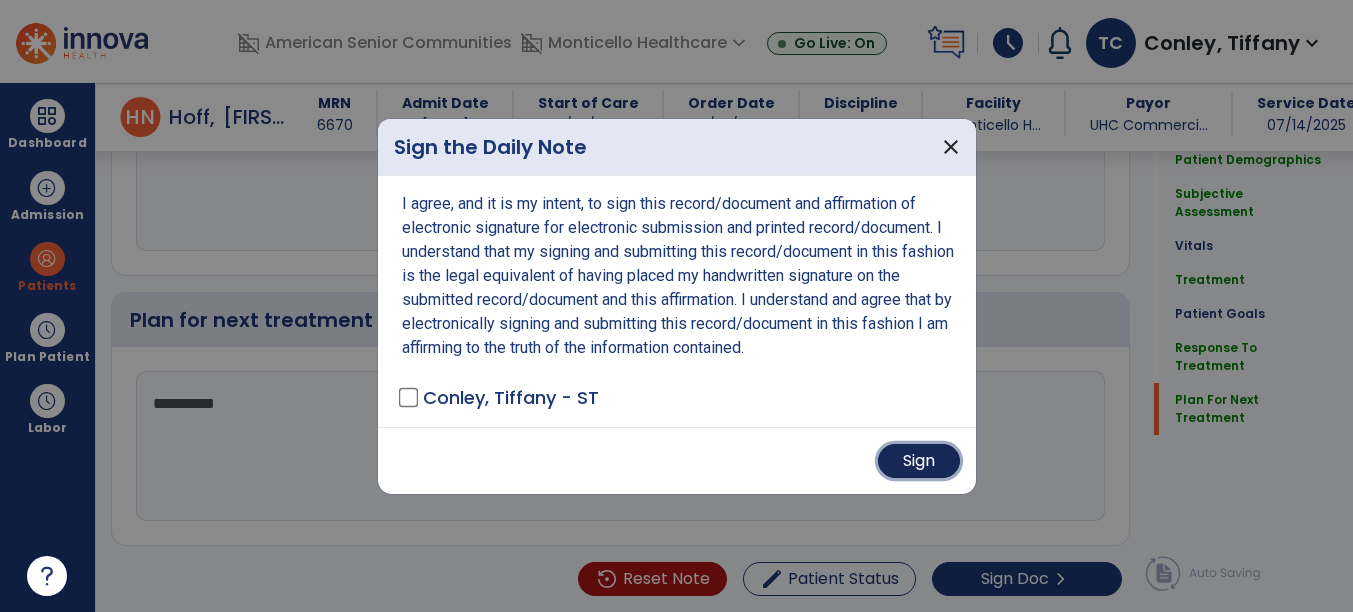 click on "Sign" at bounding box center [919, 461] 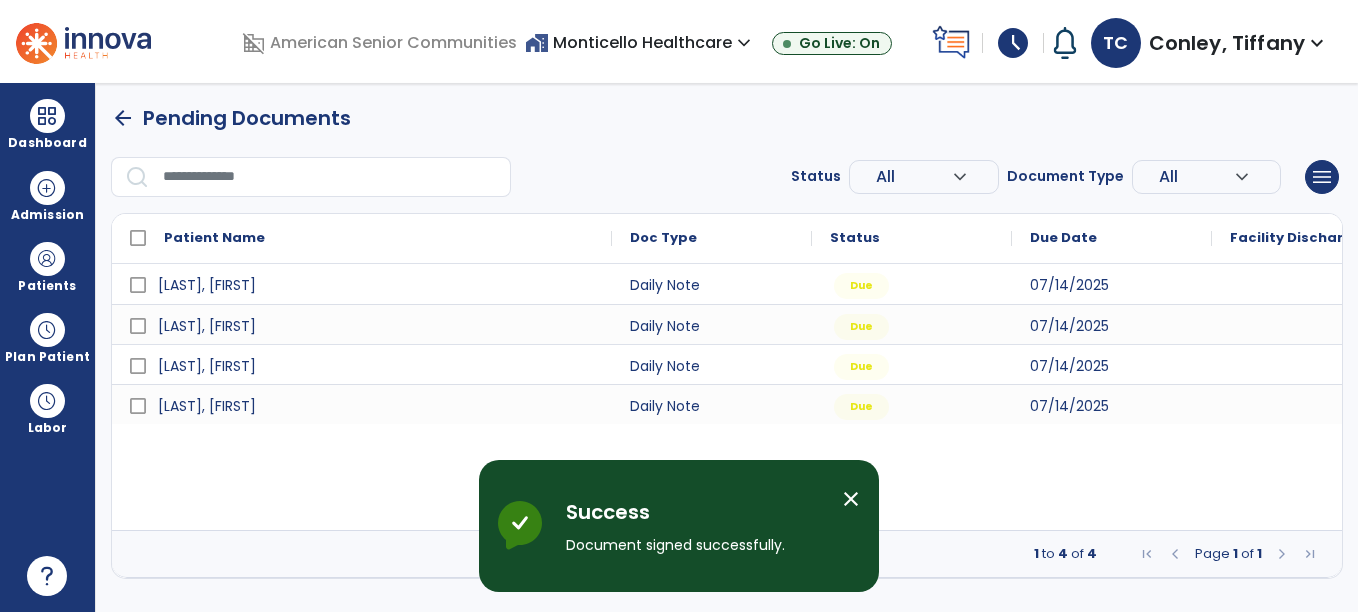 scroll, scrollTop: 0, scrollLeft: 0, axis: both 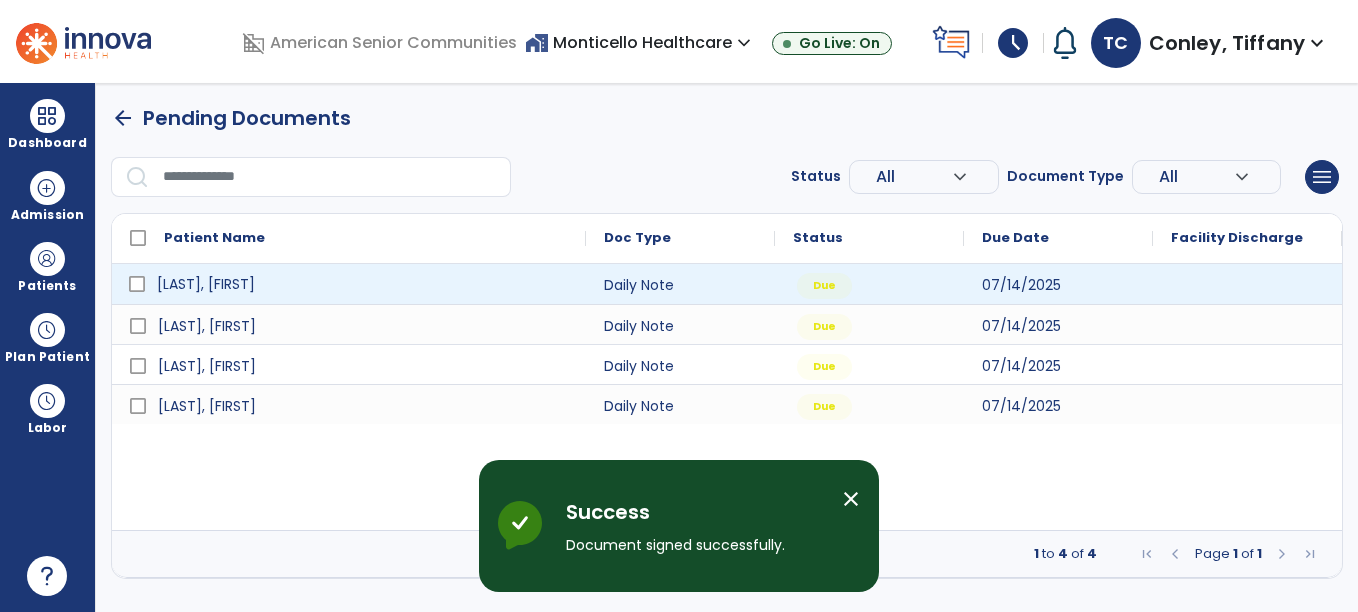 click on "[LAST], [FIRST]" at bounding box center [363, 284] 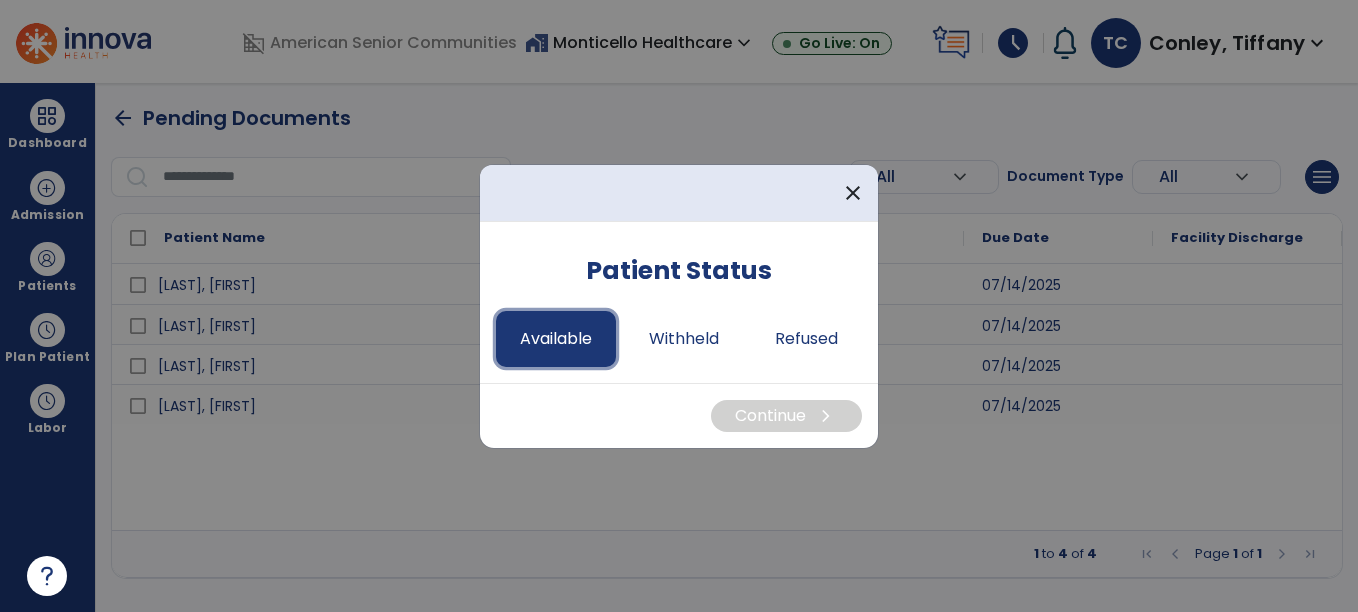 click on "Available" at bounding box center (556, 339) 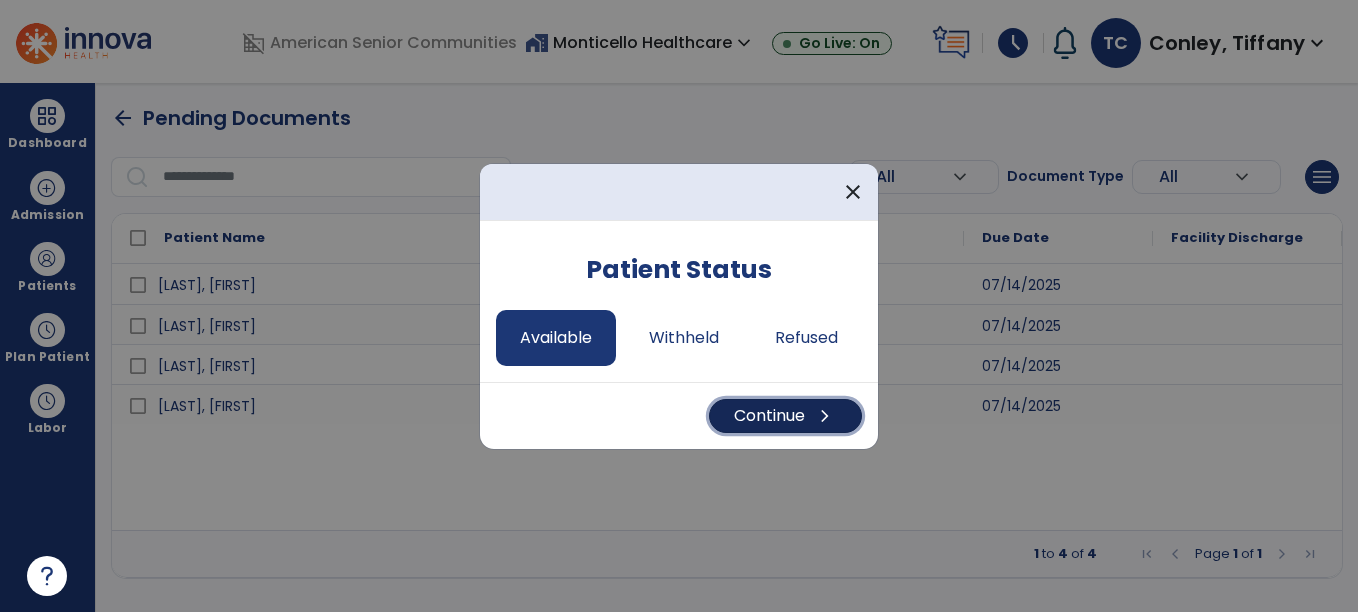 click on "Continue   chevron_right" at bounding box center (785, 416) 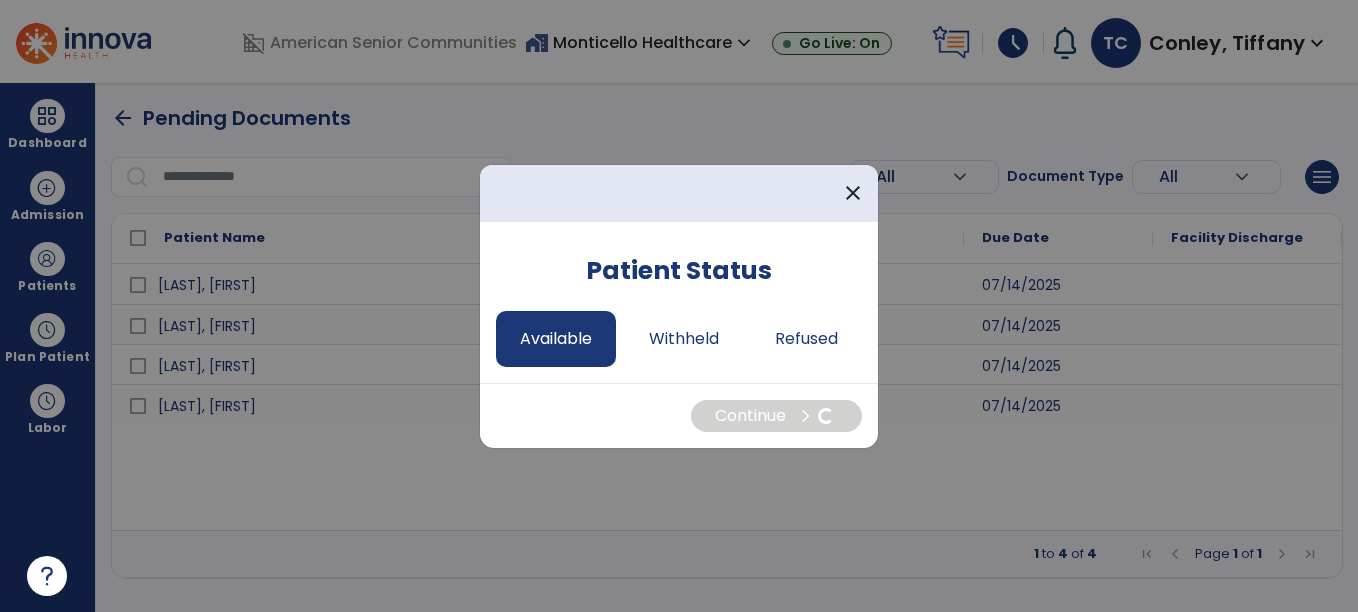select on "*" 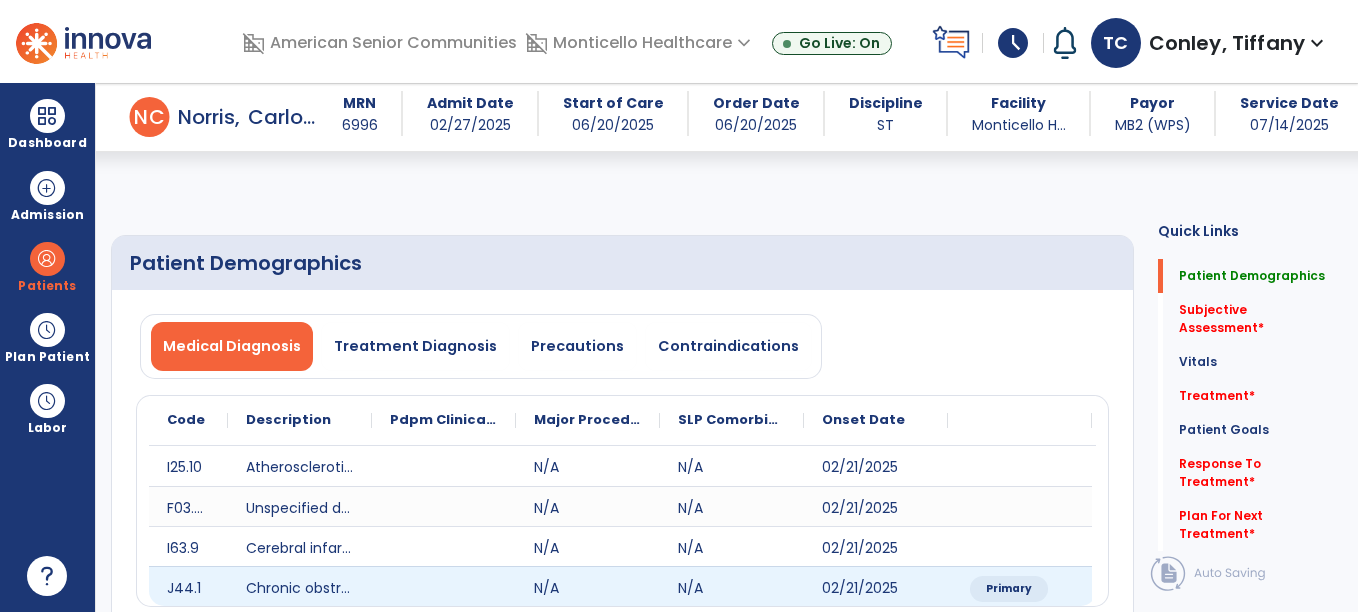 scroll, scrollTop: 274, scrollLeft: 0, axis: vertical 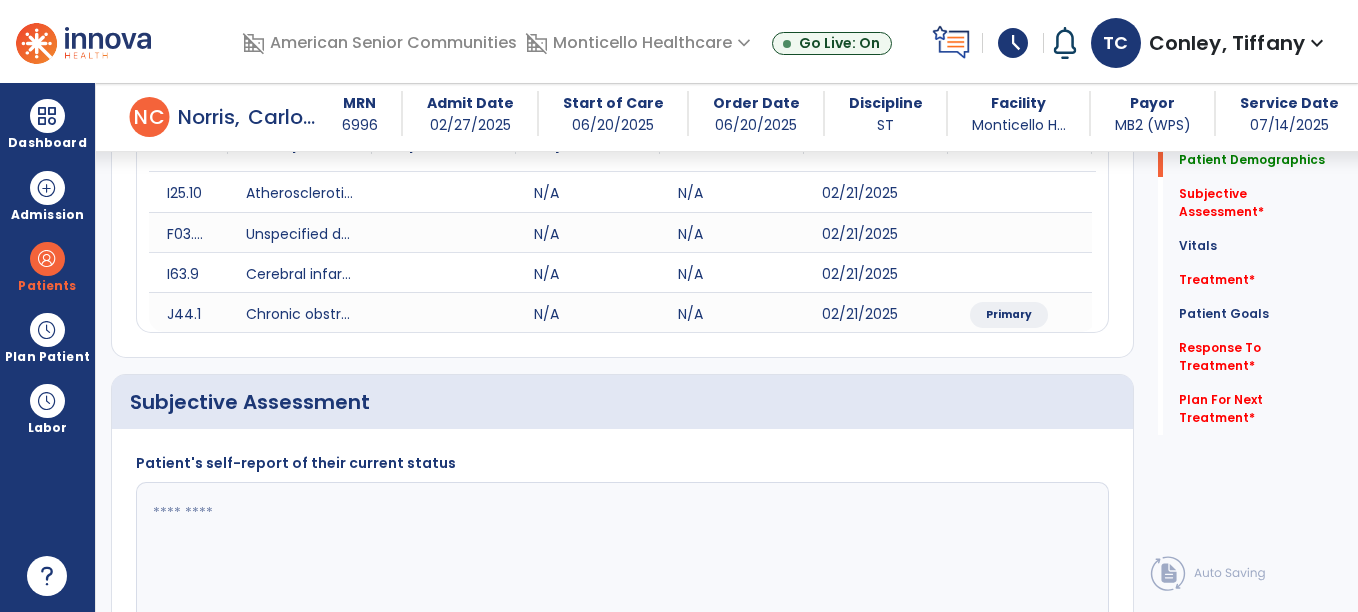 click 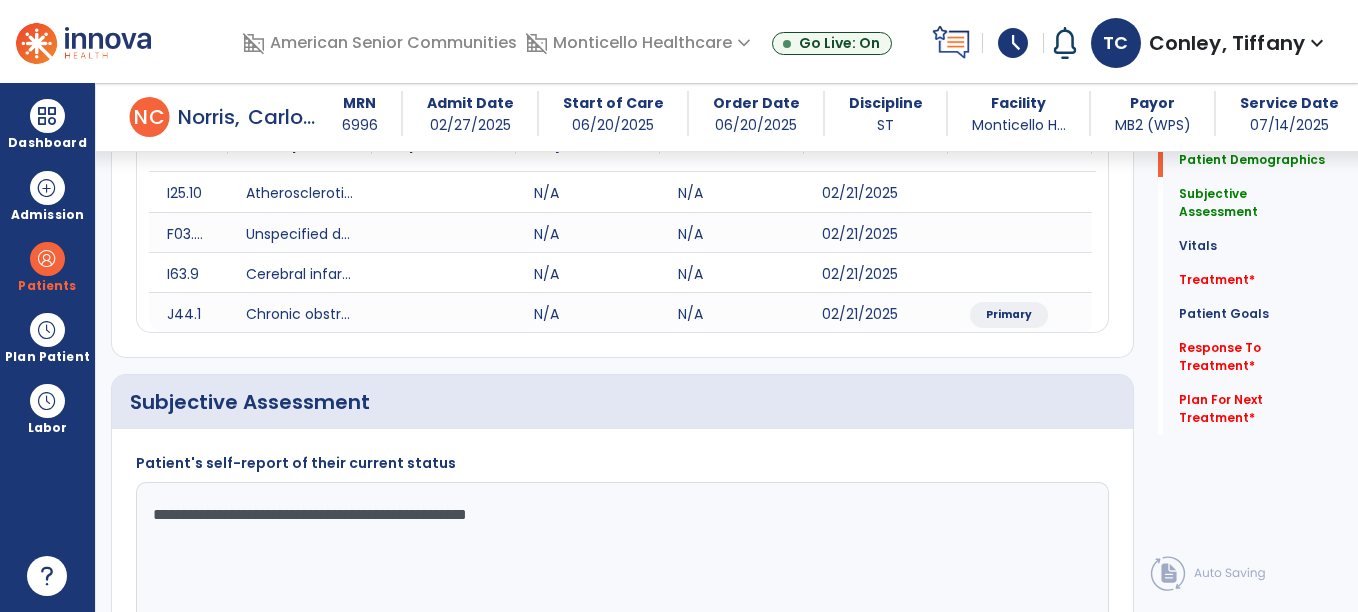drag, startPoint x: 560, startPoint y: 494, endPoint x: 789, endPoint y: -38, distance: 579.1934 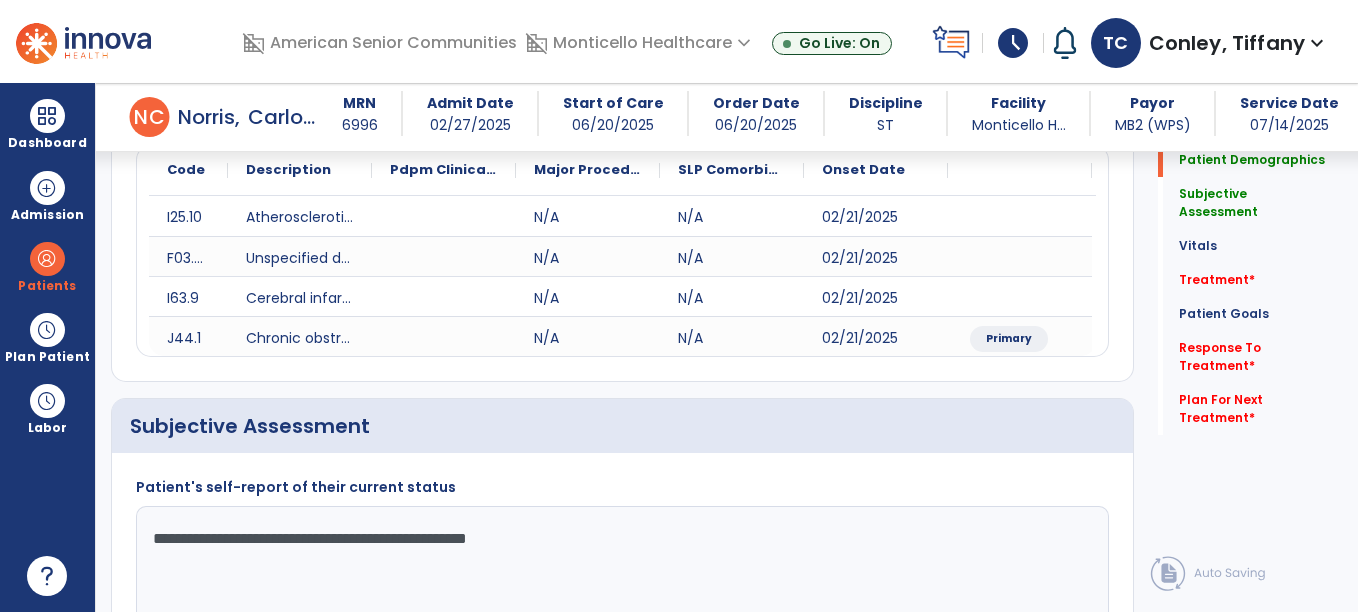 type on "**********" 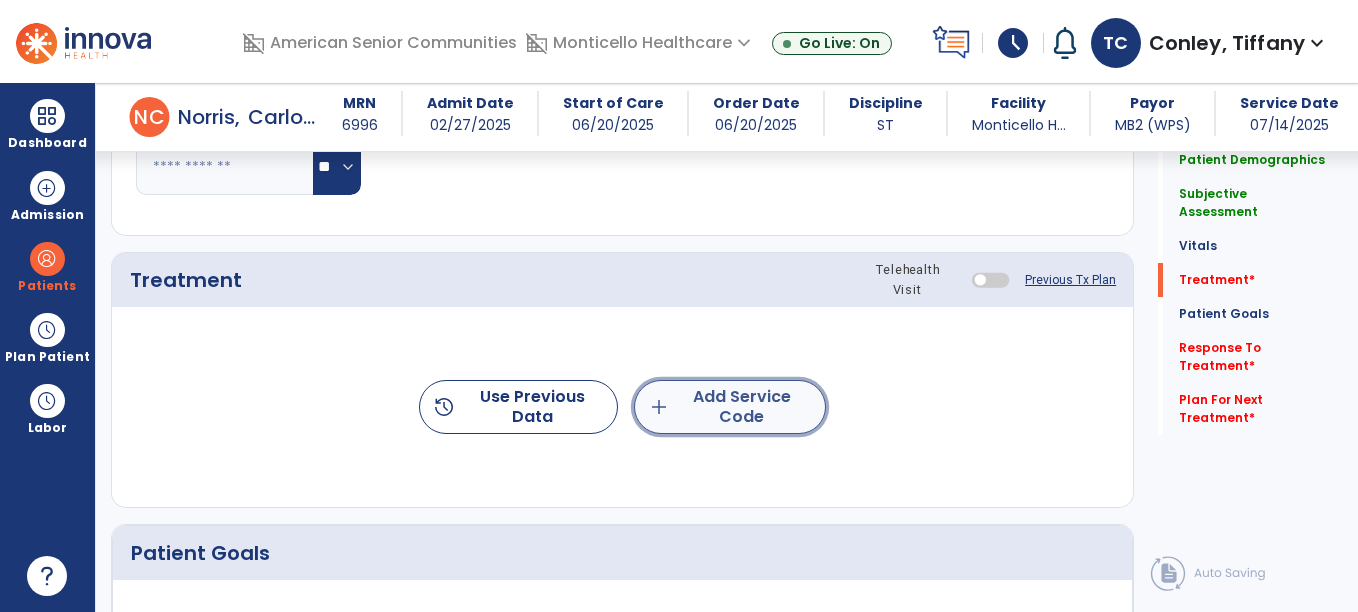 click on "add  Add Service Code" 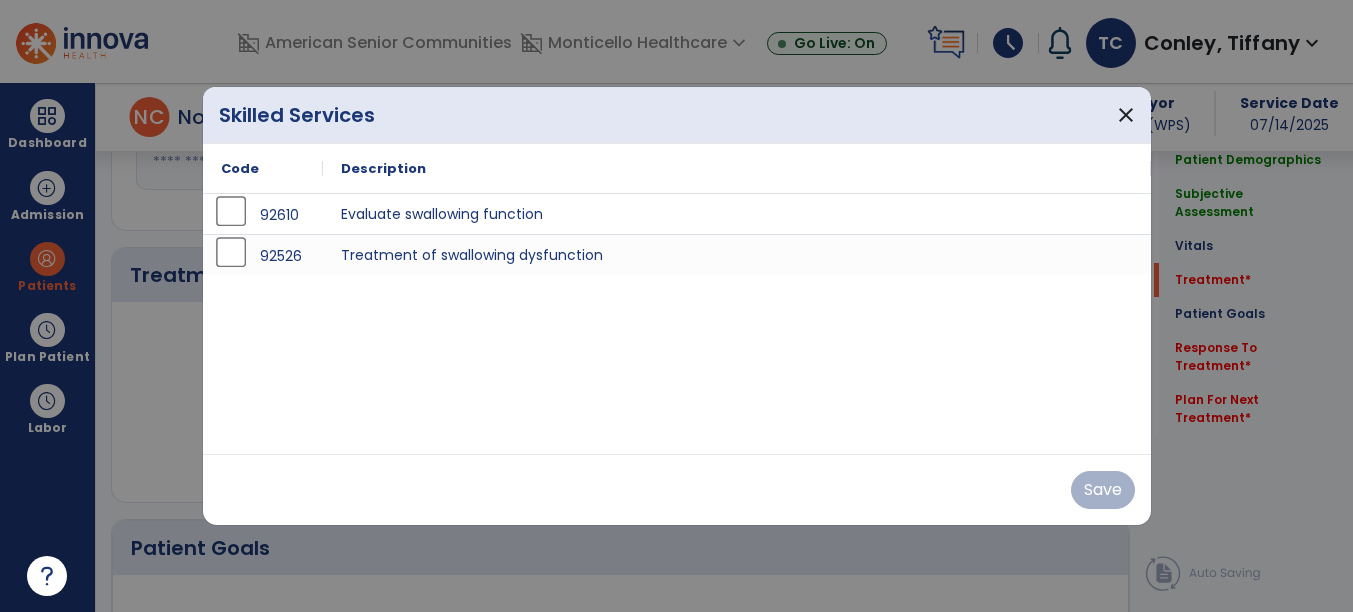 scroll, scrollTop: 1117, scrollLeft: 0, axis: vertical 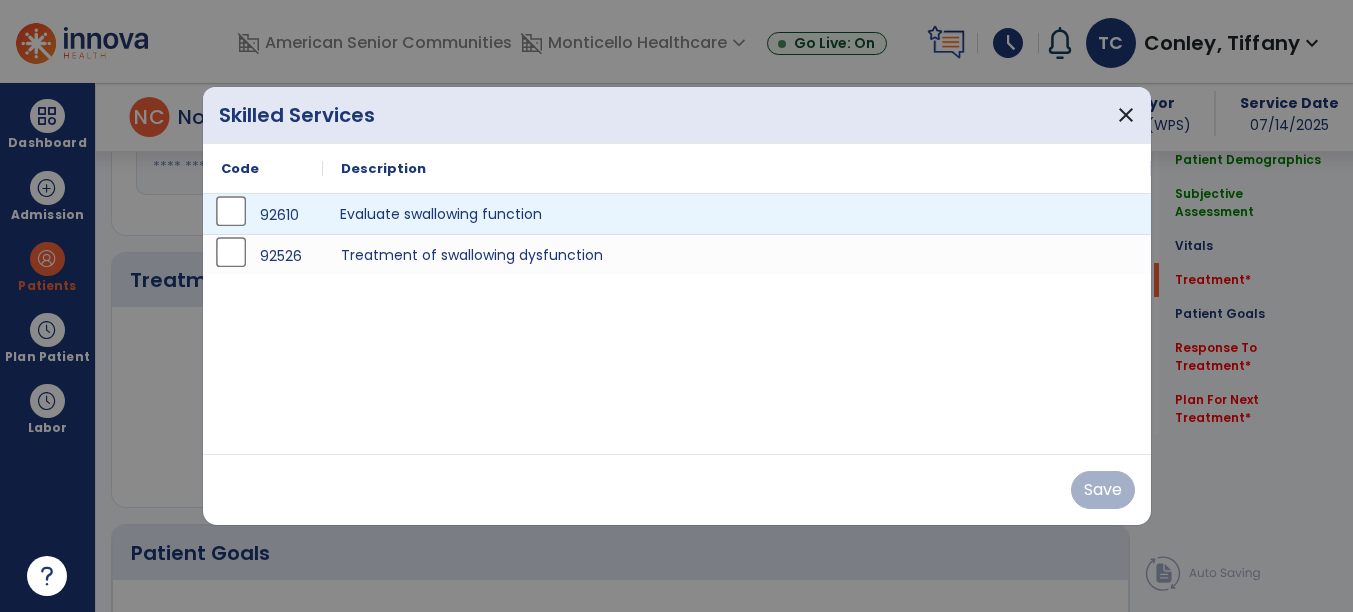 click on "Evaluate swallowing function" at bounding box center [737, 214] 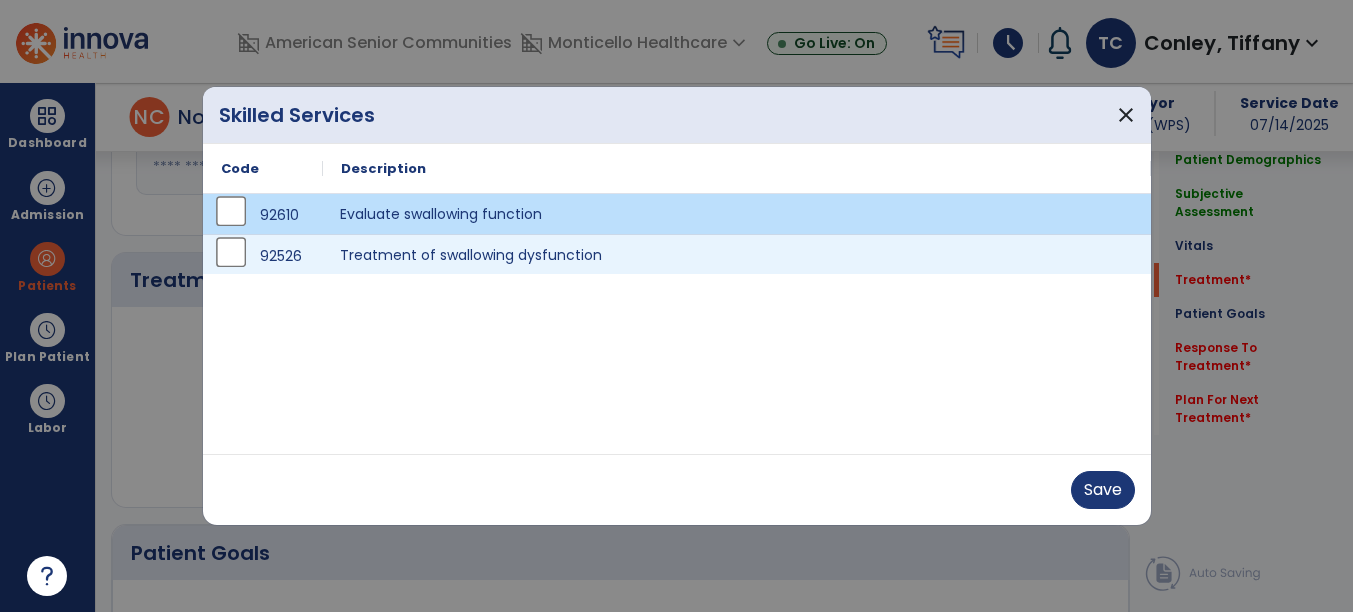 click on "Treatment of swallowing dysfunction" at bounding box center (737, 254) 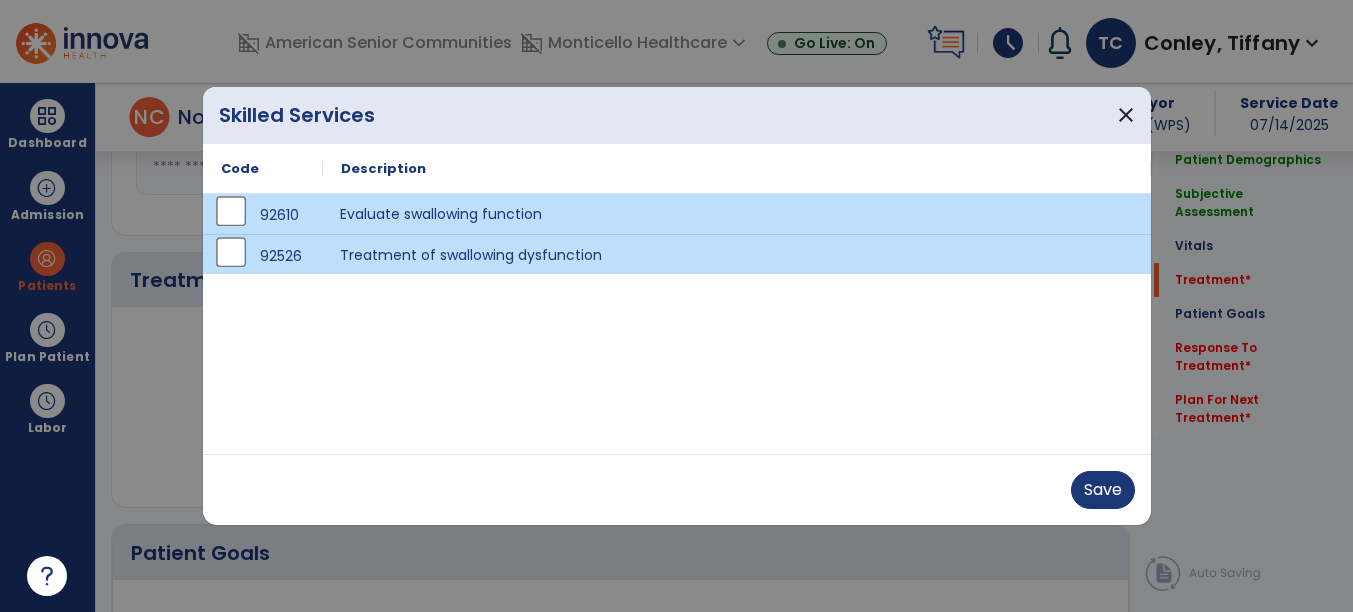 click on "Evaluate swallowing function" at bounding box center [737, 214] 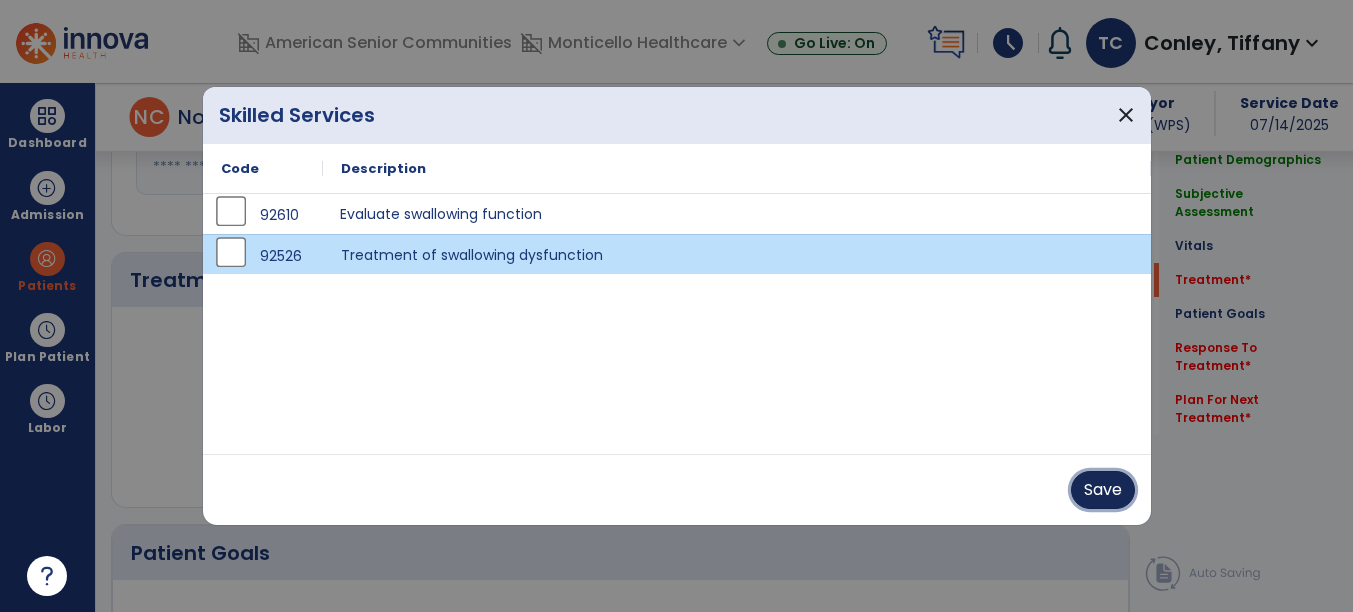 click on "Save" at bounding box center (1103, 490) 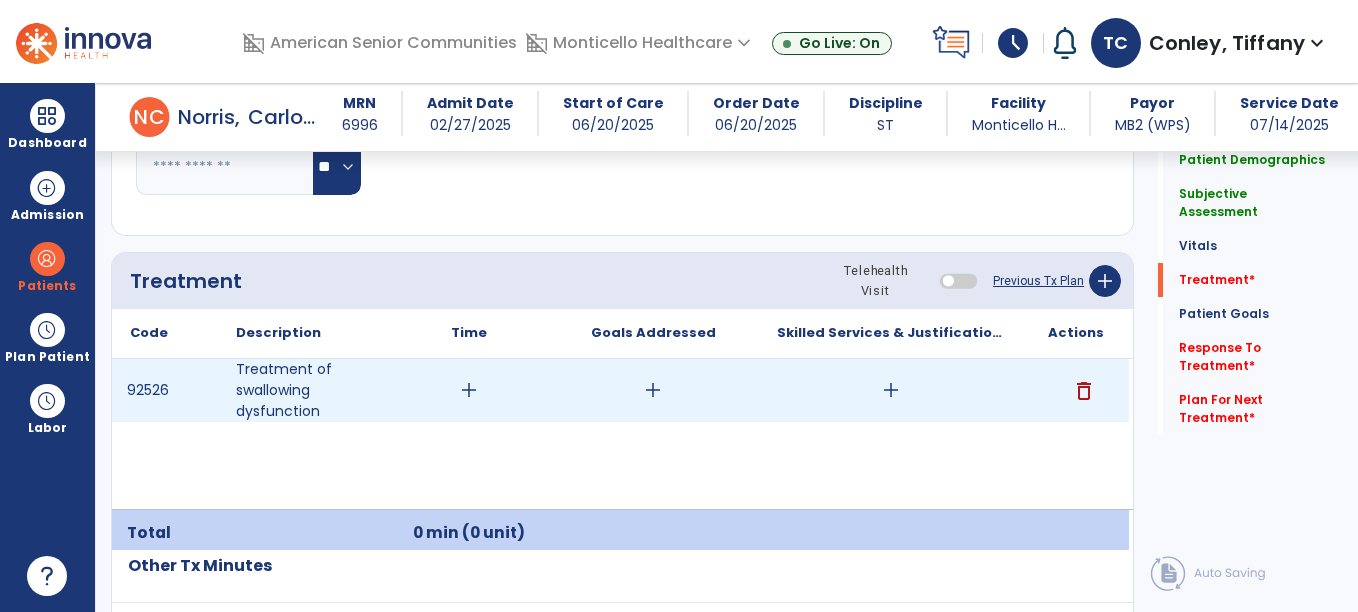 click on "add" at bounding box center [469, 390] 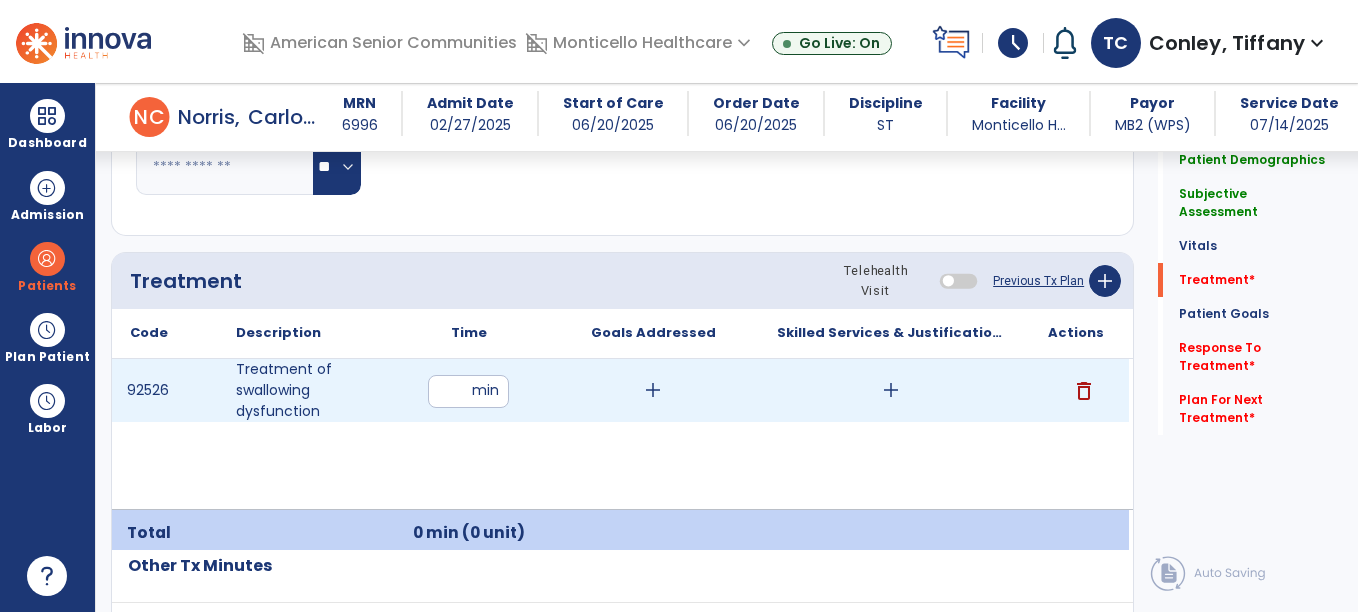 type on "**" 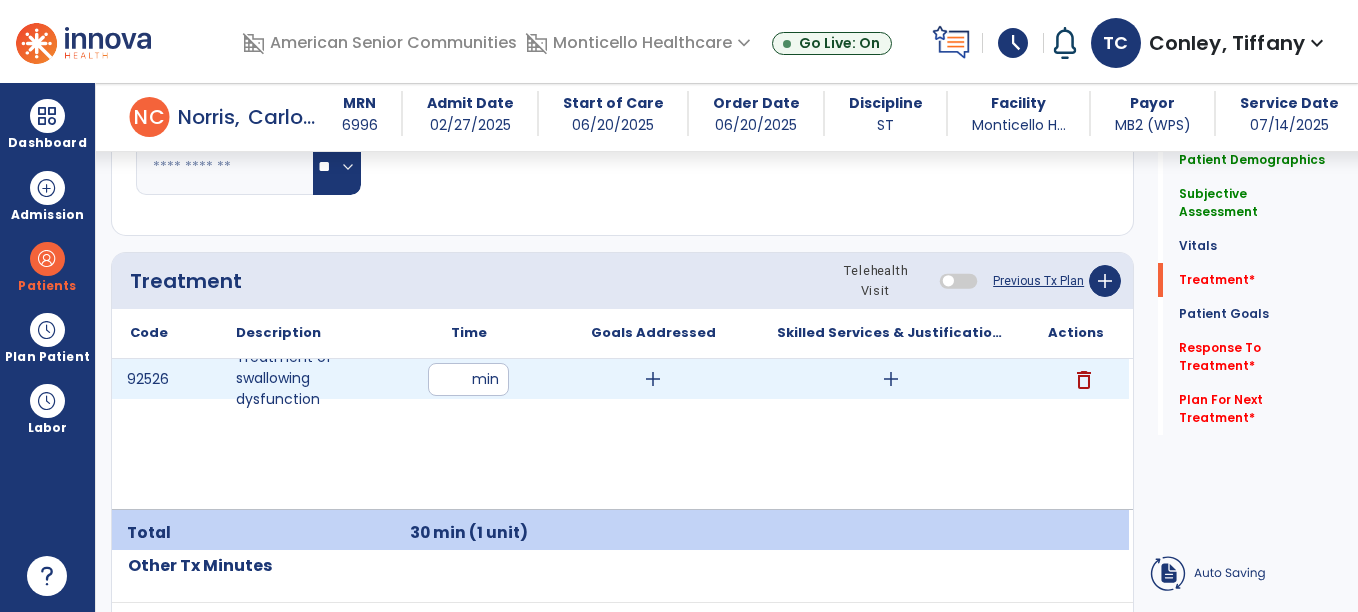 click on "add" at bounding box center (653, 379) 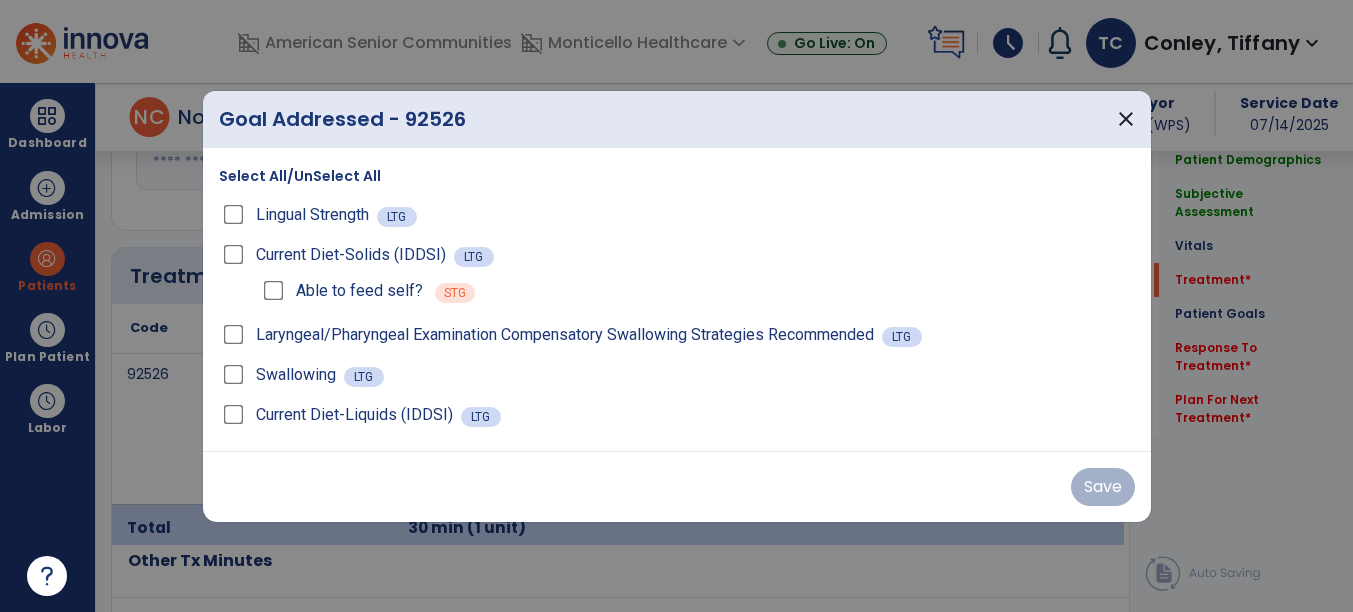 scroll, scrollTop: 1117, scrollLeft: 0, axis: vertical 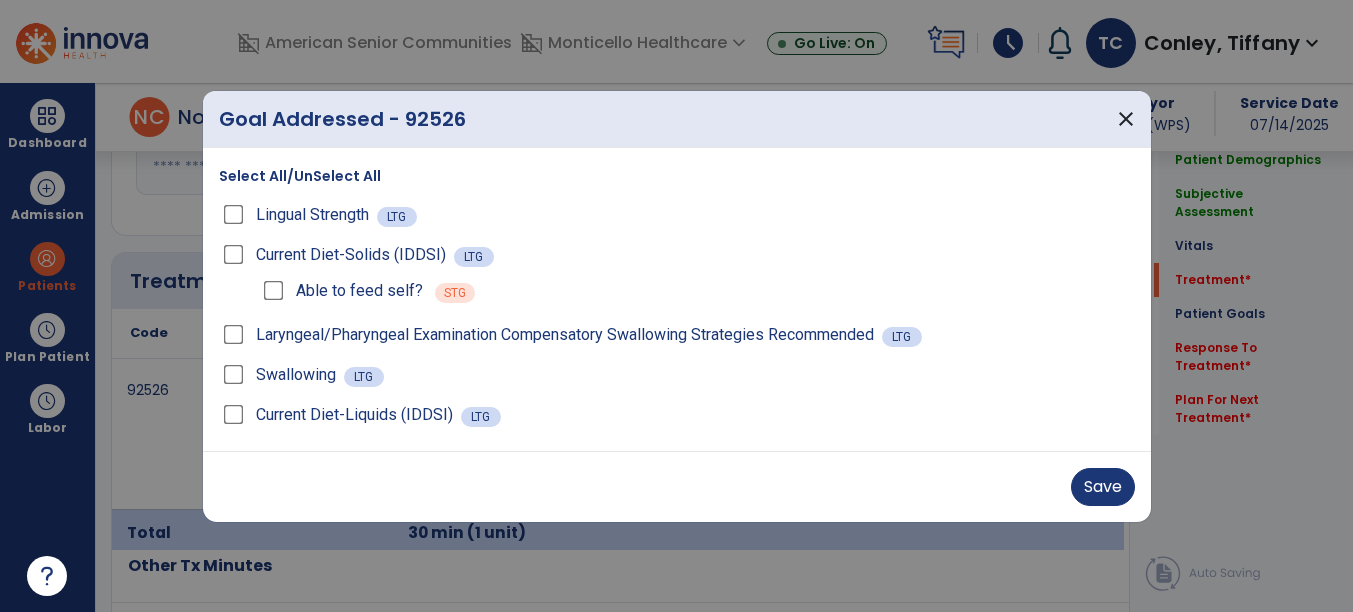 click on "Able to feed self?" at bounding box center (341, 291) 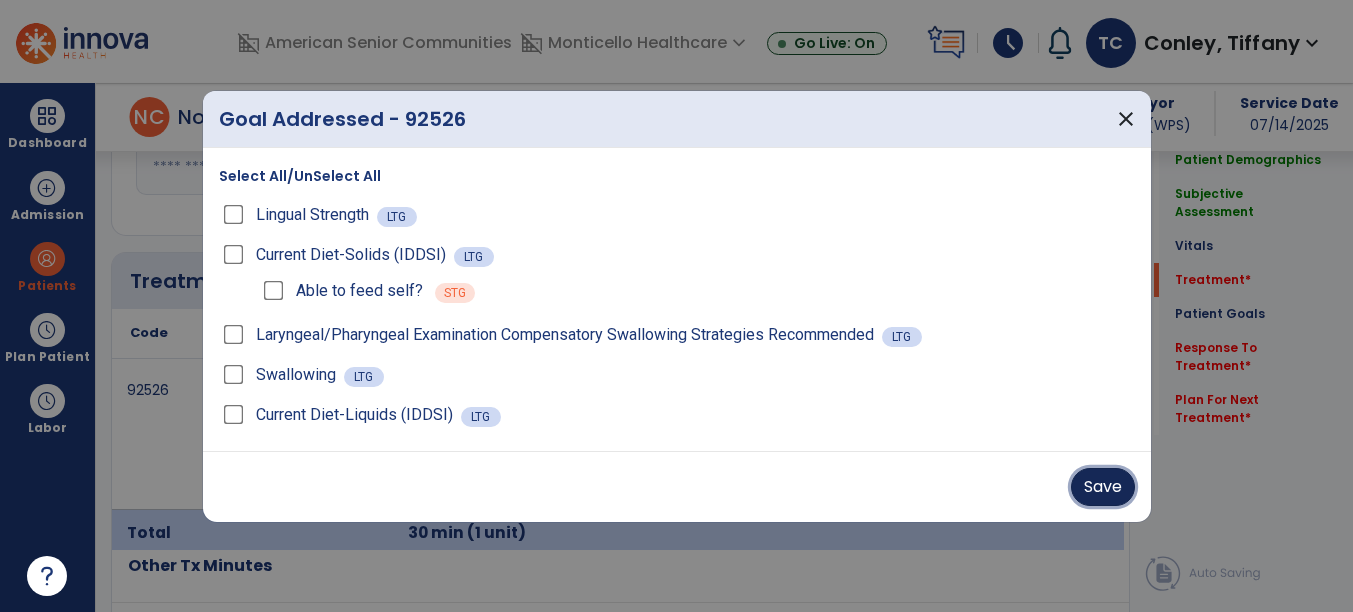 click on "Save" at bounding box center (1103, 487) 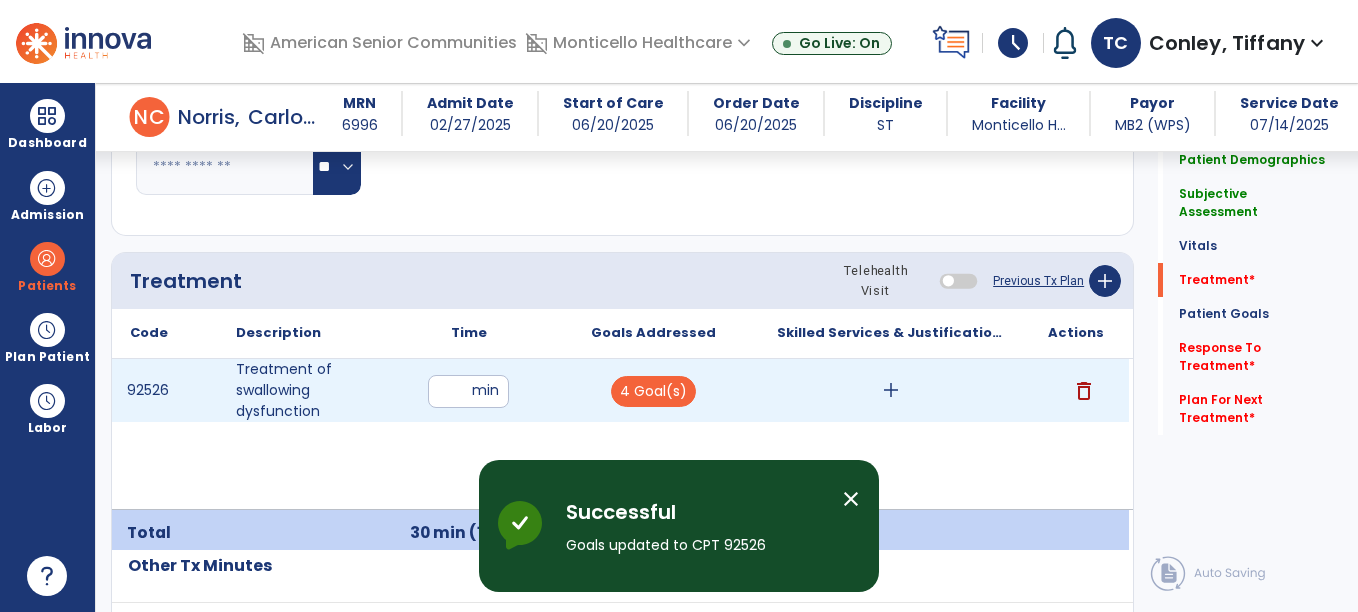 click on "add" at bounding box center [891, 390] 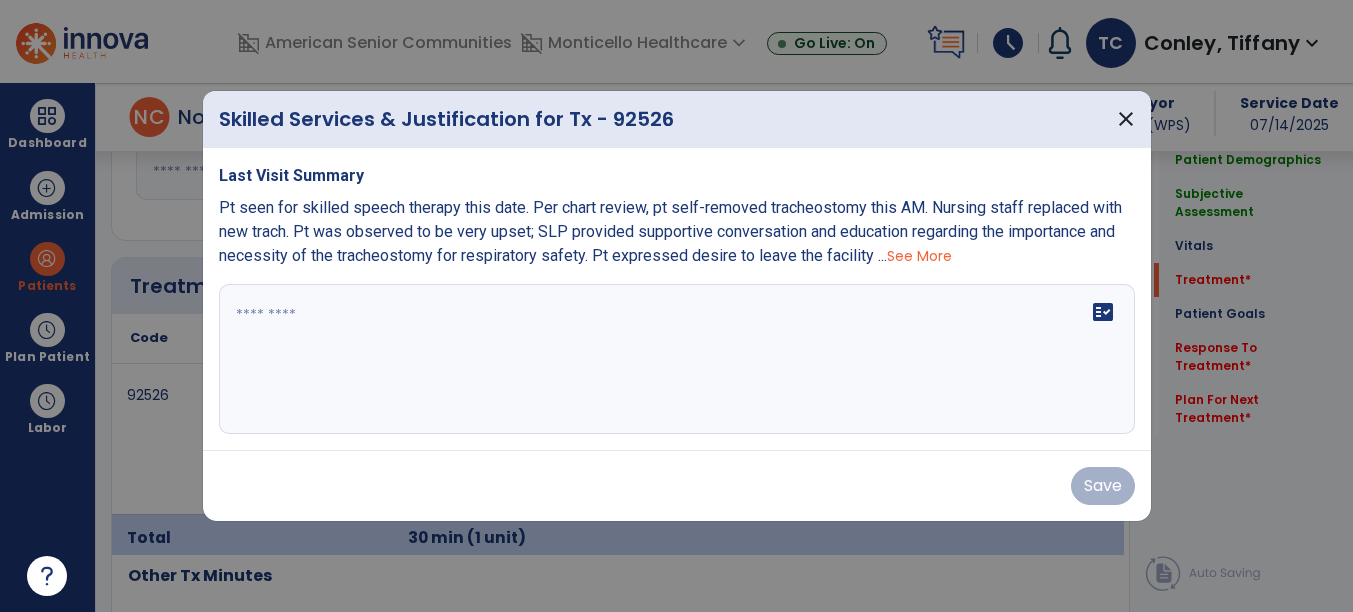 scroll, scrollTop: 1117, scrollLeft: 0, axis: vertical 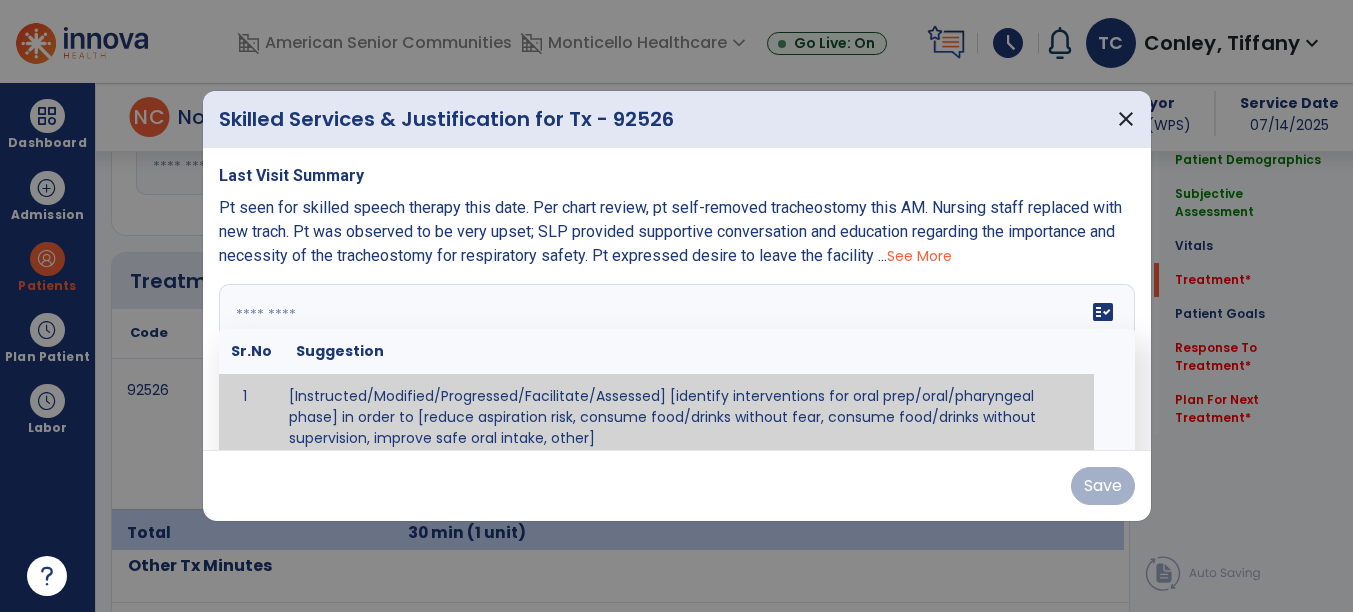 click on "fact_check  Sr.No Suggestion 1 [Instructed/Modified/Progressed/Facilitate/Assessed] [identify interventions for oral prep/oral/pharyngeal phase] in order to [reduce aspiration risk, consume food/drinks without fear, consume food/drinks without supervision, improve safe oral intake, other] 2 [Instructed/Modified/Progressed/Facilitate/Assessed] [identify compensatory methods such as alternating bites/sips, effortful swallow, other] in order to [reduce aspiration risk, consume food/drinks without fear, consume food/drinks without supervision, improve safe oral intake, other] 3 [Instructed/Modified/Progressed/Assessed] trials of [identify IDDSI Food/Drink Level or NDD Solid/Liquid Level] in order to [reduce aspiration risk, consume food/drinks without fear, consume food/drinks without supervision, improve safe oral intake, other] 4 5 Assessed swallow with administration of [identify test]" at bounding box center [677, 359] 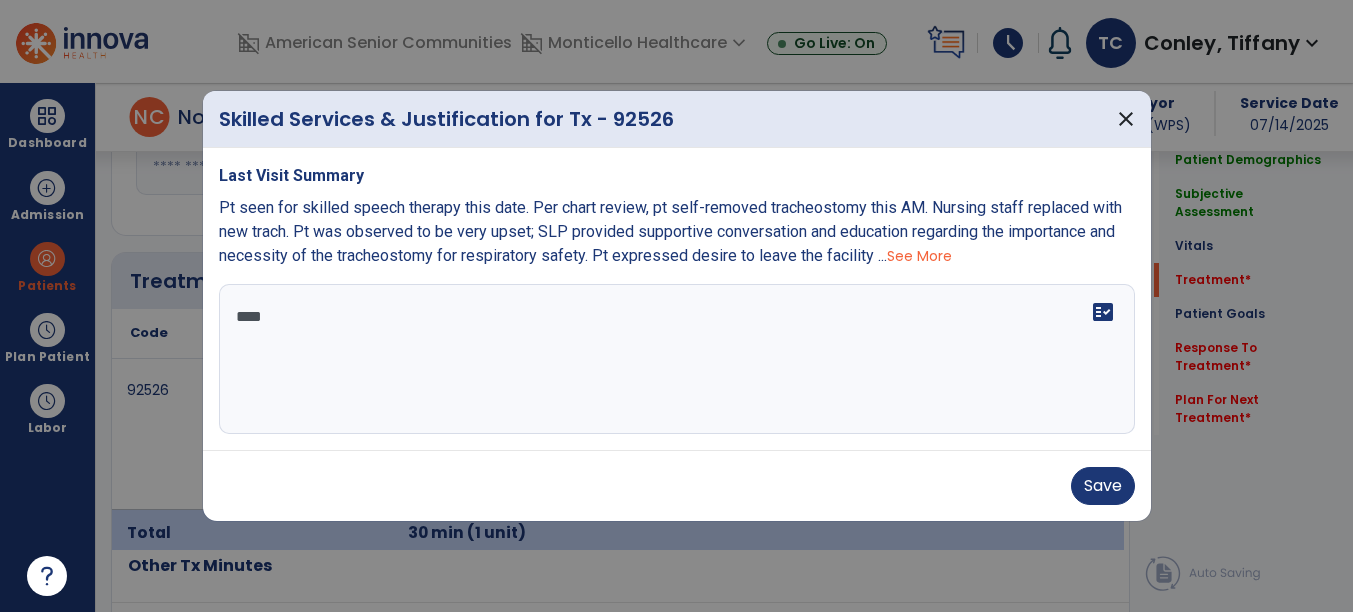 scroll, scrollTop: 0, scrollLeft: 0, axis: both 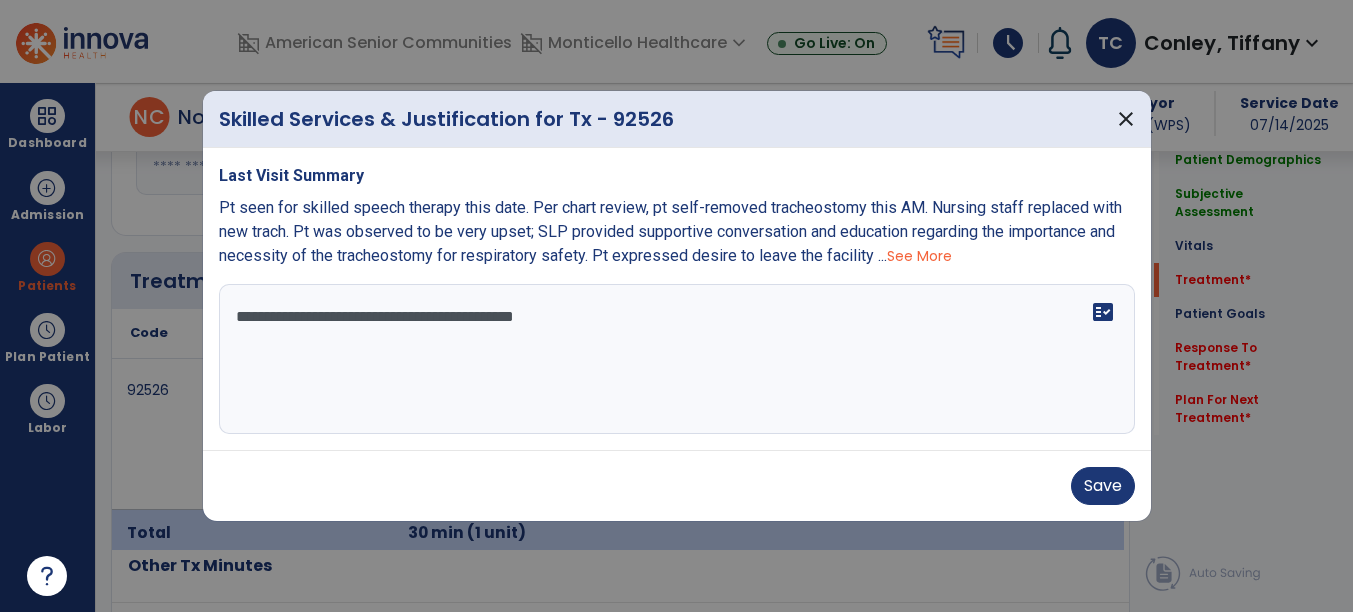 paste on "**********" 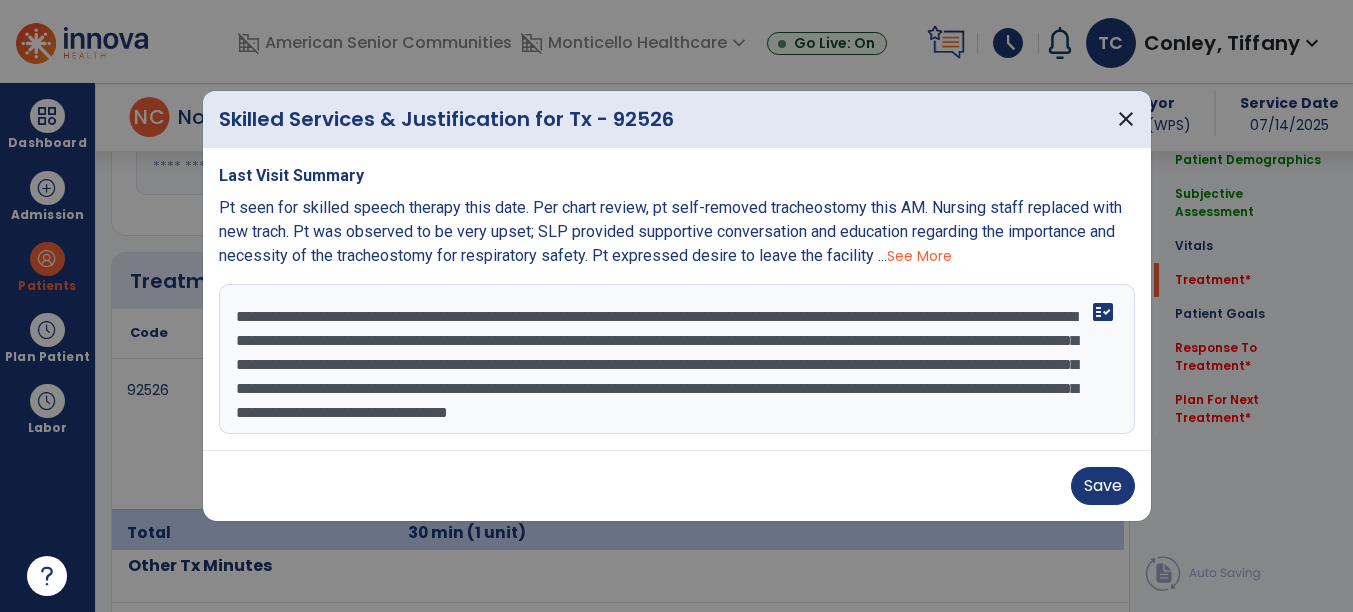 scroll, scrollTop: 15, scrollLeft: 0, axis: vertical 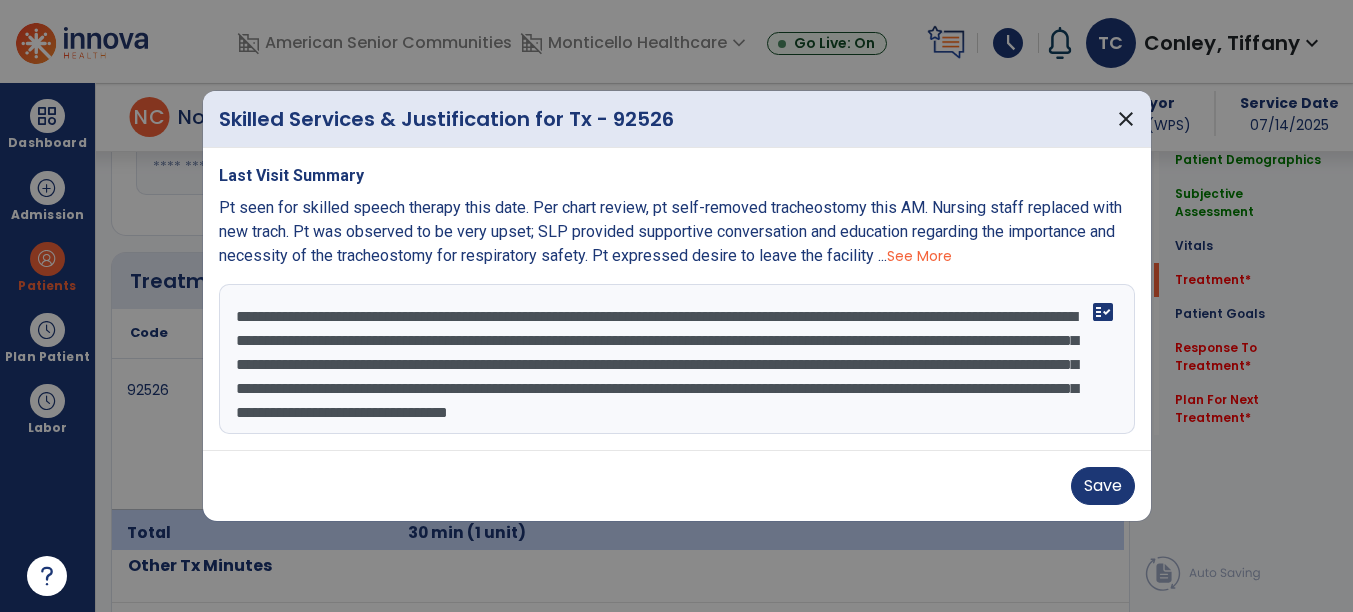 click on "**********" at bounding box center (677, 359) 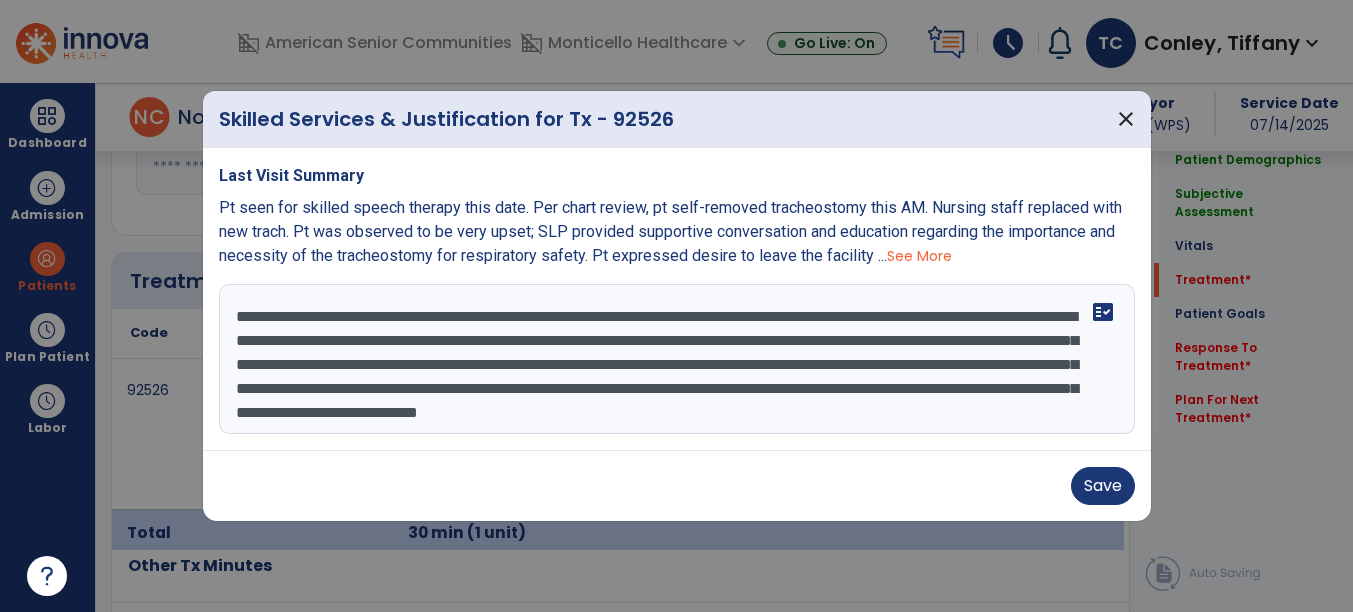 click on "**********" at bounding box center (677, 359) 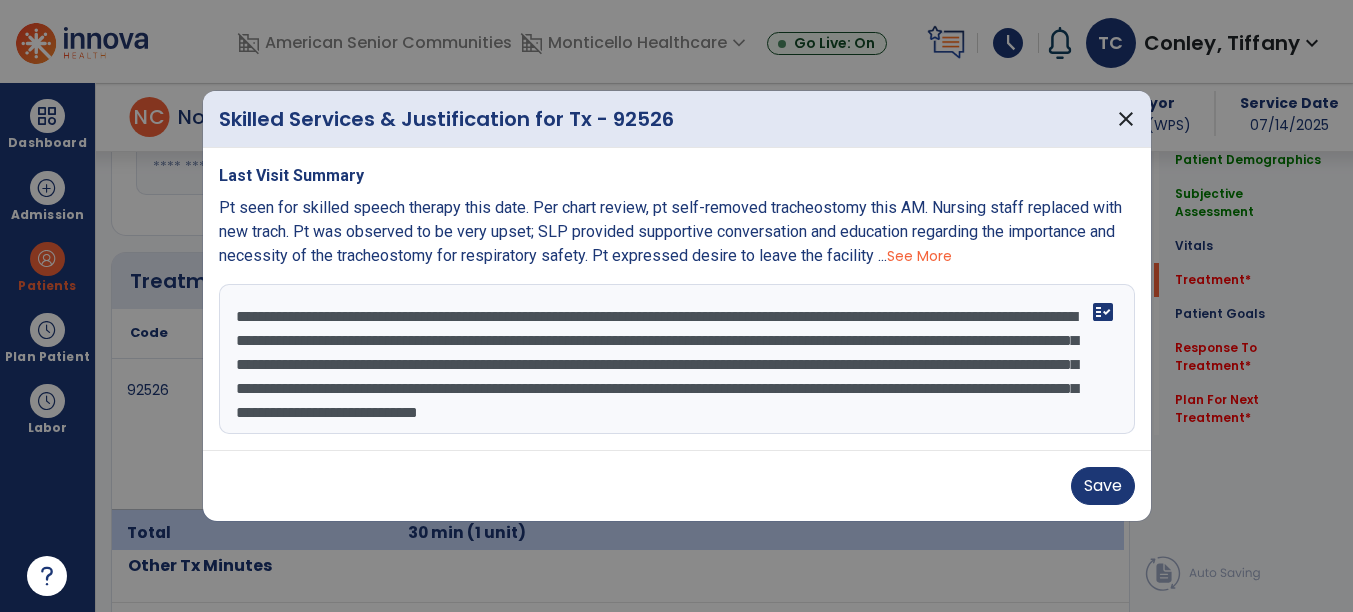 click on "**********" at bounding box center (677, 359) 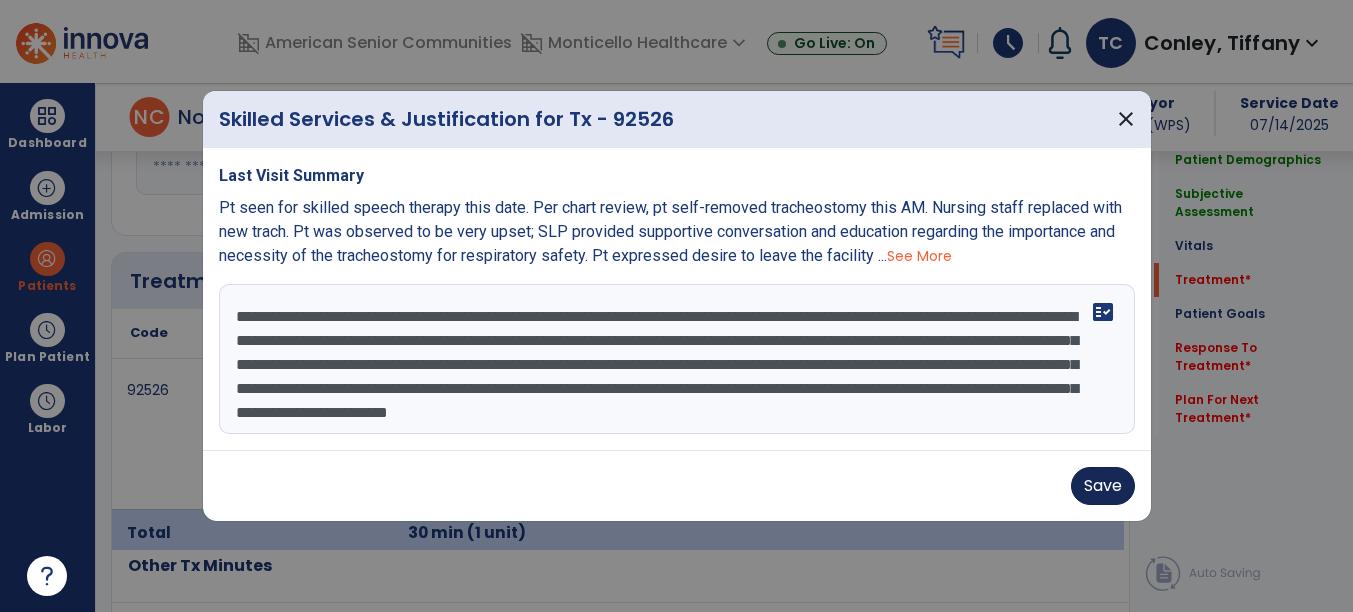type on "**********" 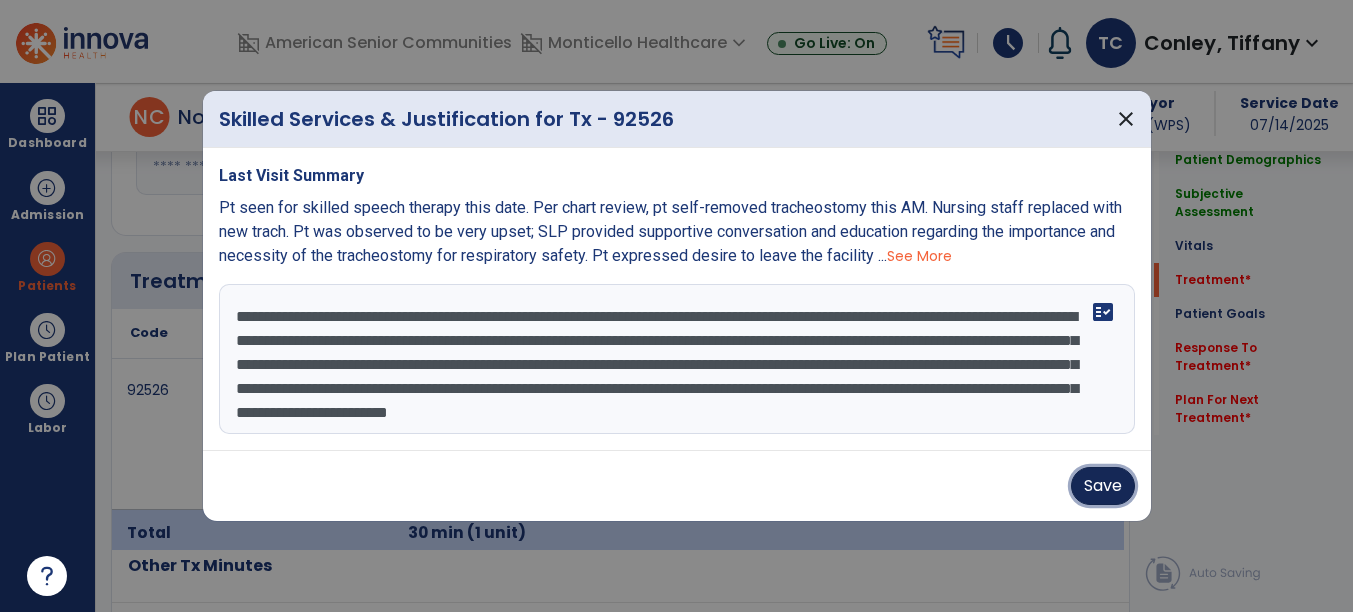 click on "Save" at bounding box center [1103, 486] 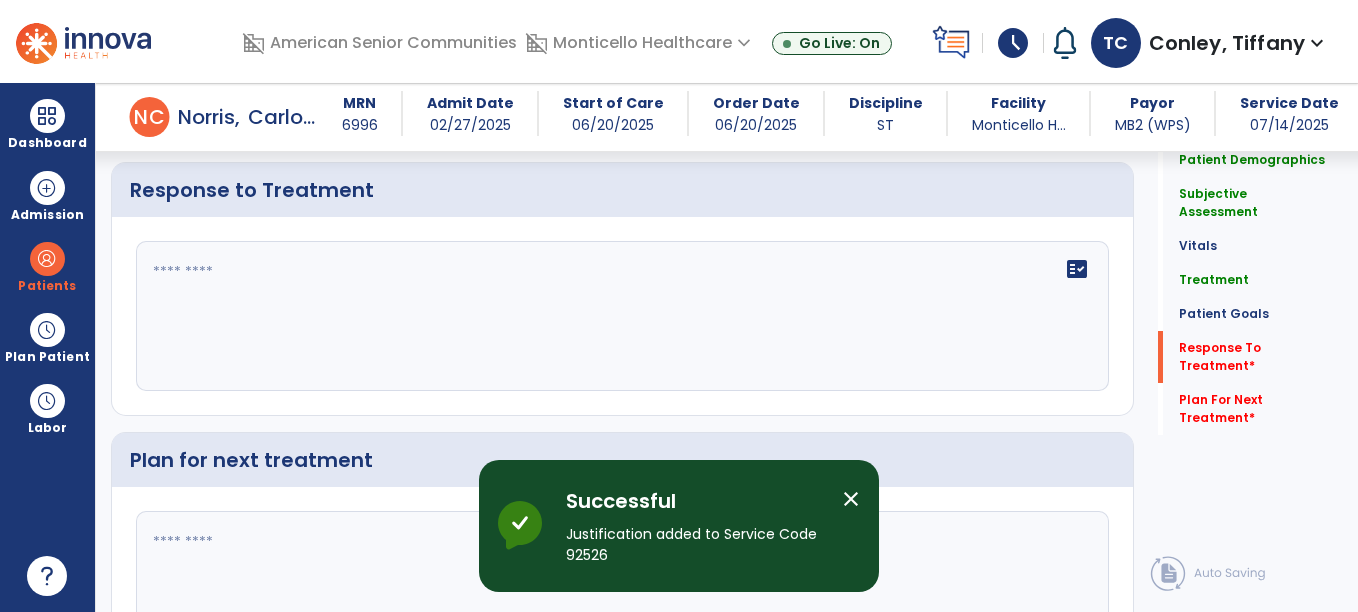 scroll, scrollTop: 2965, scrollLeft: 0, axis: vertical 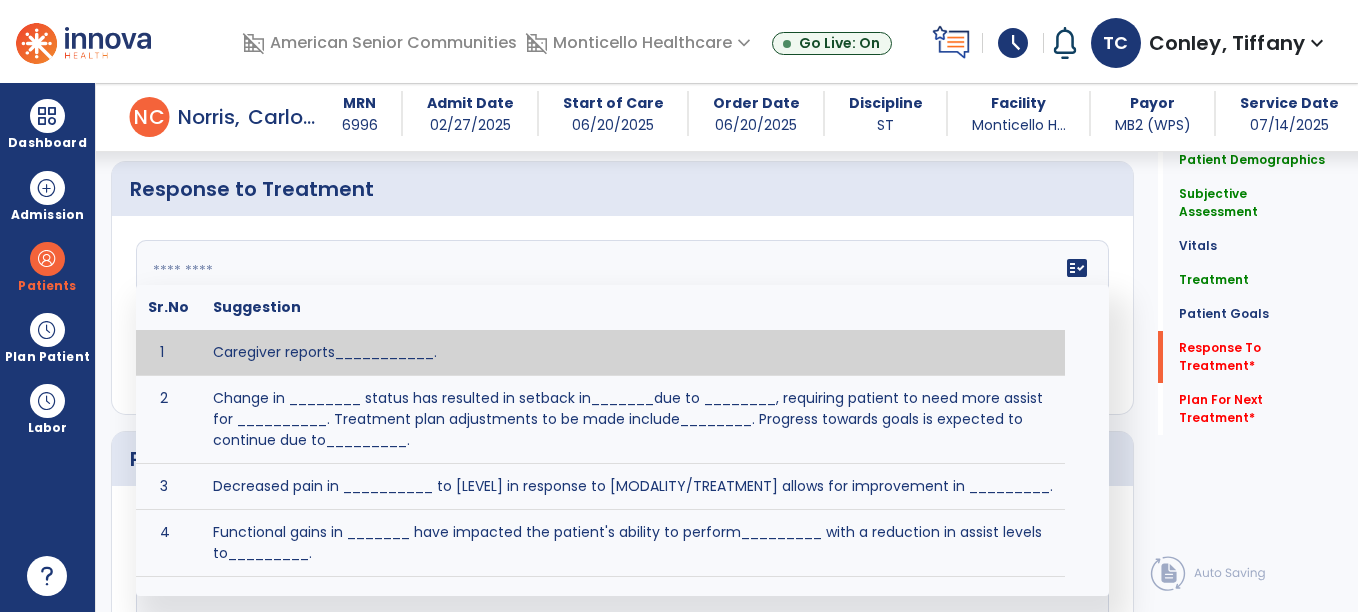 click on "fact_check  Sr.No Suggestion 1 Caregiver reports___________. 2 Change in ________ status has resulted in setback in_______due to ________, requiring patient to need more assist for __________.   Treatment plan adjustments to be made include________.  Progress towards goals is expected to continue due to_________. 3 Decreased pain in __________ to [LEVEL] in response to [MODALITY/TREATMENT] allows for improvement in _________. 4 Functional gains in _______ have impacted the patient's ability to perform_________ with a reduction in assist levels to_________. 5 Functional progress this week has been significant due to__________. 6 Gains in ________ have improved the patient's ability to perform ______with decreased levels of assist to___________. 7 Improvement in ________allows patient to tolerate higher levels of challenges in_________. 8 Pain in [AREA] has decreased to [LEVEL] in response to [TREATMENT/MODALITY], allowing fore ease in completing__________. 9 10 11 12 13 14 15 16 17 18 19 20 21" 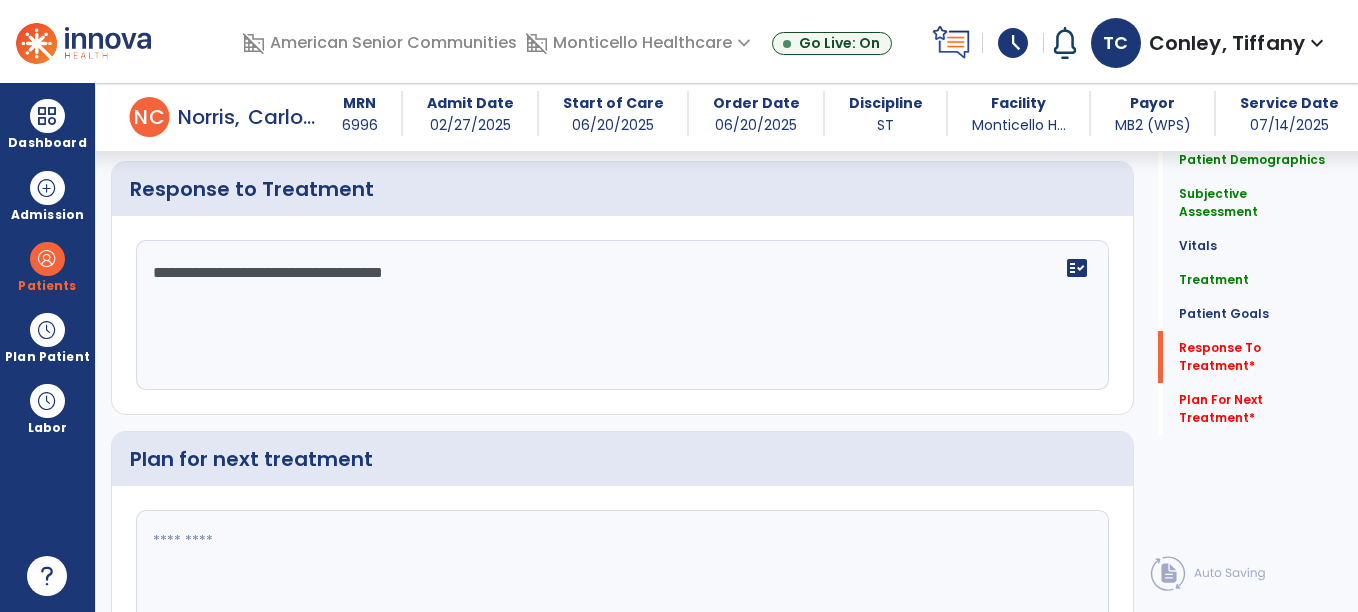 scroll, scrollTop: 3105, scrollLeft: 0, axis: vertical 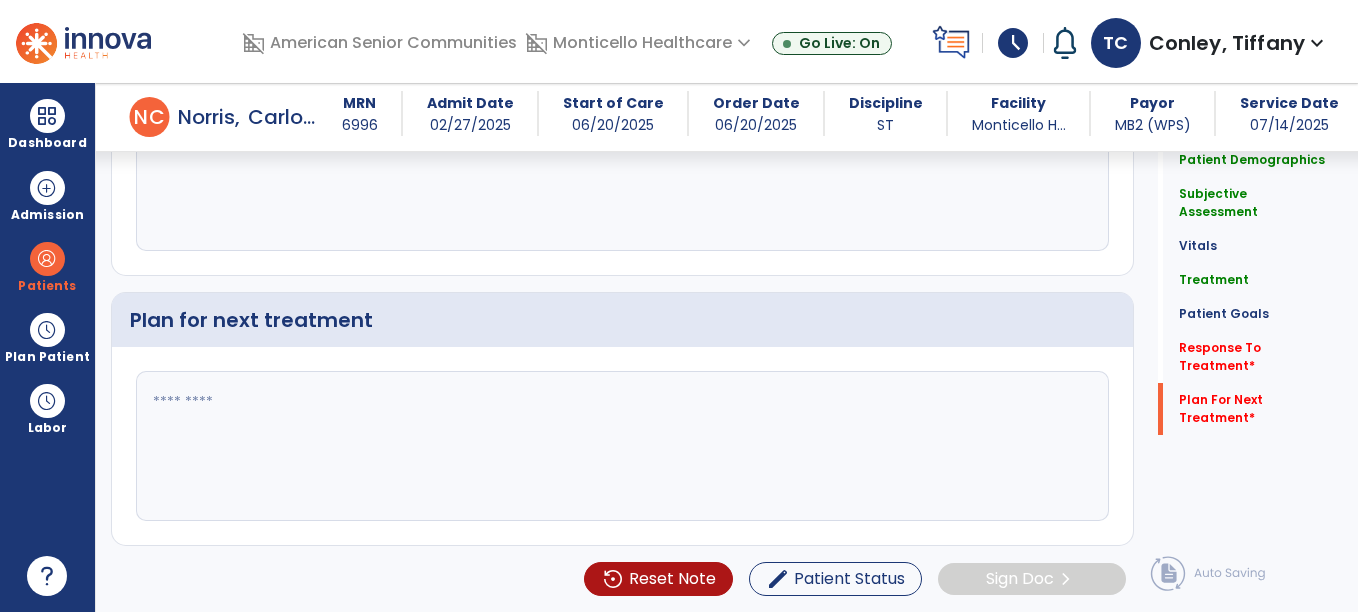 type on "**********" 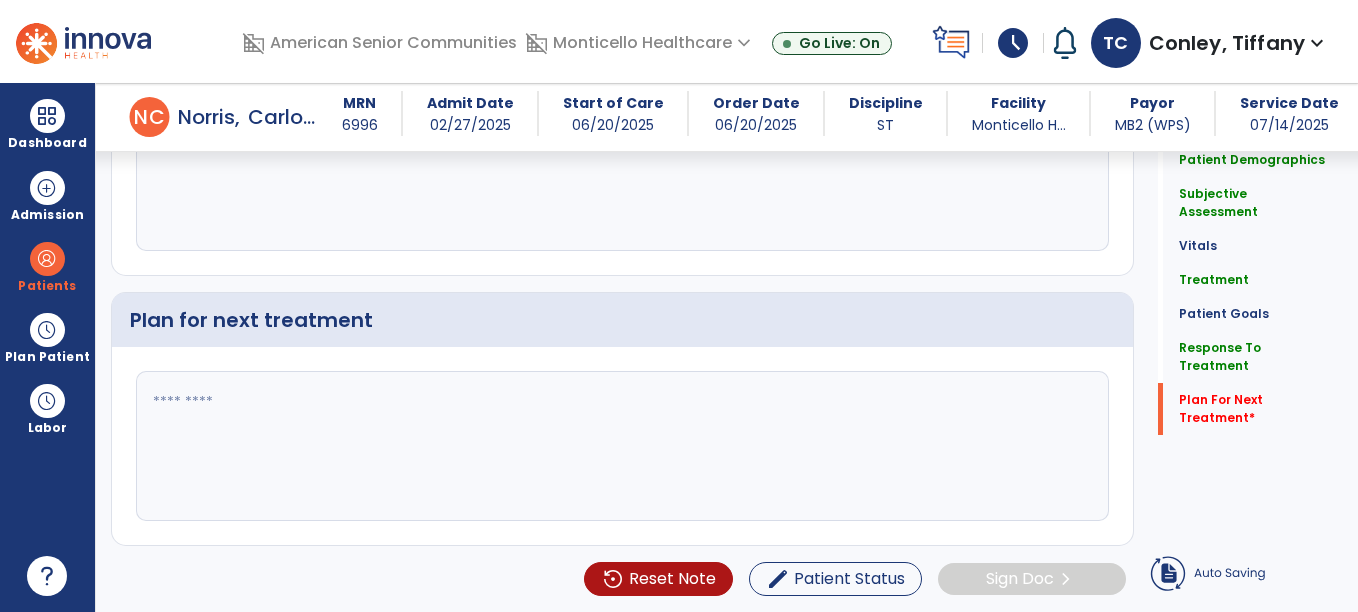 click 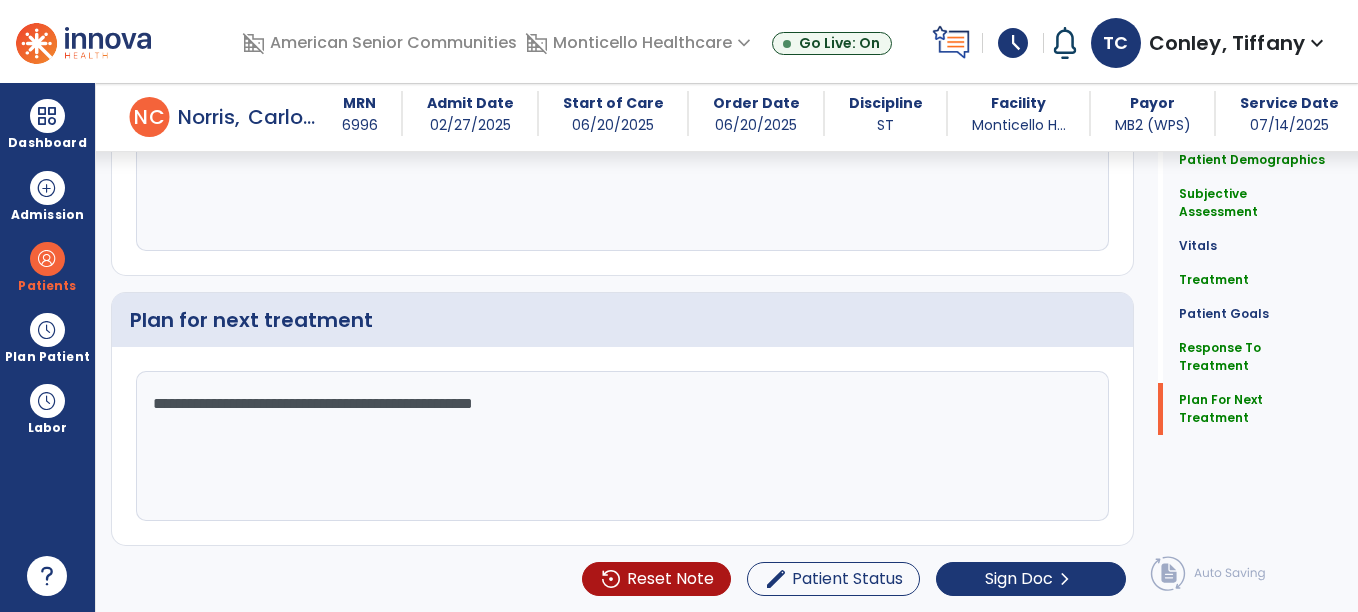 click on "**********" 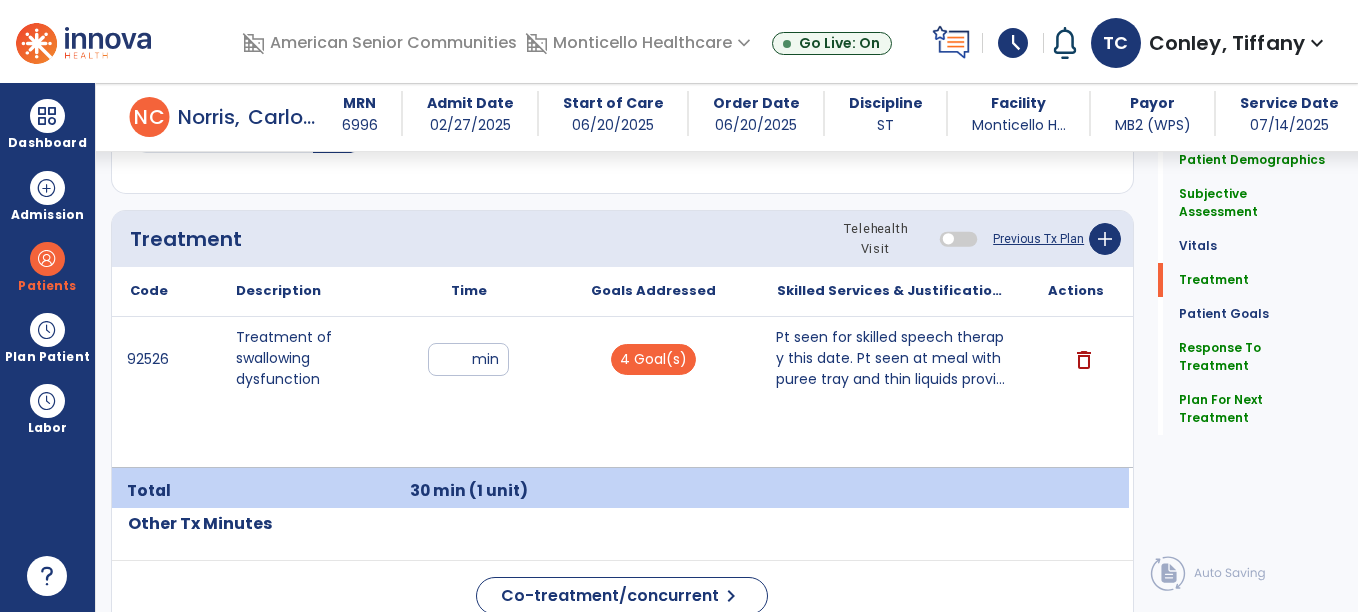 scroll, scrollTop: 1158, scrollLeft: 0, axis: vertical 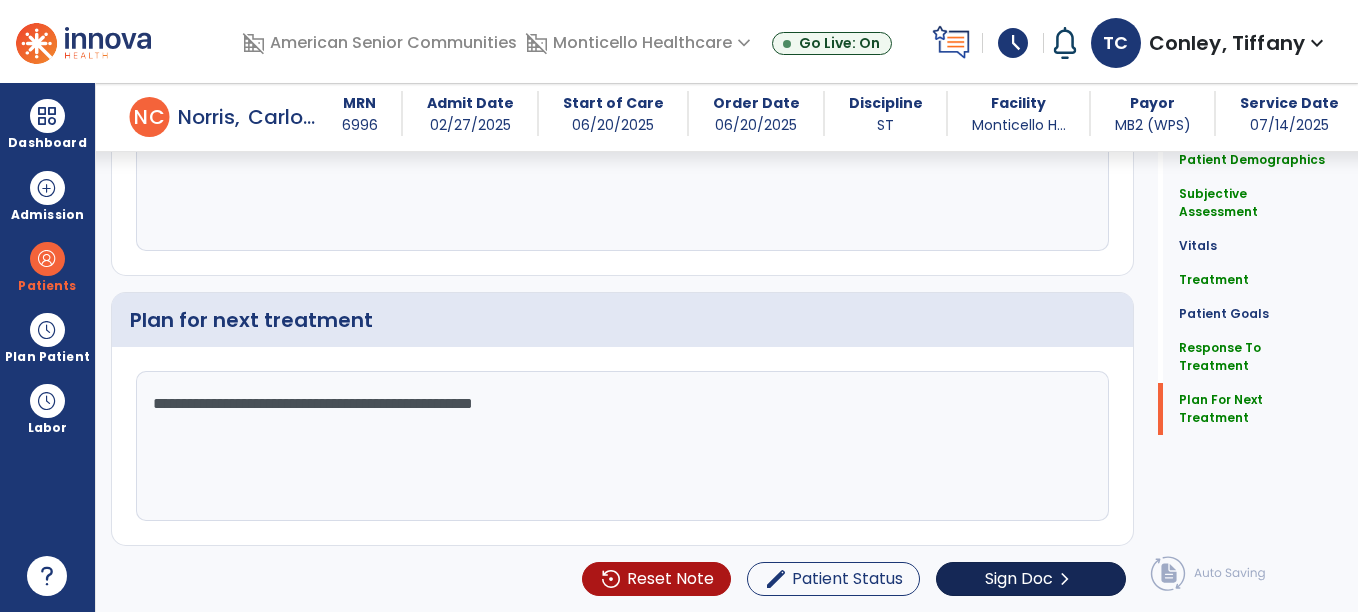 type on "**********" 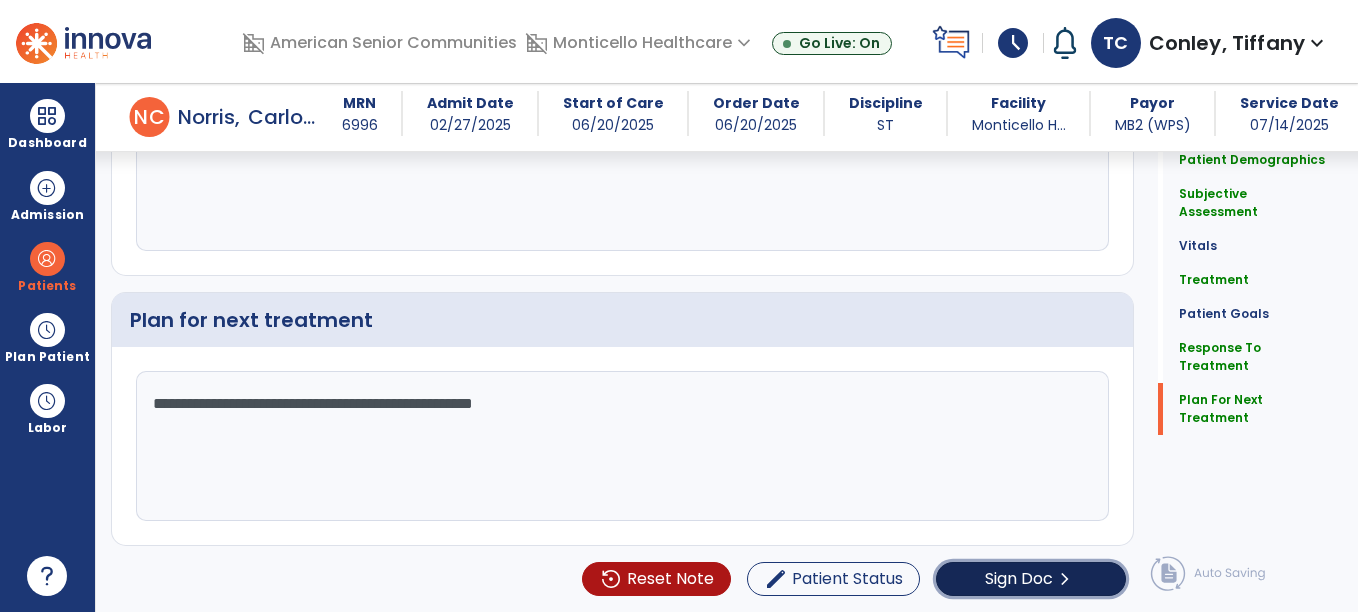 click on "Sign Doc" 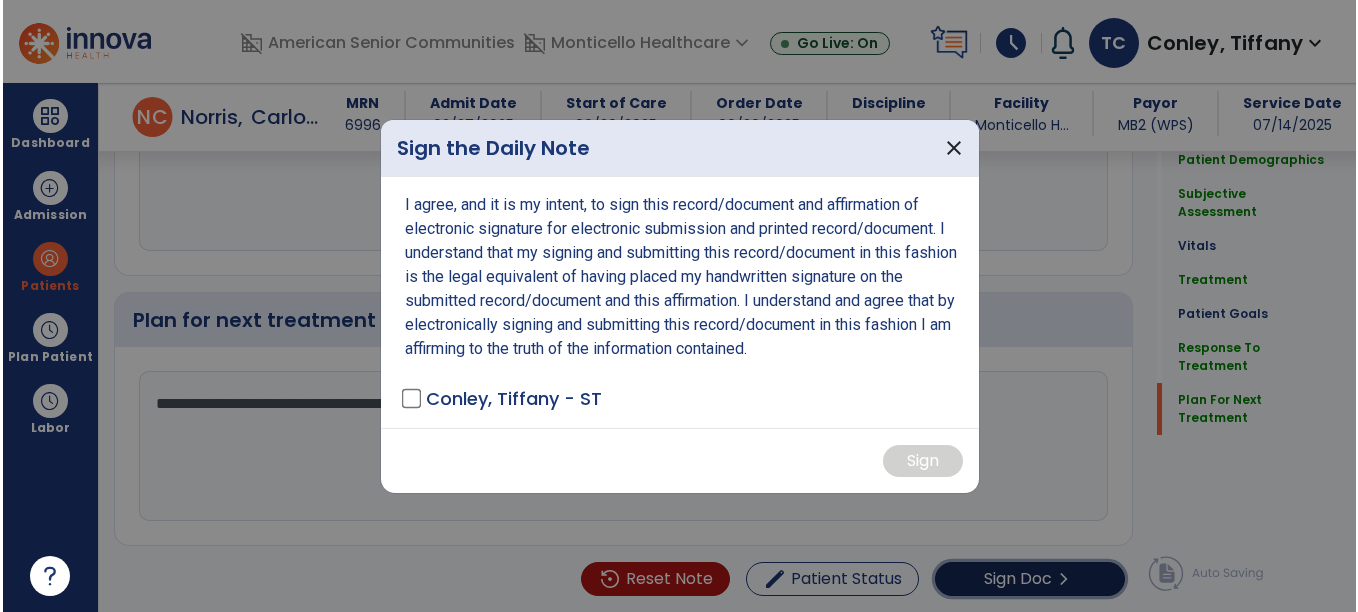 scroll, scrollTop: 3105, scrollLeft: 0, axis: vertical 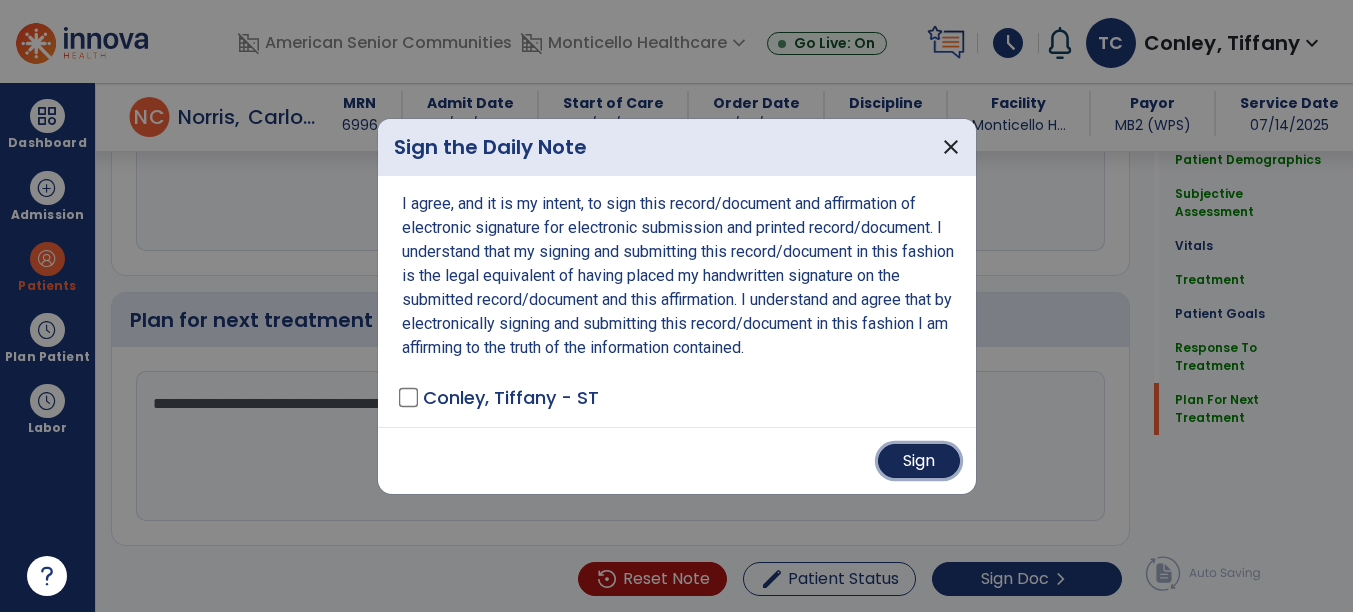 click on "Sign" at bounding box center [919, 461] 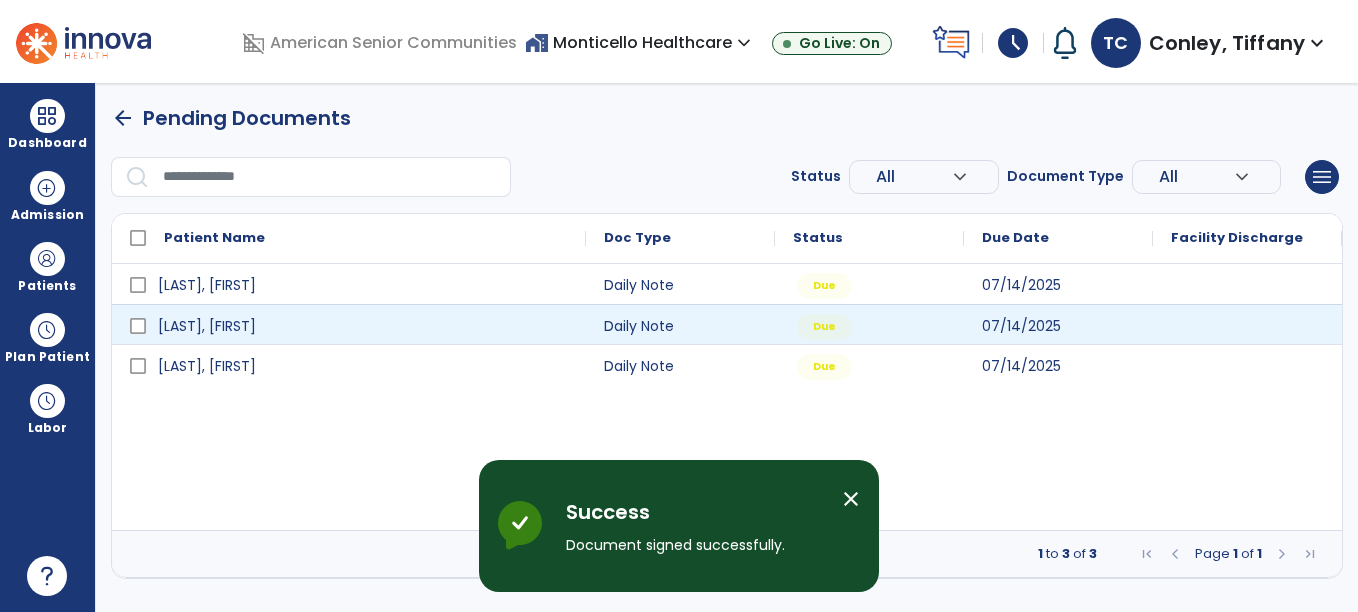 scroll, scrollTop: 0, scrollLeft: 0, axis: both 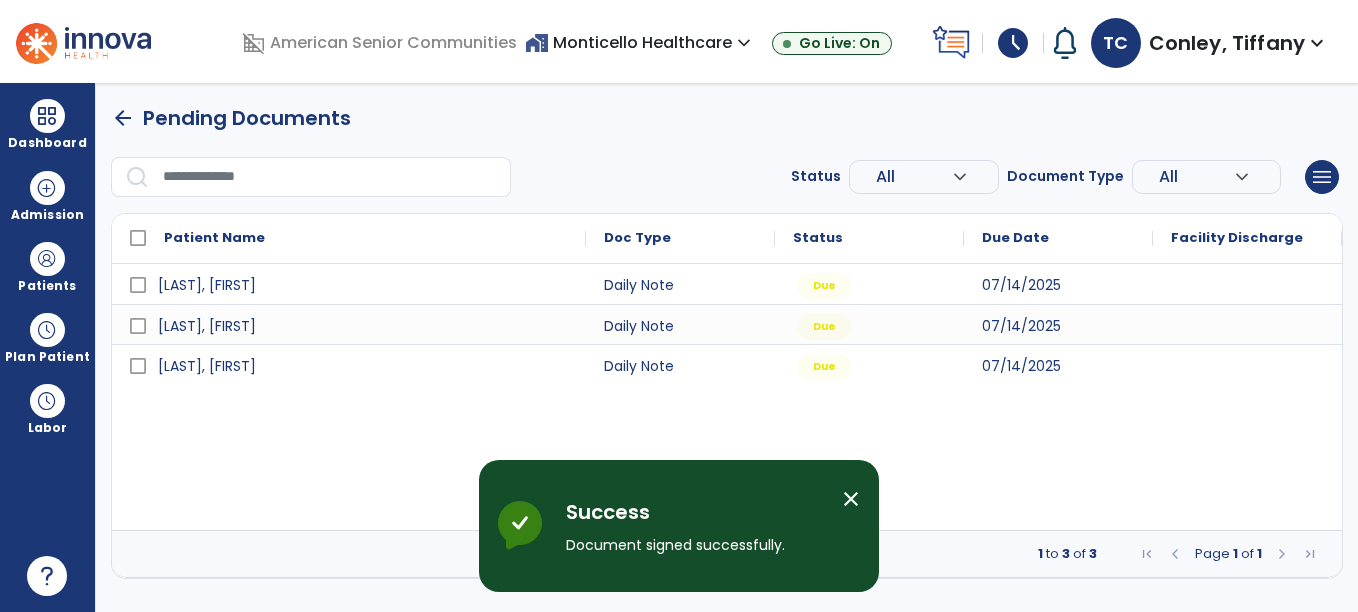 click on "[LAST], [FIRST] Daily Note Due 07/14/2025
[LAST], [FIRST] Daily Note Due 07/14/2025
[LAST], [FIRST] Daily Note Due 07/14/2025" at bounding box center (727, 397) 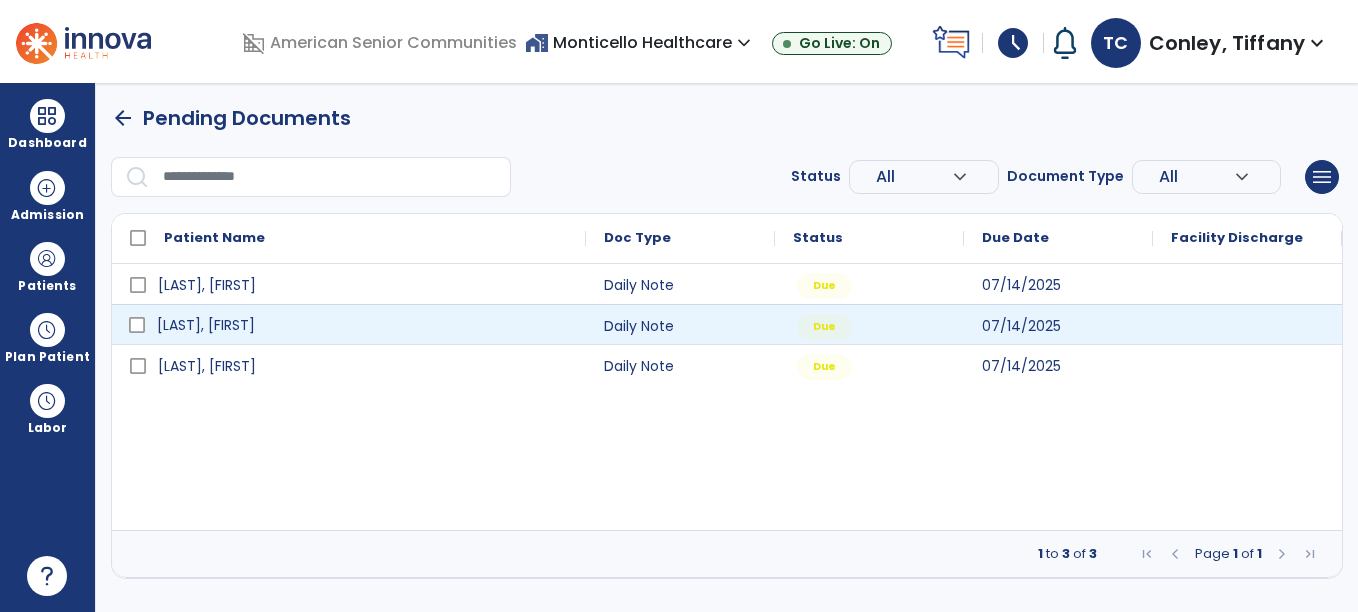 click on "[LAST], [FIRST]" at bounding box center (363, 325) 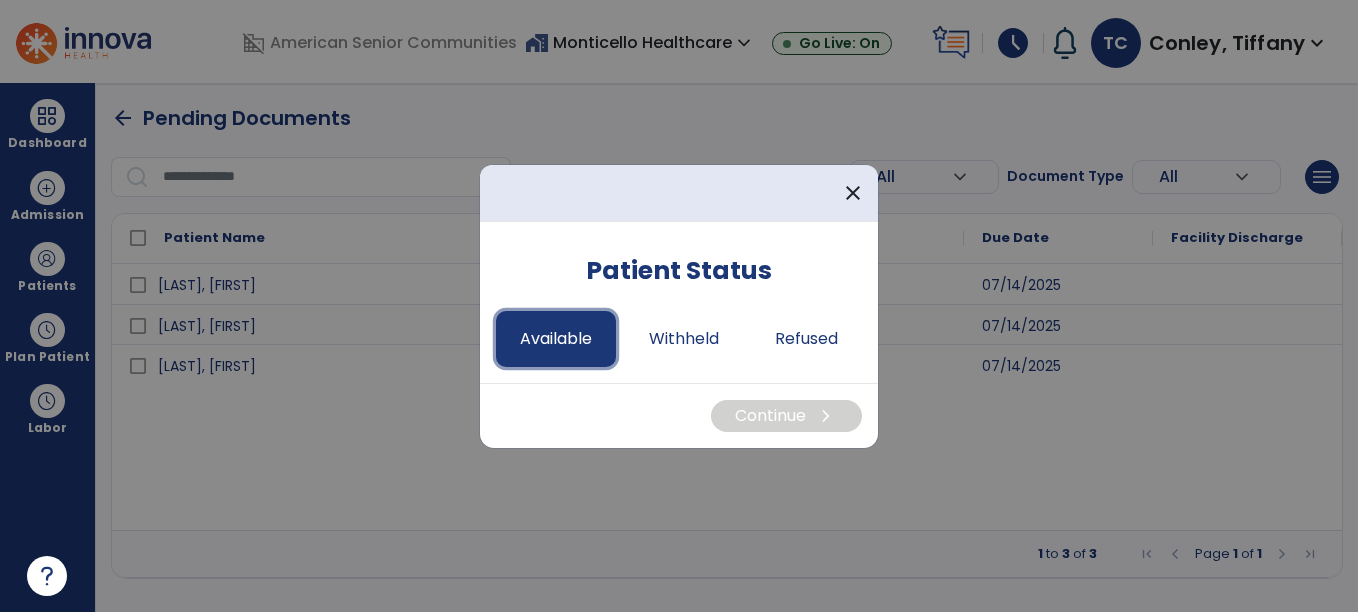 click on "Available" at bounding box center (556, 339) 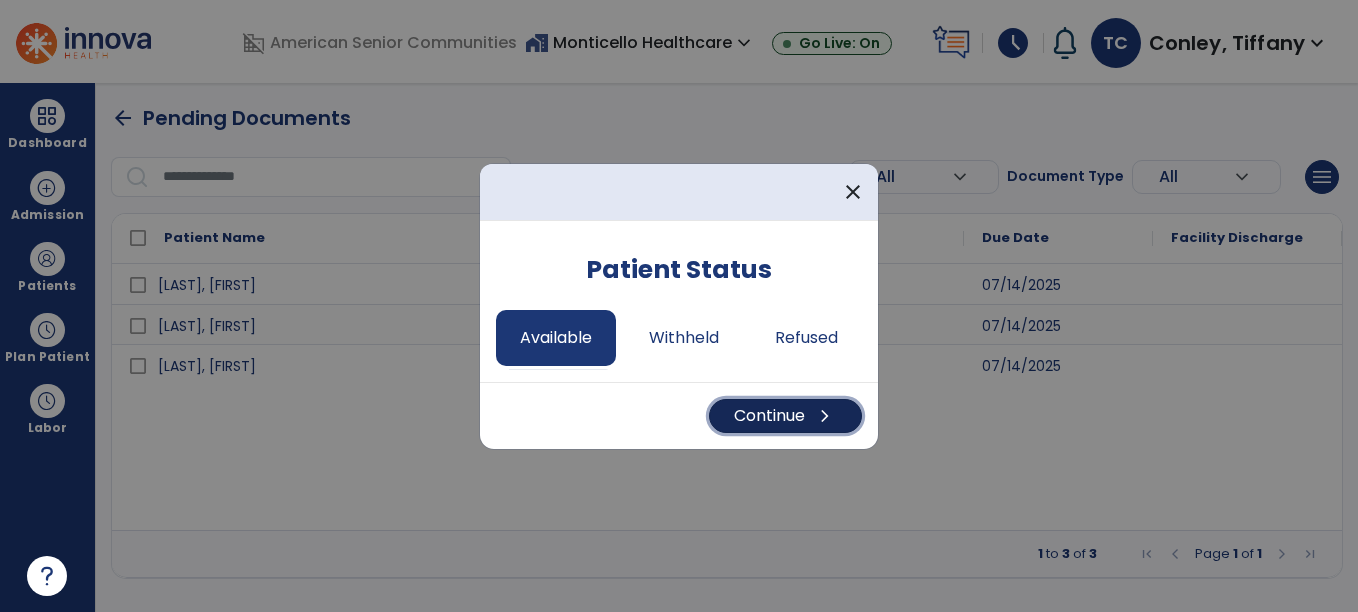 click on "Continue   chevron_right" at bounding box center (785, 416) 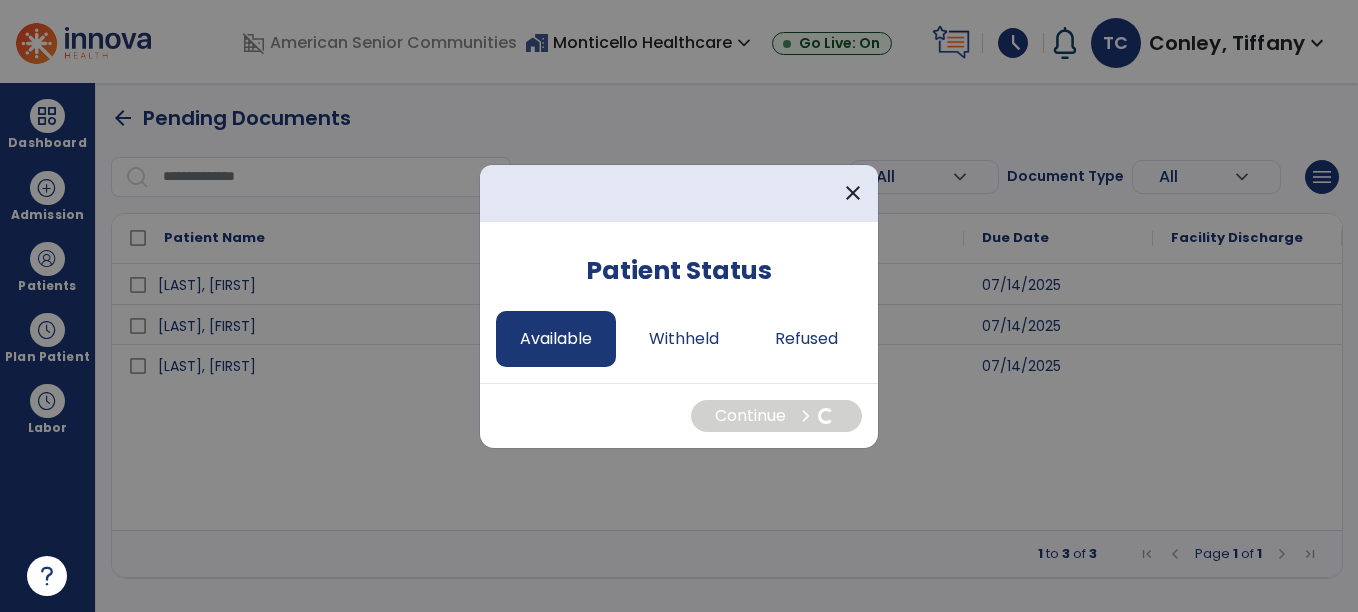 select on "*" 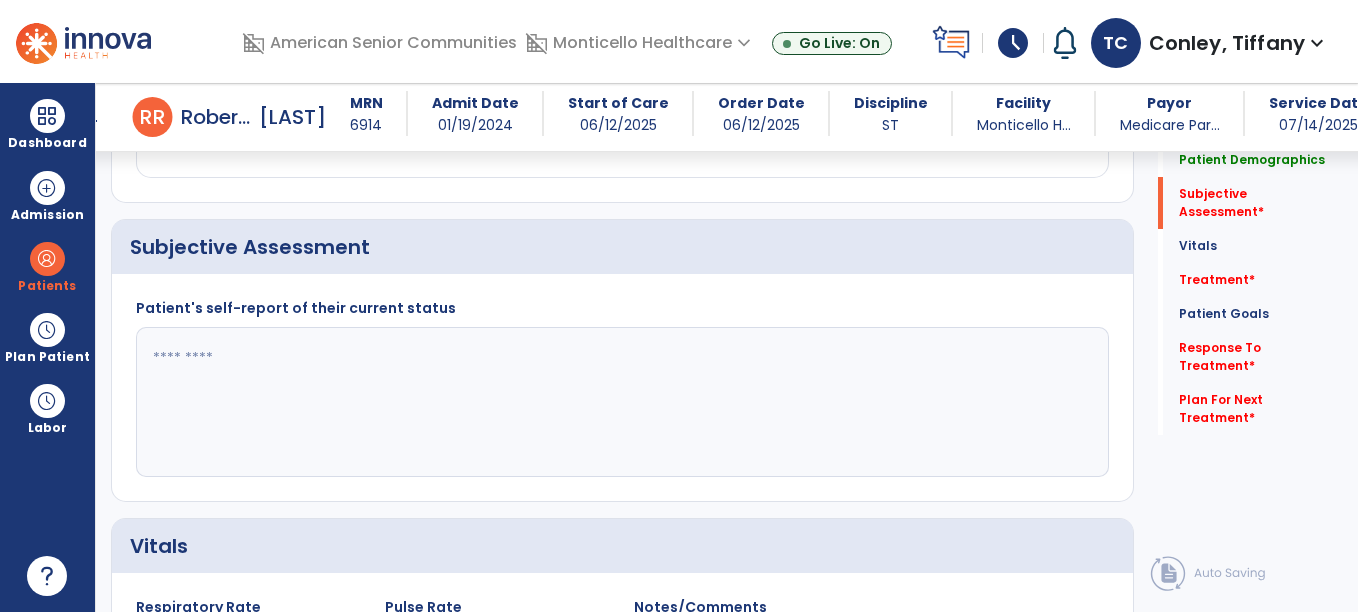 scroll, scrollTop: 420, scrollLeft: 0, axis: vertical 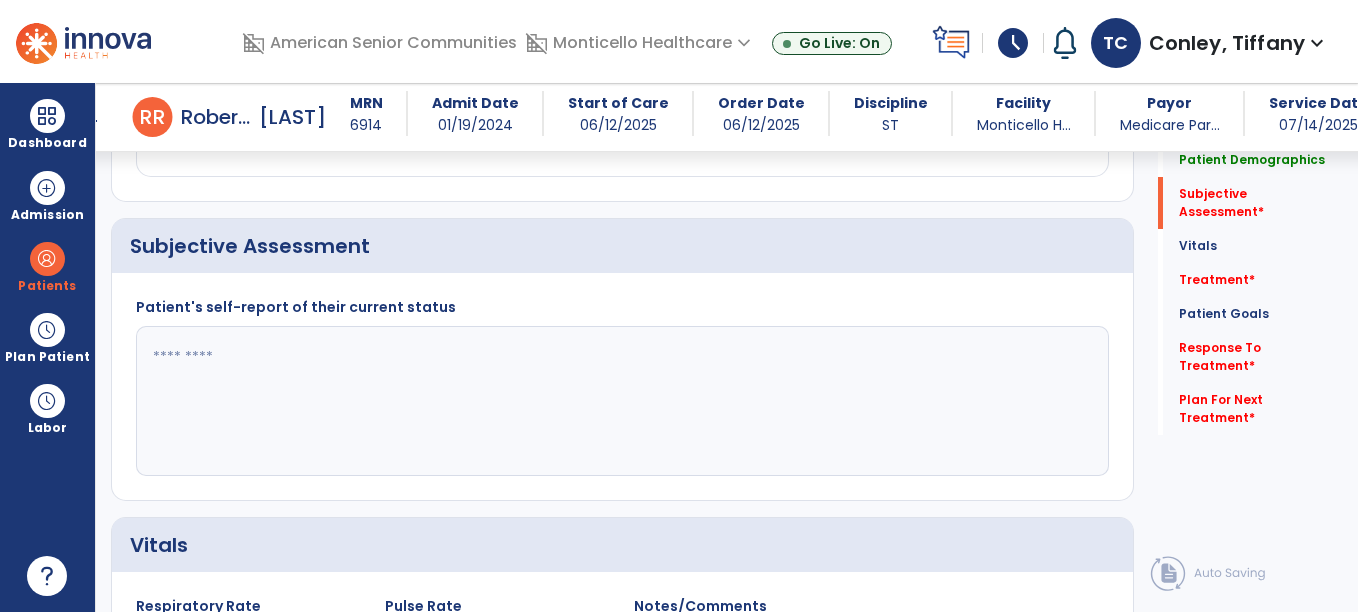 click 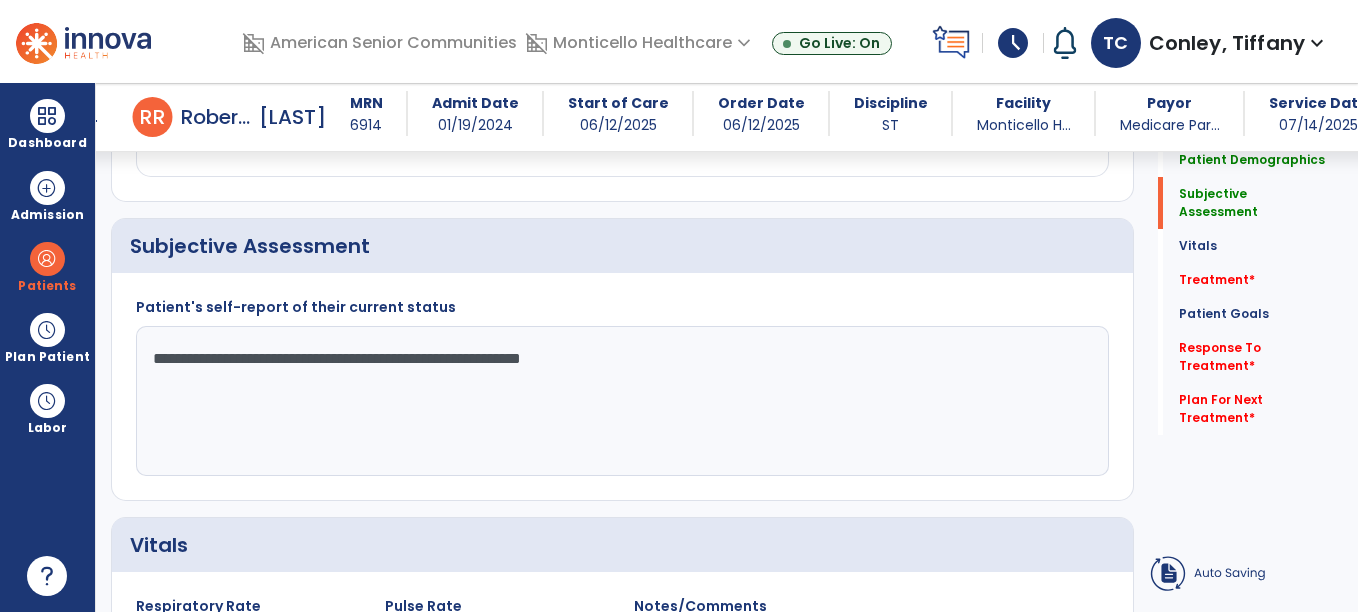 click on "**********" 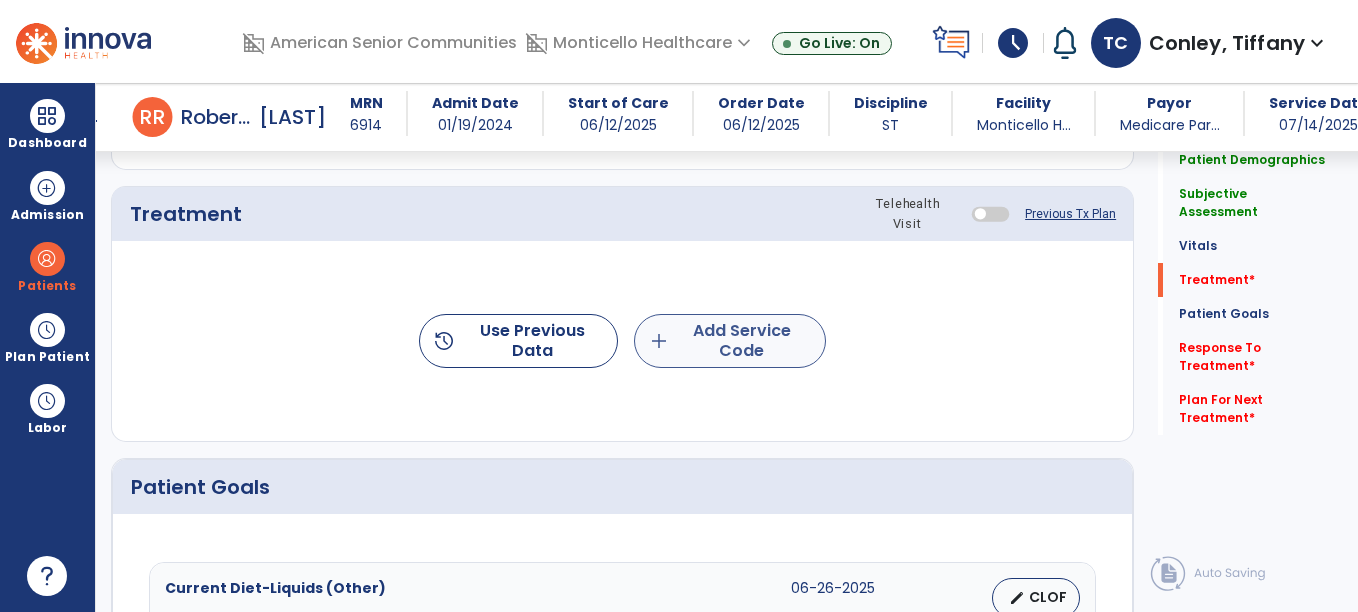 type on "**********" 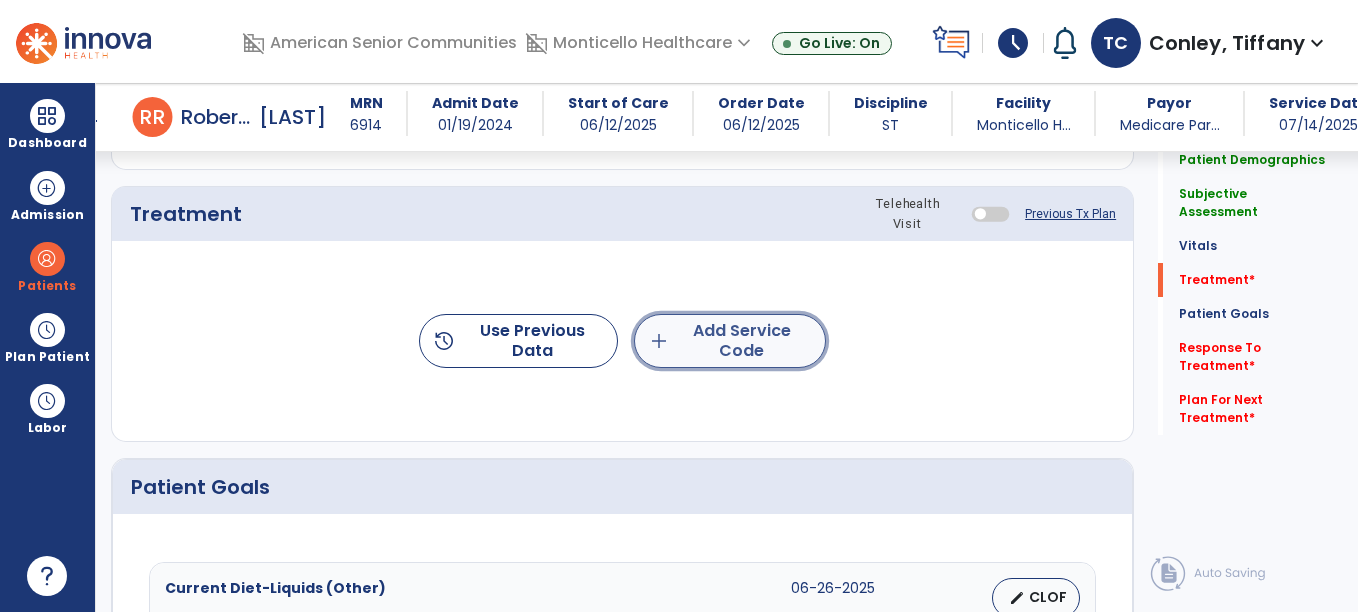 click on "add  Add Service Code" 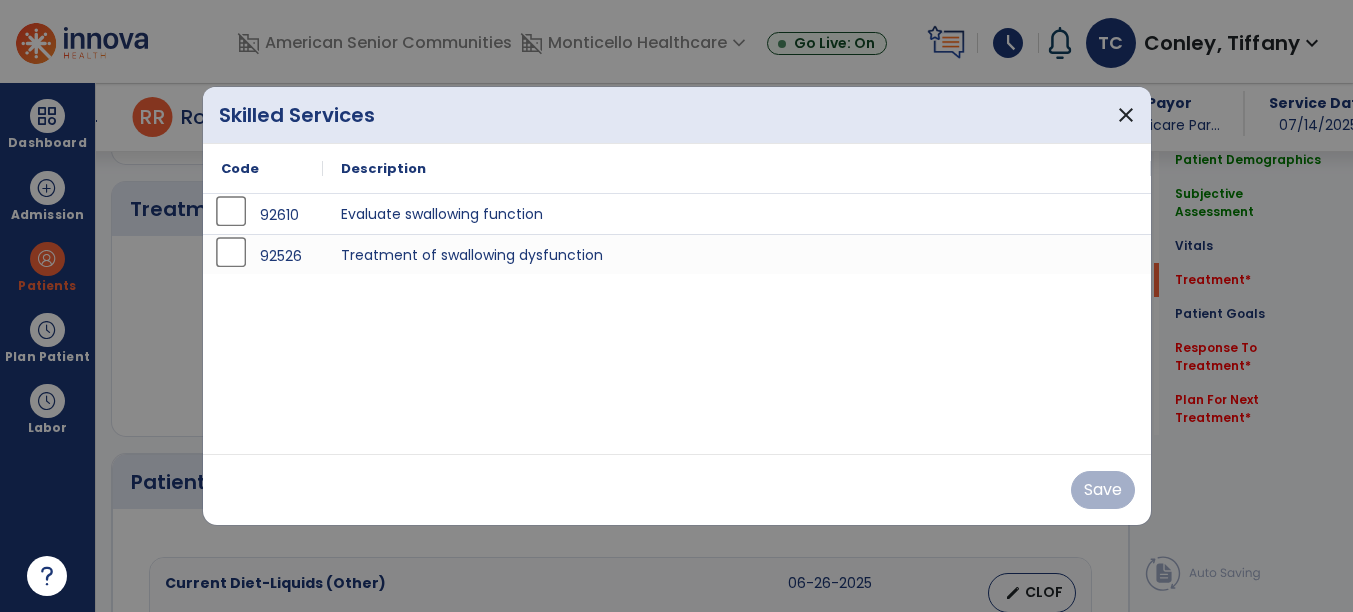 scroll, scrollTop: 1173, scrollLeft: 0, axis: vertical 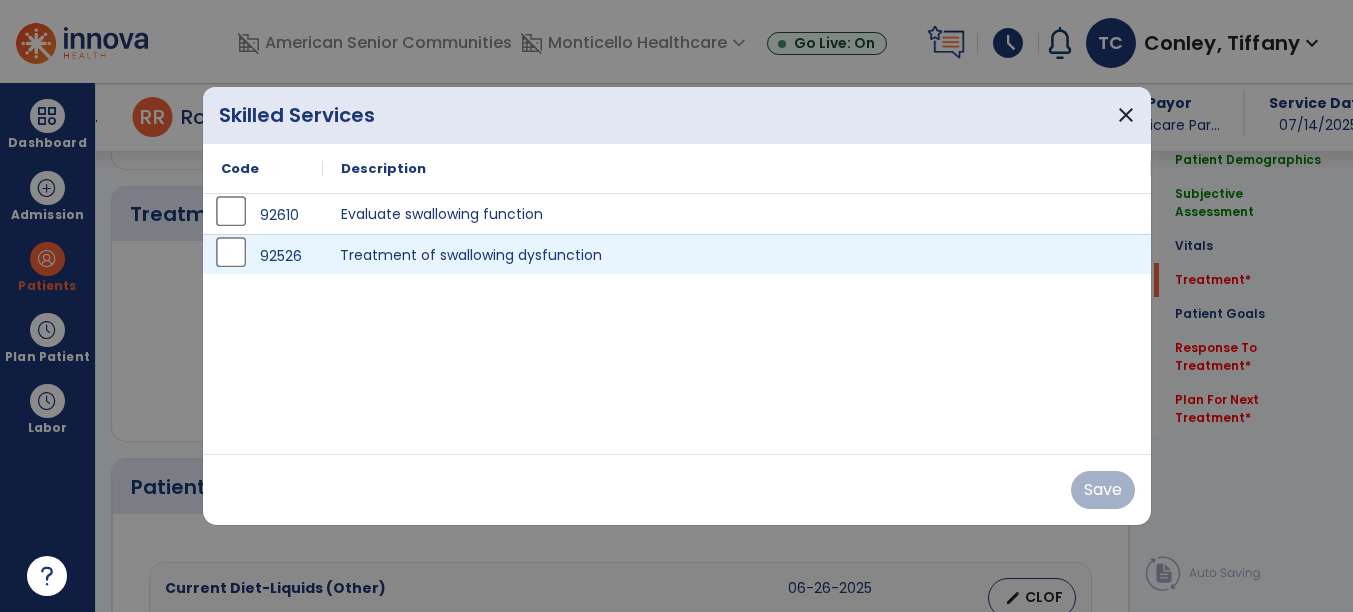 click on "Treatment of swallowing dysfunction" at bounding box center [737, 254] 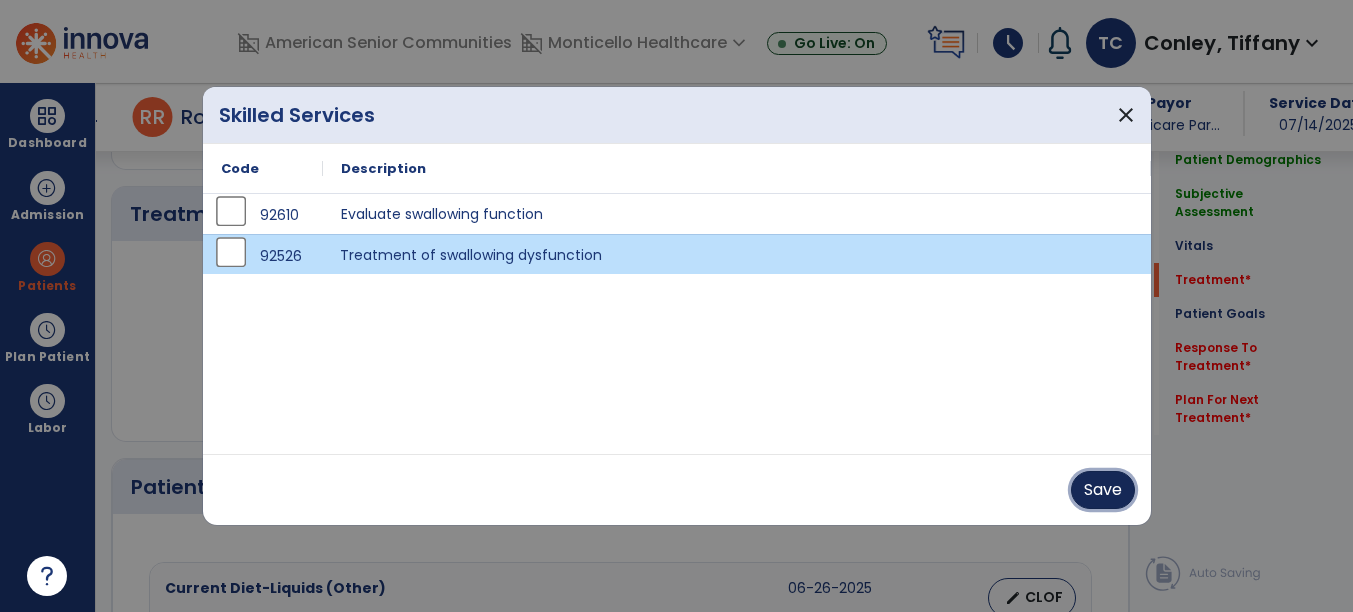 click on "Save" at bounding box center (1103, 490) 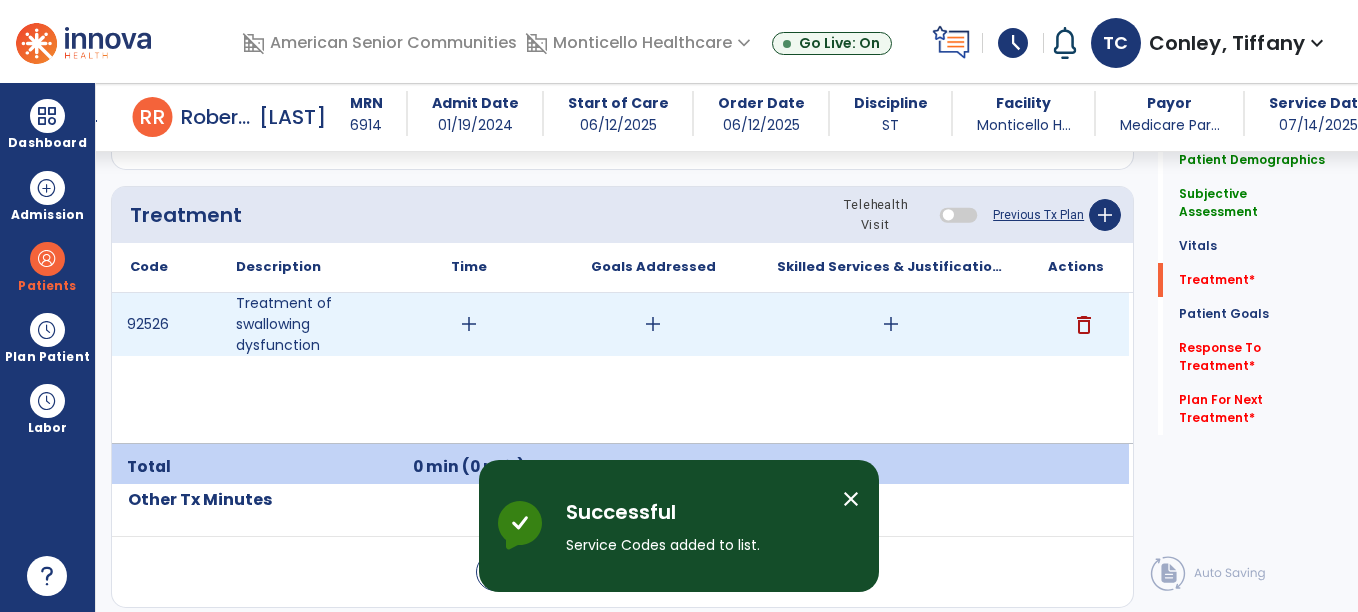 click on "add" at bounding box center (469, 324) 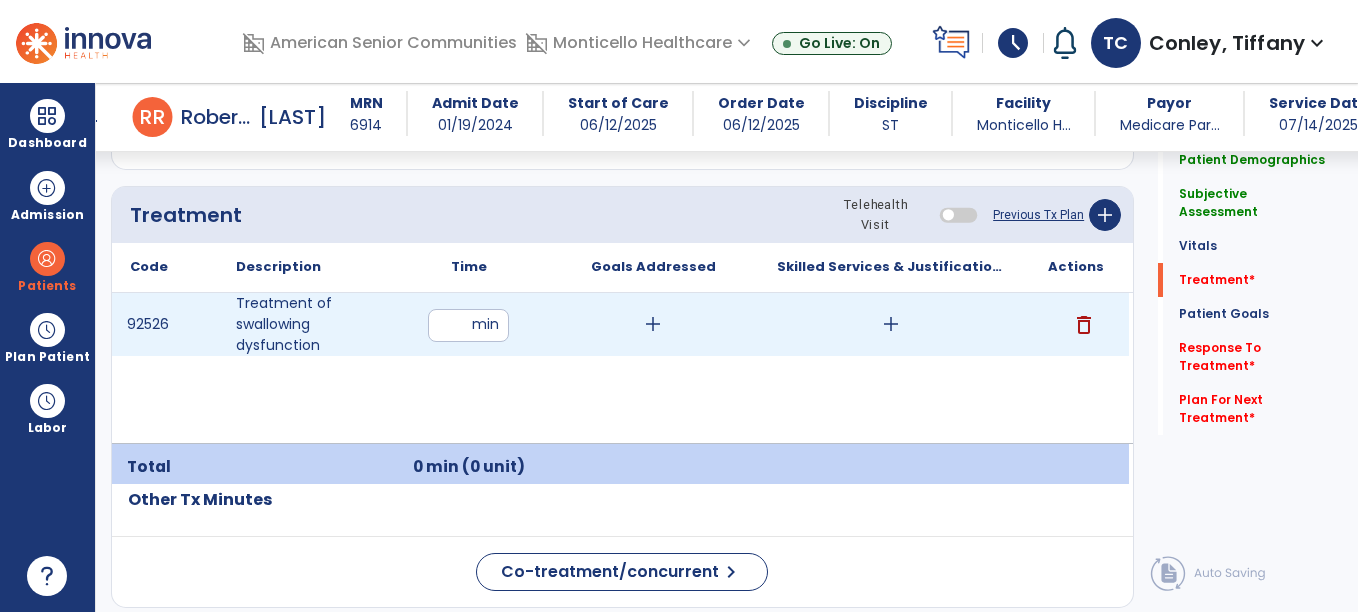 type on "**" 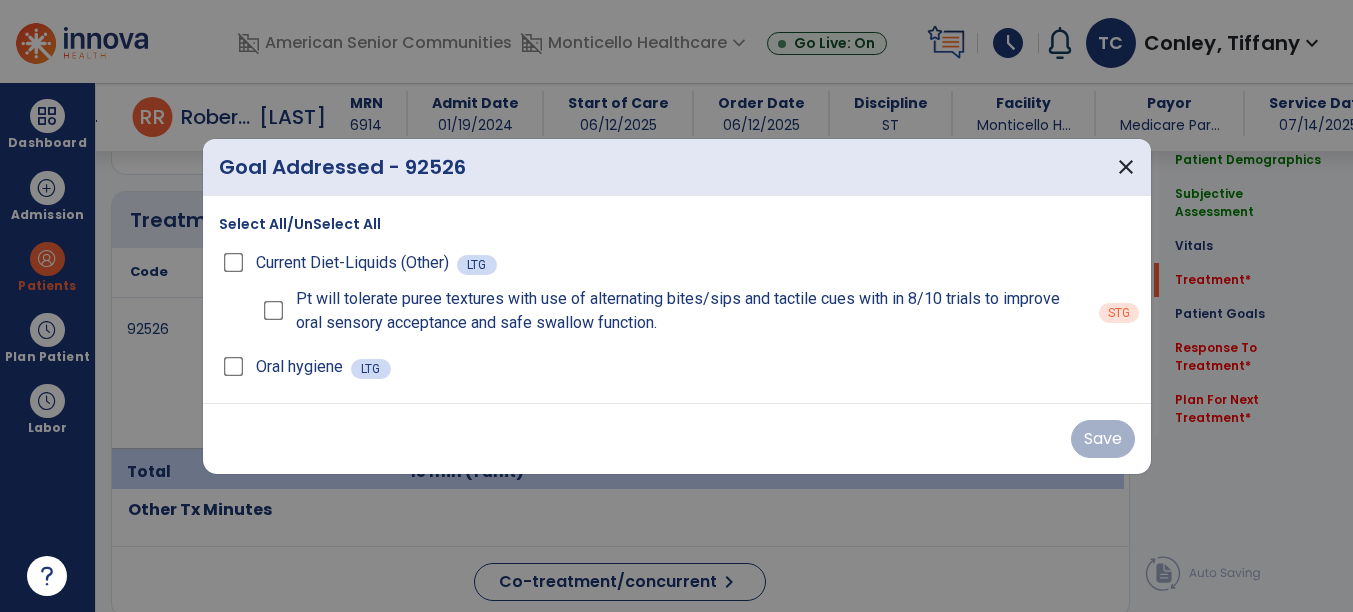 scroll, scrollTop: 1173, scrollLeft: 0, axis: vertical 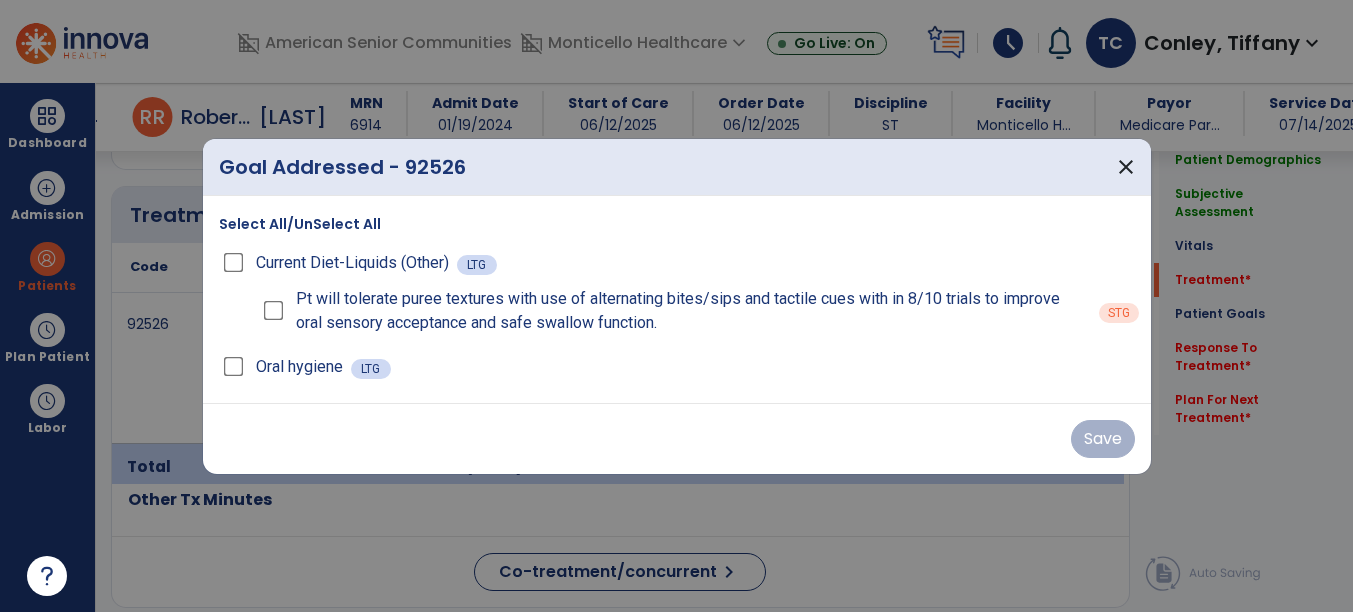click on "Select All/UnSelect All Current Diet-Liquids (Other)  LTG  Pt will tolerate puree textures with use of alternating bites/sips and tactile cues with in 8/10 trials to improve oral sensory acceptance and safe swallow function.  STG  Oral hygiene  LTG" at bounding box center (677, 299) 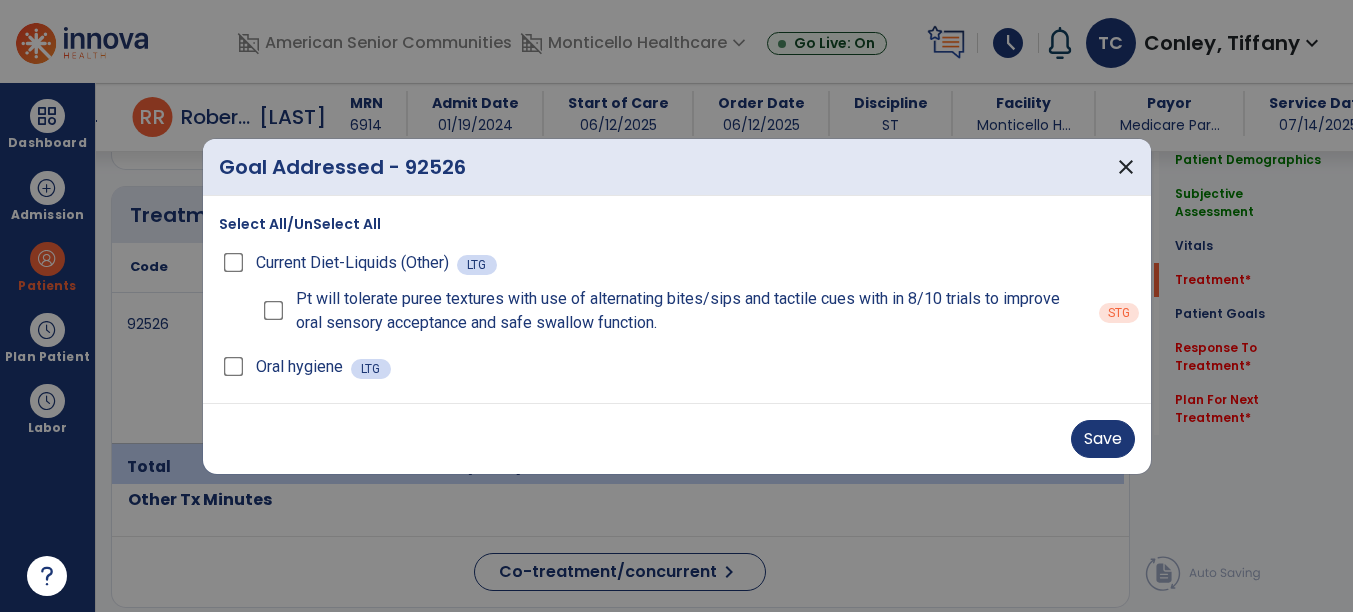 click on "Save" at bounding box center [677, 438] 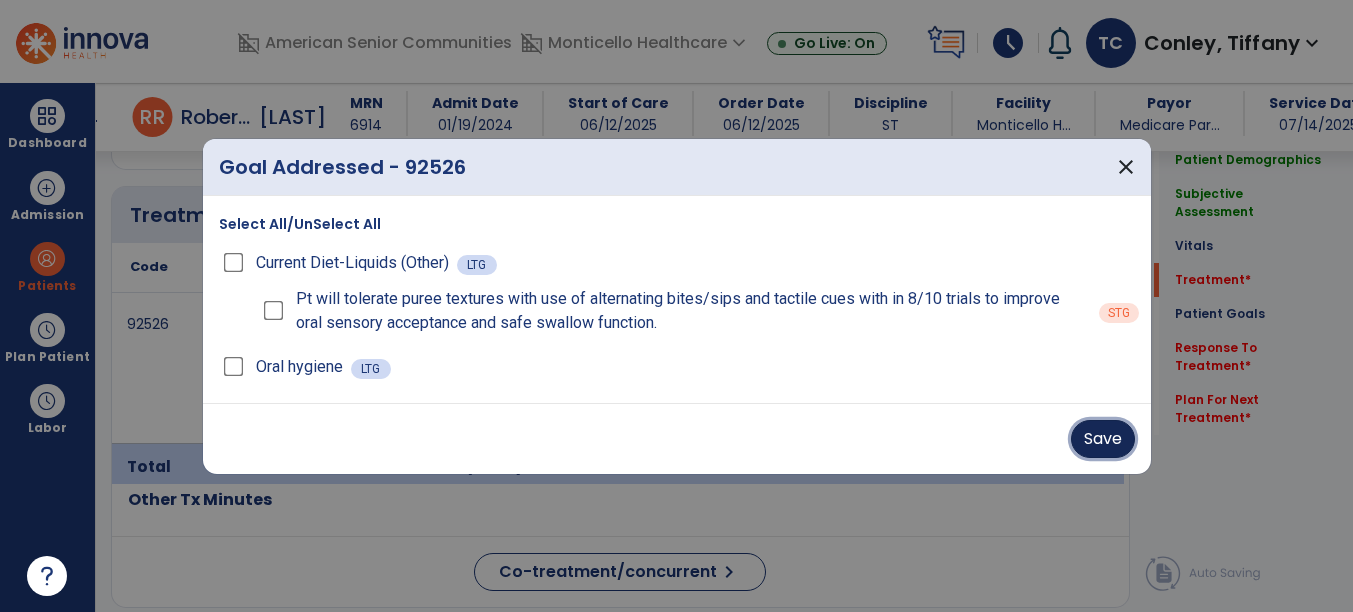 click on "Save" at bounding box center (1103, 439) 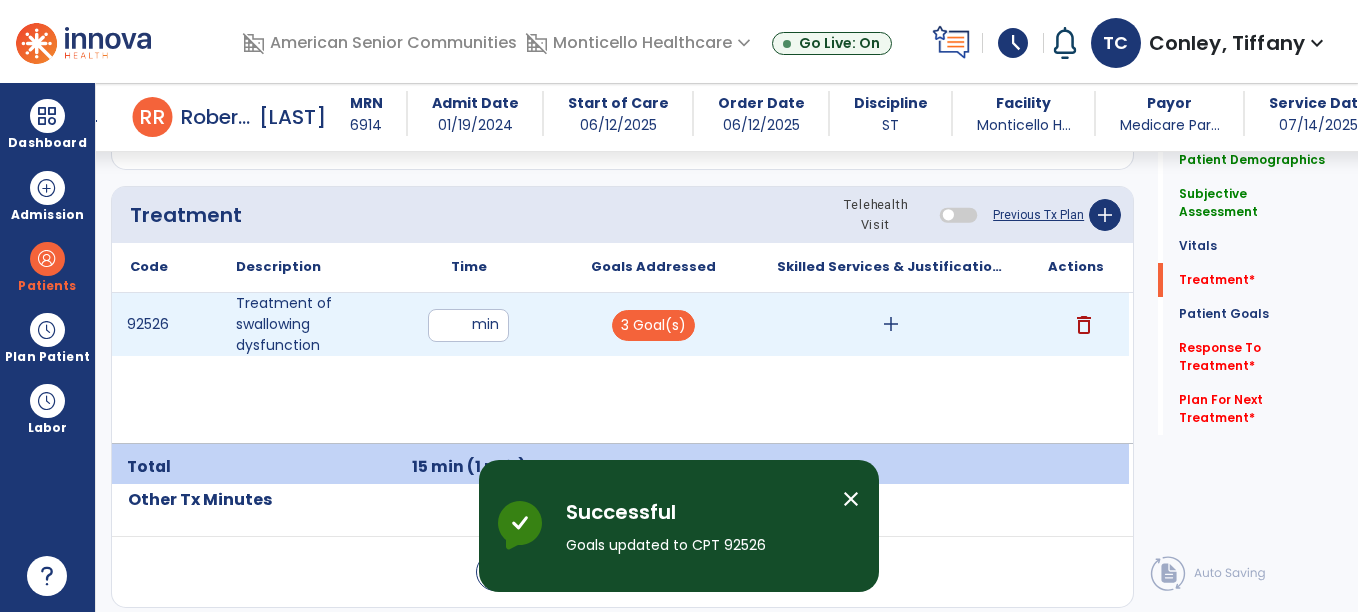 click on "add" at bounding box center (891, 324) 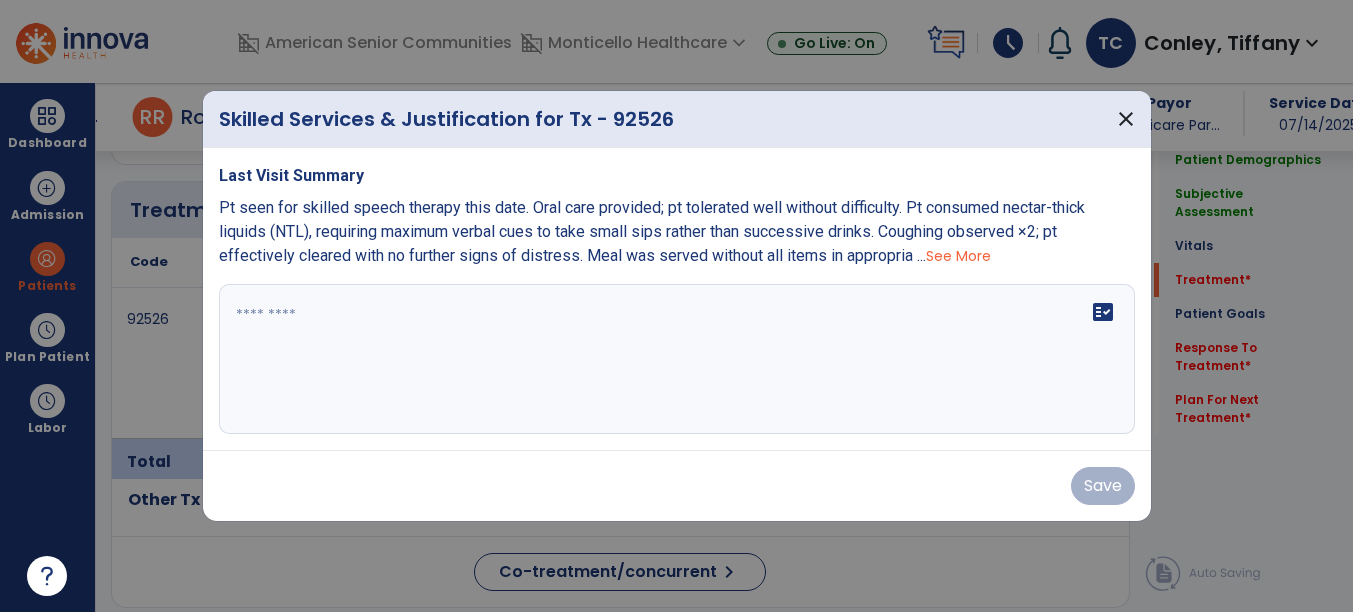 scroll, scrollTop: 1173, scrollLeft: 0, axis: vertical 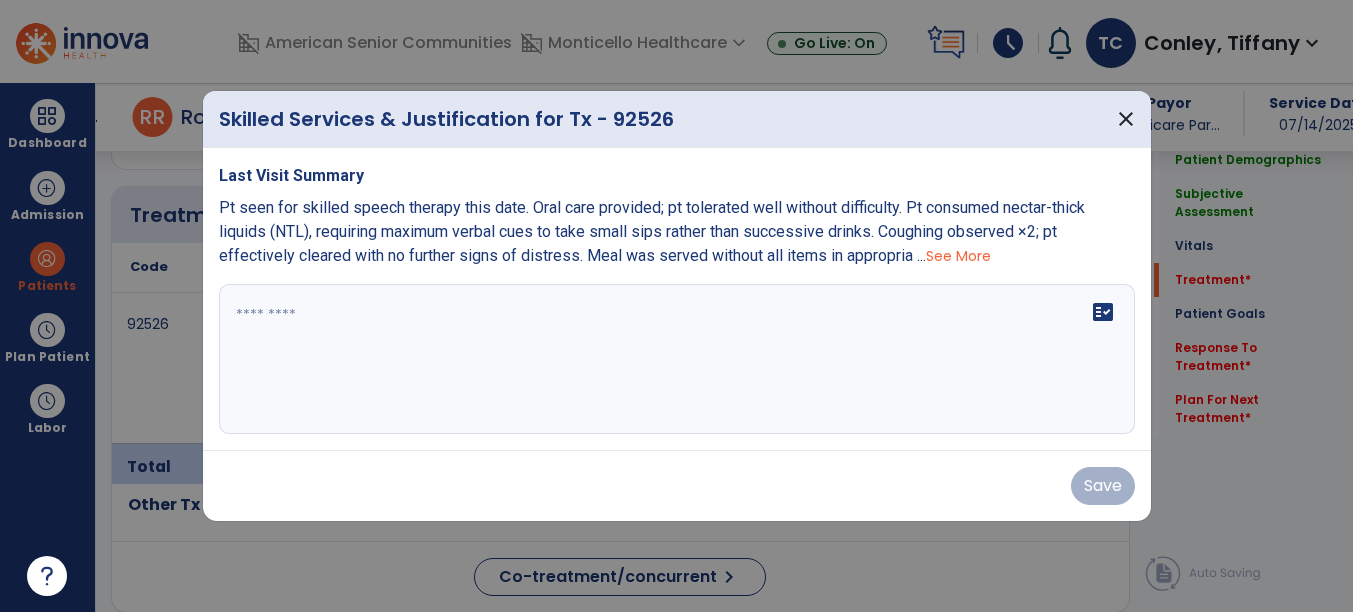 click at bounding box center (677, 359) 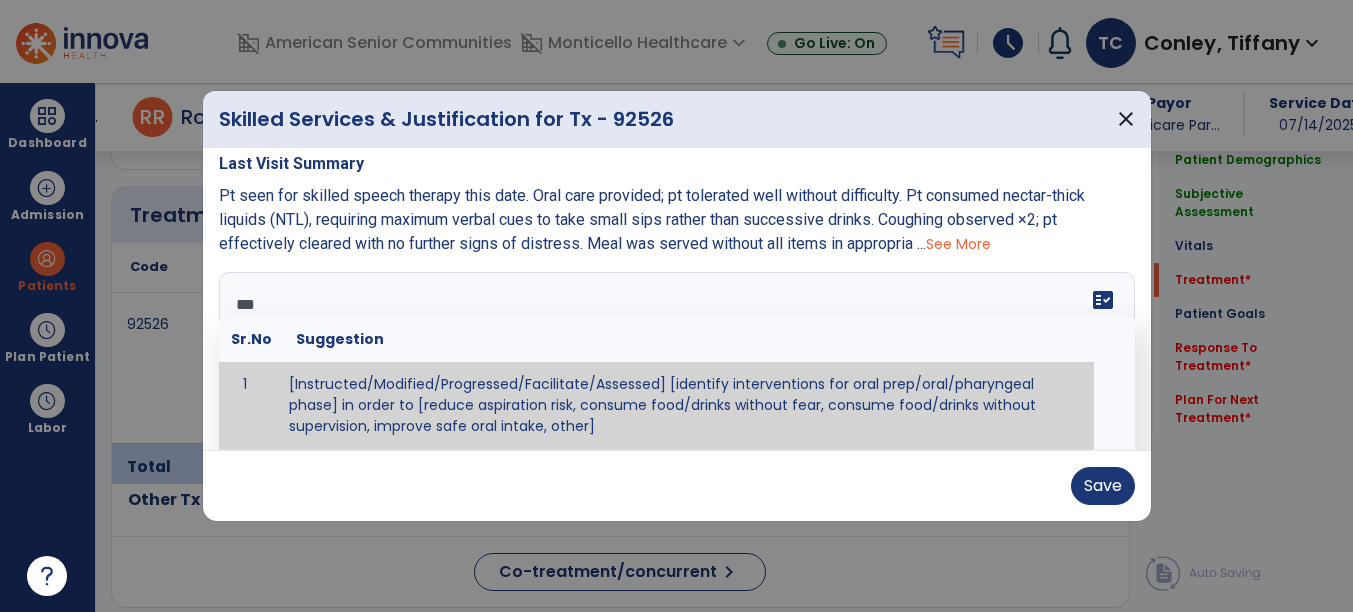scroll, scrollTop: 0, scrollLeft: 0, axis: both 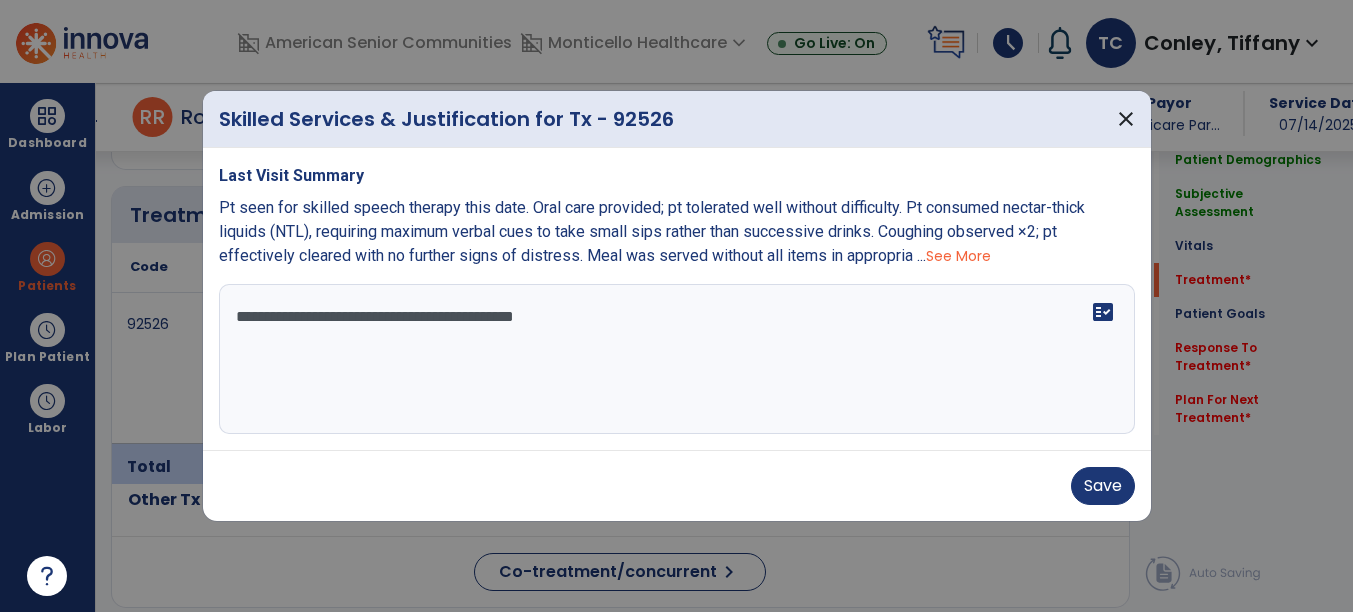 paste on "**********" 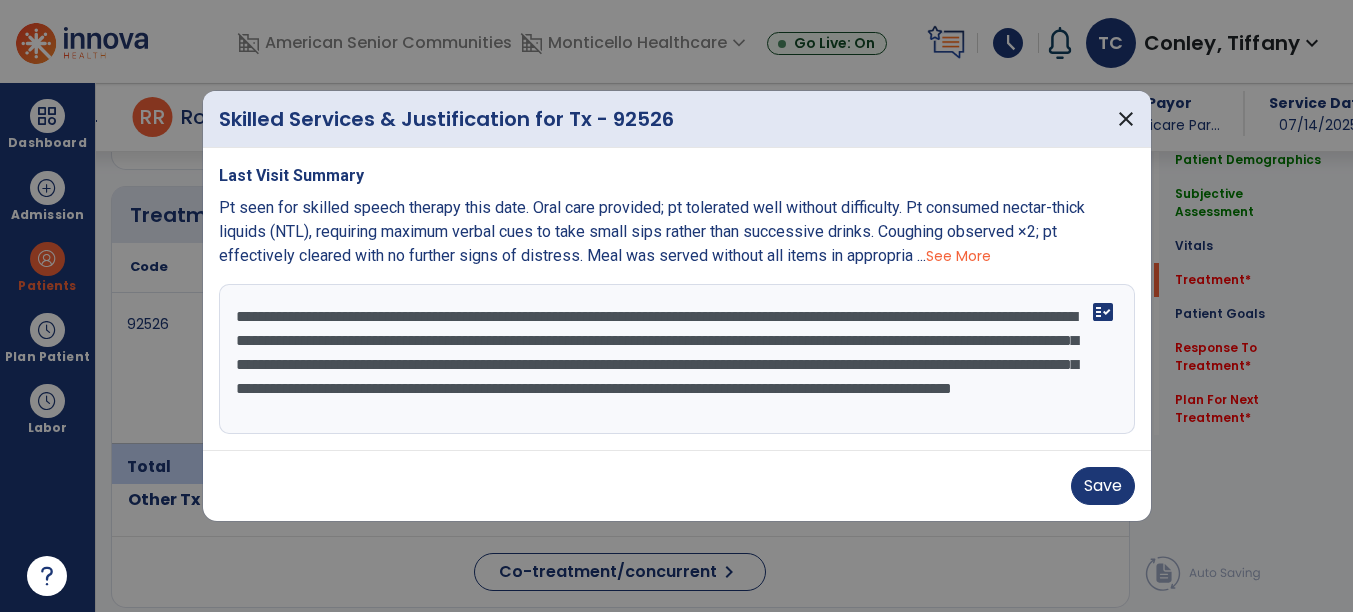scroll, scrollTop: 15, scrollLeft: 0, axis: vertical 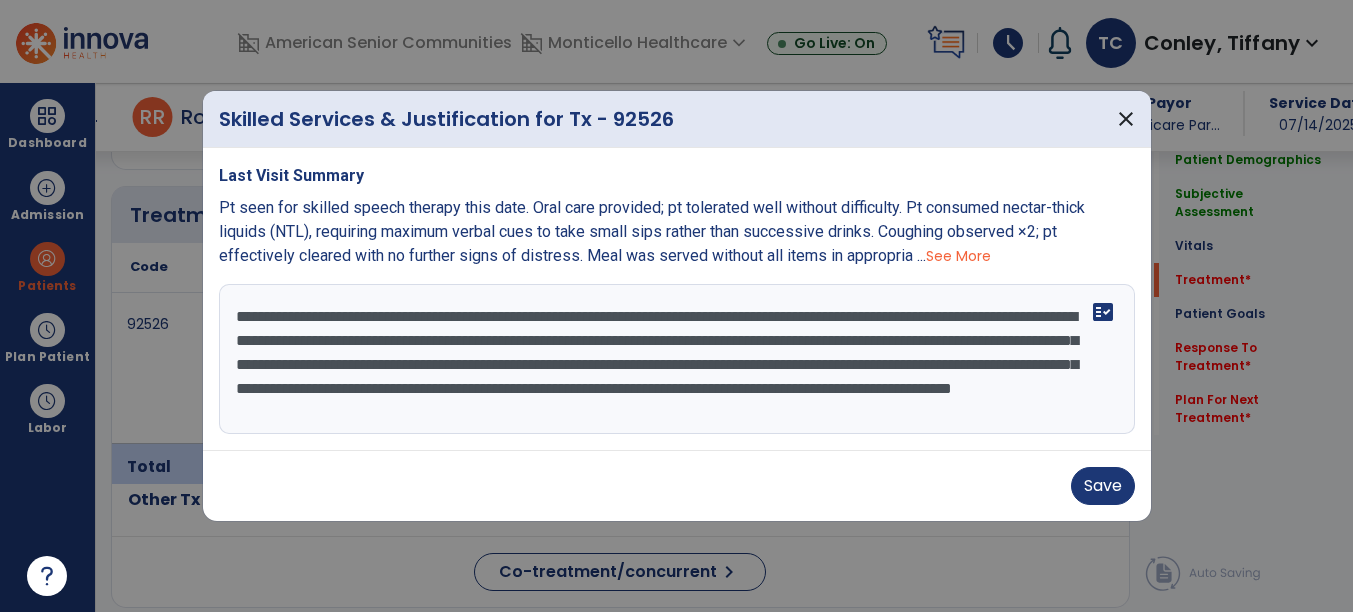 click on "**********" at bounding box center (677, 359) 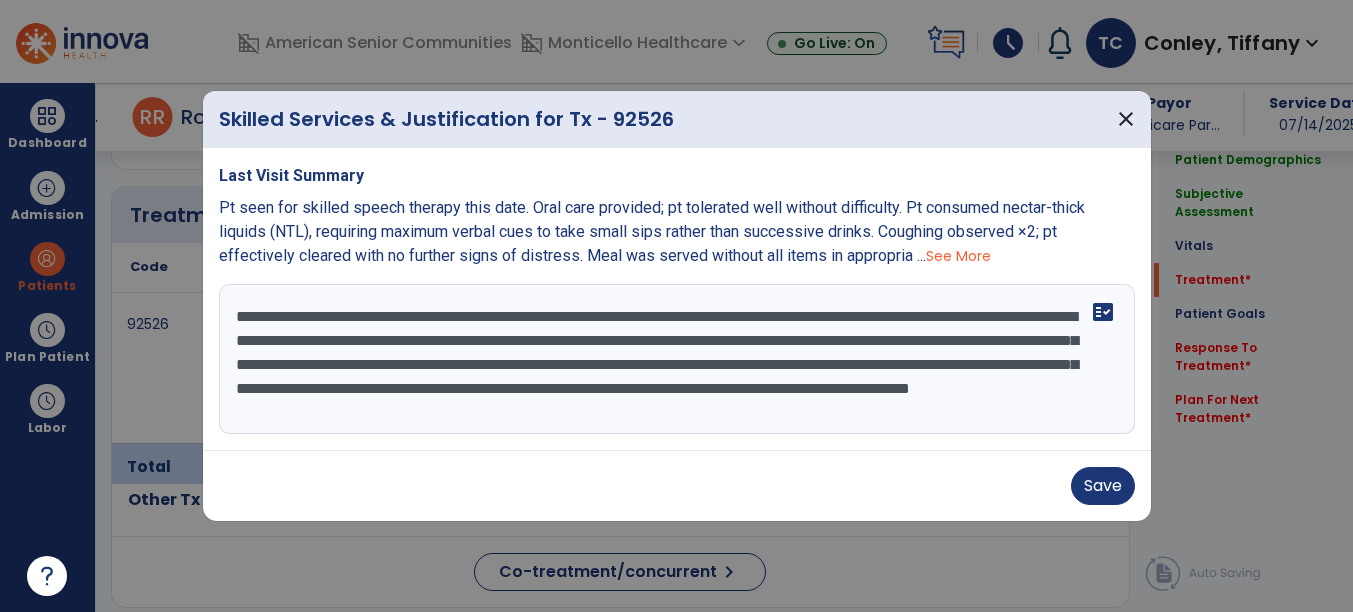 click on "**********" at bounding box center [677, 359] 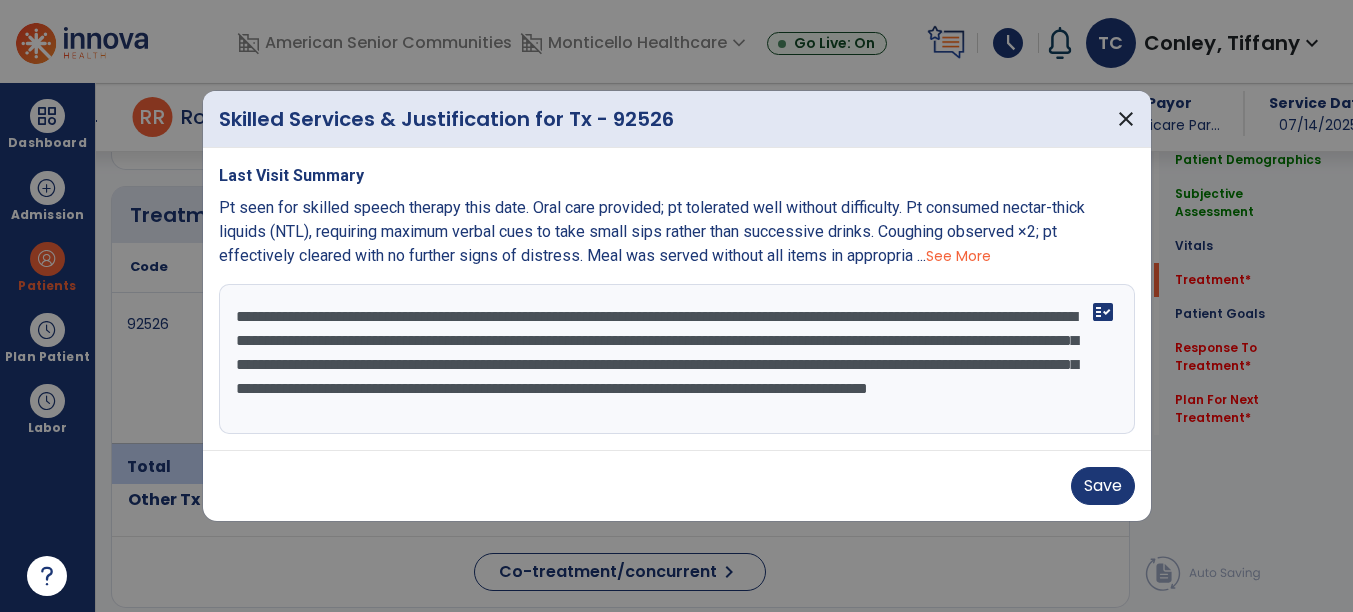 scroll, scrollTop: 0, scrollLeft: 0, axis: both 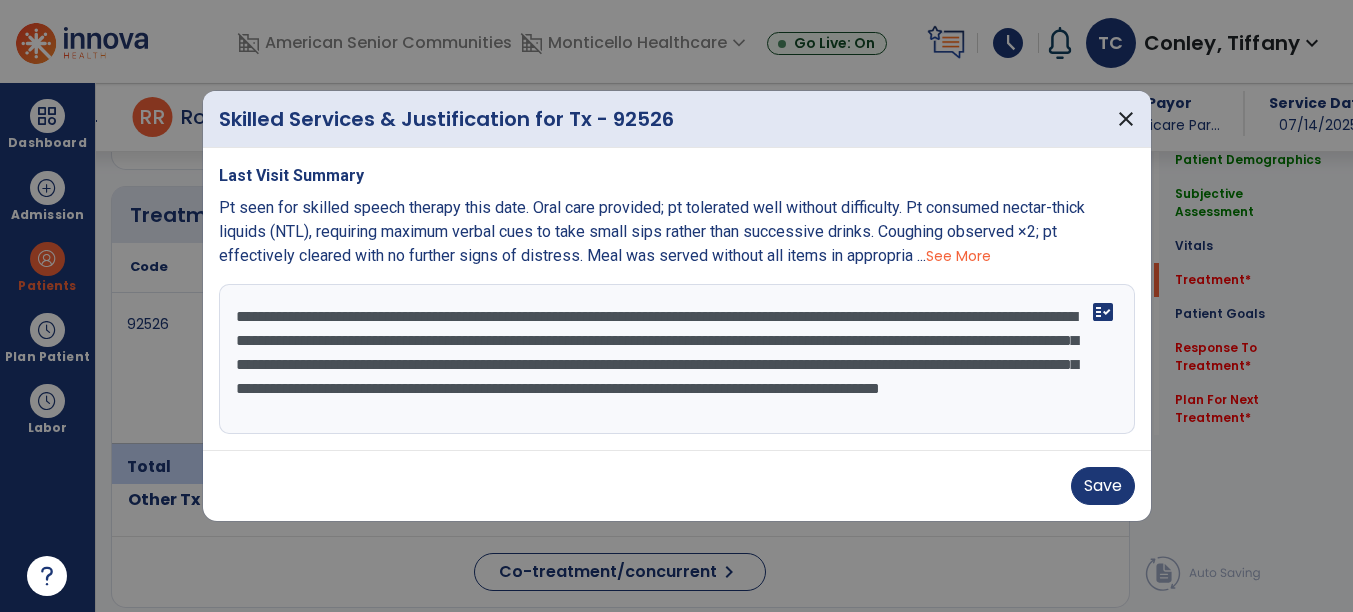 click on "**********" at bounding box center (677, 359) 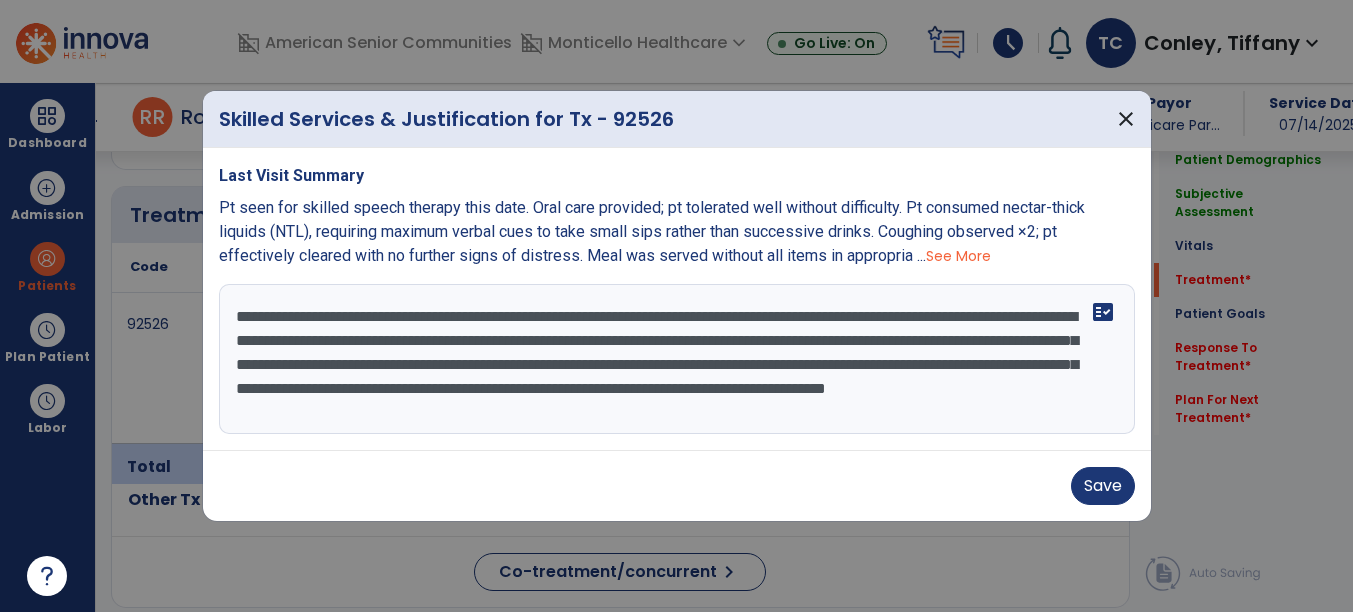 click on "**********" at bounding box center (677, 359) 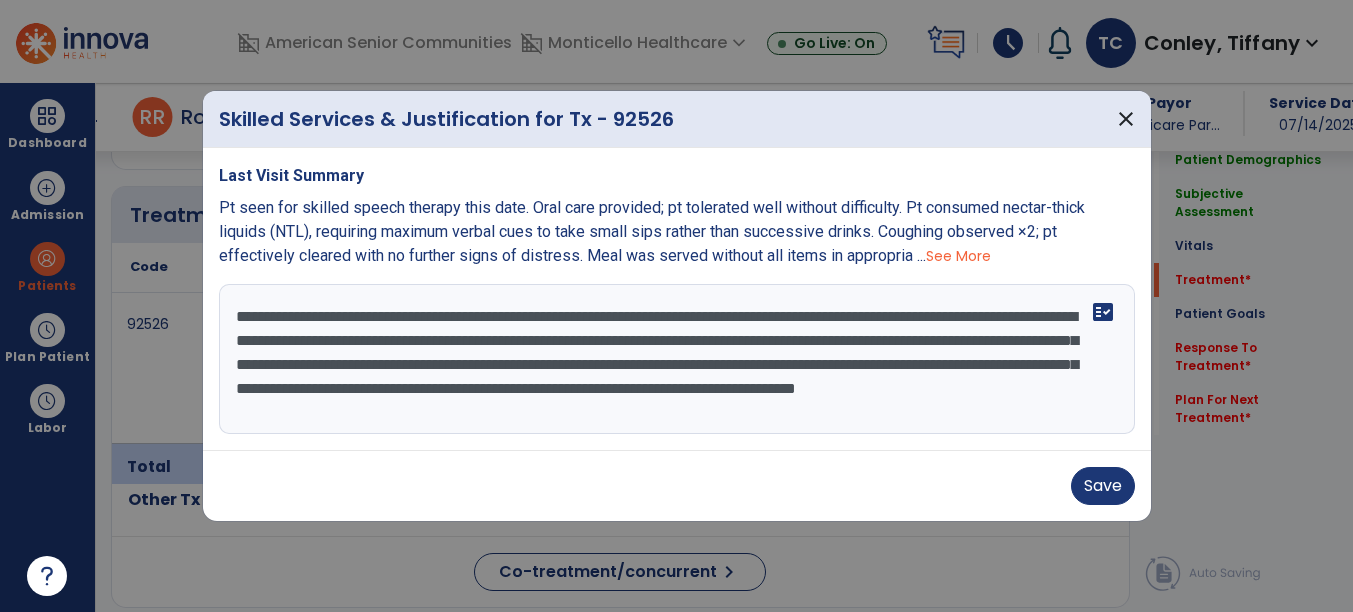drag, startPoint x: 1021, startPoint y: 391, endPoint x: 844, endPoint y: 385, distance: 177.10167 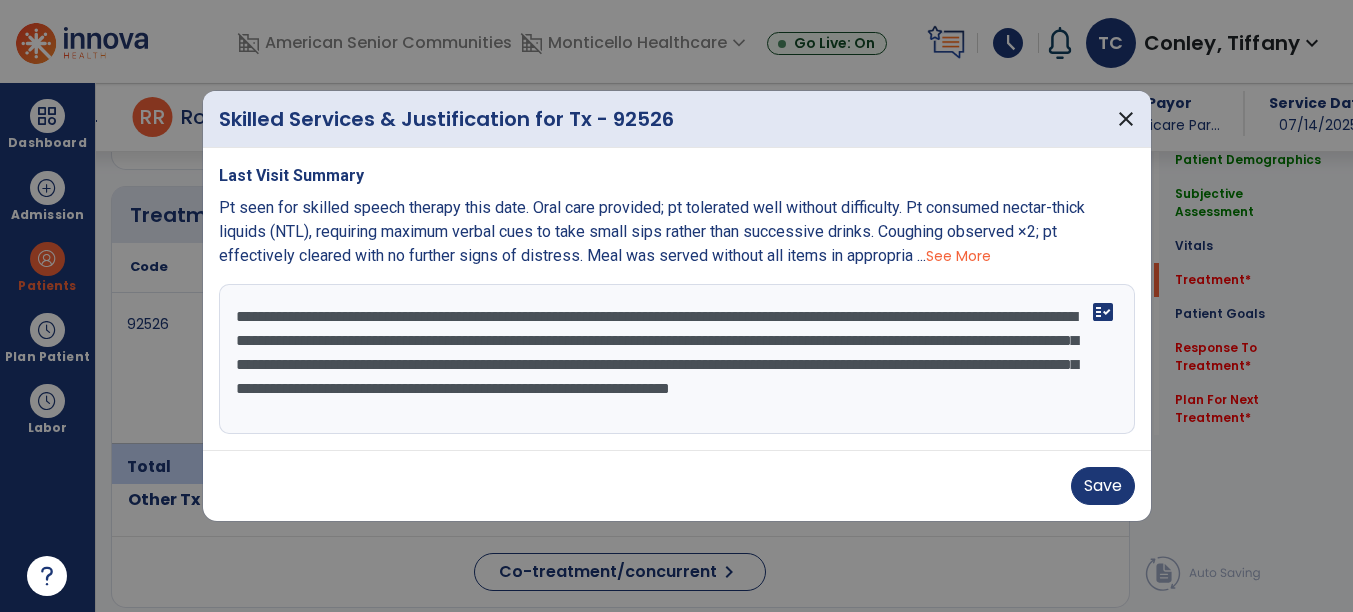 click on "**********" at bounding box center (677, 359) 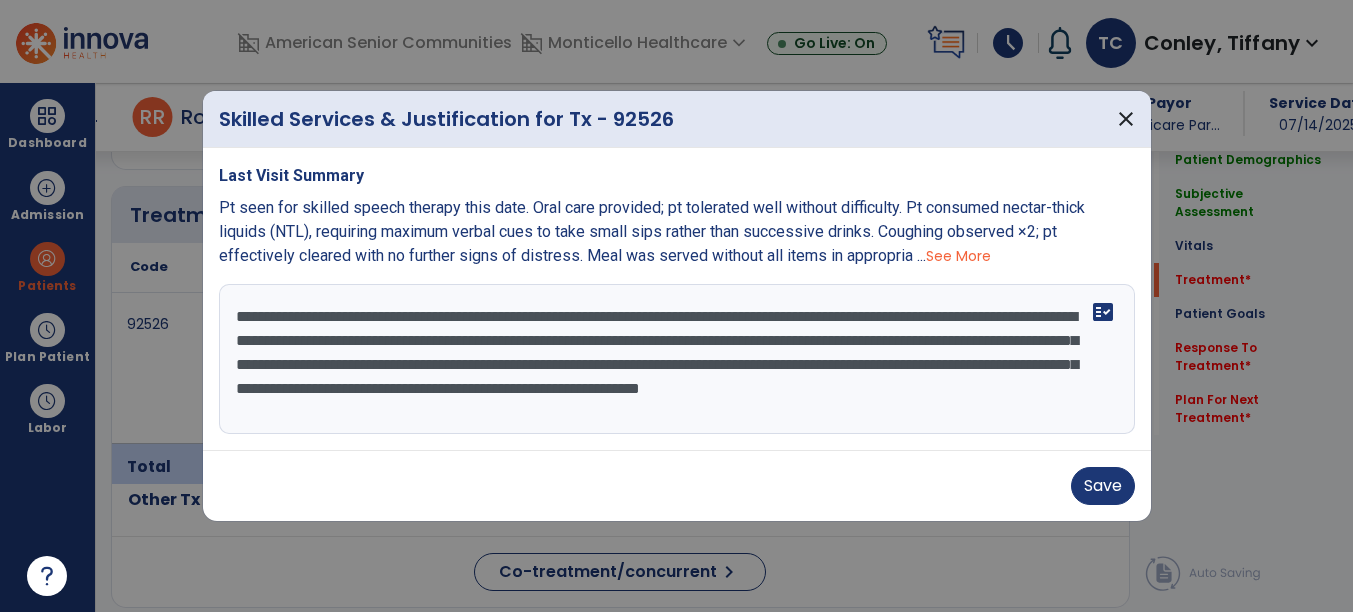 click on "**********" at bounding box center (677, 359) 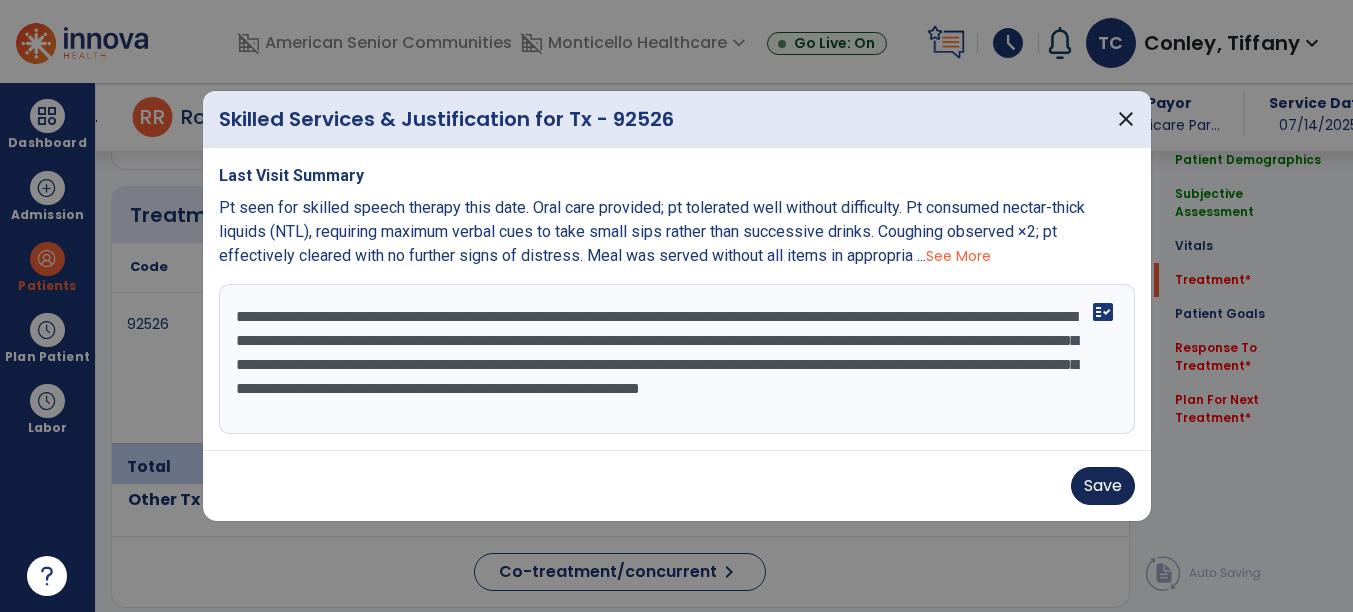 type on "**********" 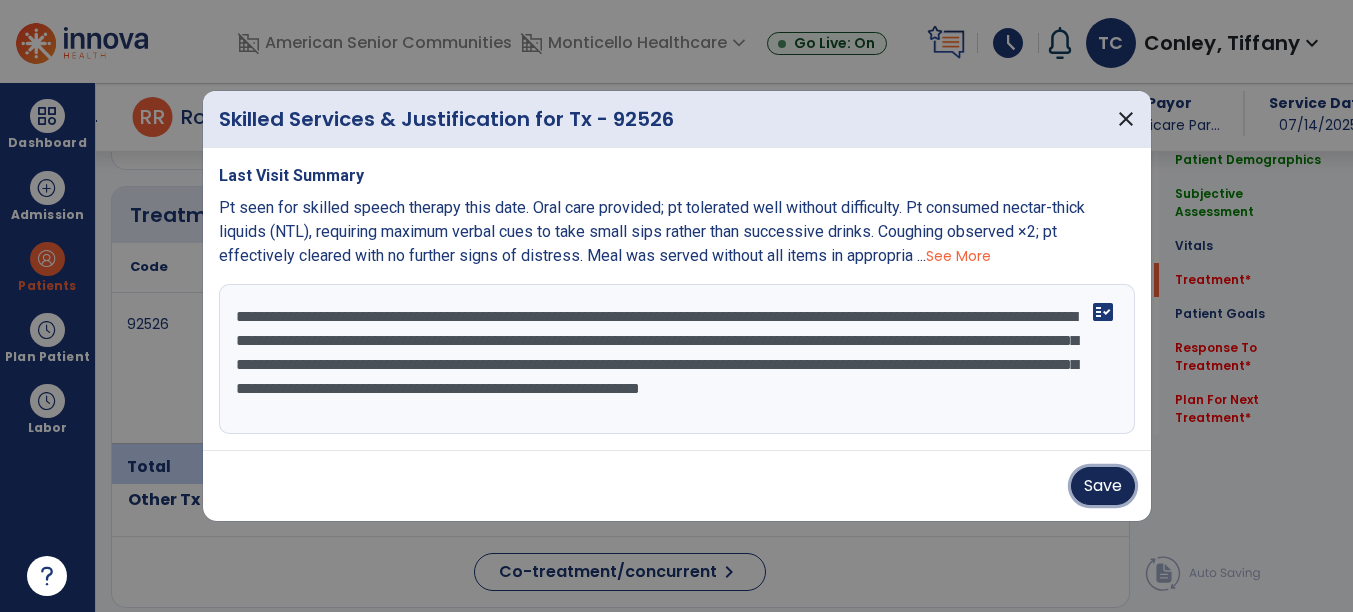 click on "Save" at bounding box center (1103, 486) 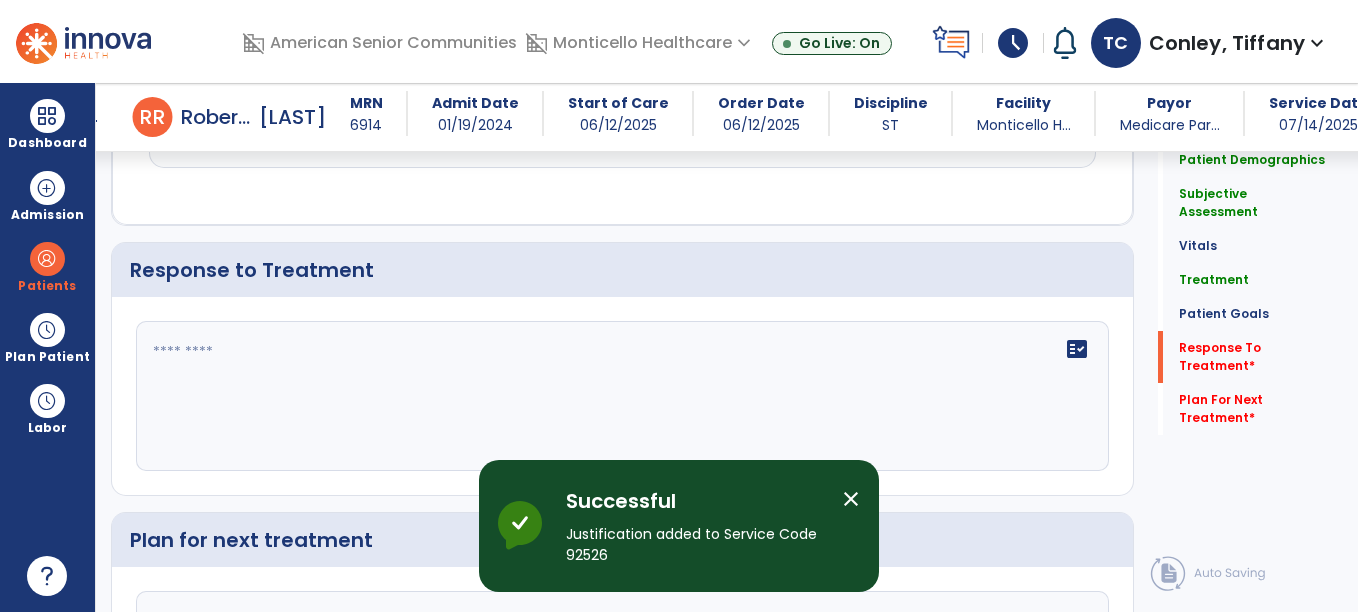 scroll, scrollTop: 2201, scrollLeft: 0, axis: vertical 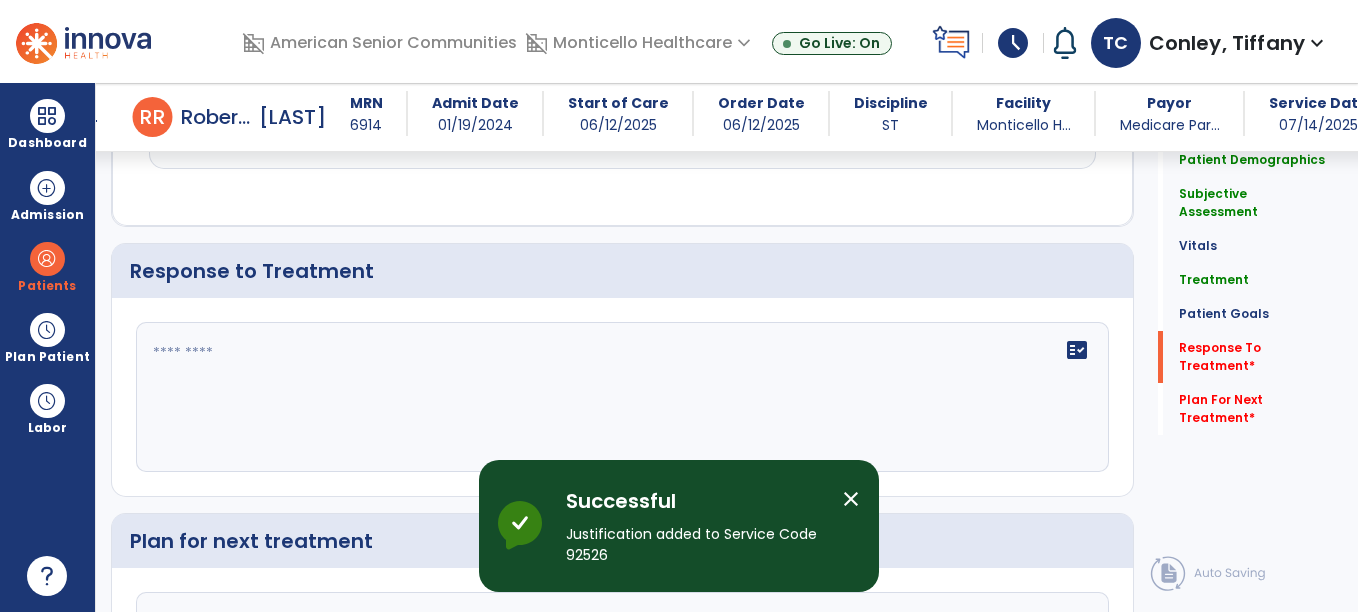 click on "fact_check" 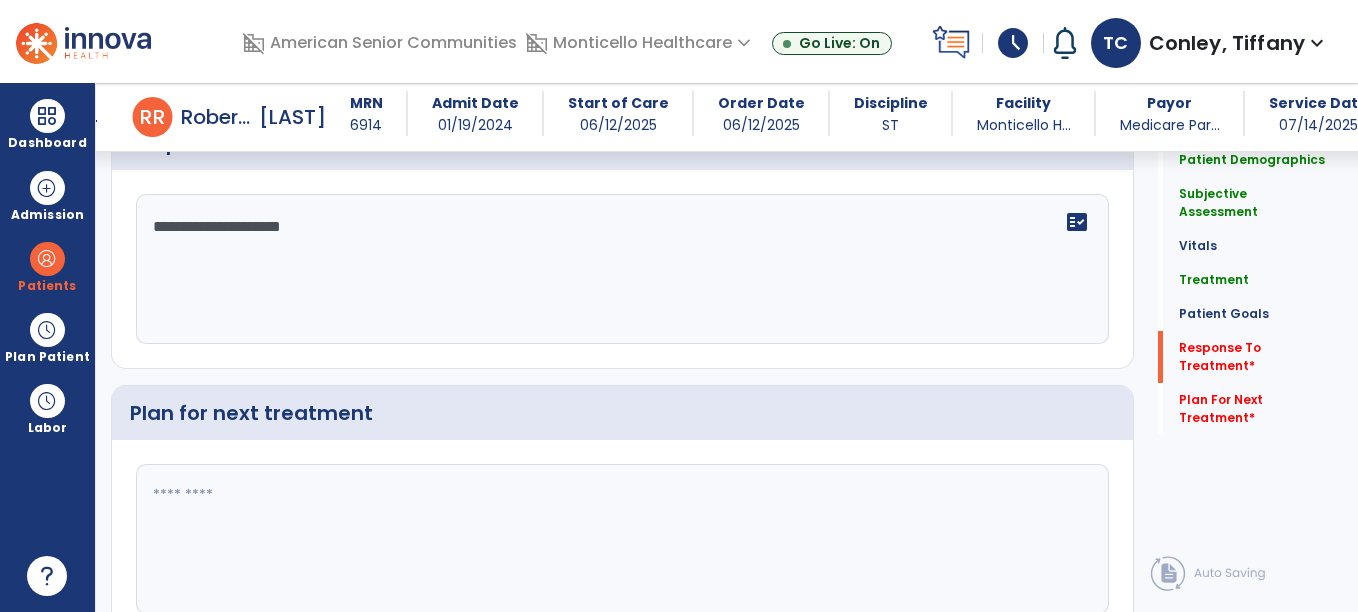 scroll, scrollTop: 2331, scrollLeft: 0, axis: vertical 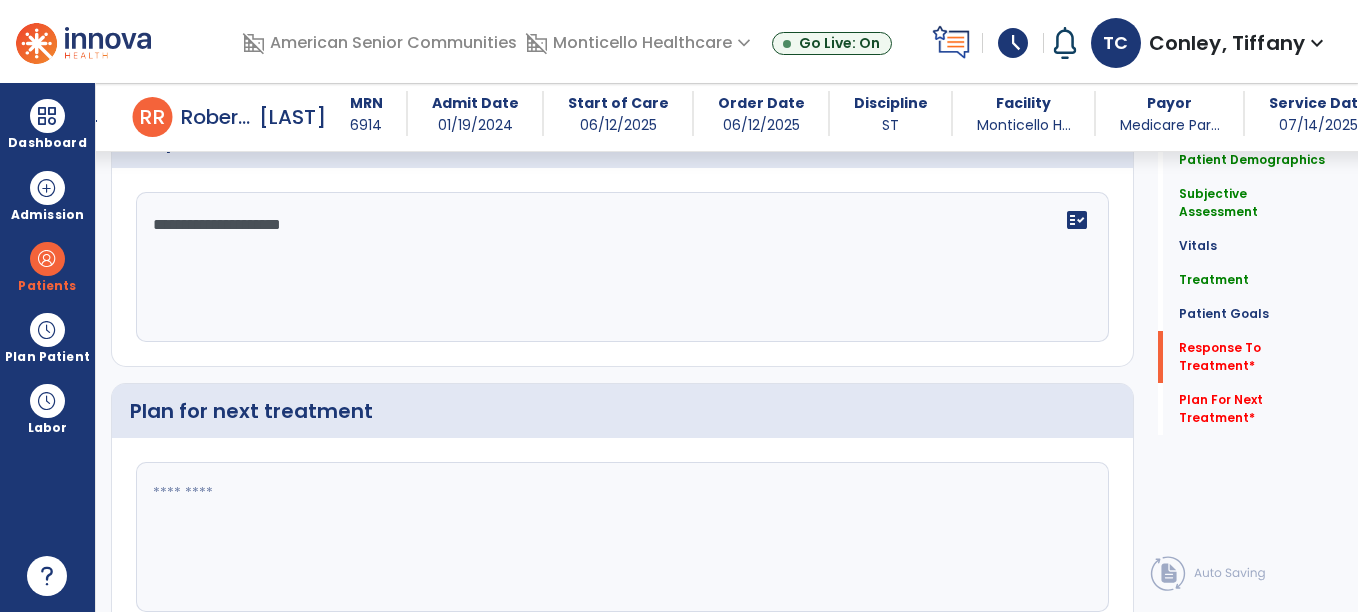 type on "**********" 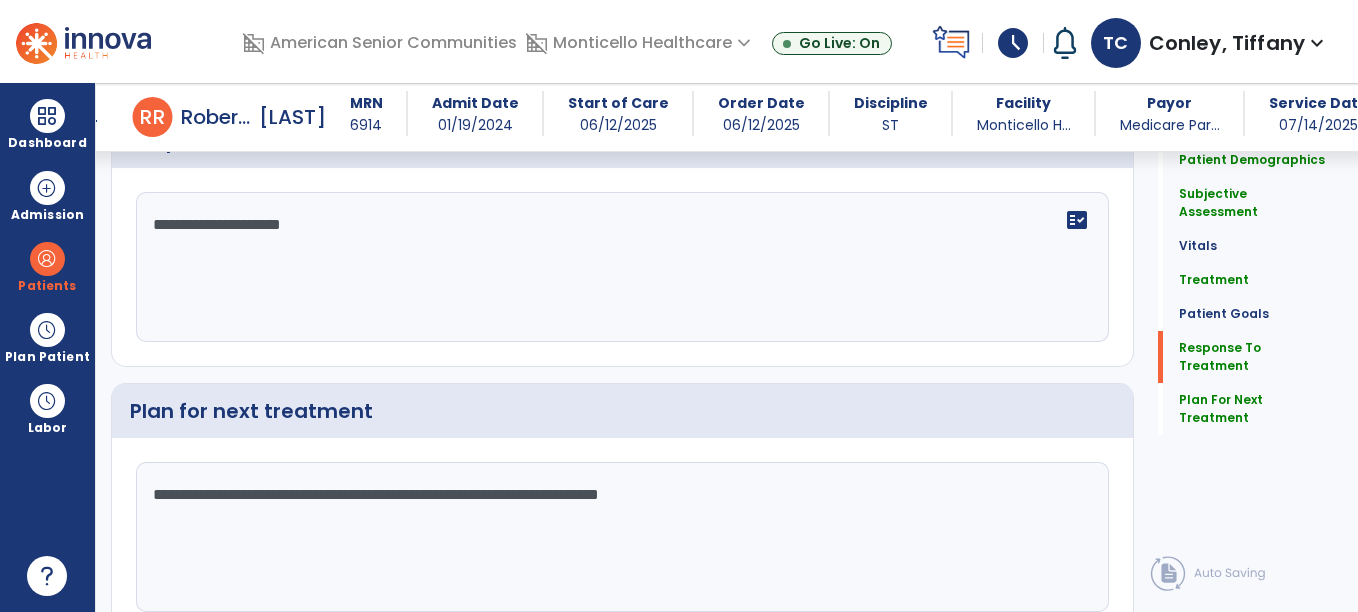 click on "**********" 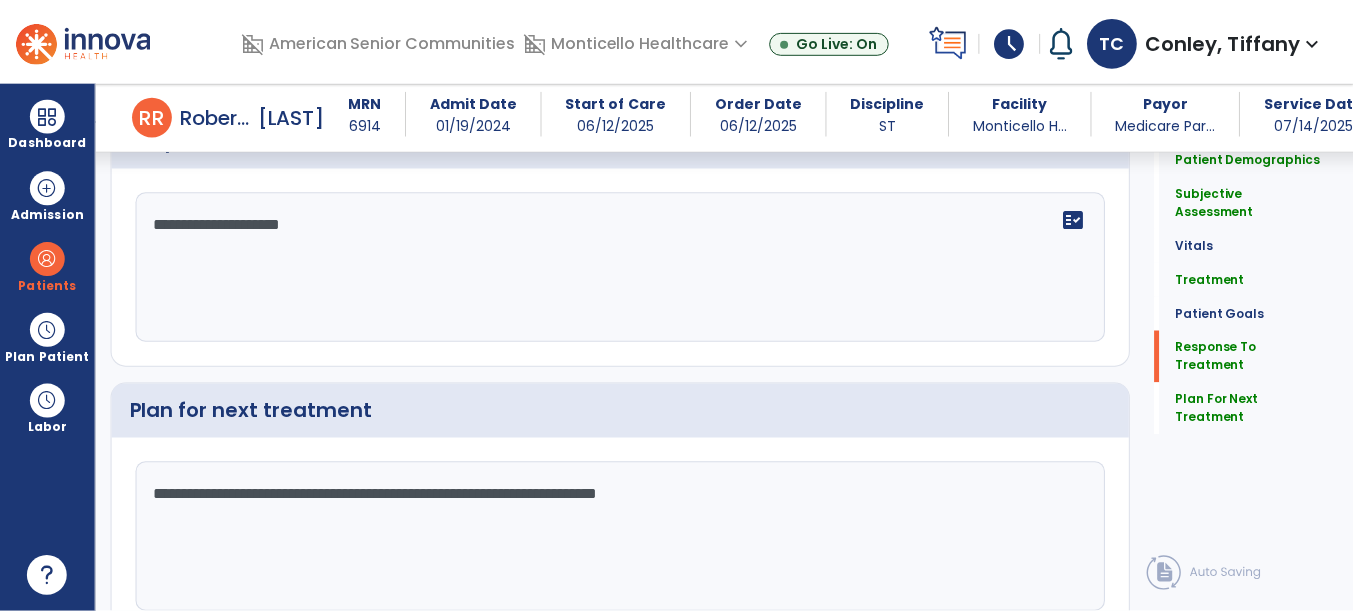scroll, scrollTop: 2423, scrollLeft: 0, axis: vertical 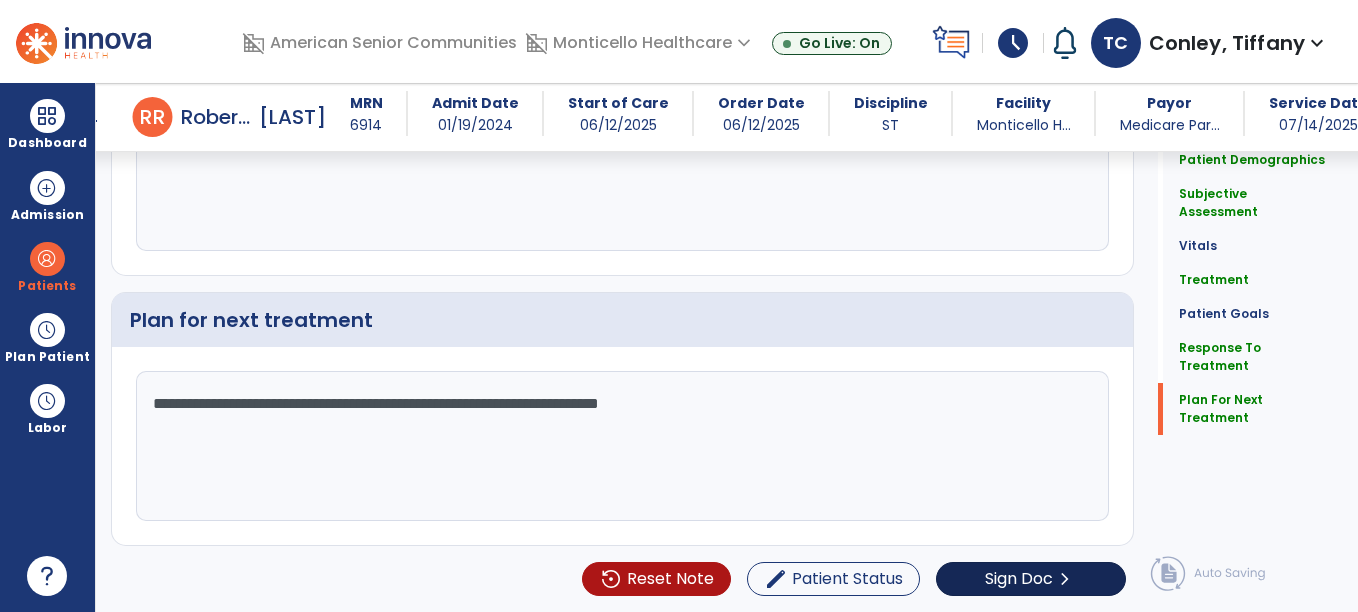 type on "**********" 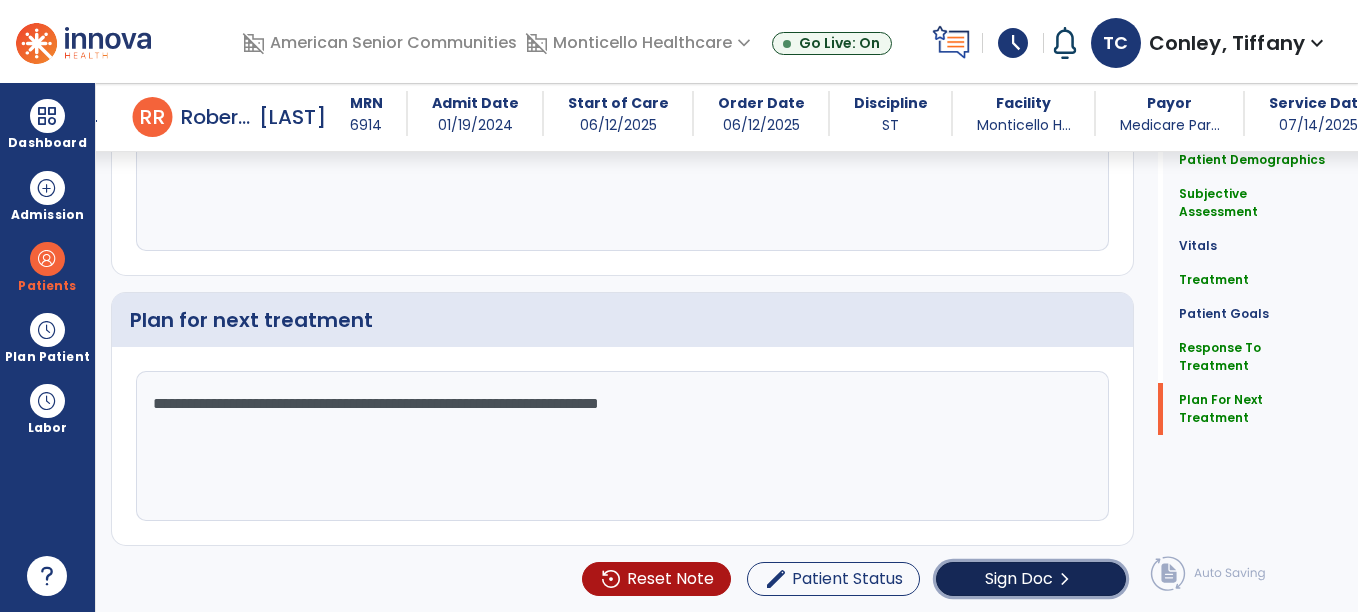 click on "Sign Doc" 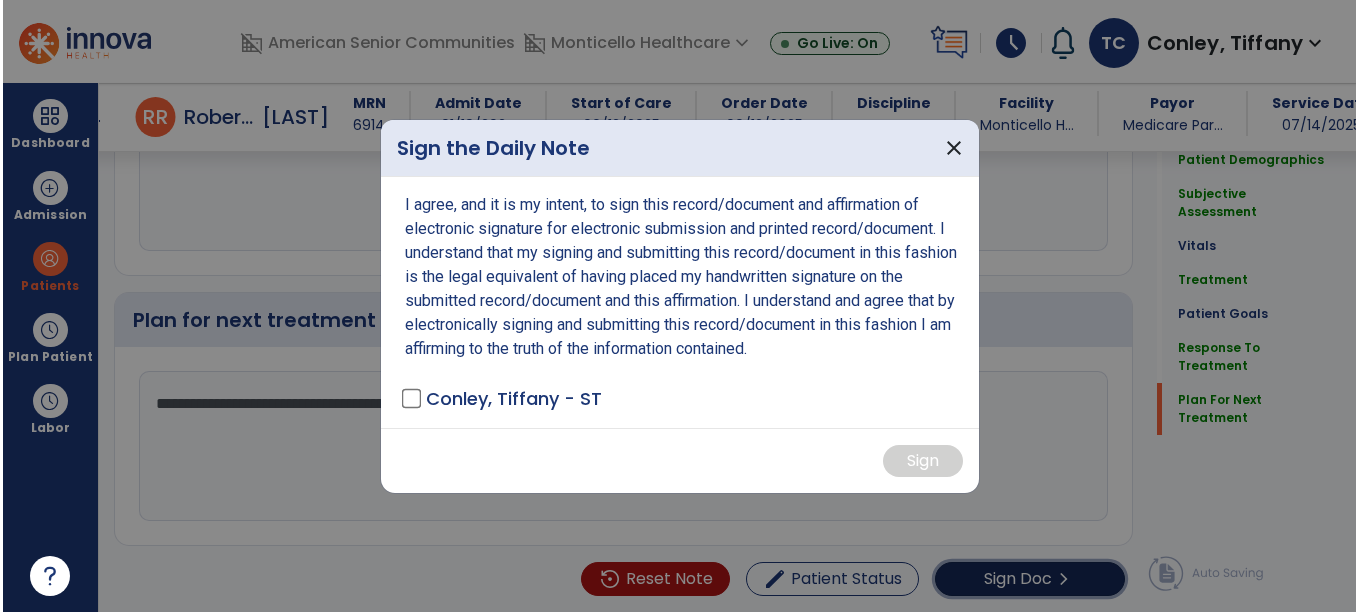 scroll, scrollTop: 2423, scrollLeft: 0, axis: vertical 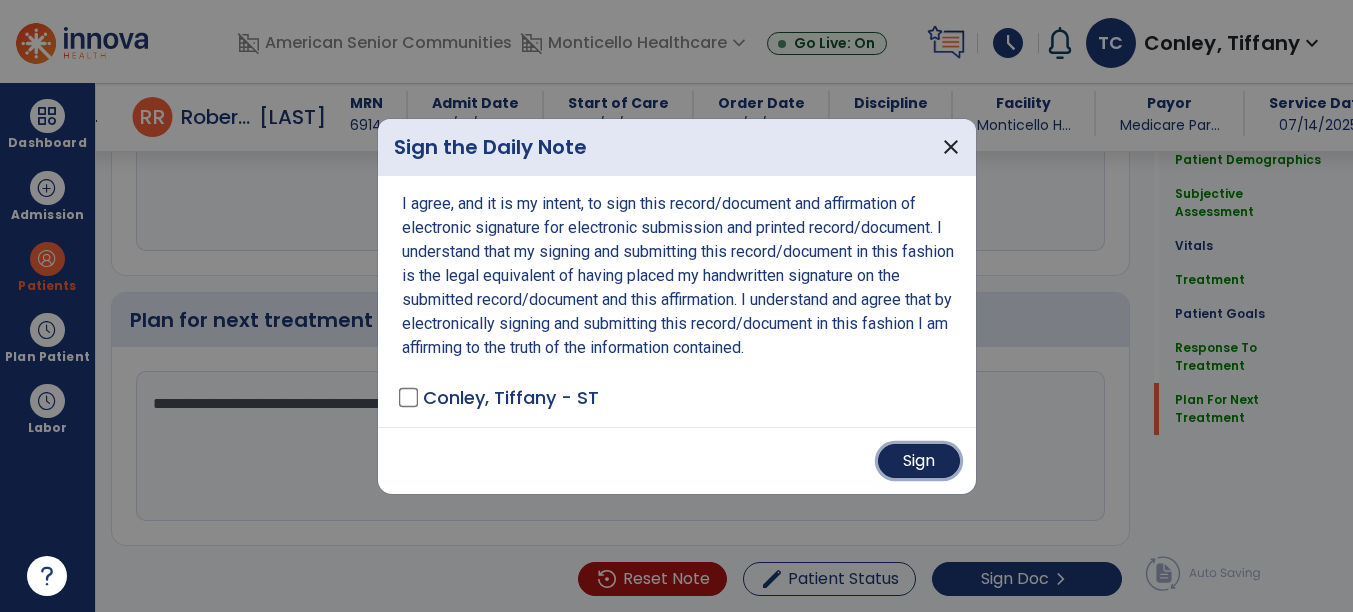 click on "Sign" at bounding box center [919, 461] 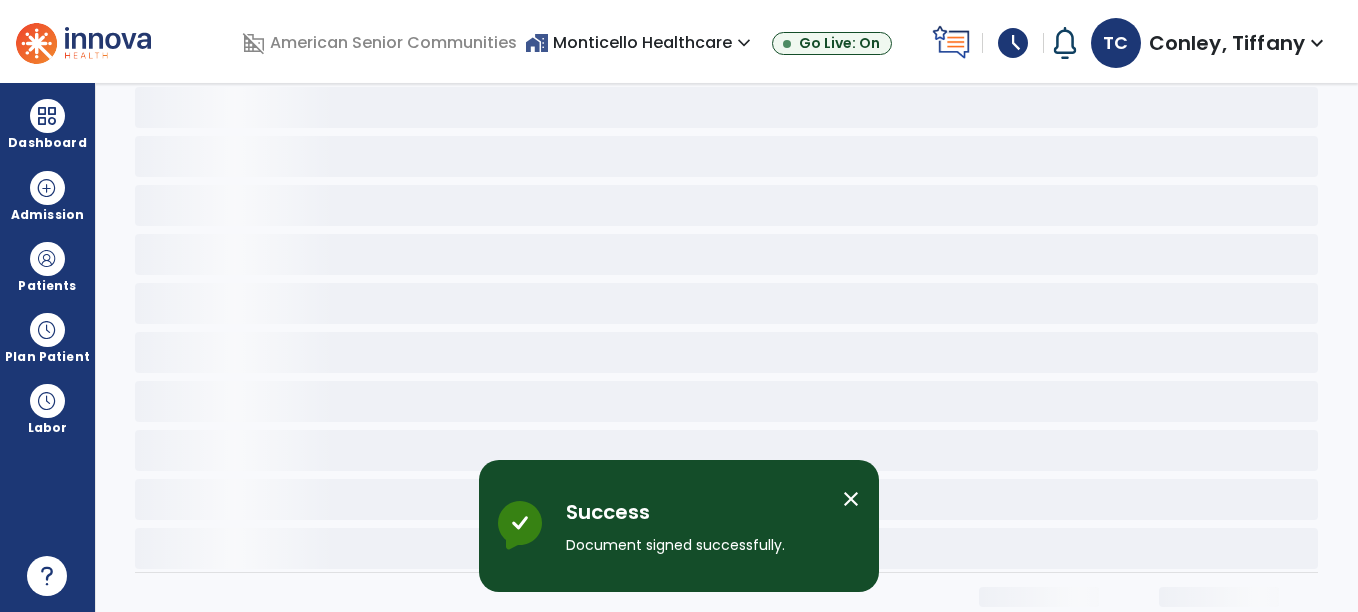 scroll, scrollTop: 0, scrollLeft: 0, axis: both 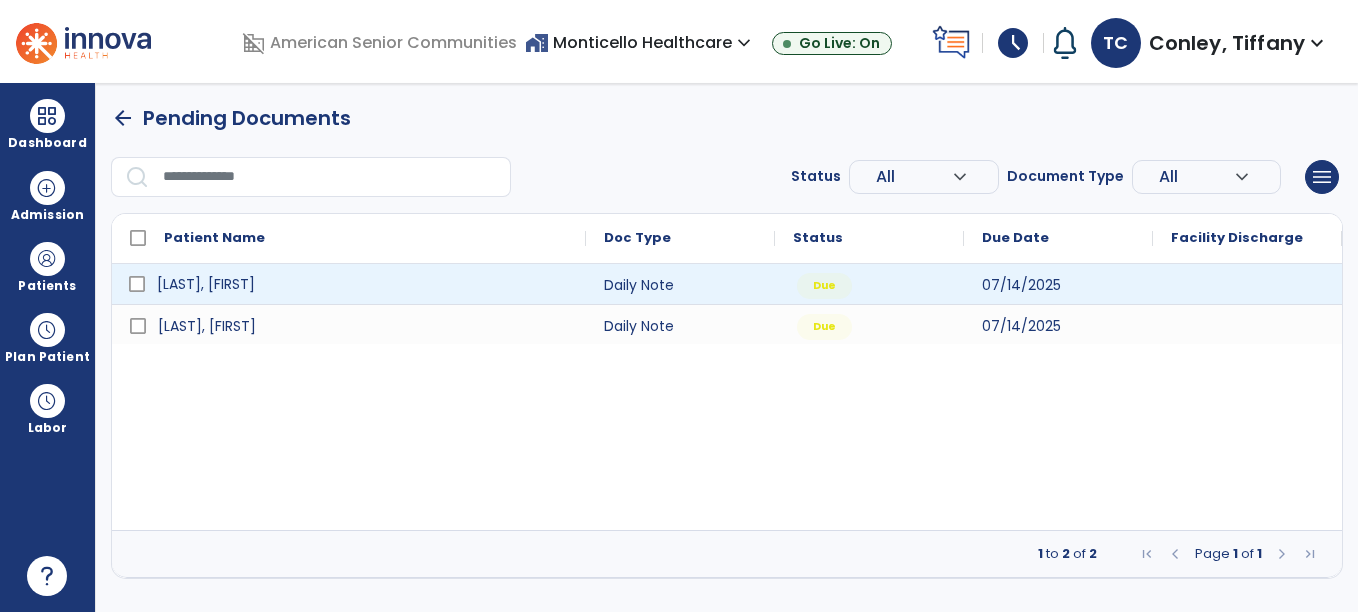 click on "[LAST], [FIRST]" at bounding box center [363, 284] 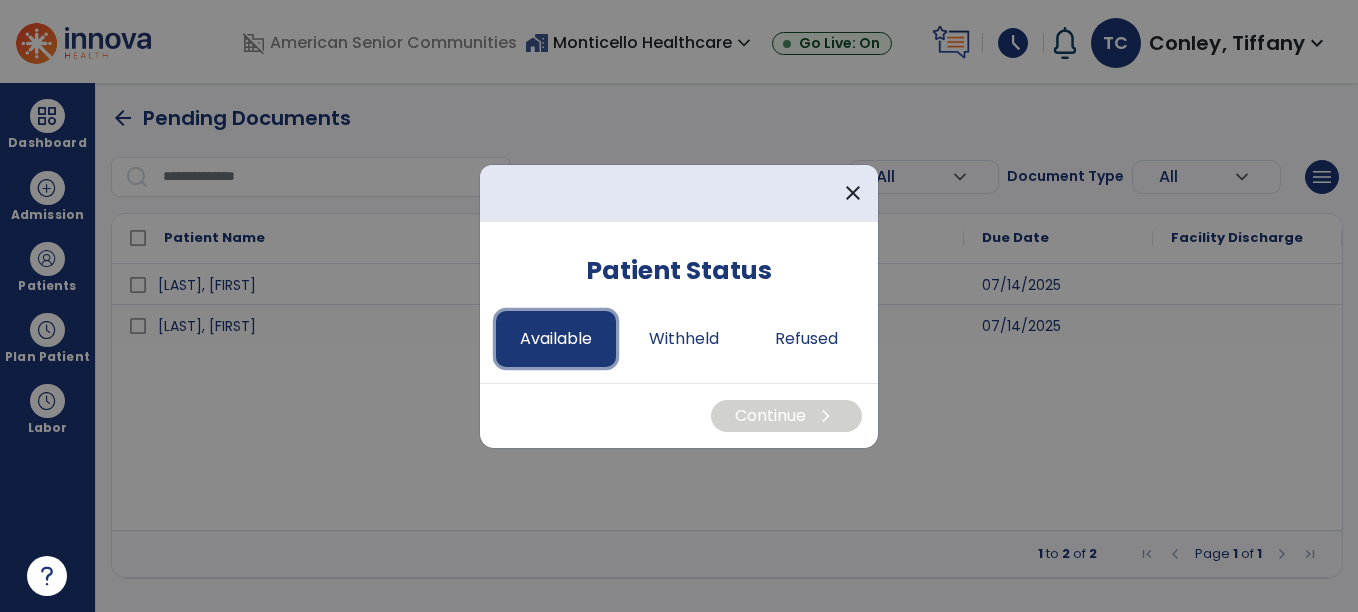 click on "Available" at bounding box center [556, 339] 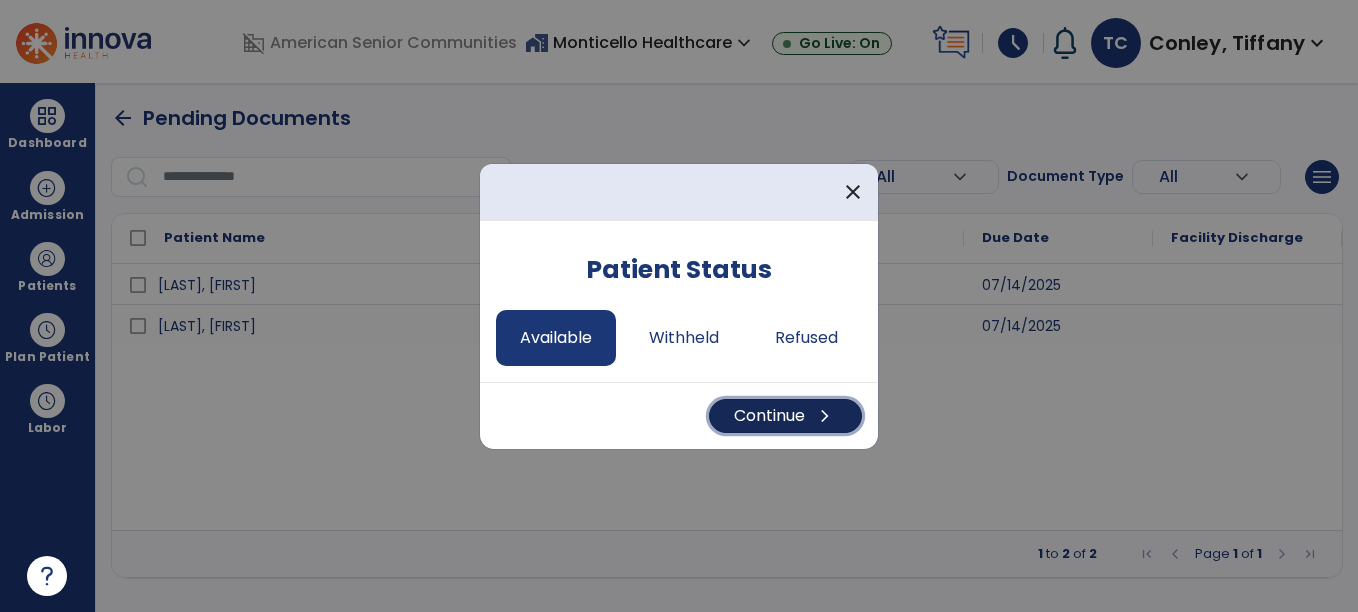 click on "Continue   chevron_right" at bounding box center (785, 416) 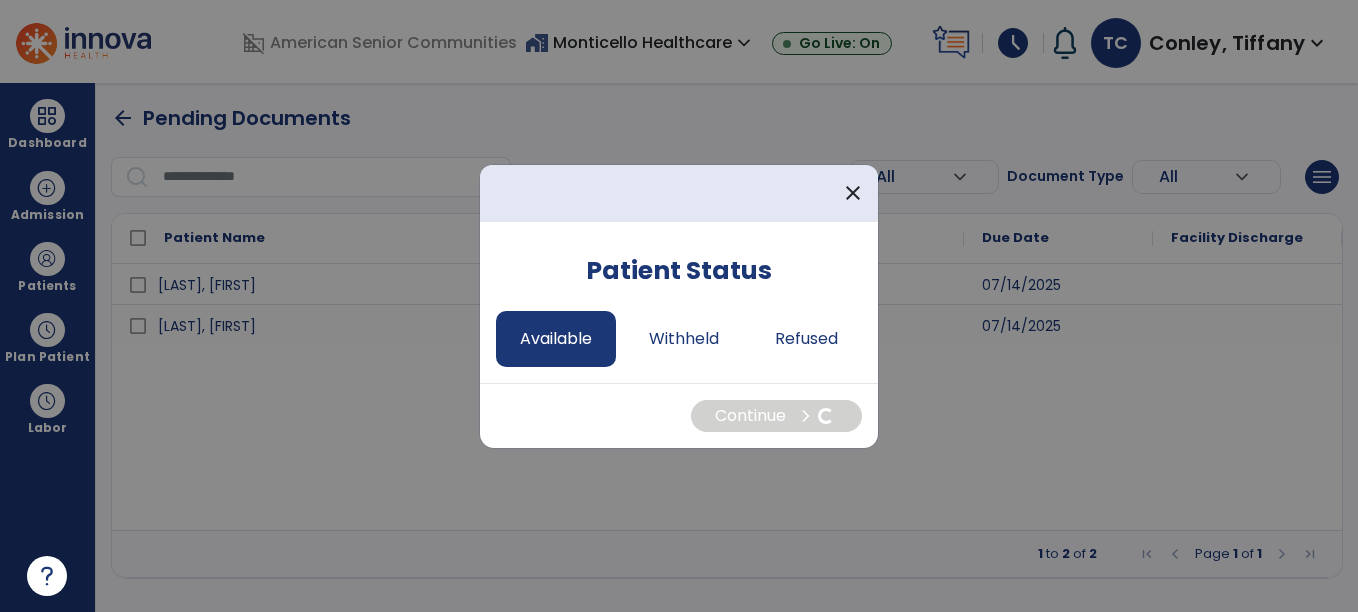 select on "*" 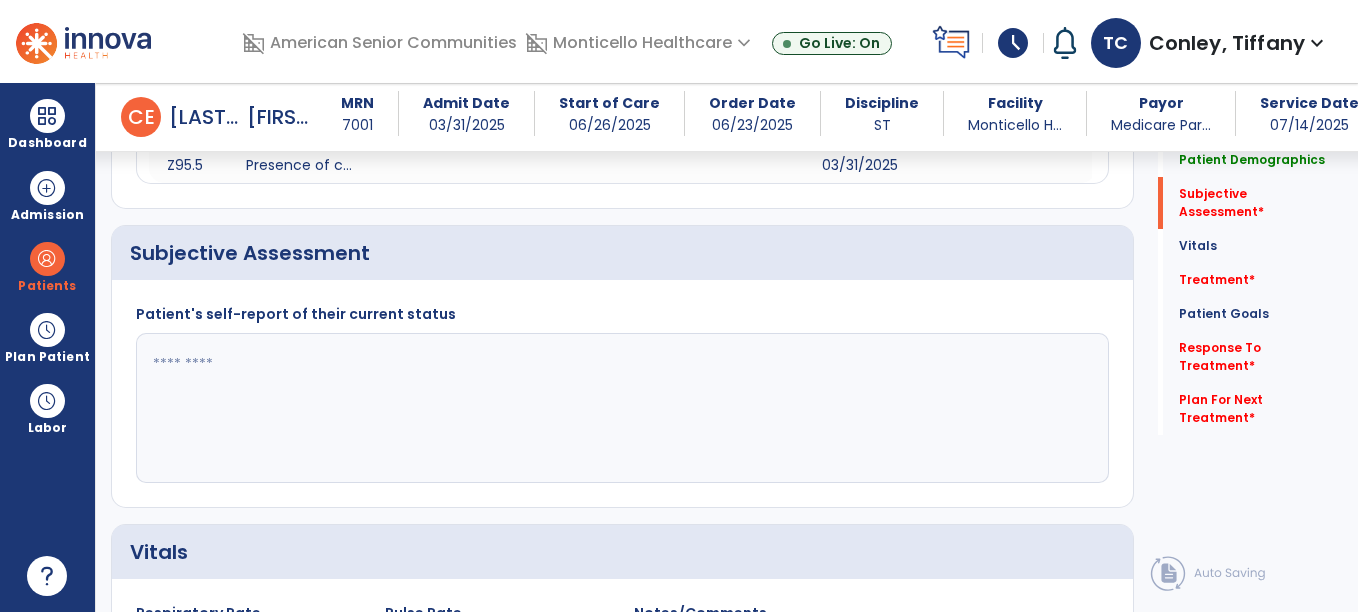 scroll, scrollTop: 402, scrollLeft: 0, axis: vertical 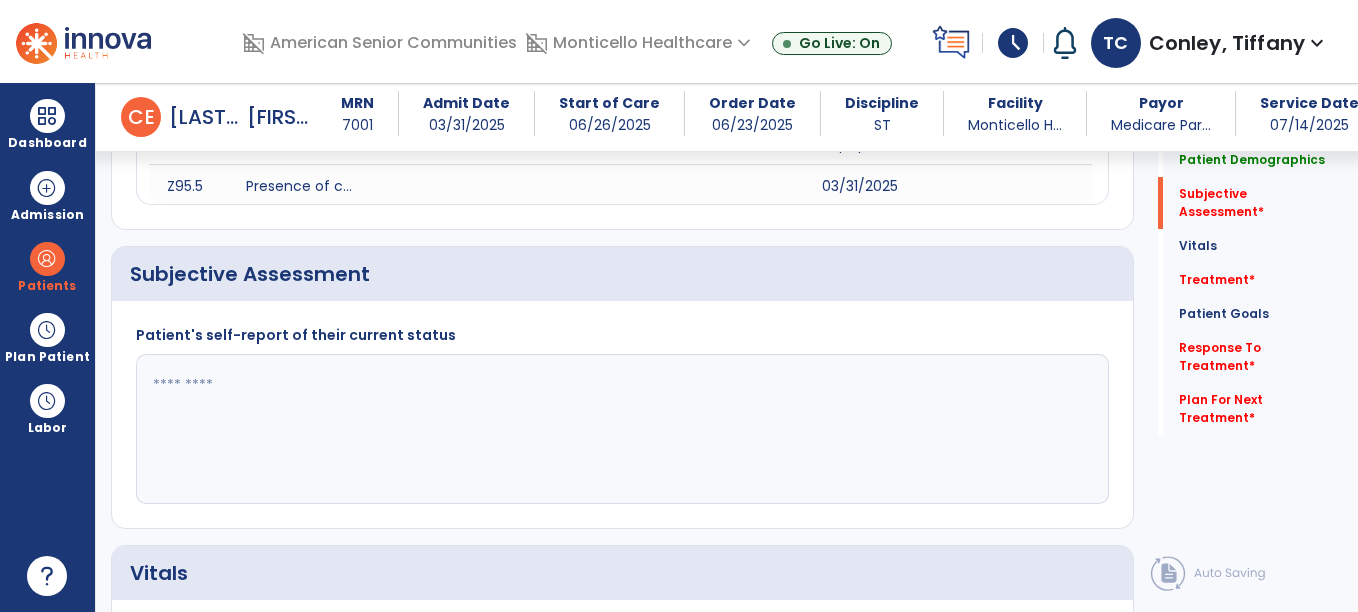 paste on "**********" 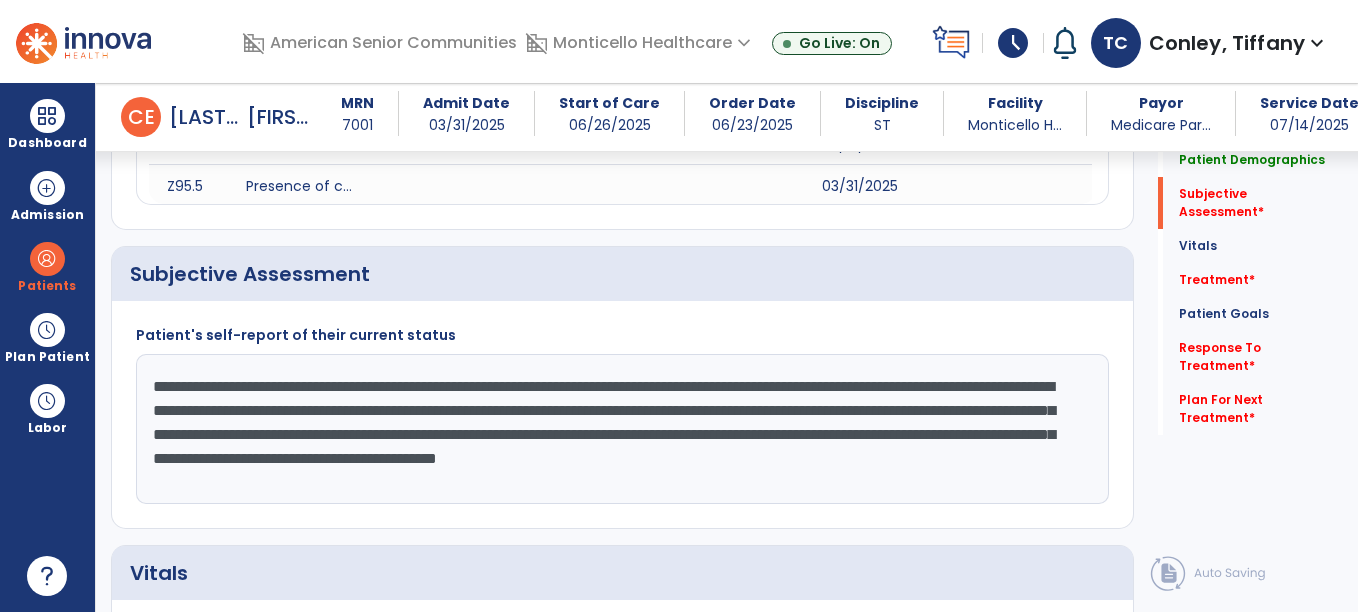 type on "**********" 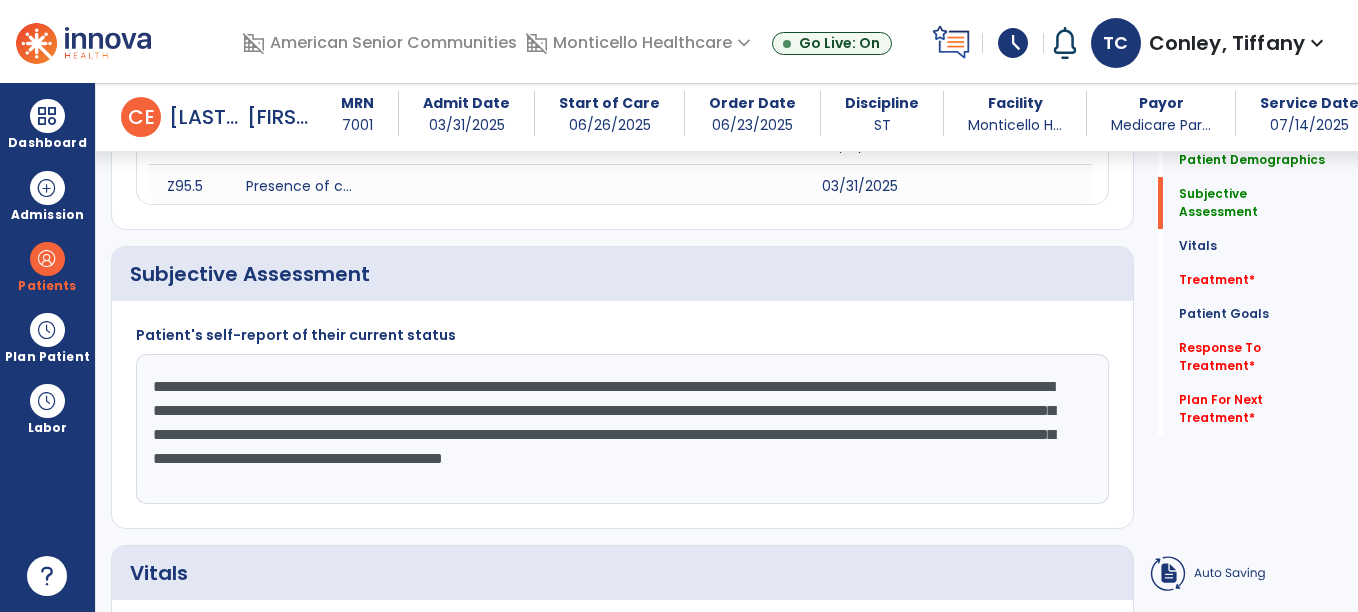 drag, startPoint x: 793, startPoint y: 482, endPoint x: -4, endPoint y: 302, distance: 817.0734 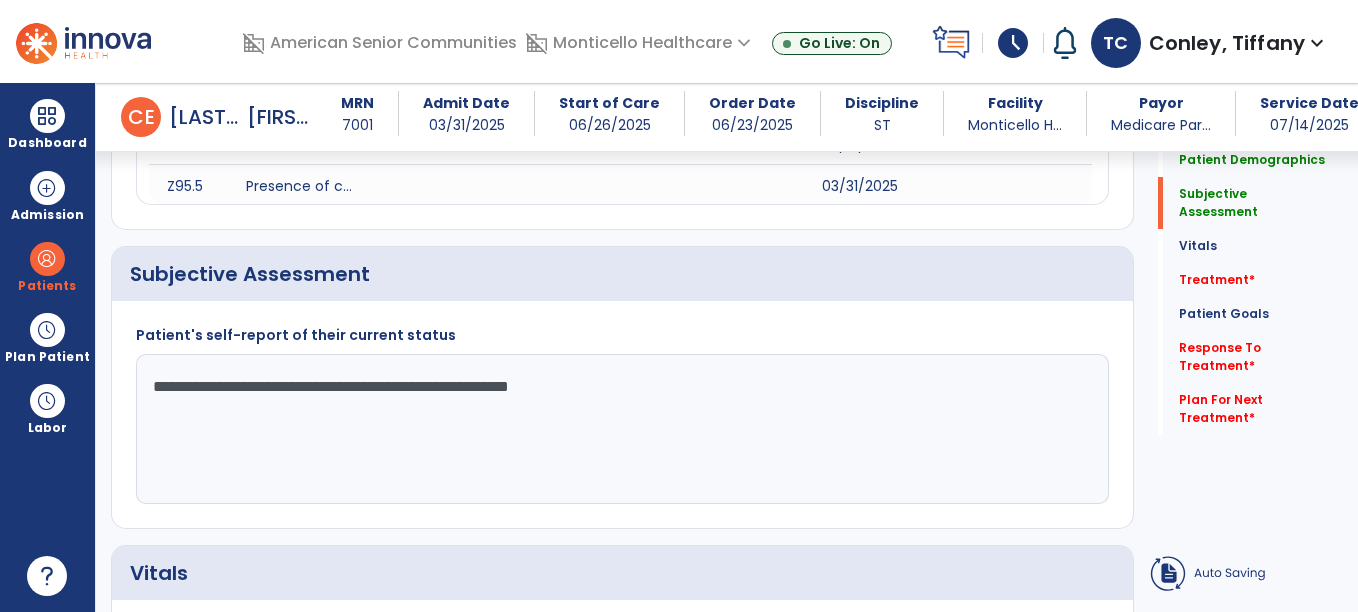 click on "**********" 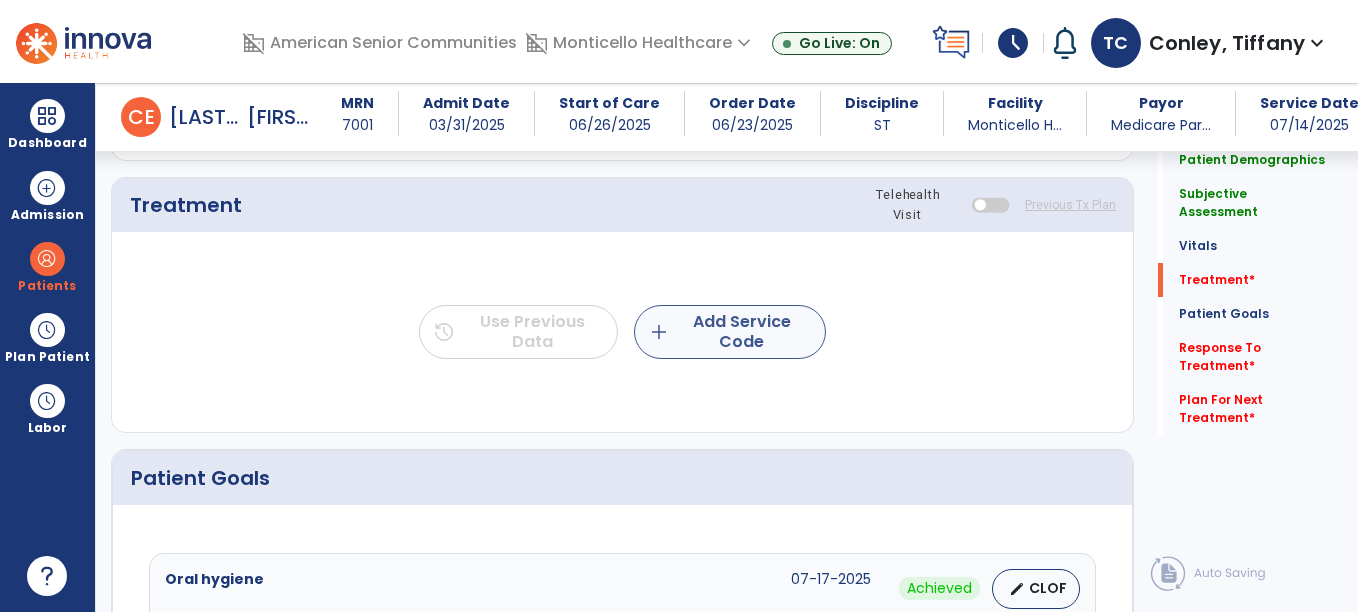 type on "**********" 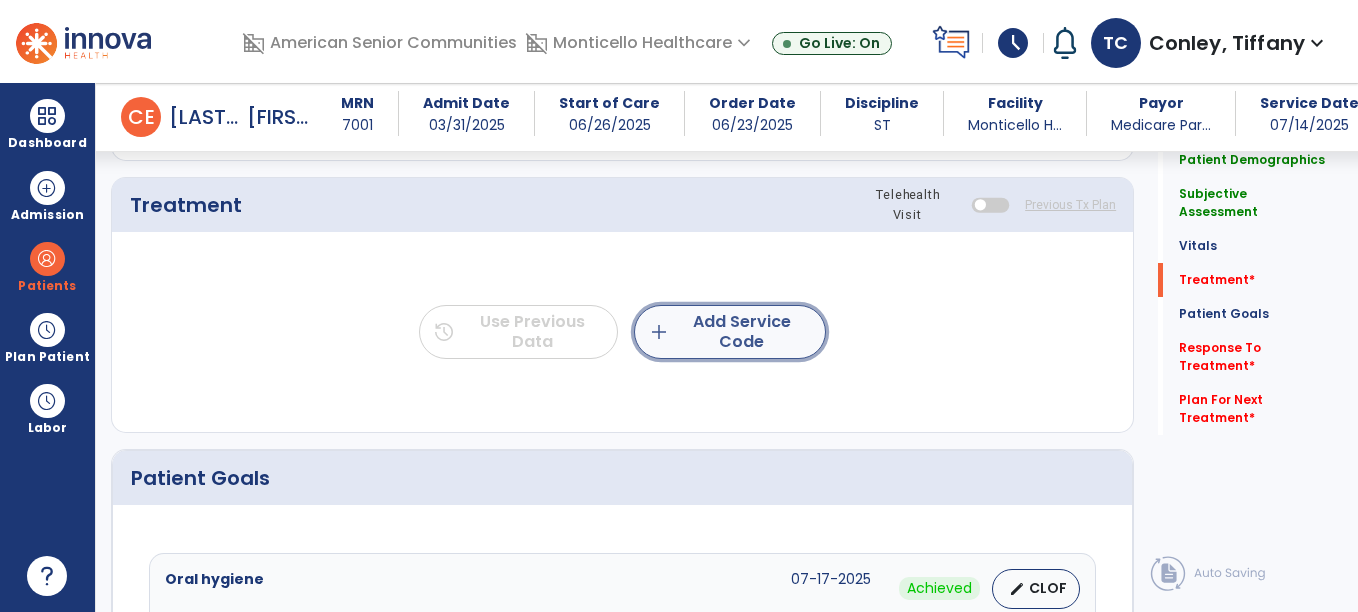 click on "add  Add Service Code" 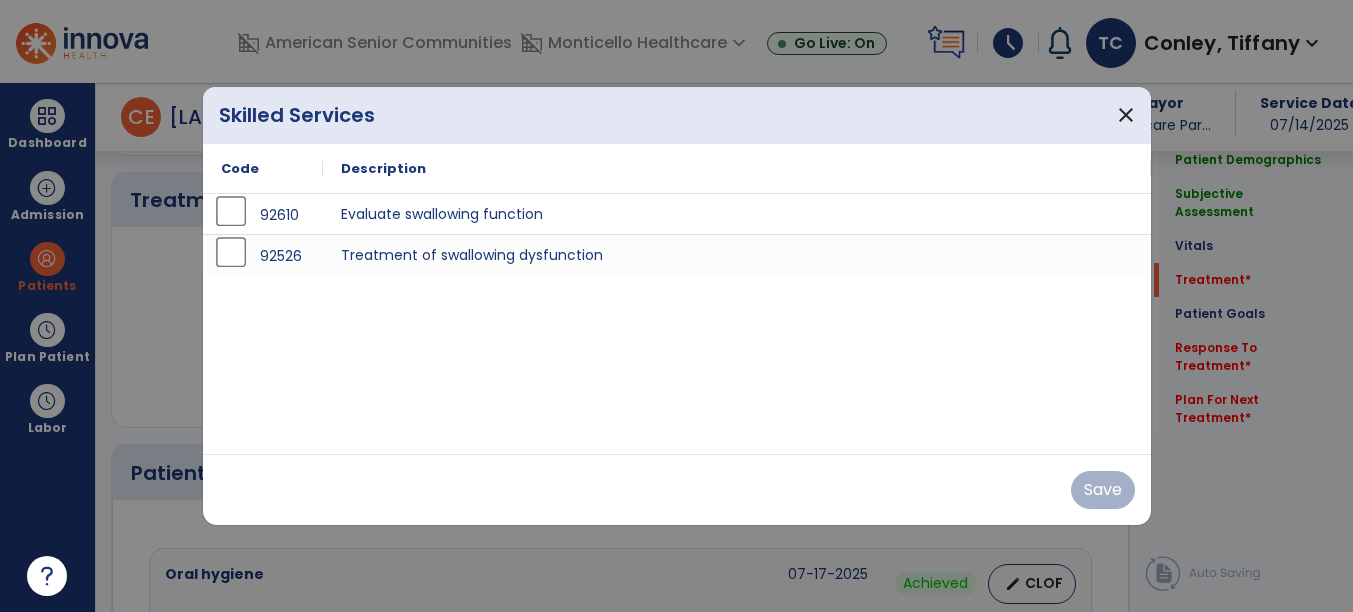 scroll, scrollTop: 1192, scrollLeft: 0, axis: vertical 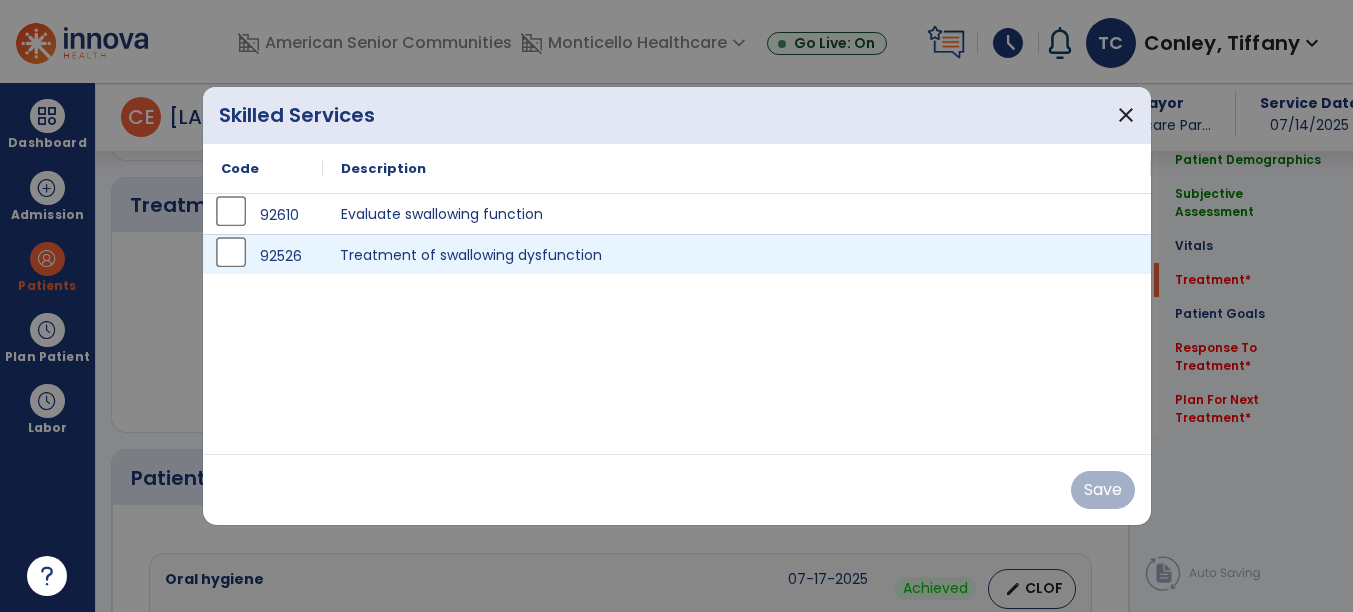 click on "Treatment of swallowing dysfunction" at bounding box center (737, 254) 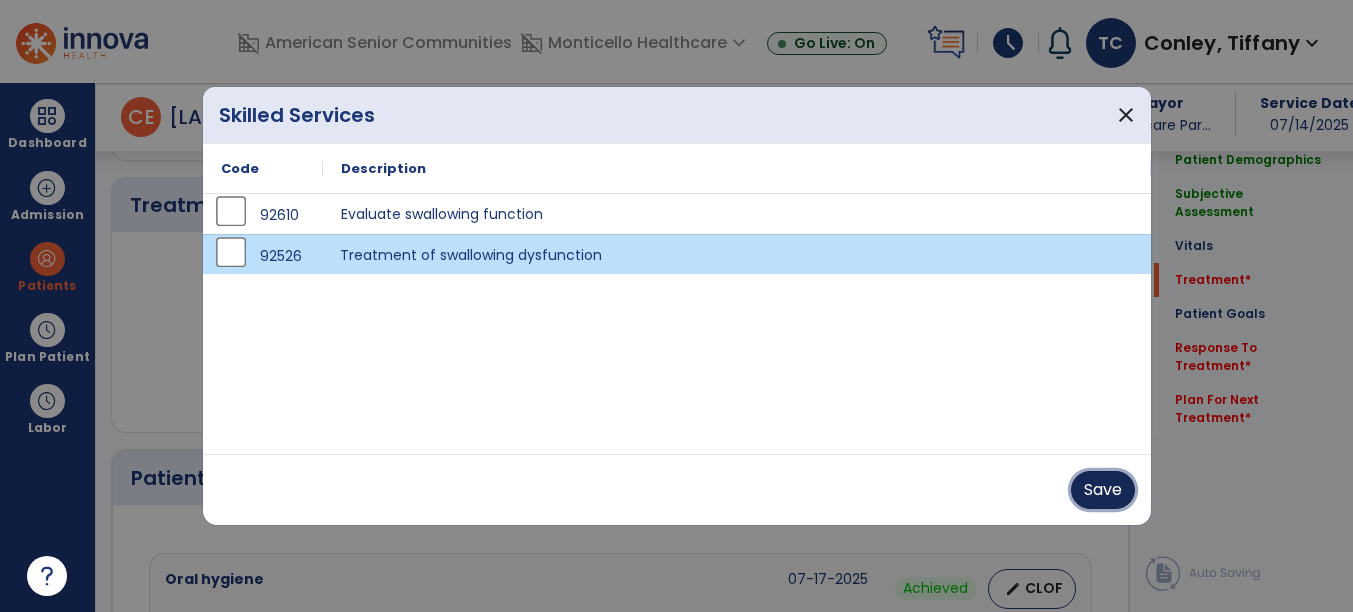 click on "Save" at bounding box center [1103, 490] 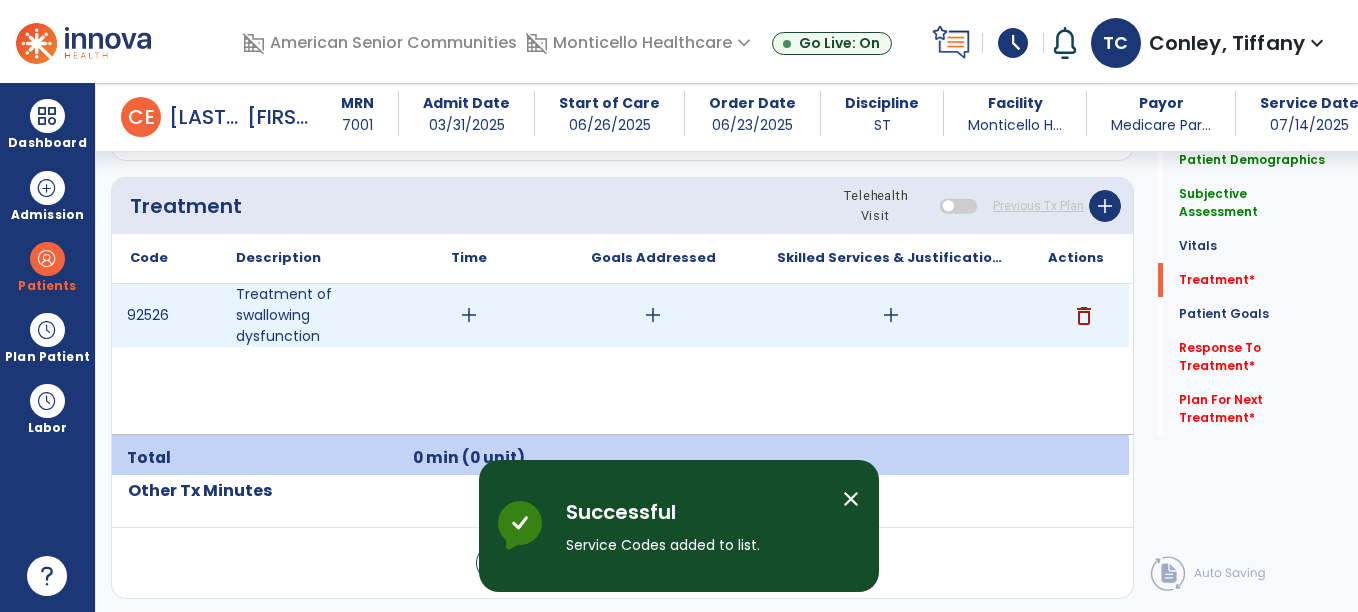 click on "add" at bounding box center (469, 315) 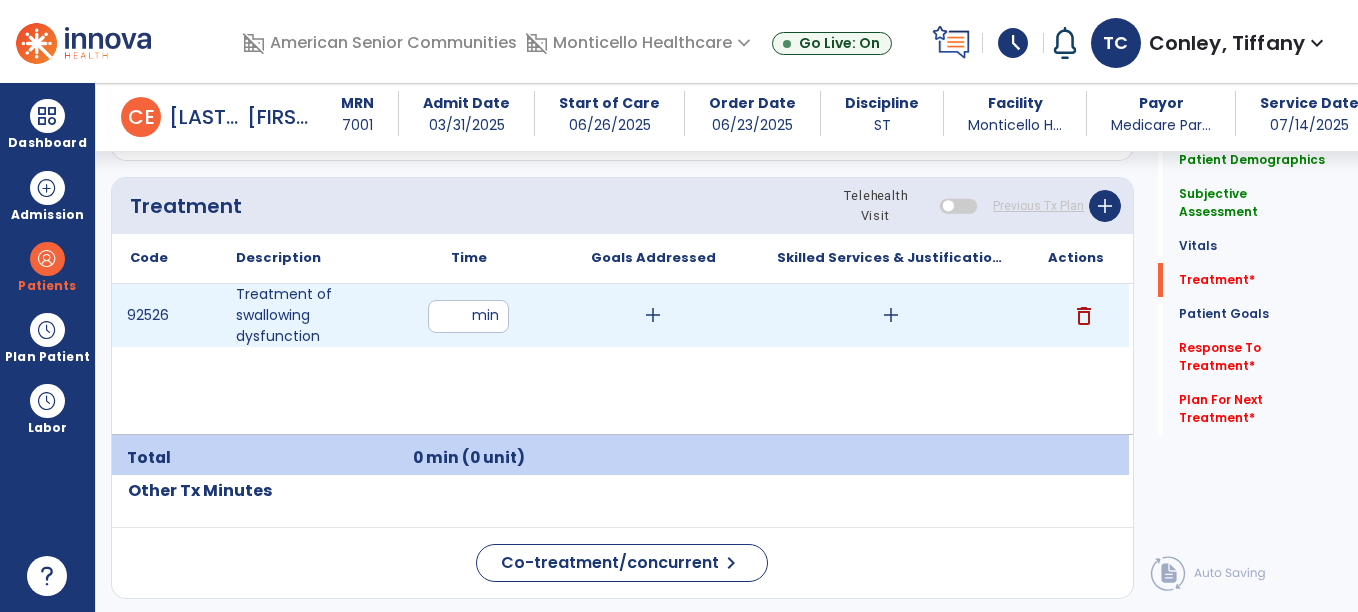 type on "**" 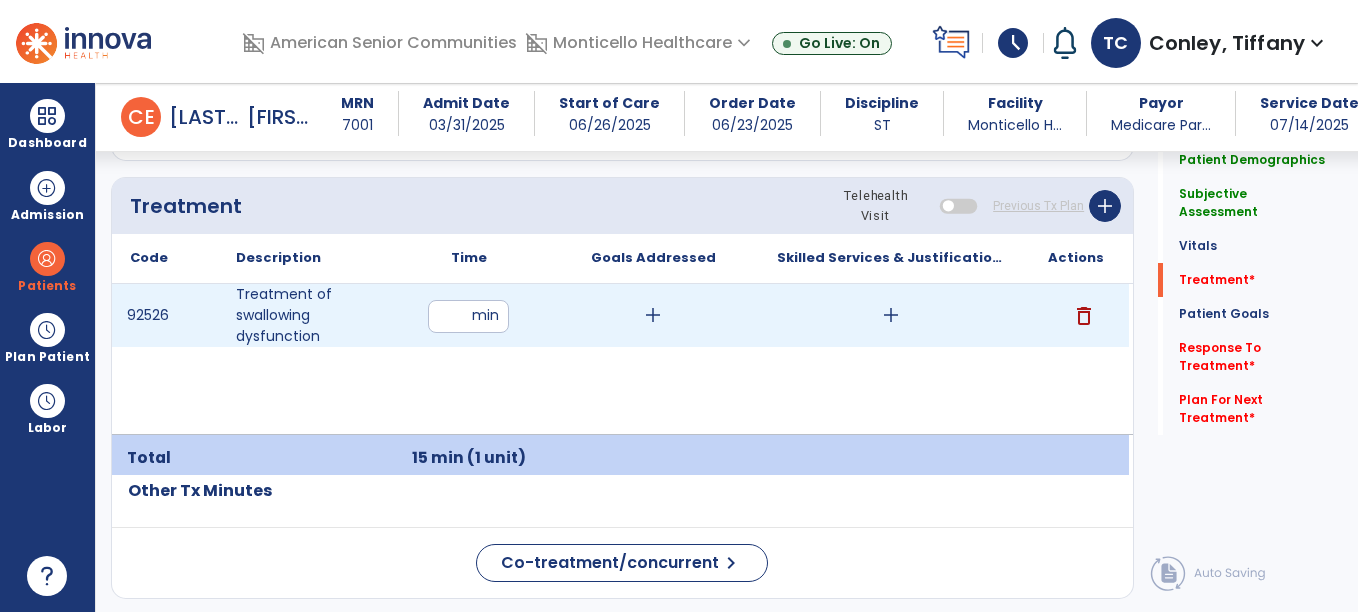 click on "add" at bounding box center [653, 315] 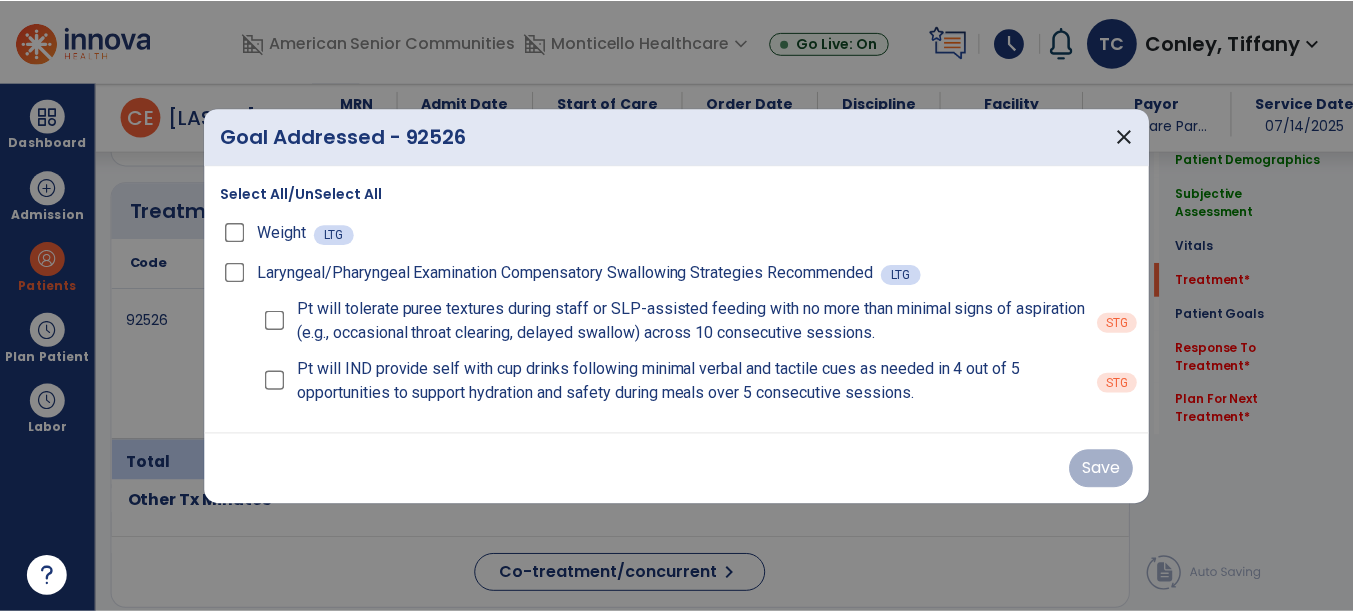 scroll, scrollTop: 1192, scrollLeft: 0, axis: vertical 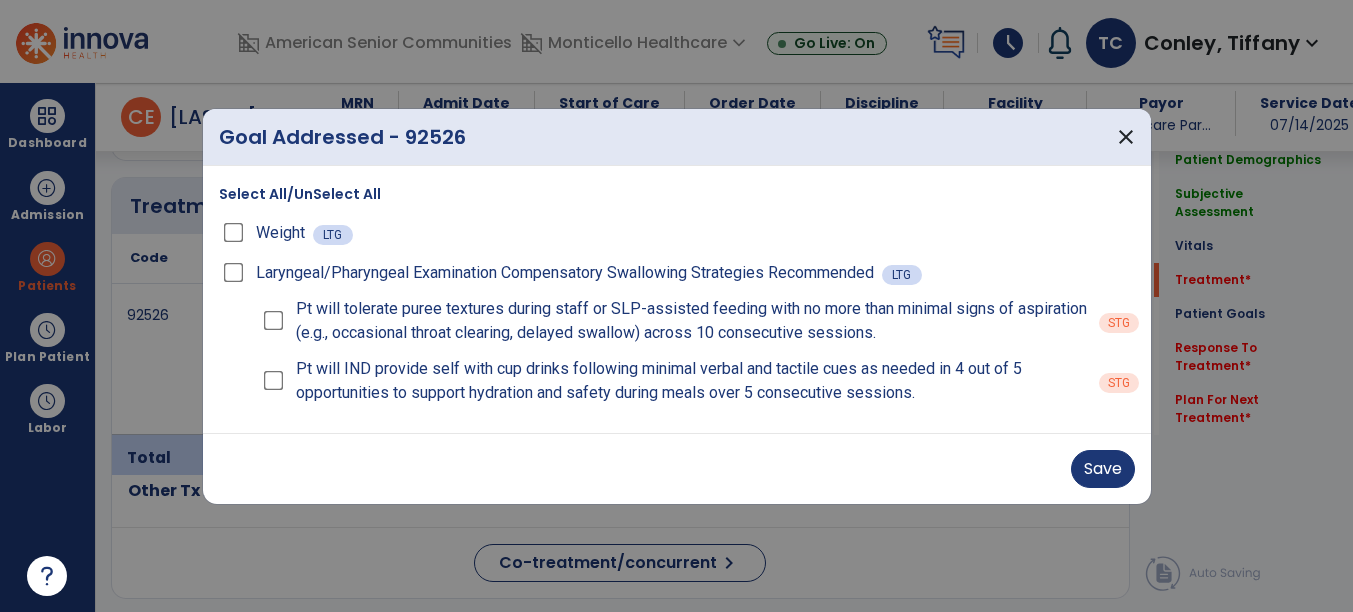 click on "Laryngeal/Pharyngeal Examination  Compensatory Swallowing Strategies Recommended  LTG" at bounding box center (677, 273) 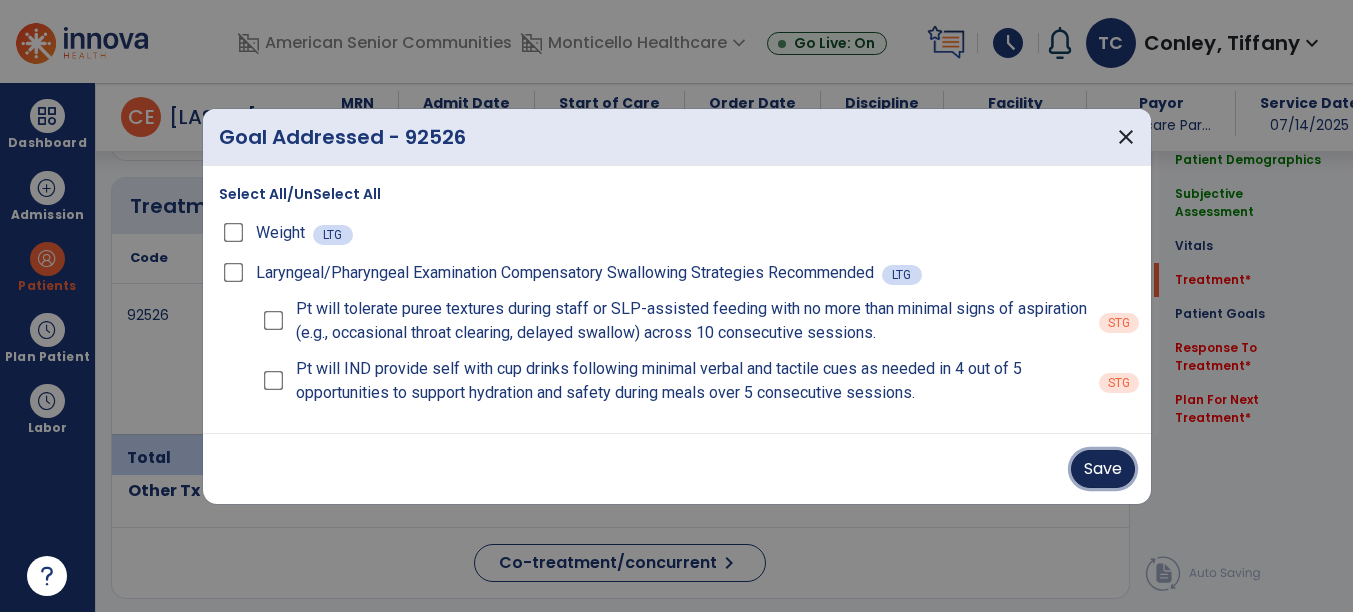 click on "Save" at bounding box center [1103, 469] 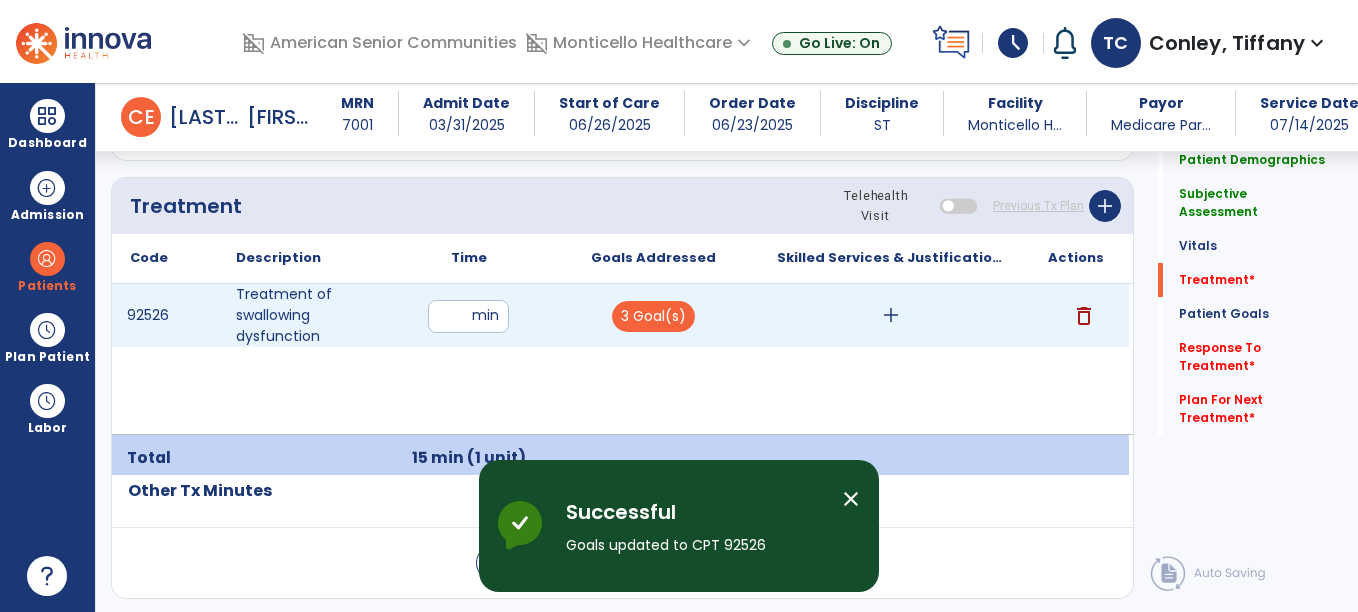 click on "add" at bounding box center [891, 315] 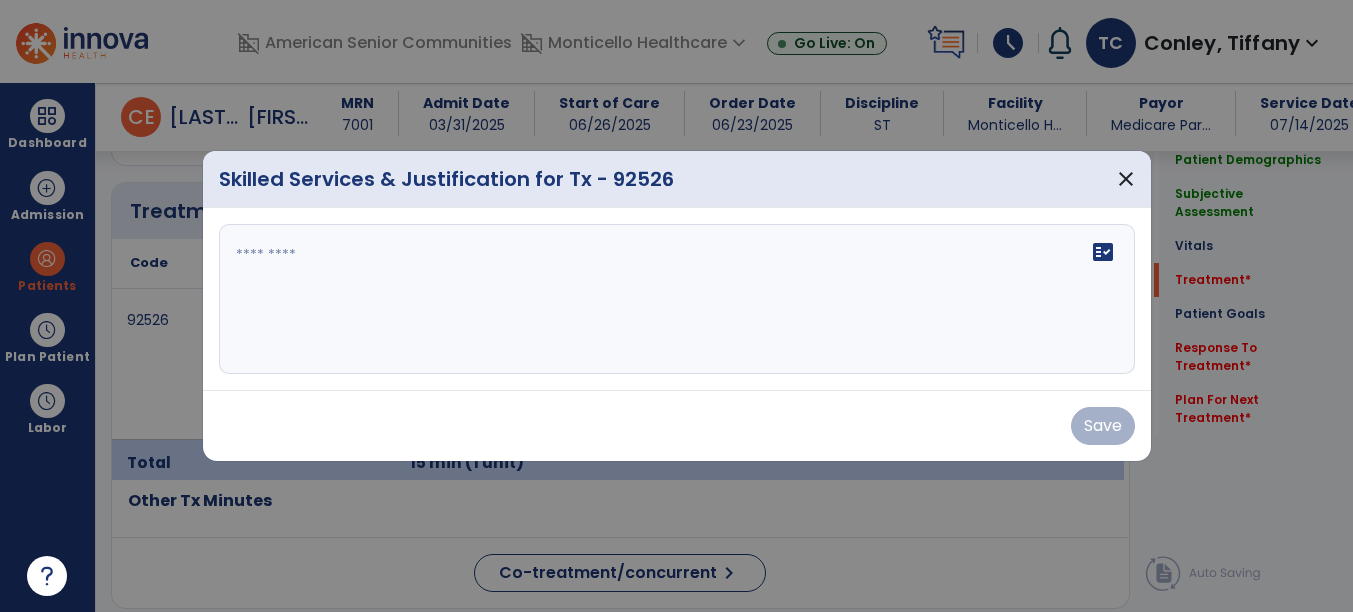 scroll, scrollTop: 1192, scrollLeft: 0, axis: vertical 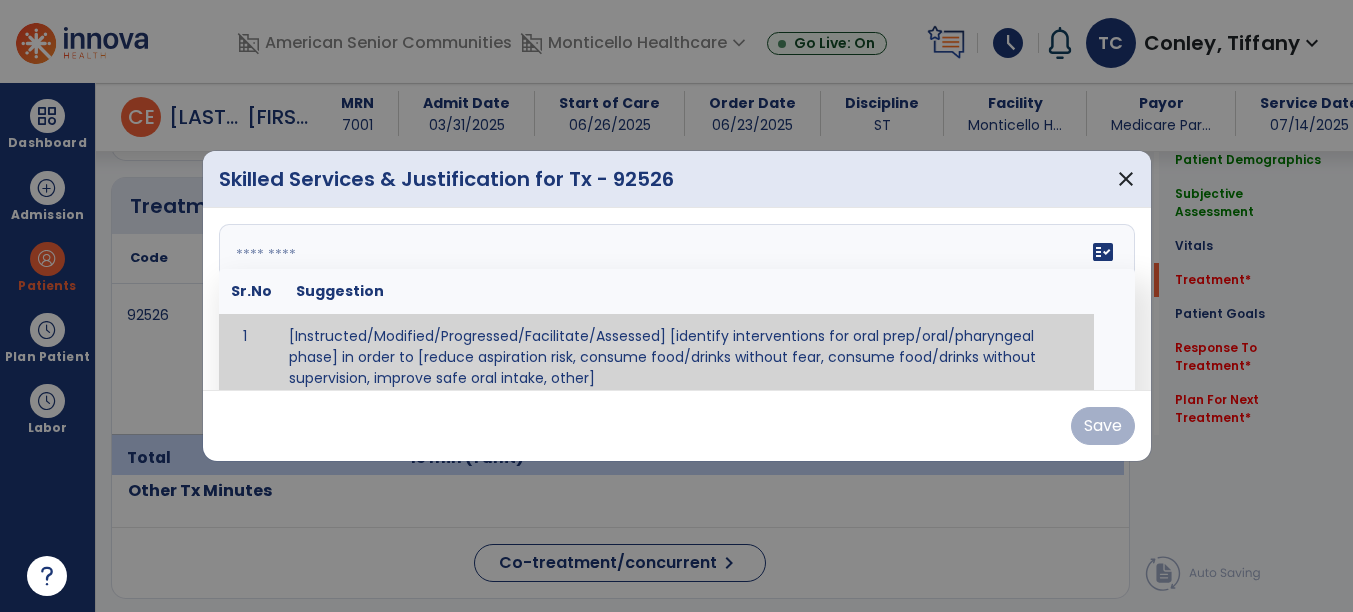 click on "fact_check  Sr.No Suggestion 1 [Instructed/Modified/Progressed/Facilitate/Assessed] [identify interventions for oral prep/oral/pharyngeal phase] in order to [reduce aspiration risk, consume food/drinks without fear, consume food/drinks without supervision, improve safe oral intake, other] 2 [Instructed/Modified/Progressed/Facilitate/Assessed] [identify compensatory methods such as alternating bites/sips, effortful swallow, other] in order to [reduce aspiration risk, consume food/drinks without fear, consume food/drinks without supervision, improve safe oral intake, other] 3 [Instructed/Modified/Progressed/Assessed] trials of [identify IDDSI Food/Drink Level or NDD Solid/Liquid Level] in order to [reduce aspiration risk, consume food/drinks without fear, consume food/drinks without supervision, improve safe oral intake, other] 4 5 Assessed swallow with administration of [identify test]" at bounding box center [677, 299] 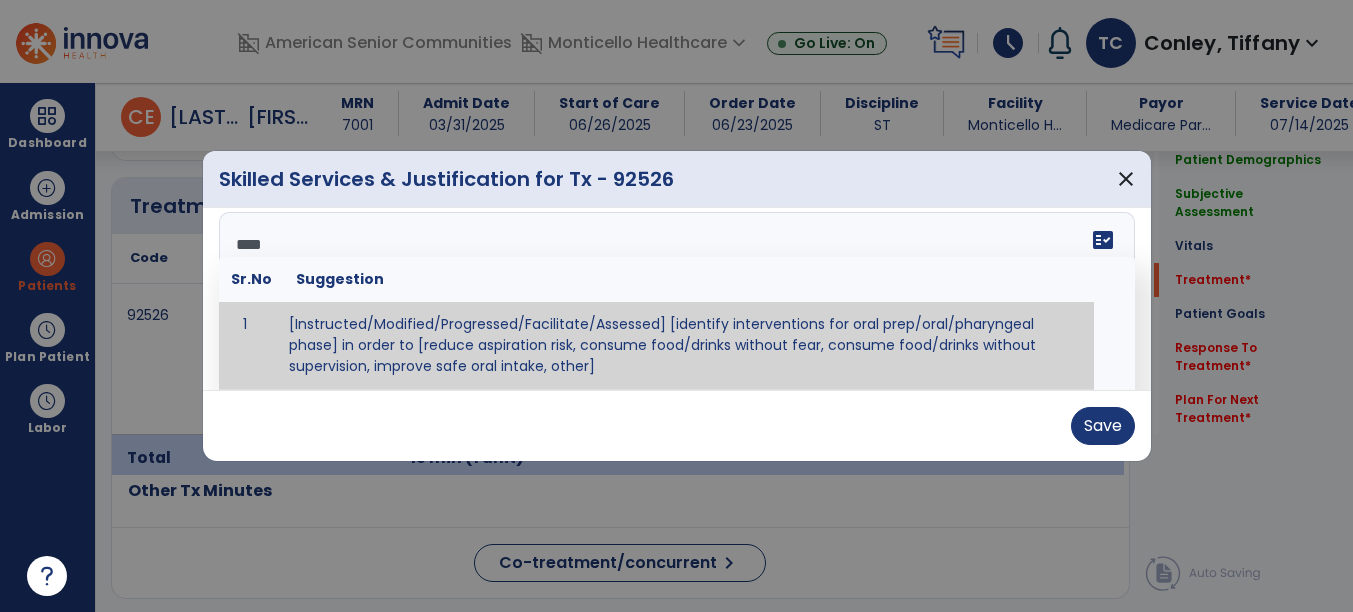 scroll, scrollTop: 0, scrollLeft: 0, axis: both 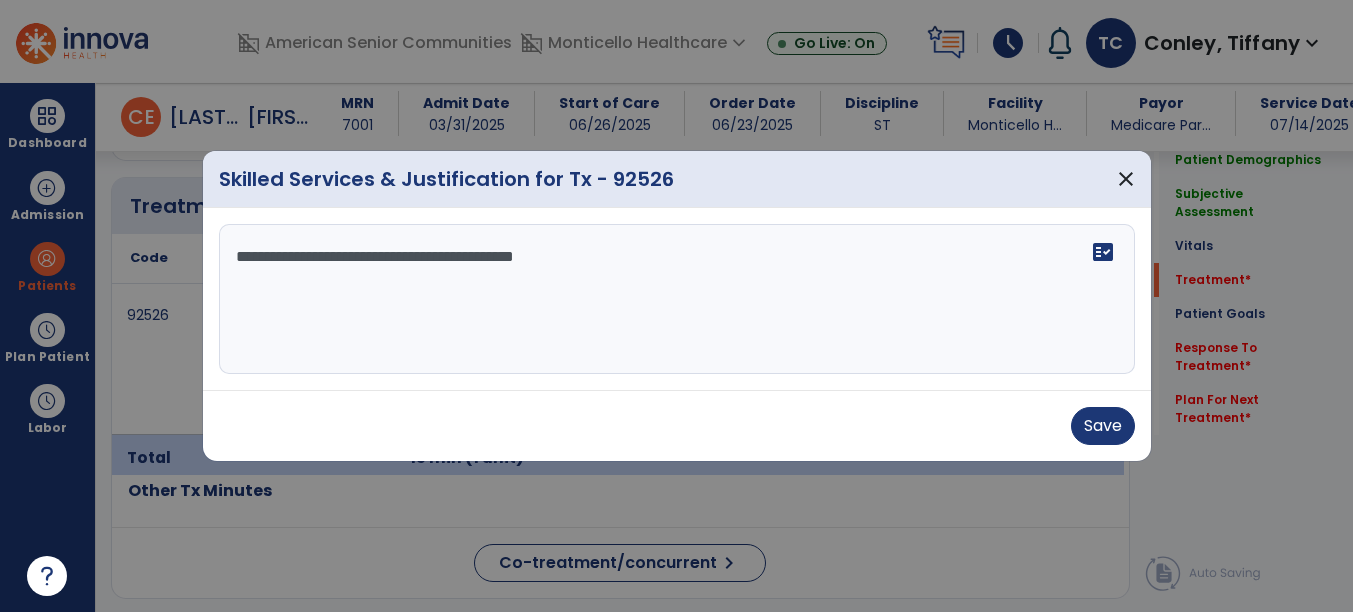 paste on "**********" 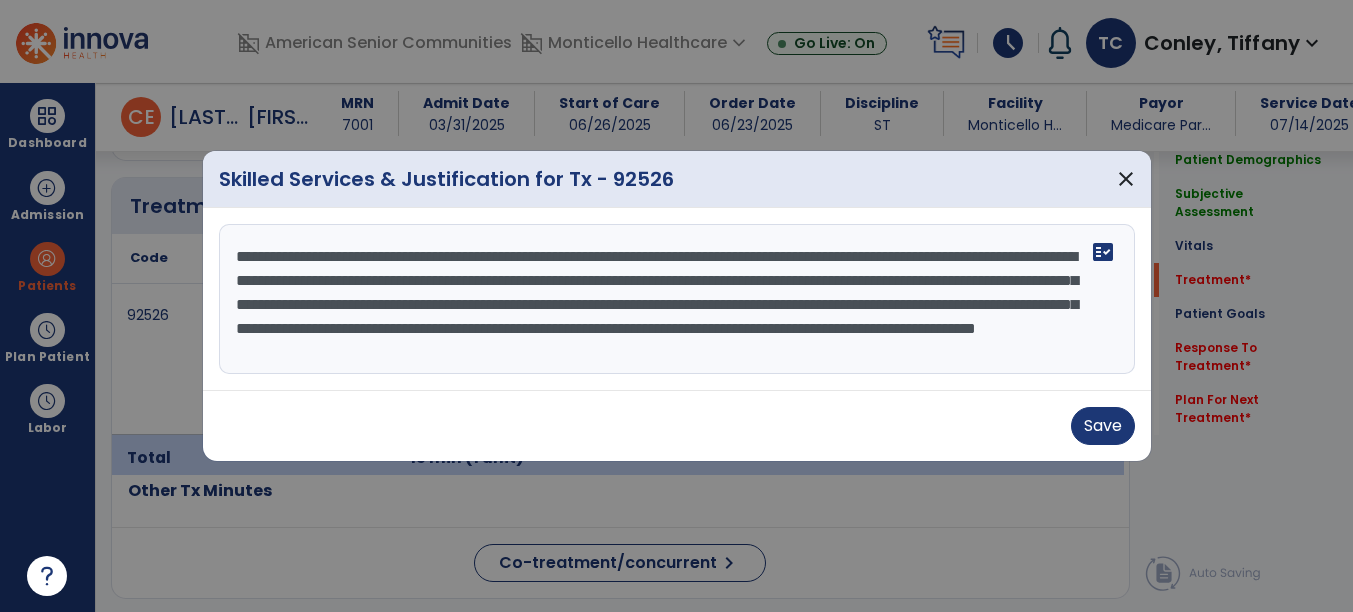 scroll, scrollTop: 15, scrollLeft: 0, axis: vertical 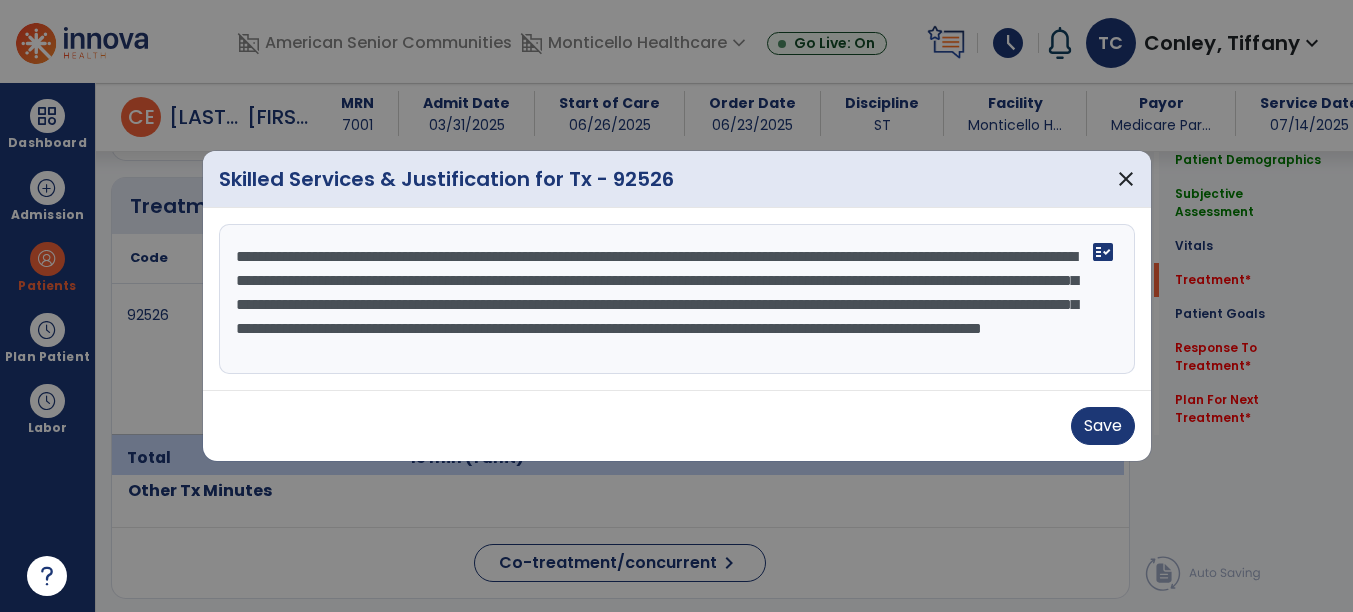 click on "**********" at bounding box center (677, 299) 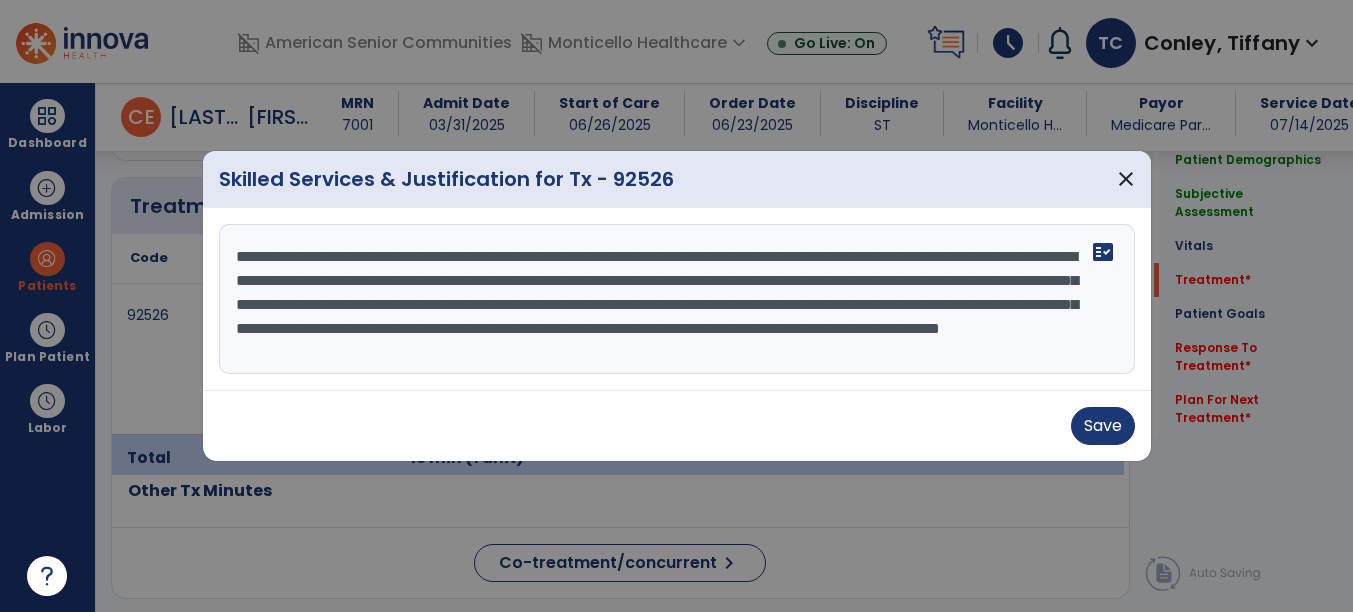 click on "**********" at bounding box center (677, 299) 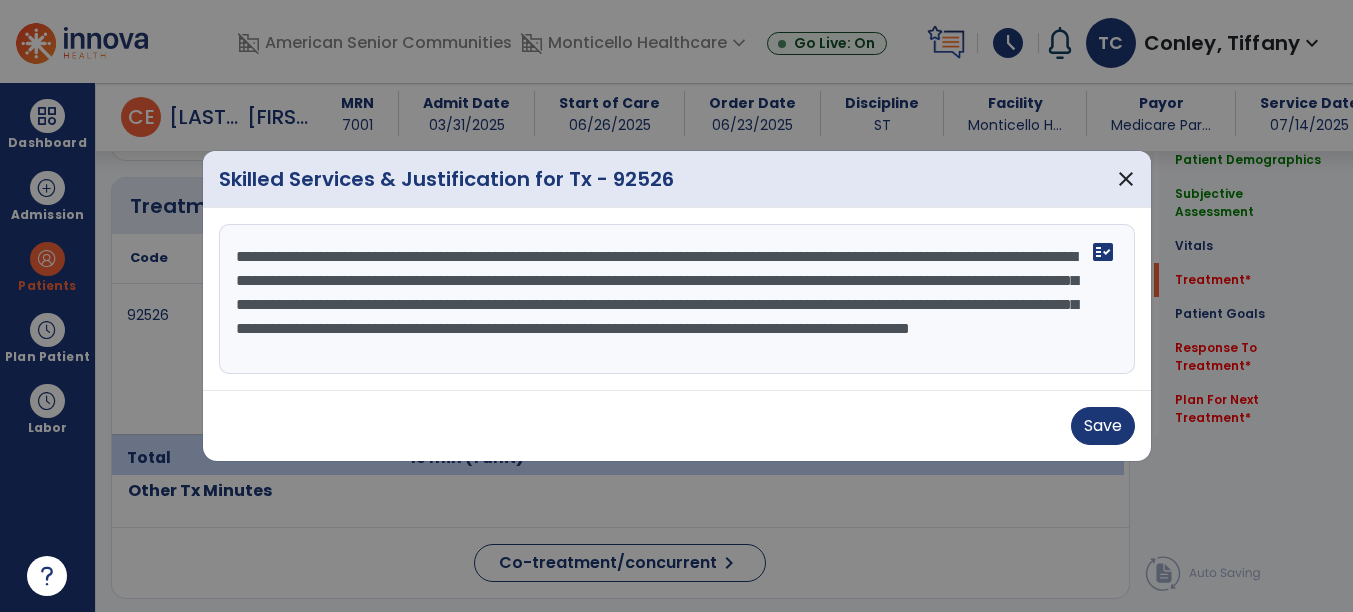 click on "**********" at bounding box center (677, 299) 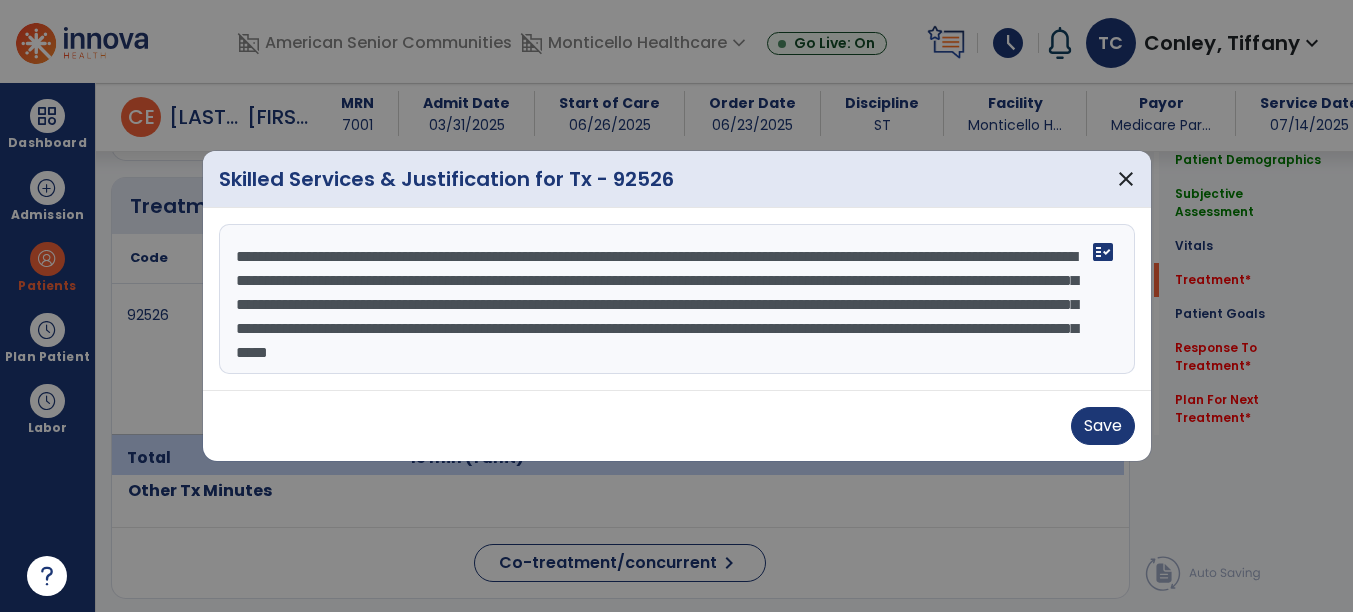 click on "**********" at bounding box center (677, 299) 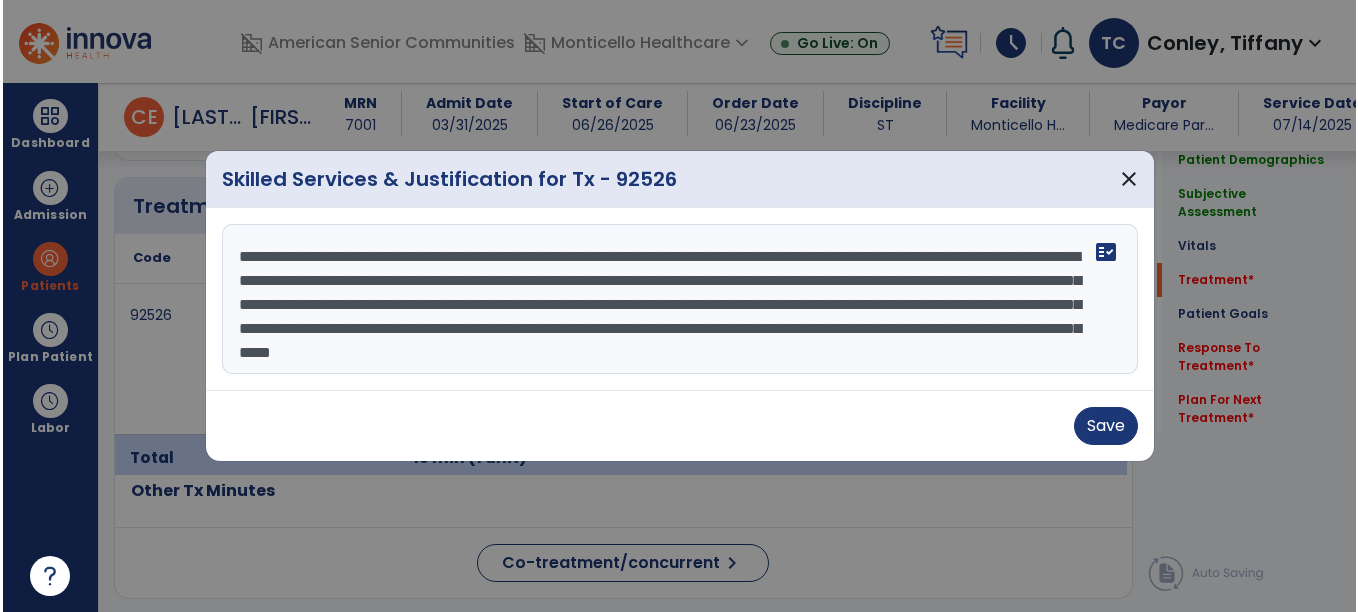 scroll, scrollTop: 24, scrollLeft: 0, axis: vertical 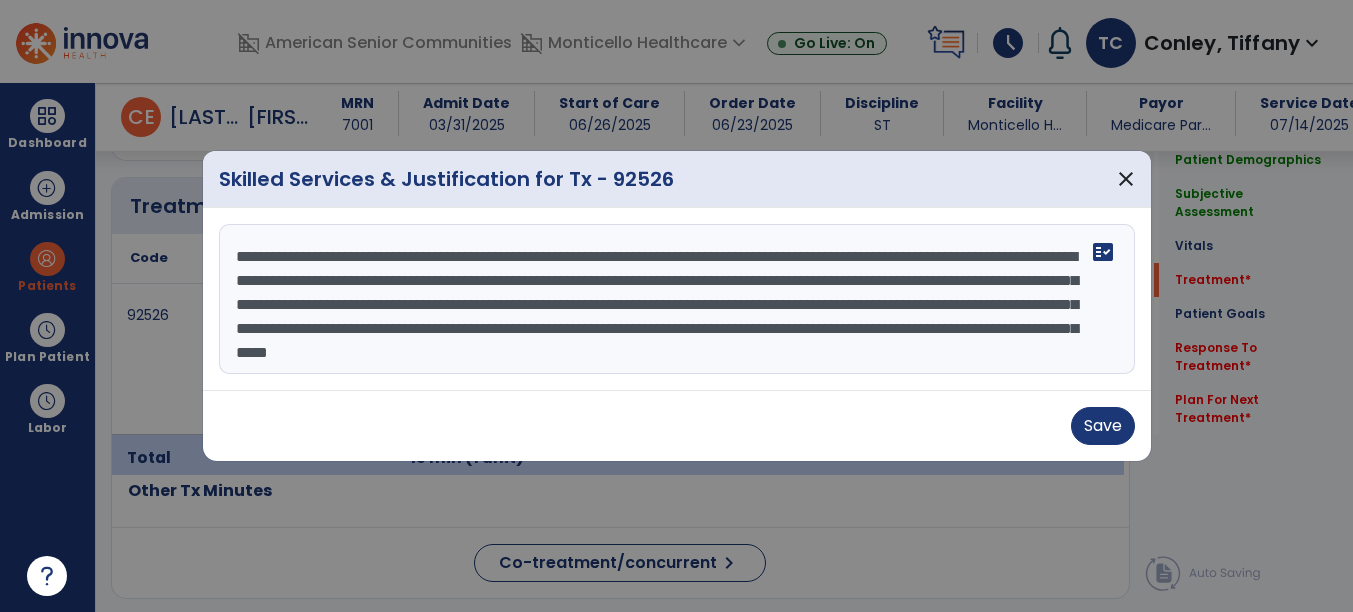 click on "**********" at bounding box center [677, 299] 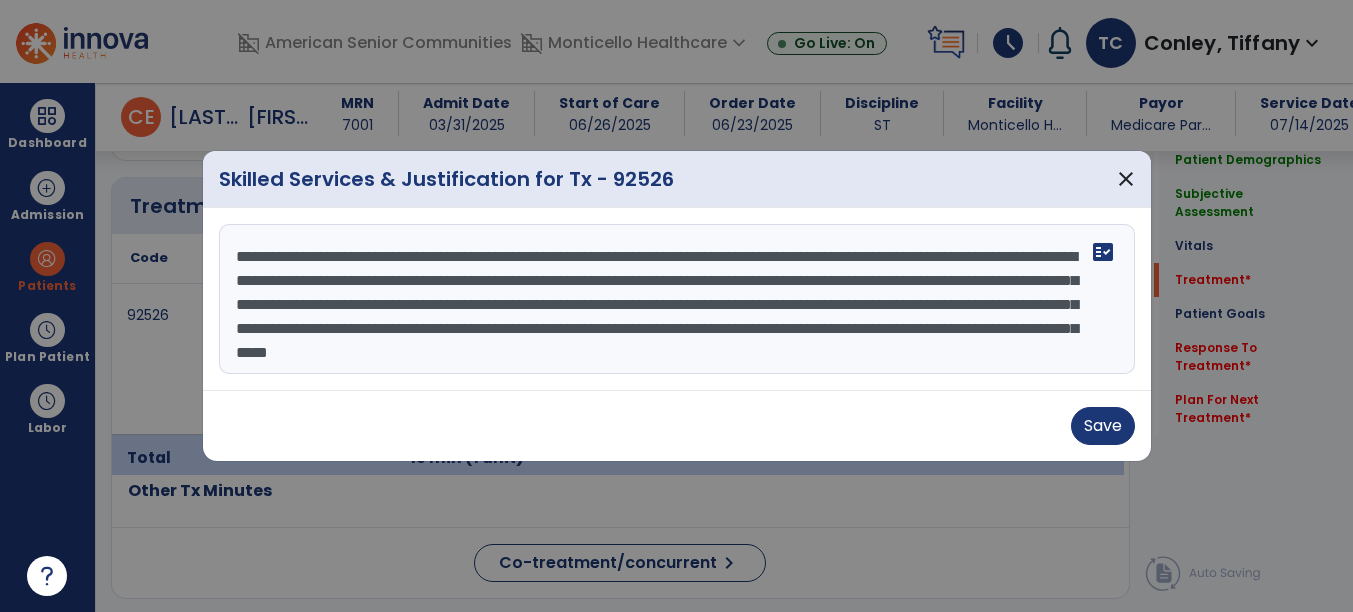 click on "**********" at bounding box center [677, 299] 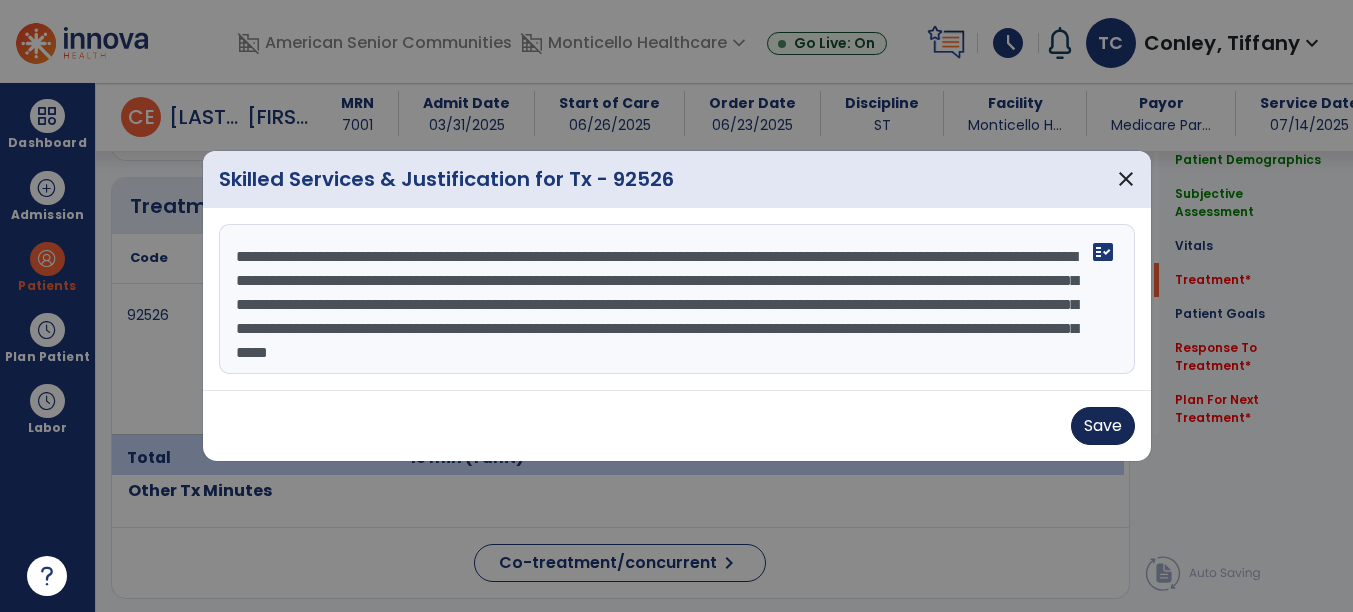 type on "**********" 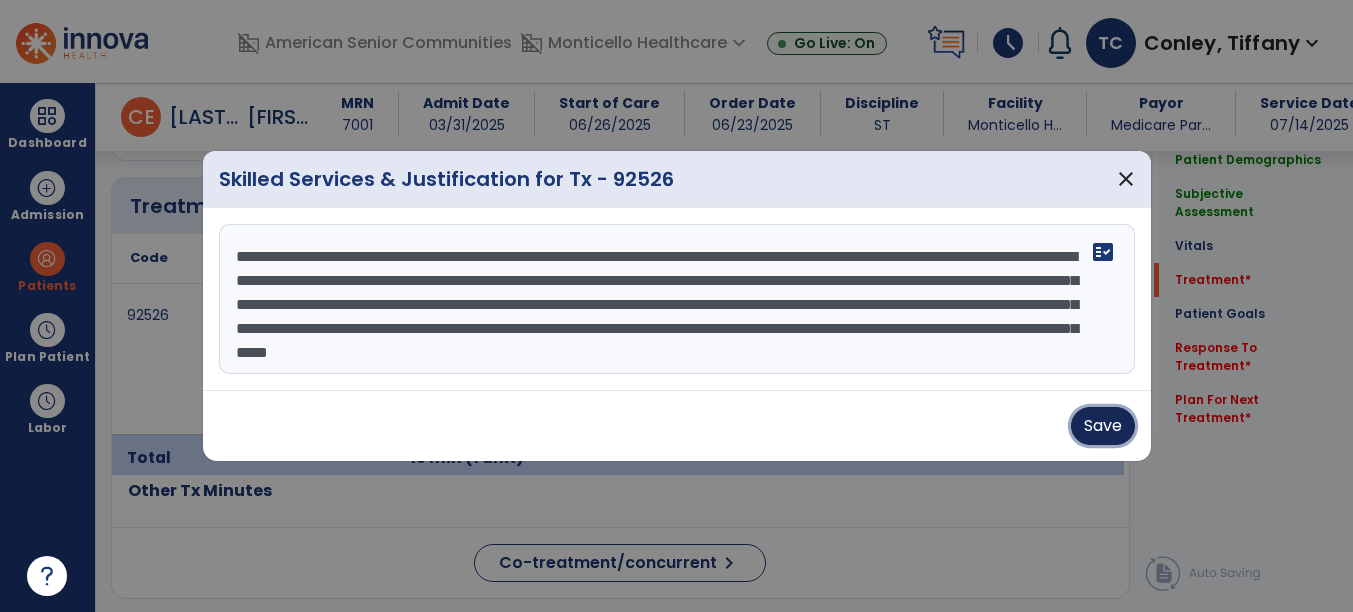 click on "Save" at bounding box center (1103, 426) 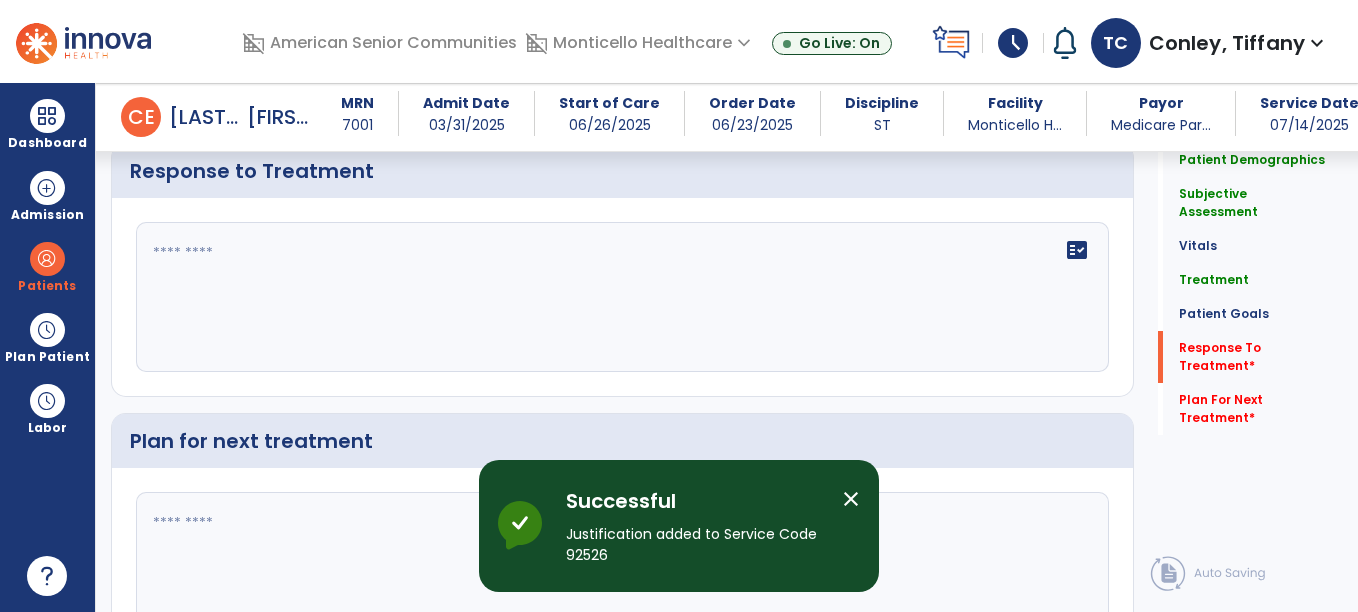 scroll, scrollTop: 2690, scrollLeft: 0, axis: vertical 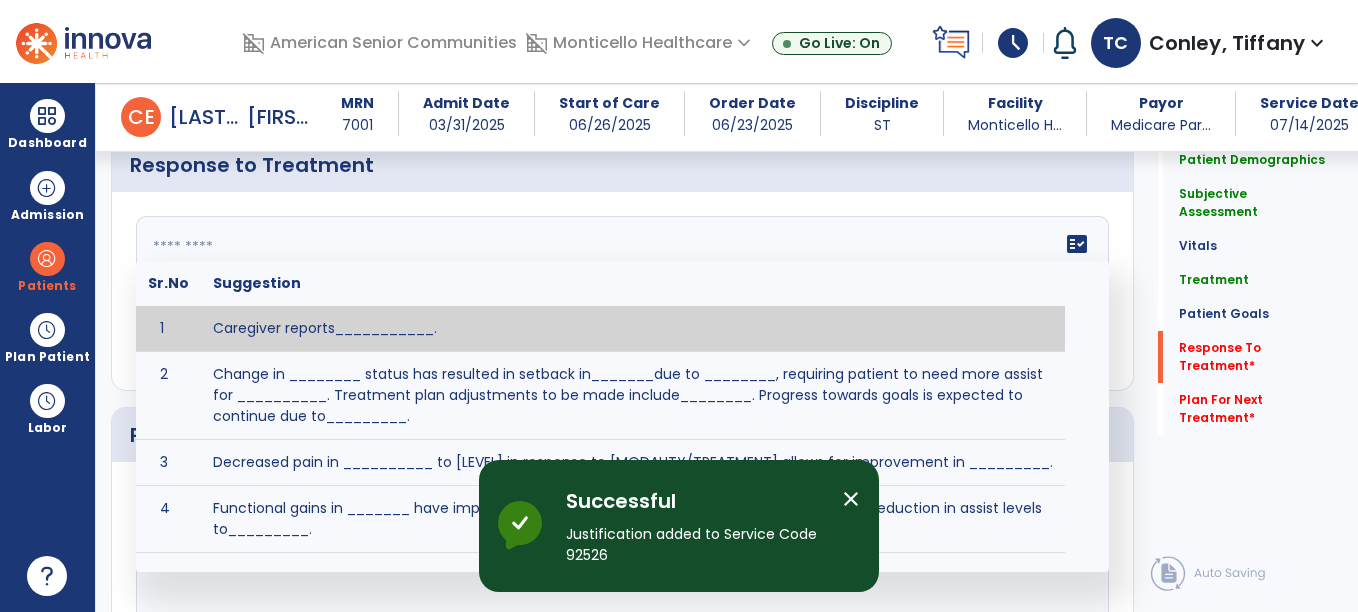 click on "fact_check  Sr.No Suggestion 1 Caregiver reports___________. 2 Change in ________ status has resulted in setback in_______due to ________, requiring patient to need more assist for __________.   Treatment plan adjustments to be made include________.  Progress towards goals is expected to continue due to_________. 3 Decreased pain in __________ to [LEVEL] in response to [MODALITY/TREATMENT] allows for improvement in _________. 4 Functional gains in _______ have impacted the patient's ability to perform_________ with a reduction in assist levels to_________. 5 Functional progress this week has been significant due to__________. 6 Gains in ________ have improved the patient's ability to perform ______with decreased levels of assist to___________. 7 Improvement in ________allows patient to tolerate higher levels of challenges in_________. 8 Pain in [AREA] has decreased to [LEVEL] in response to [TREATMENT/MODALITY], allowing fore ease in completing__________. 9 10 11 12 13 14 15 16 17 18 19 20 21" 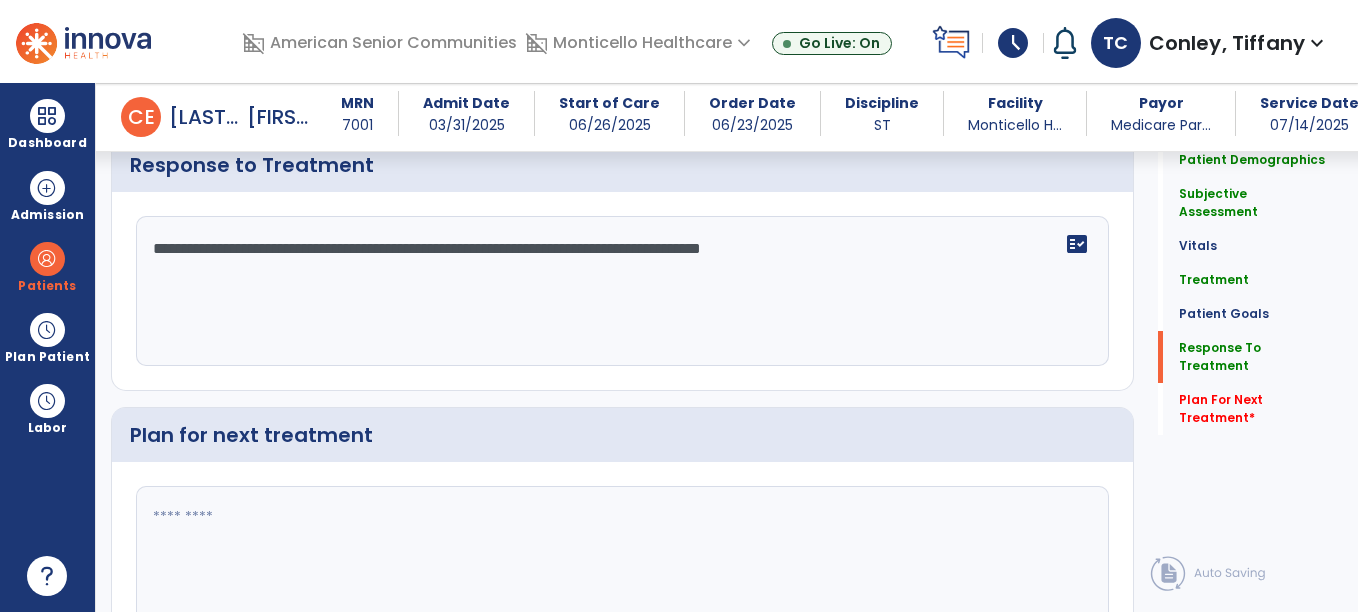 type on "**********" 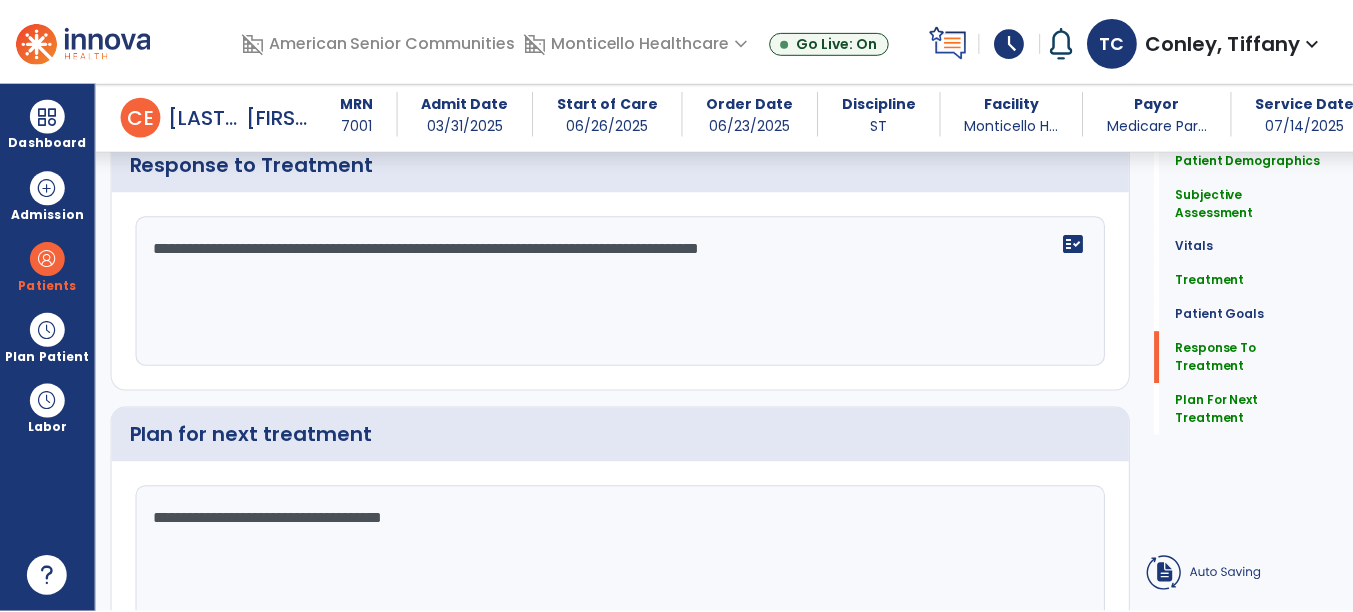 scroll, scrollTop: 2806, scrollLeft: 0, axis: vertical 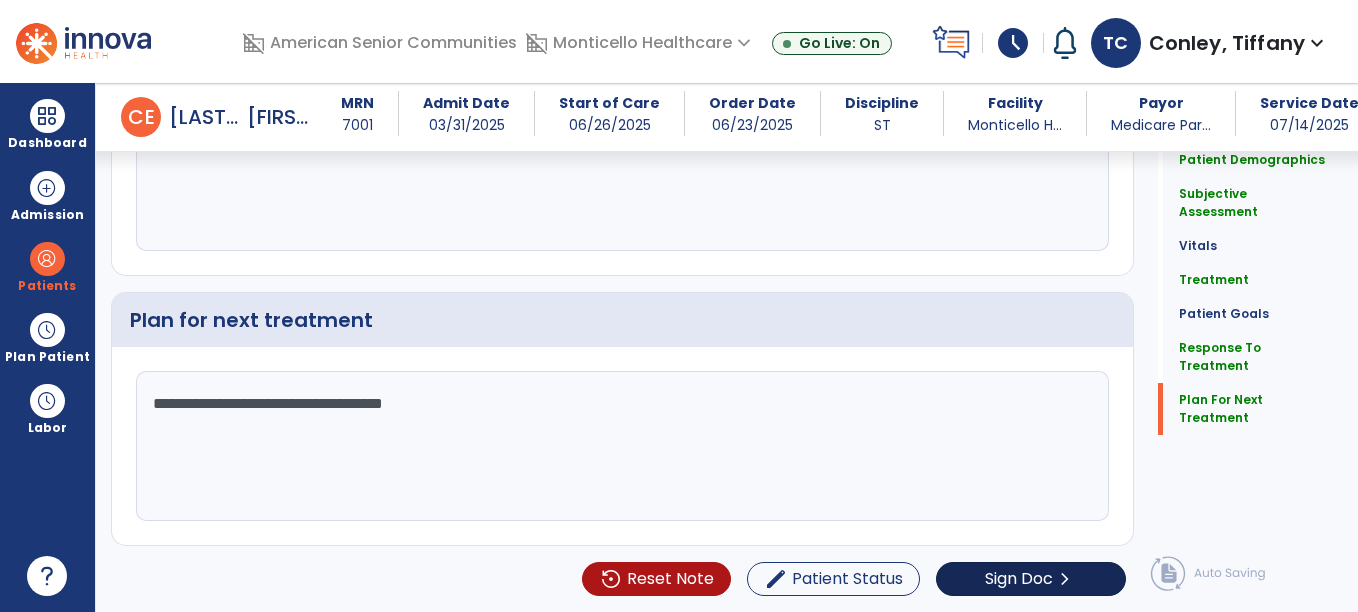 type on "**********" 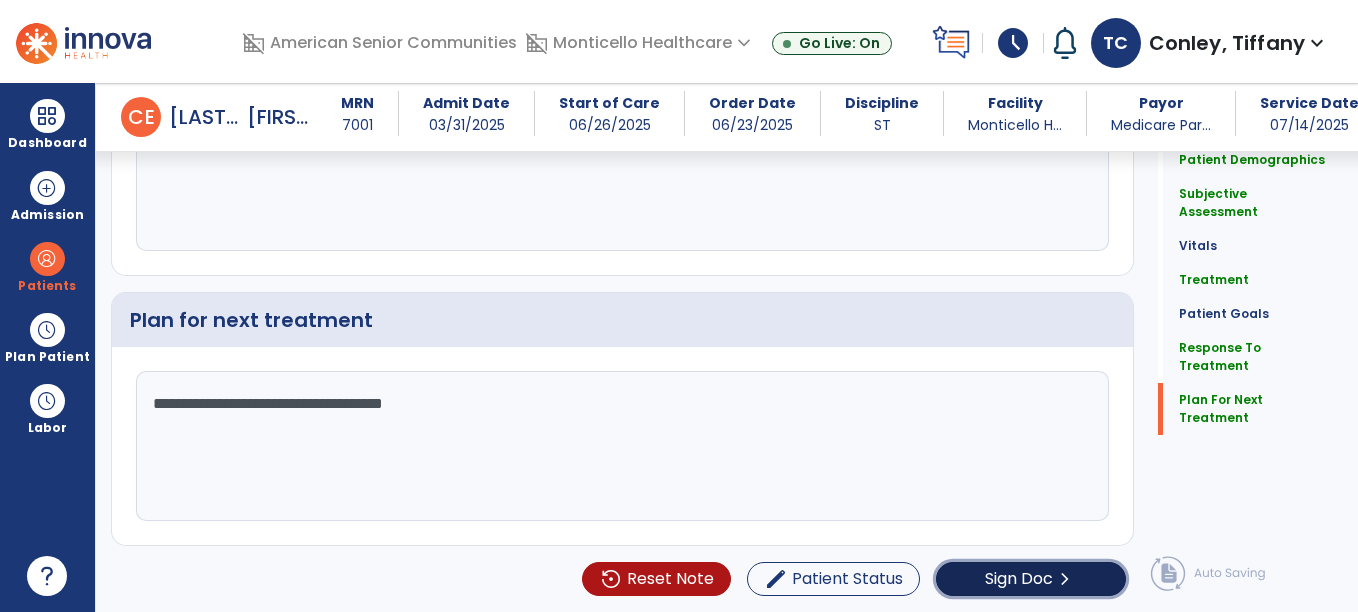 click on "Sign Doc" 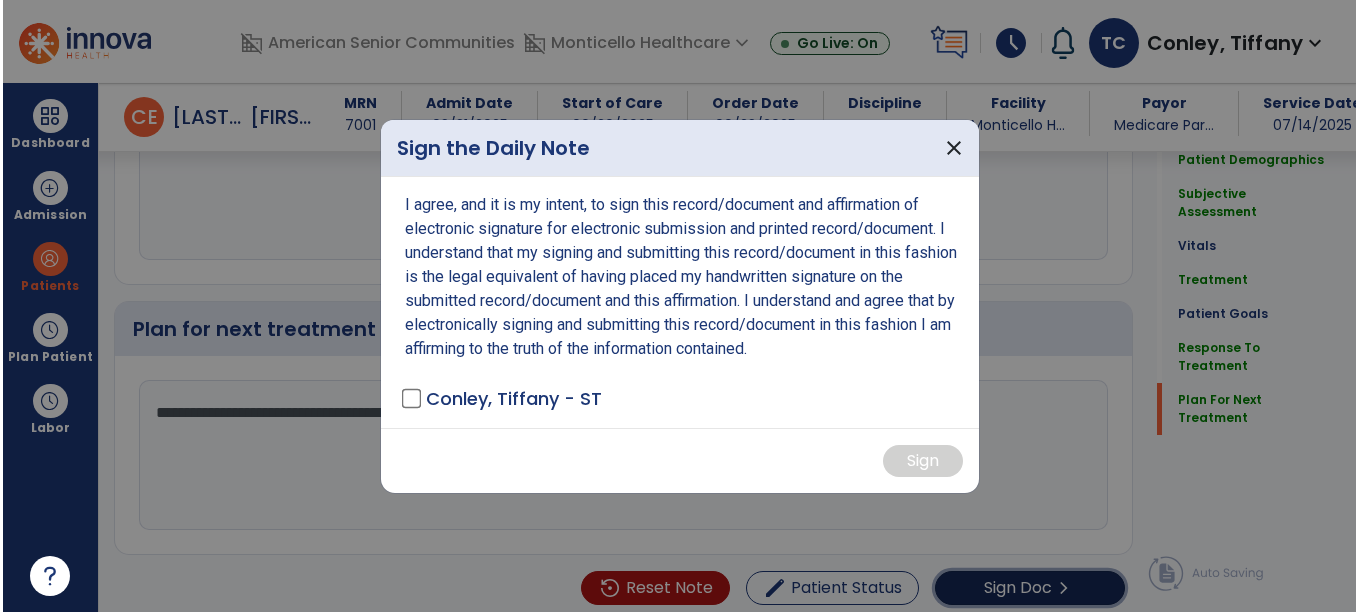 scroll, scrollTop: 2806, scrollLeft: 0, axis: vertical 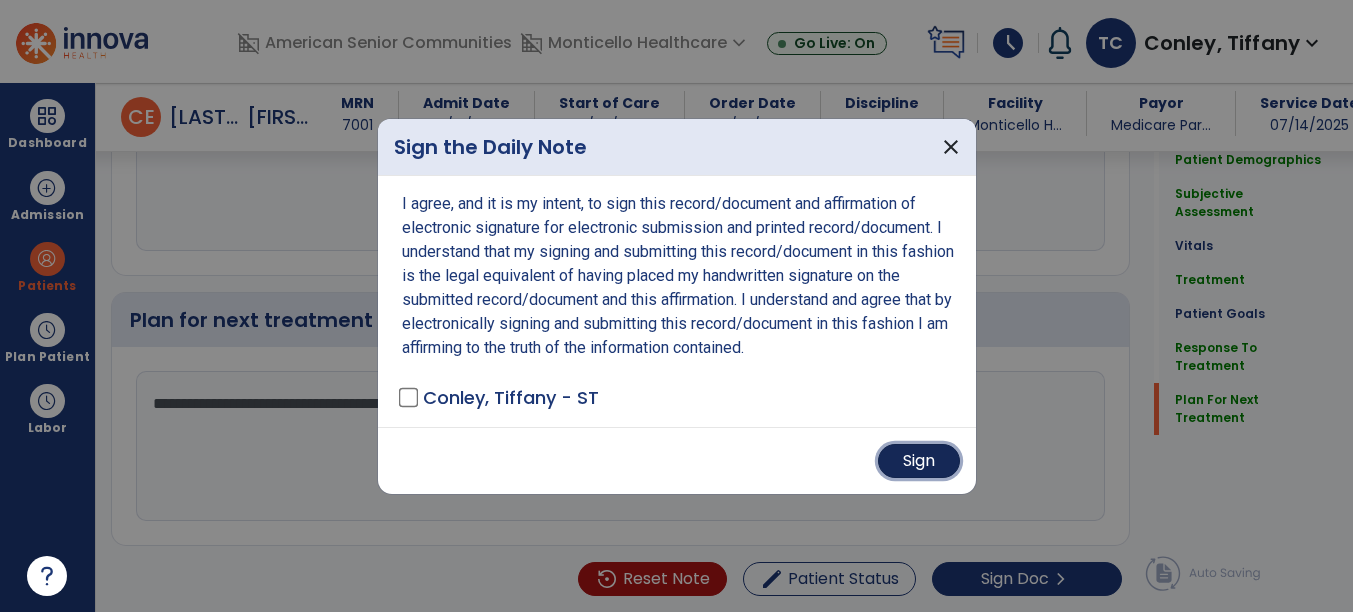 click on "Sign" at bounding box center (919, 461) 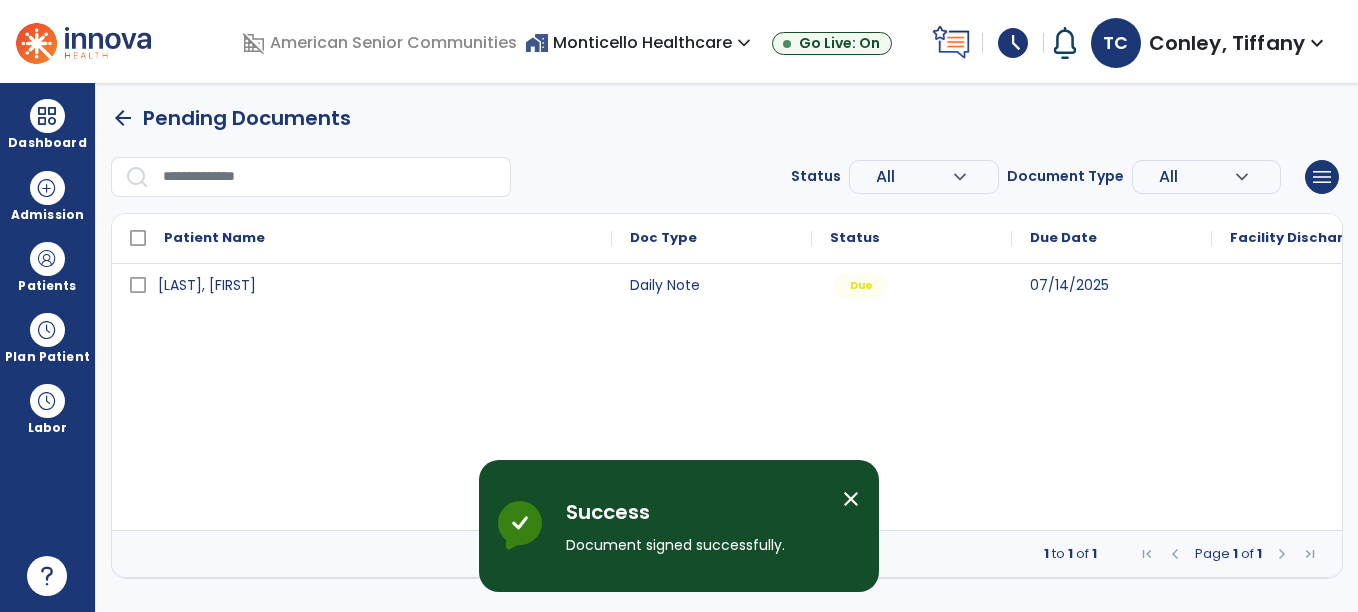 scroll, scrollTop: 0, scrollLeft: 0, axis: both 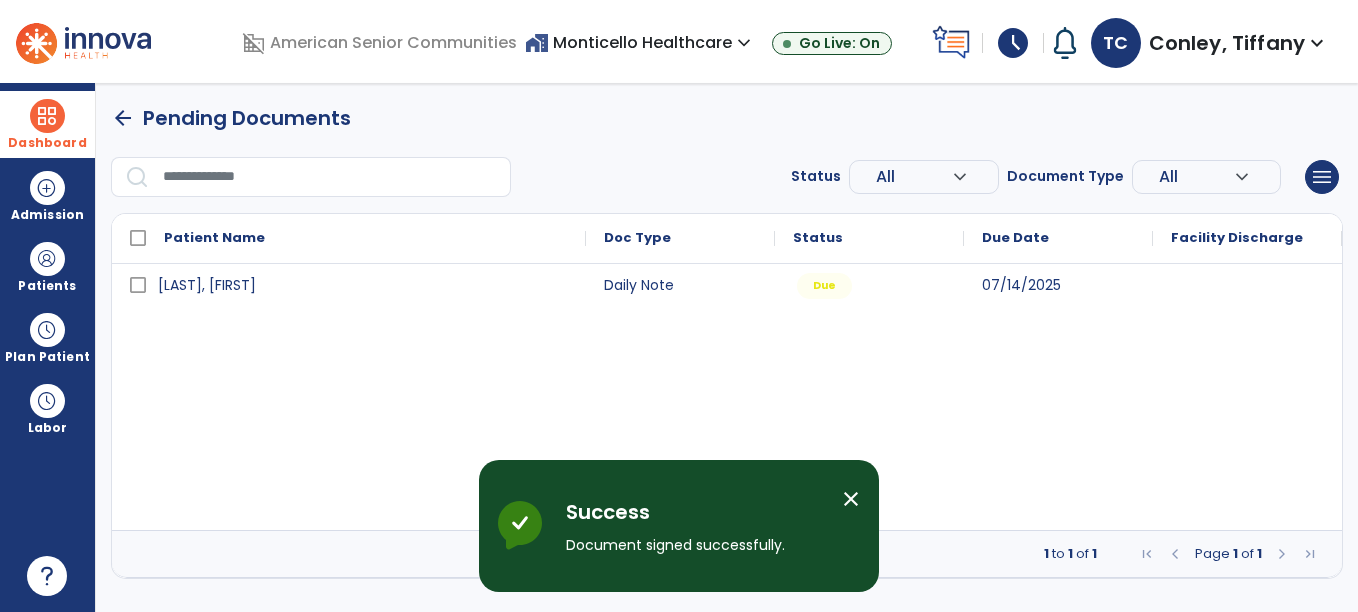 click on "Dashboard  dashboard  Therapist Dashboard" at bounding box center (47, 124) 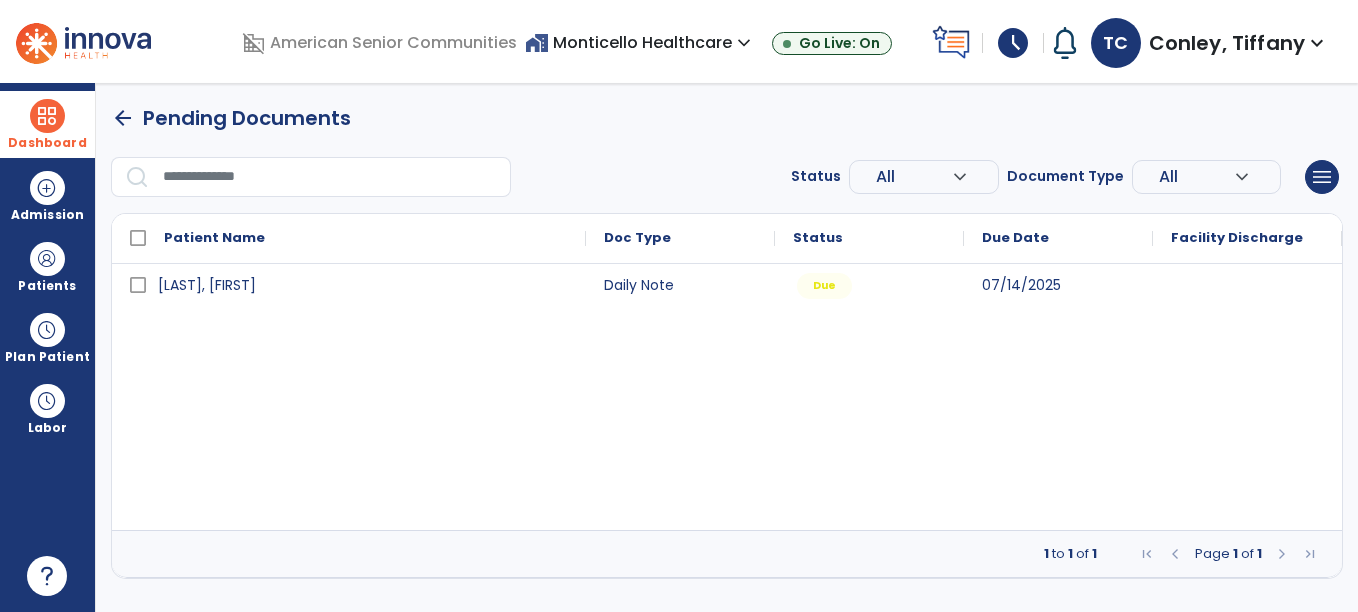click on "Dashboard" at bounding box center [47, 124] 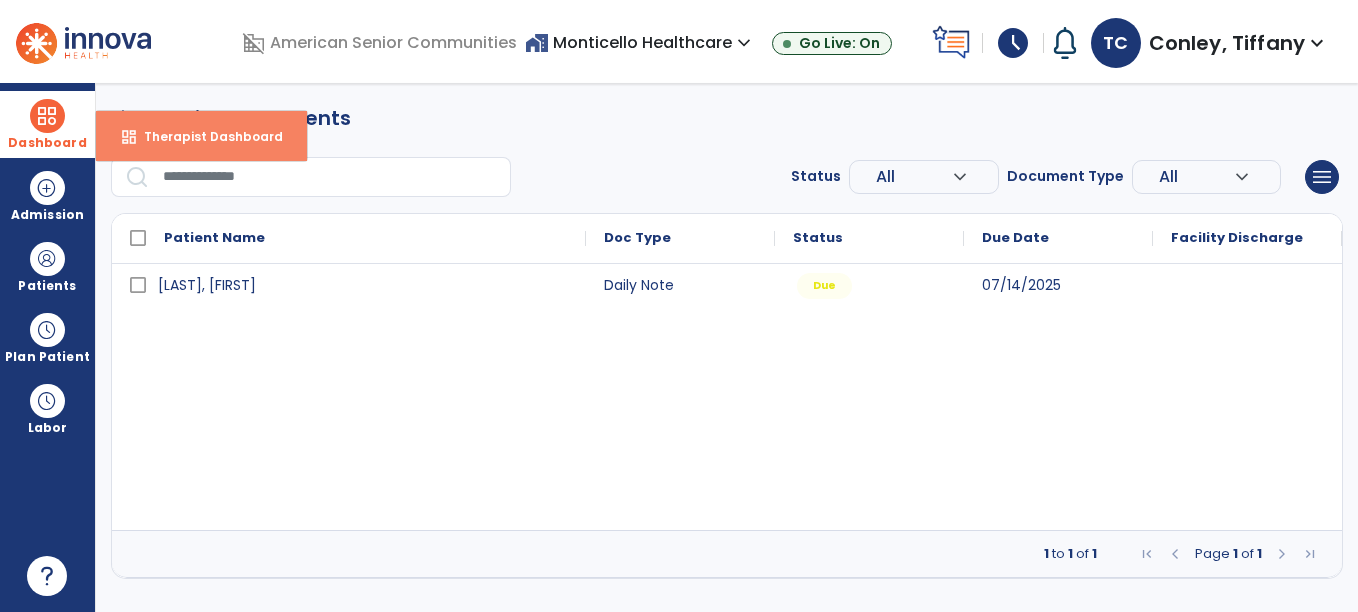 click on "dashboard" at bounding box center [129, 137] 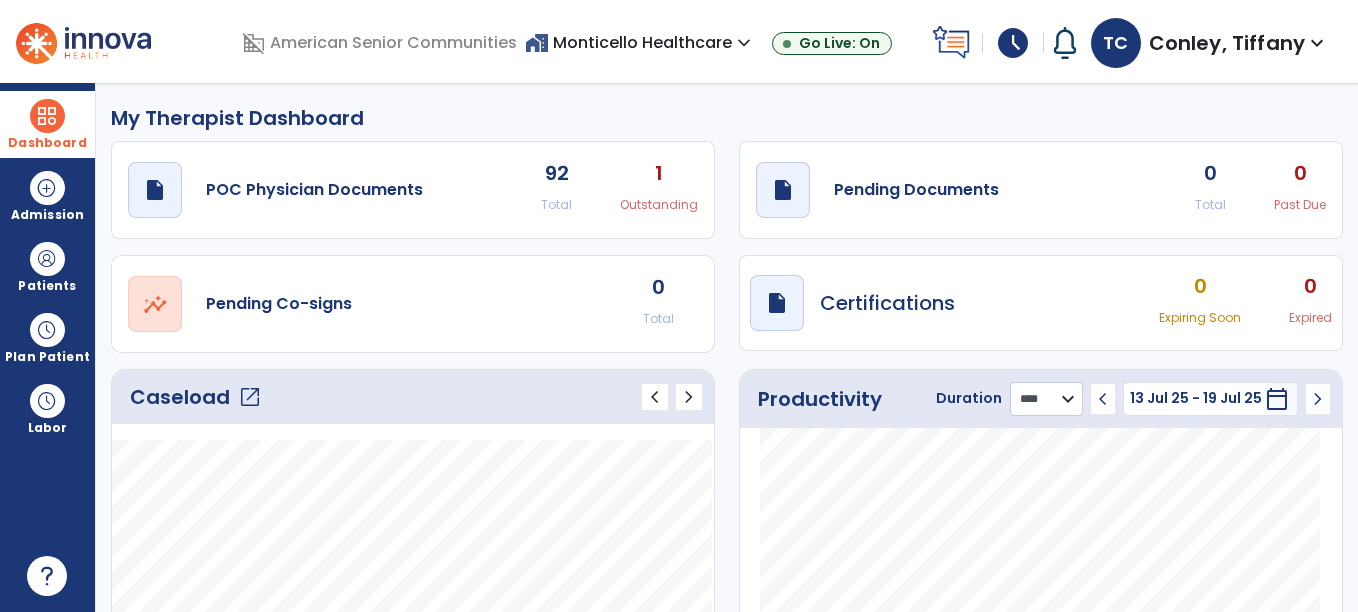 click on "******** **** ***" 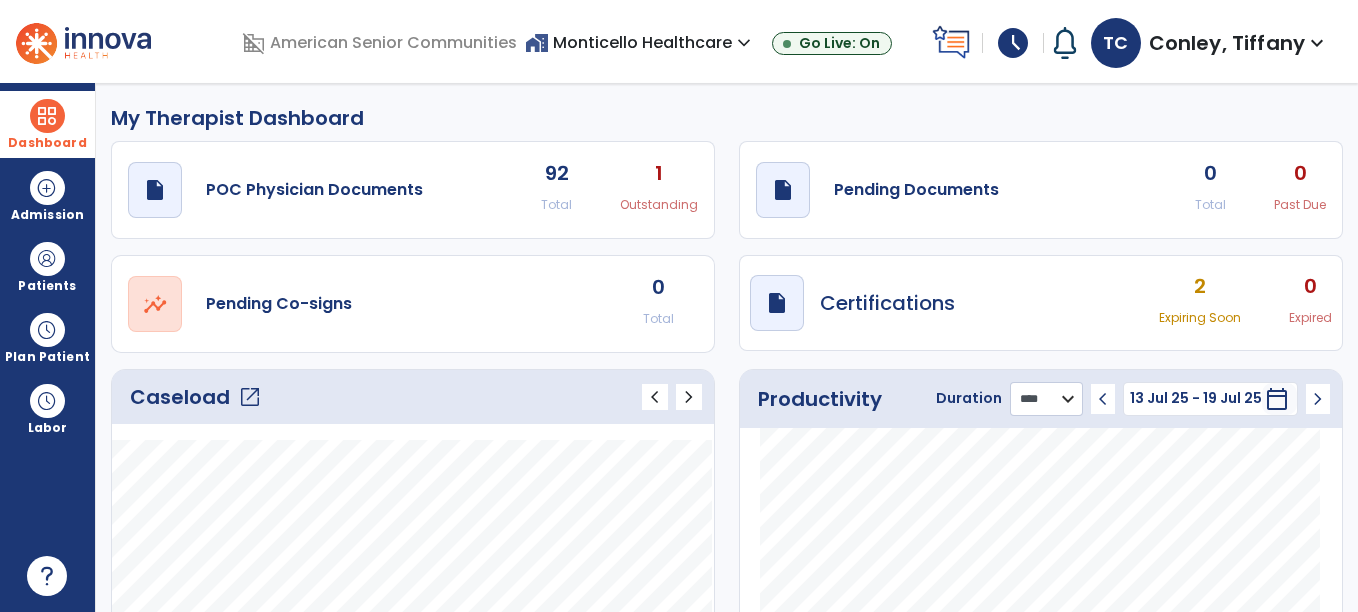 select on "***" 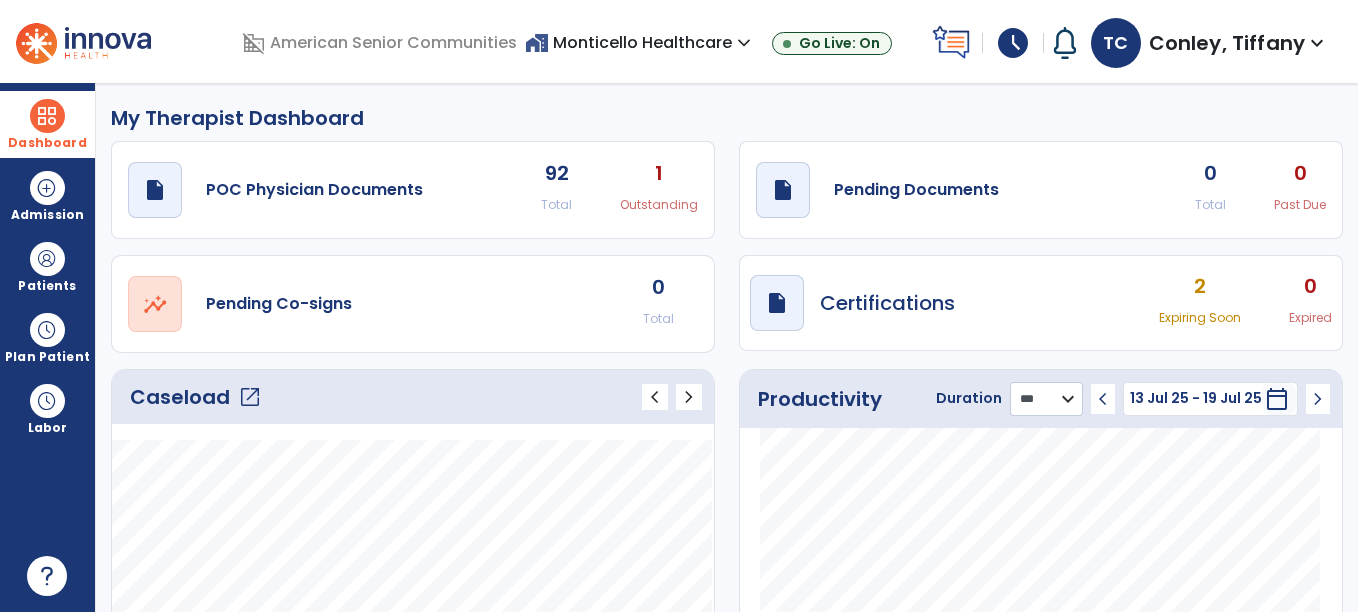 click on "******** **** ***" 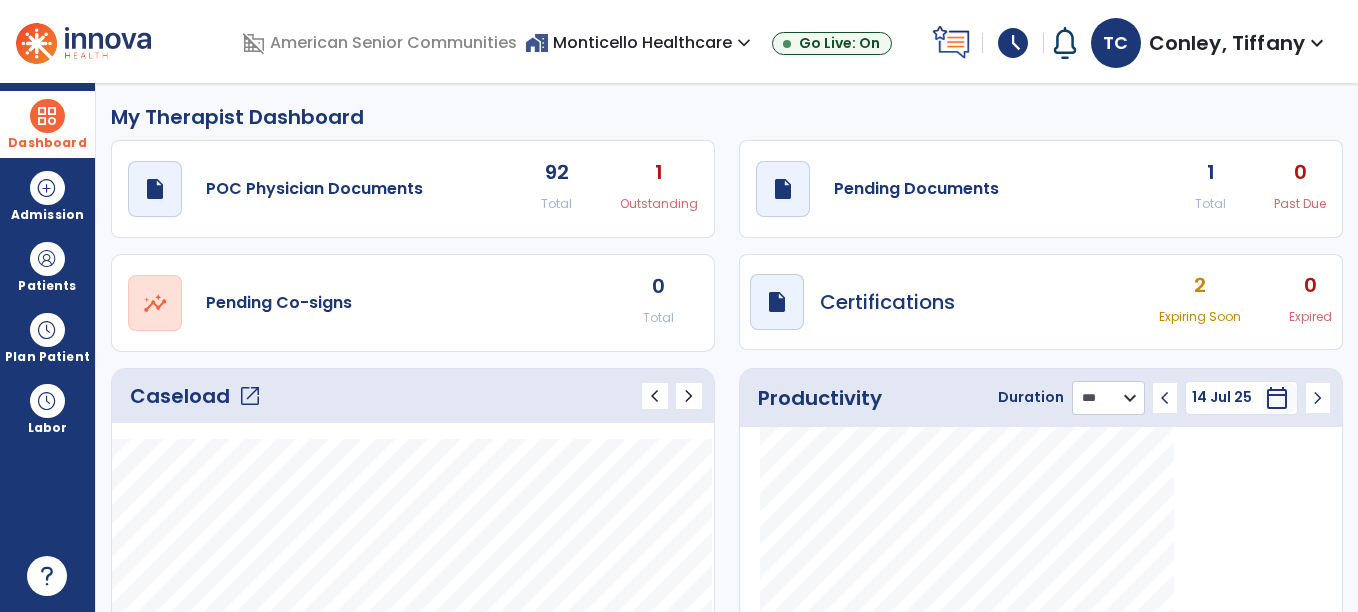 scroll, scrollTop: 0, scrollLeft: 0, axis: both 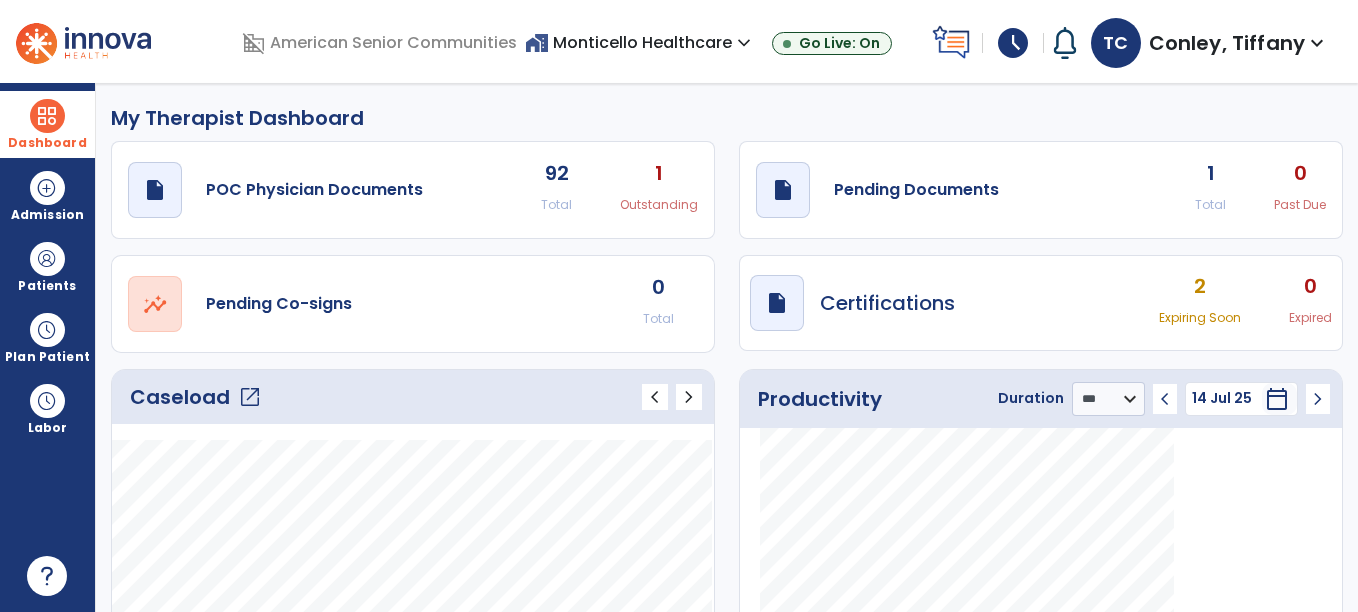 drag, startPoint x: 1236, startPoint y: 171, endPoint x: 1146, endPoint y: 90, distance: 121.08262 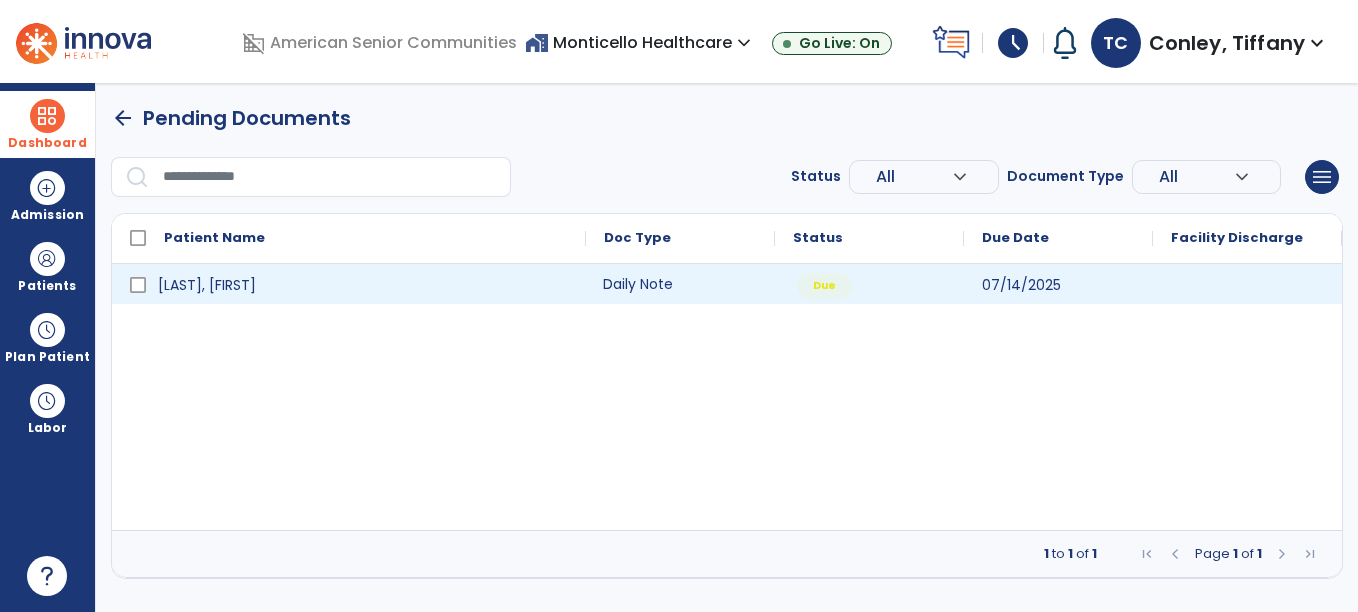 click on "Daily Note" at bounding box center (680, 284) 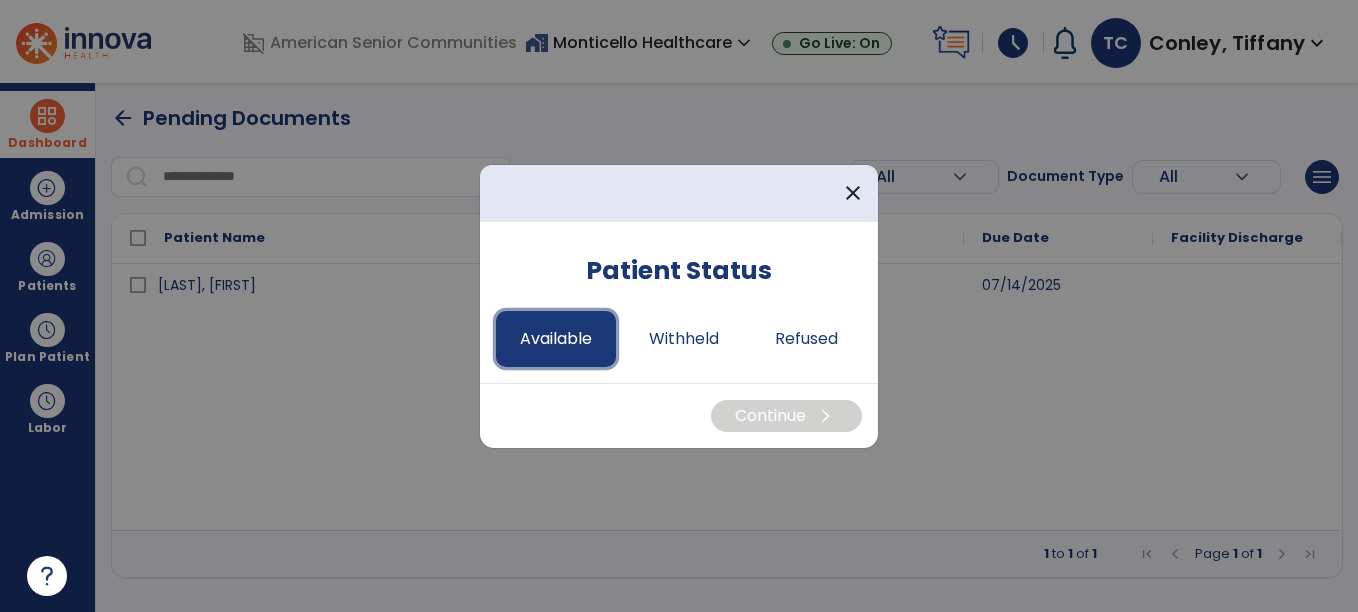 click on "Available" at bounding box center [556, 339] 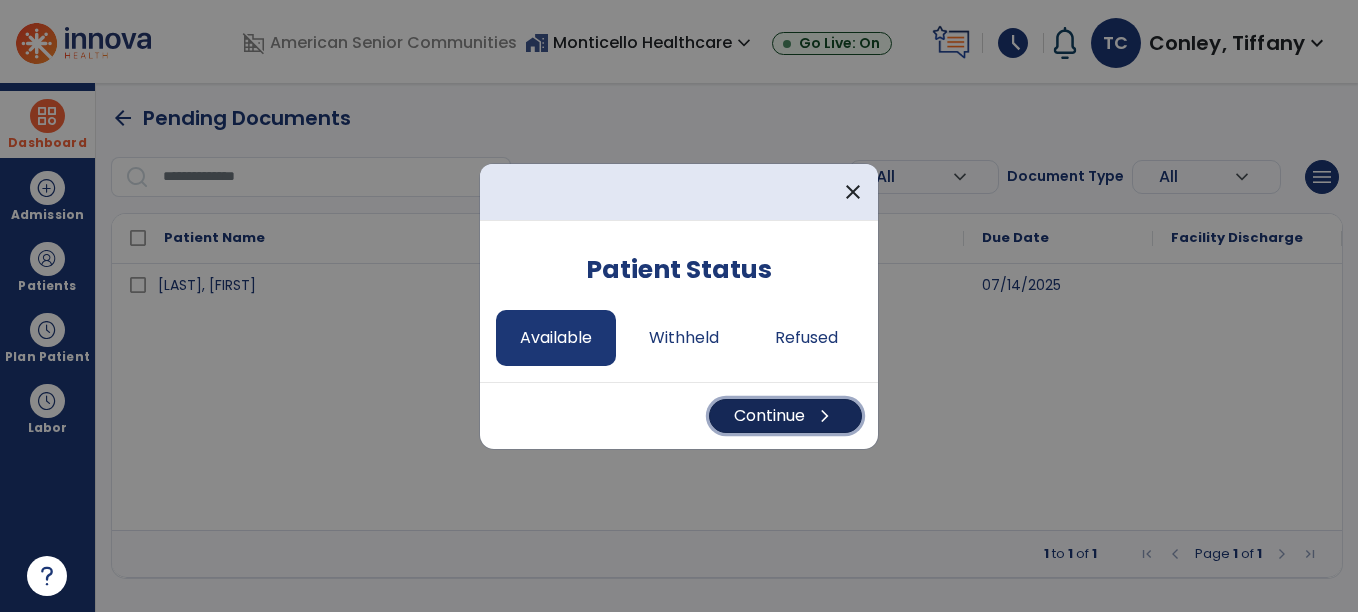 click on "Continue   chevron_right" at bounding box center [785, 416] 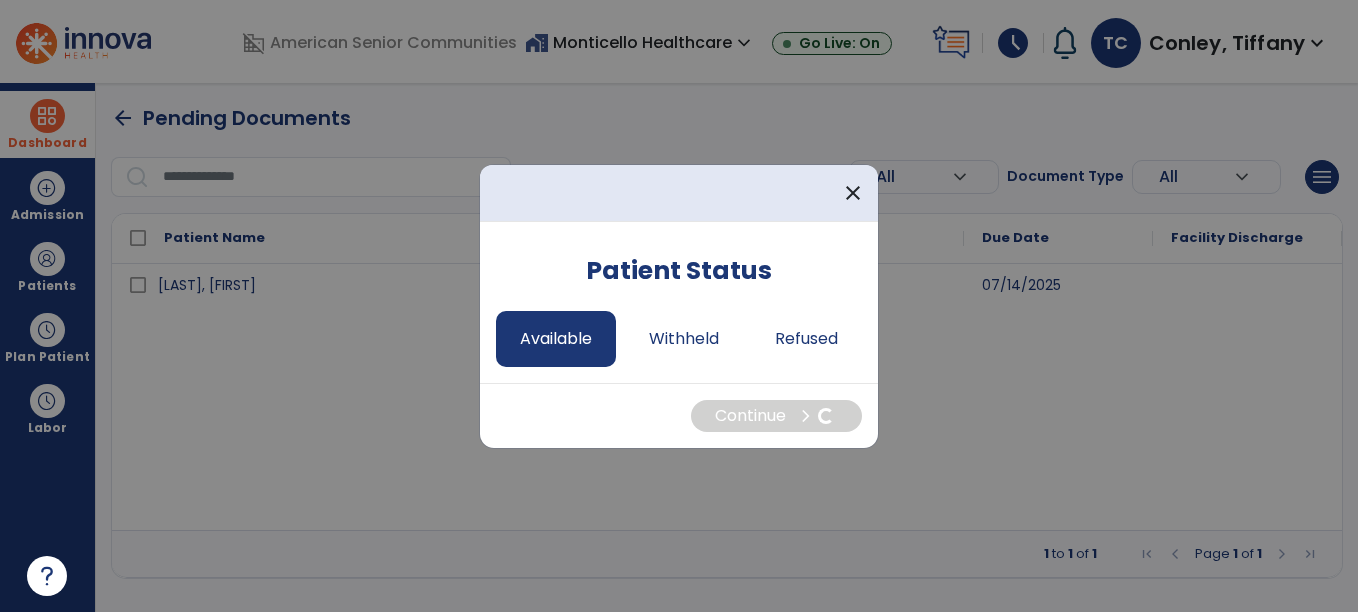 select on "*" 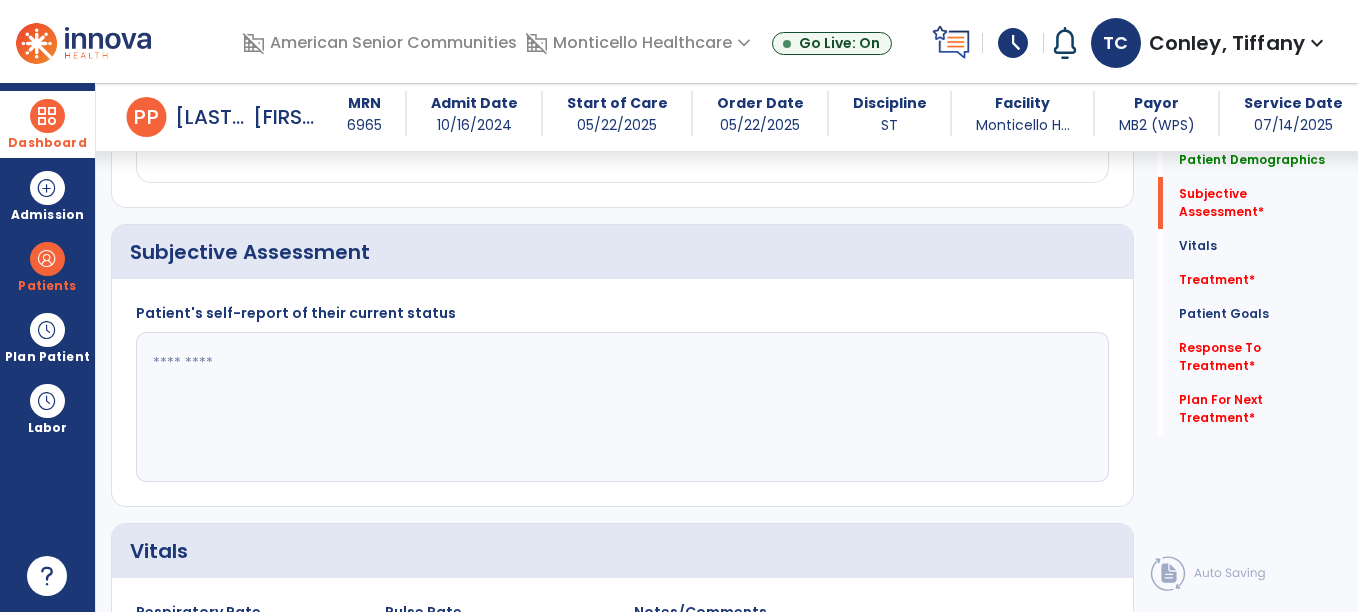 scroll, scrollTop: 414, scrollLeft: 0, axis: vertical 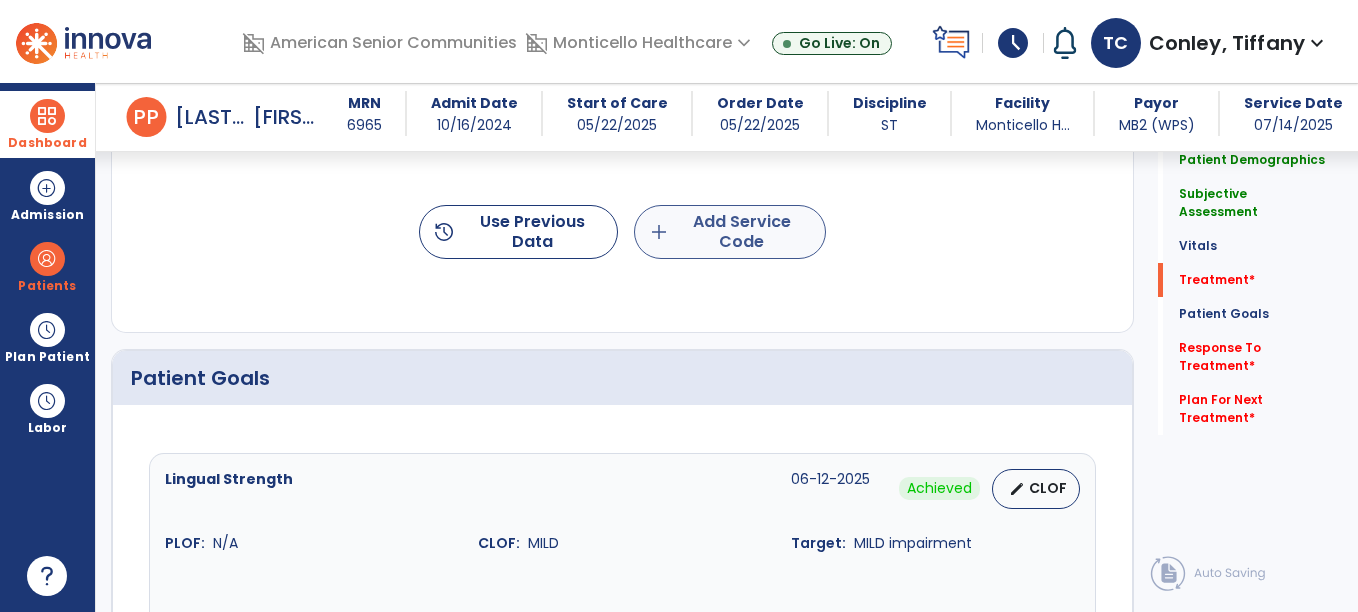 type on "**********" 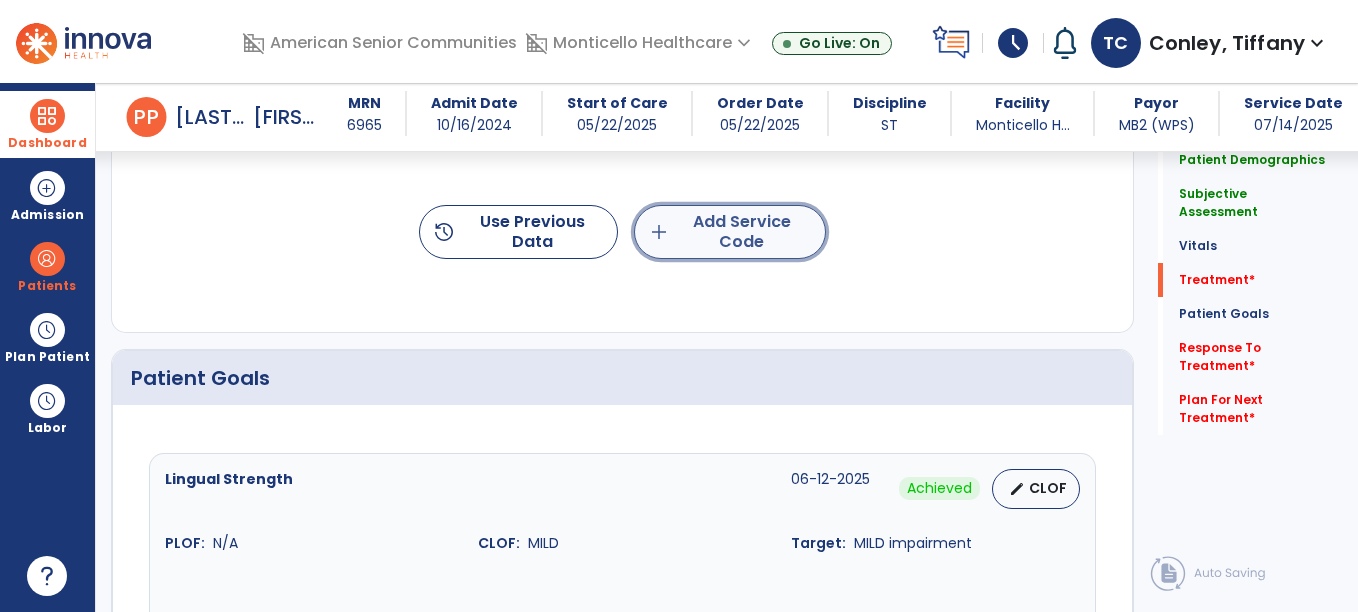 click on "add  Add Service Code" 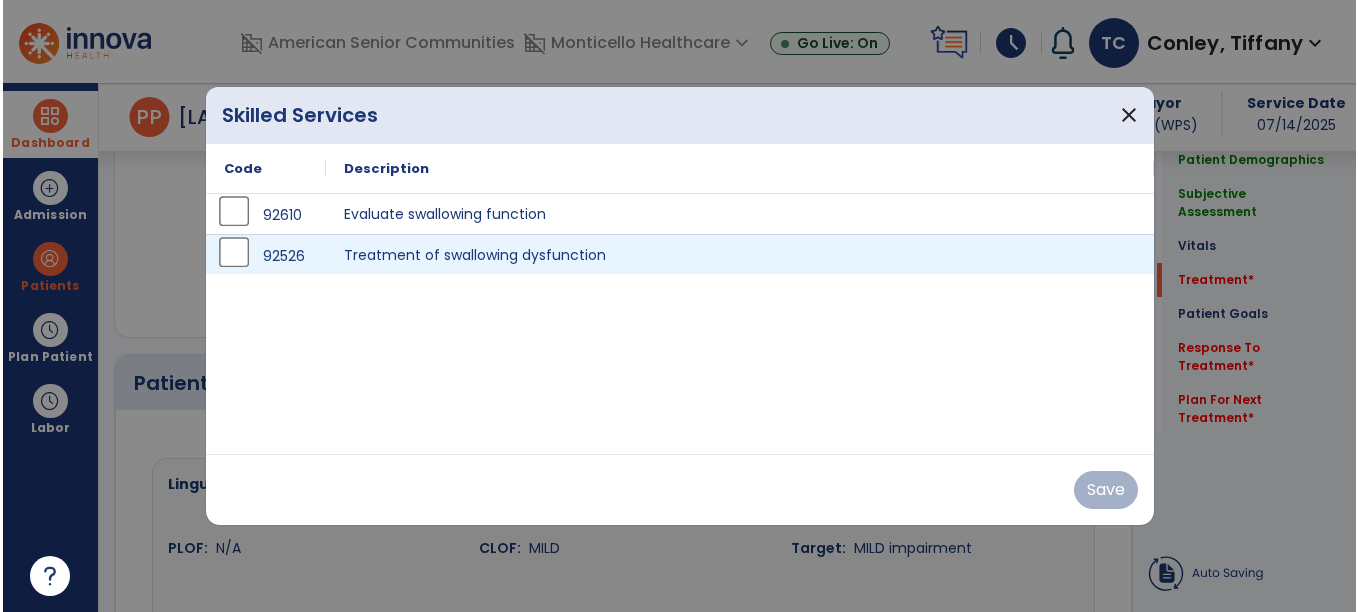 scroll, scrollTop: 1282, scrollLeft: 0, axis: vertical 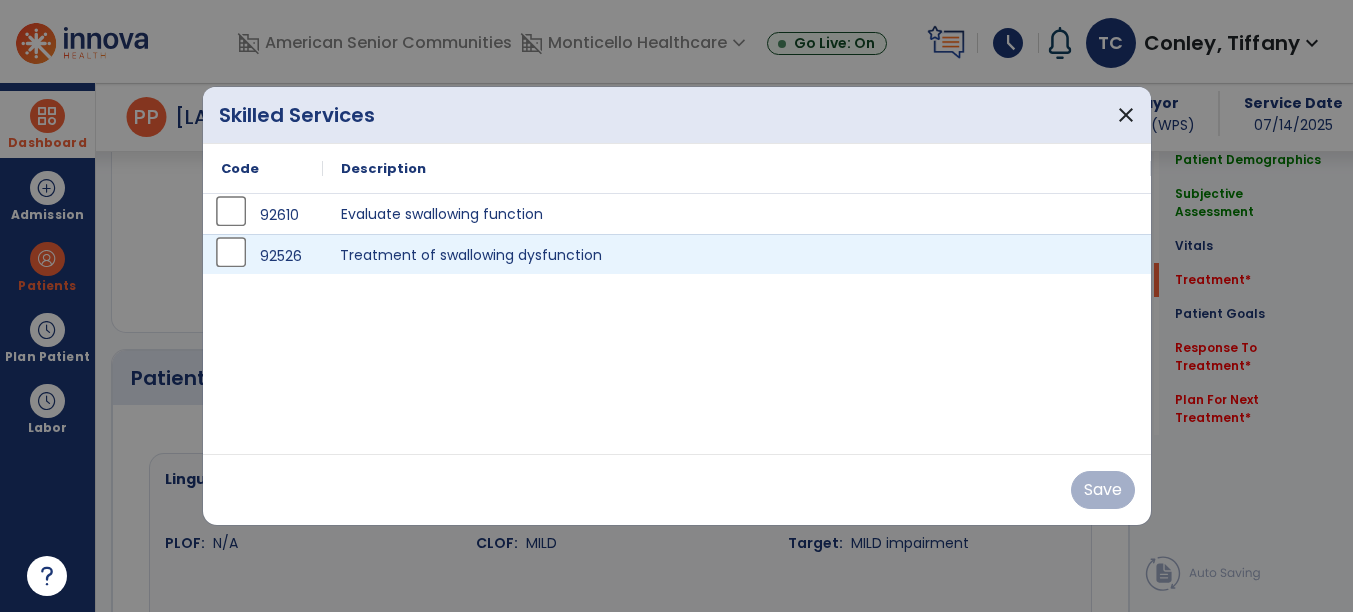 click on "Treatment of swallowing dysfunction" at bounding box center (737, 254) 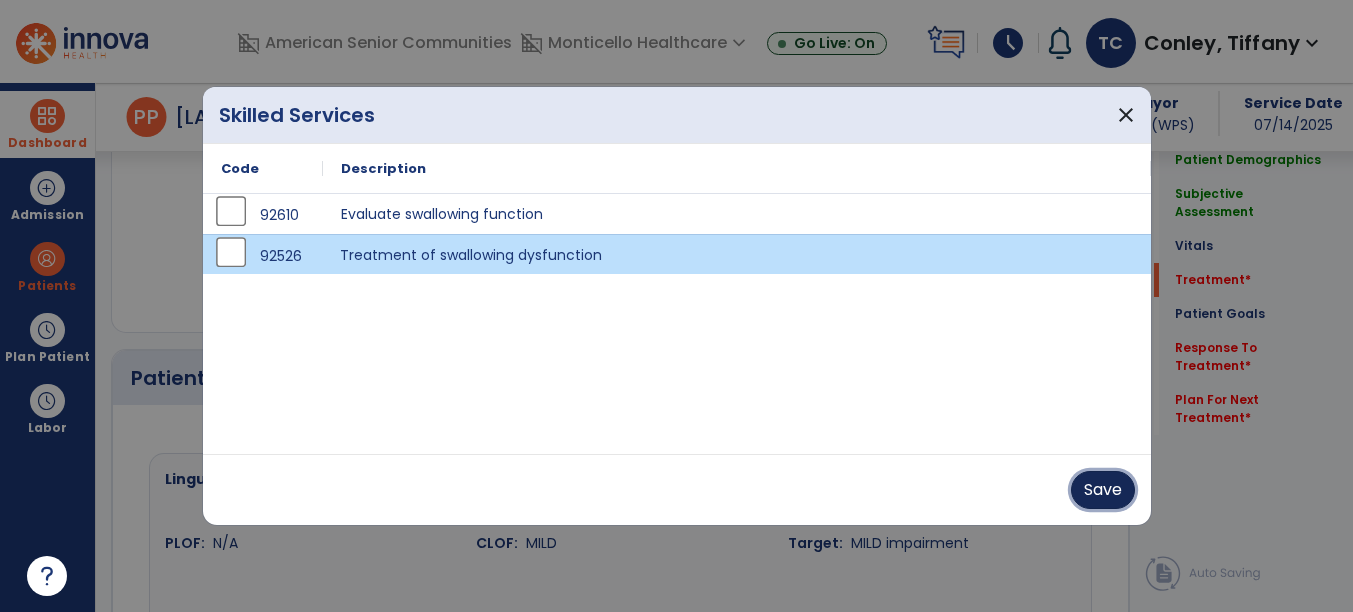 click on "Save" at bounding box center (1103, 490) 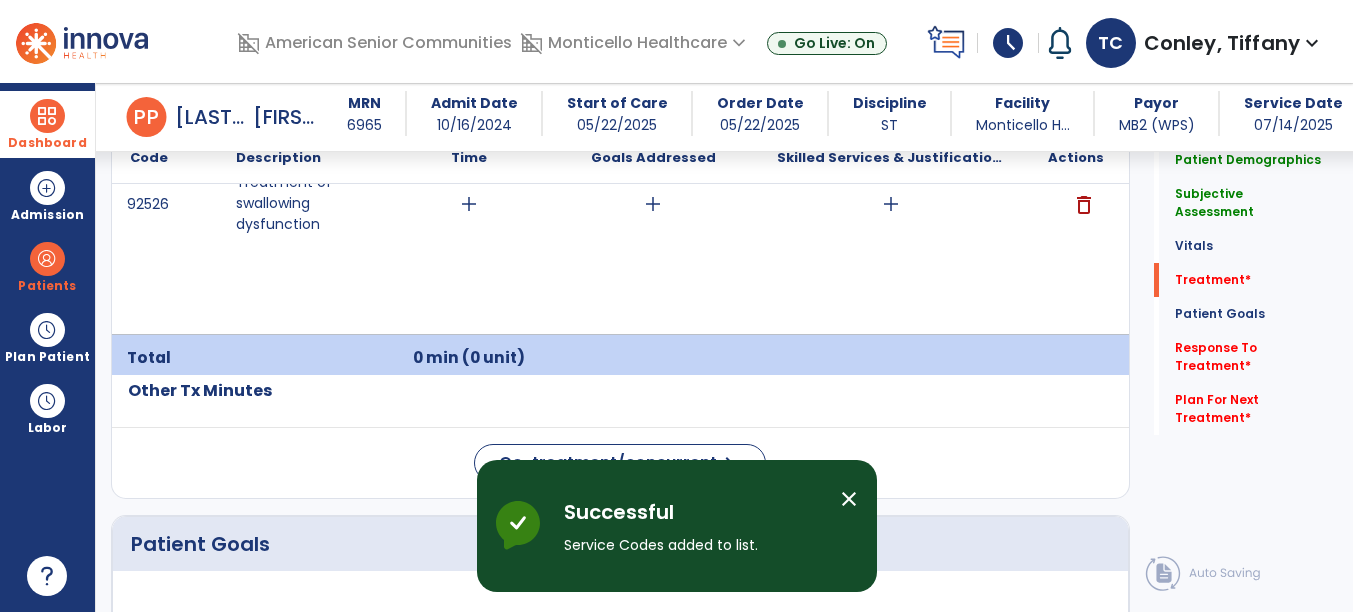 scroll, scrollTop: 1283, scrollLeft: 0, axis: vertical 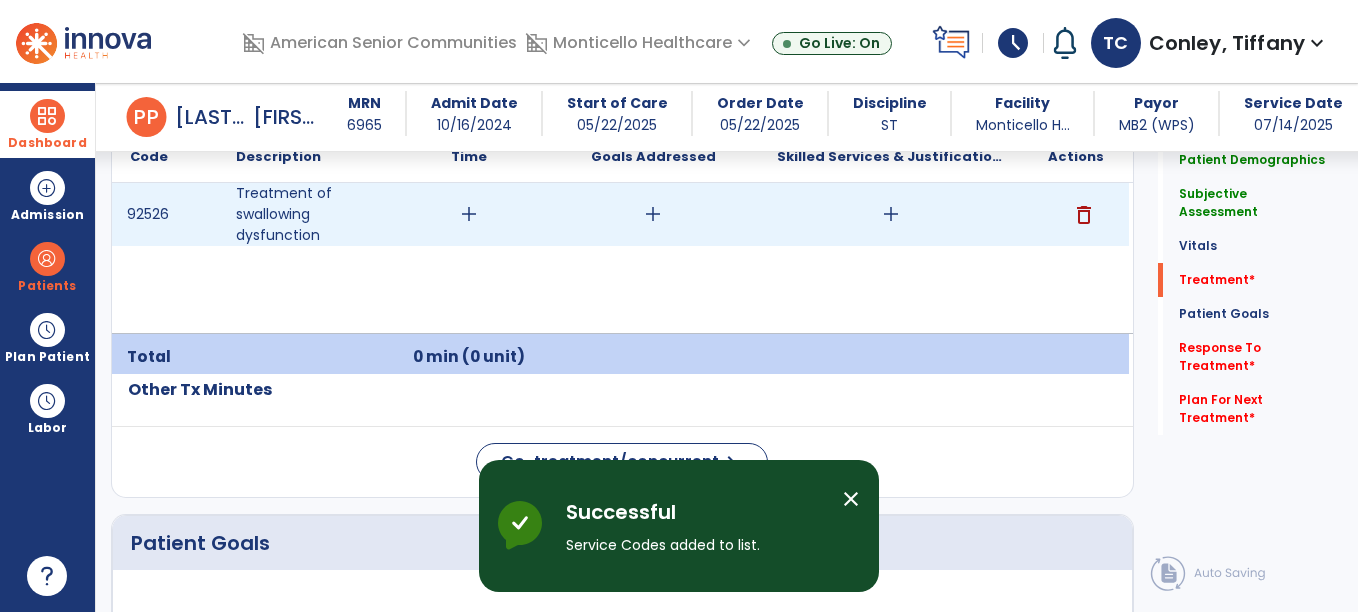click on "add" at bounding box center [469, 214] 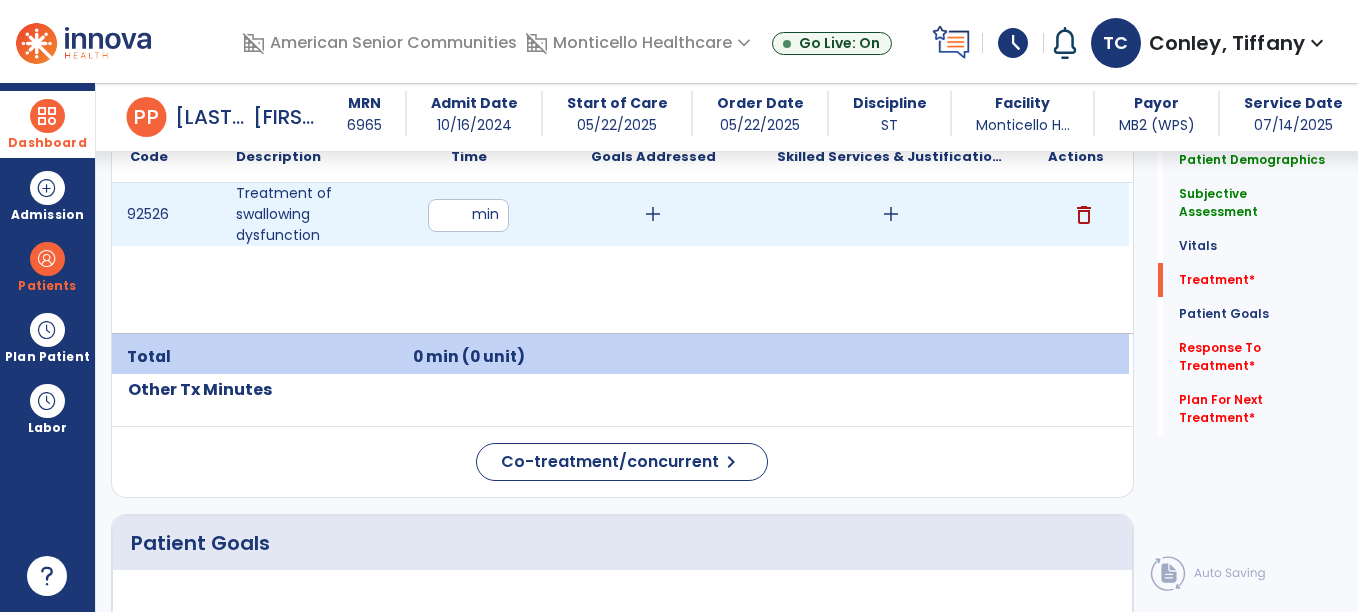 type on "**" 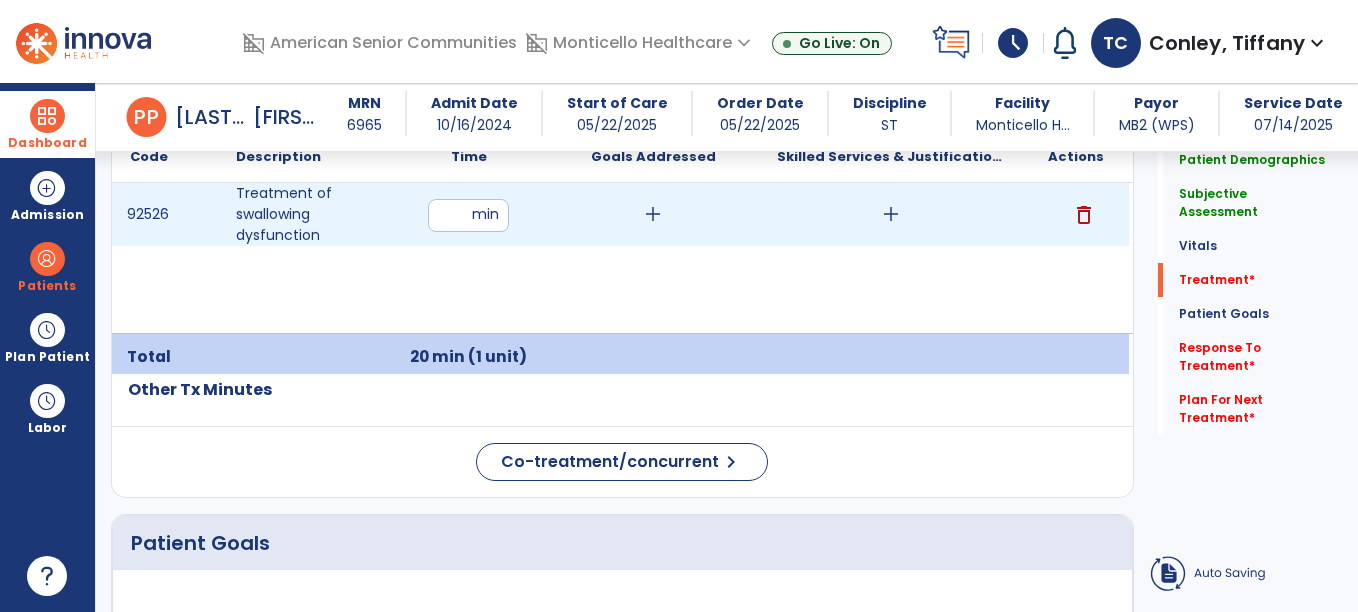 click on "add" at bounding box center [653, 214] 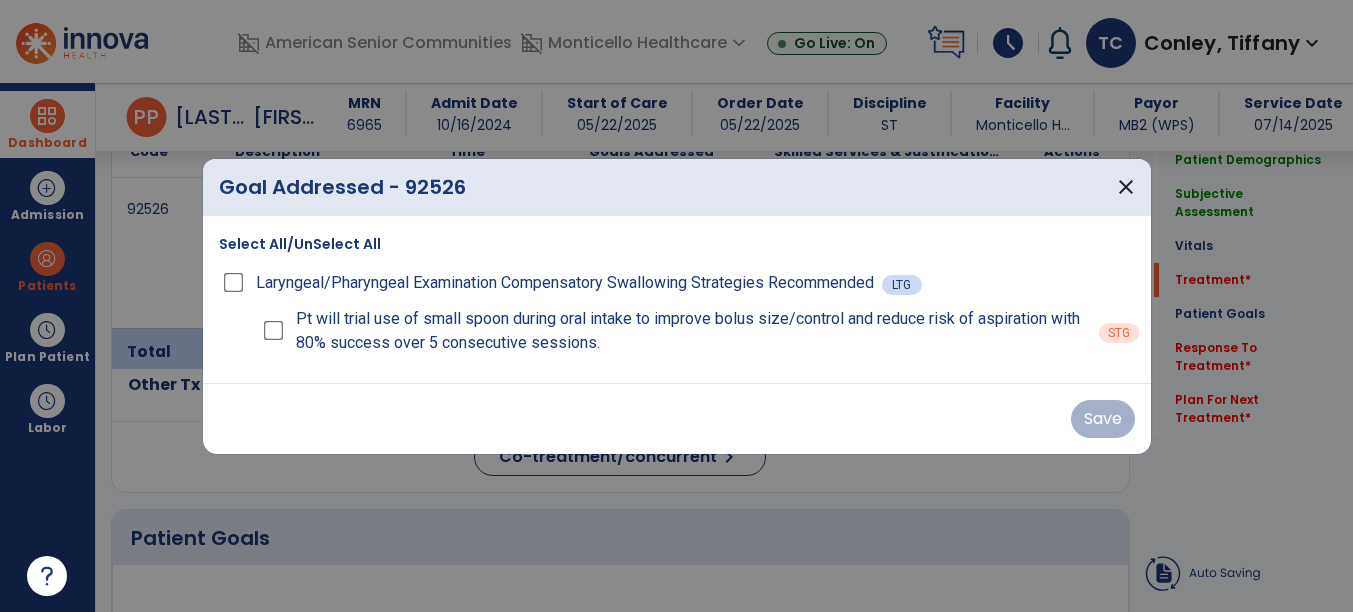 scroll, scrollTop: 1283, scrollLeft: 0, axis: vertical 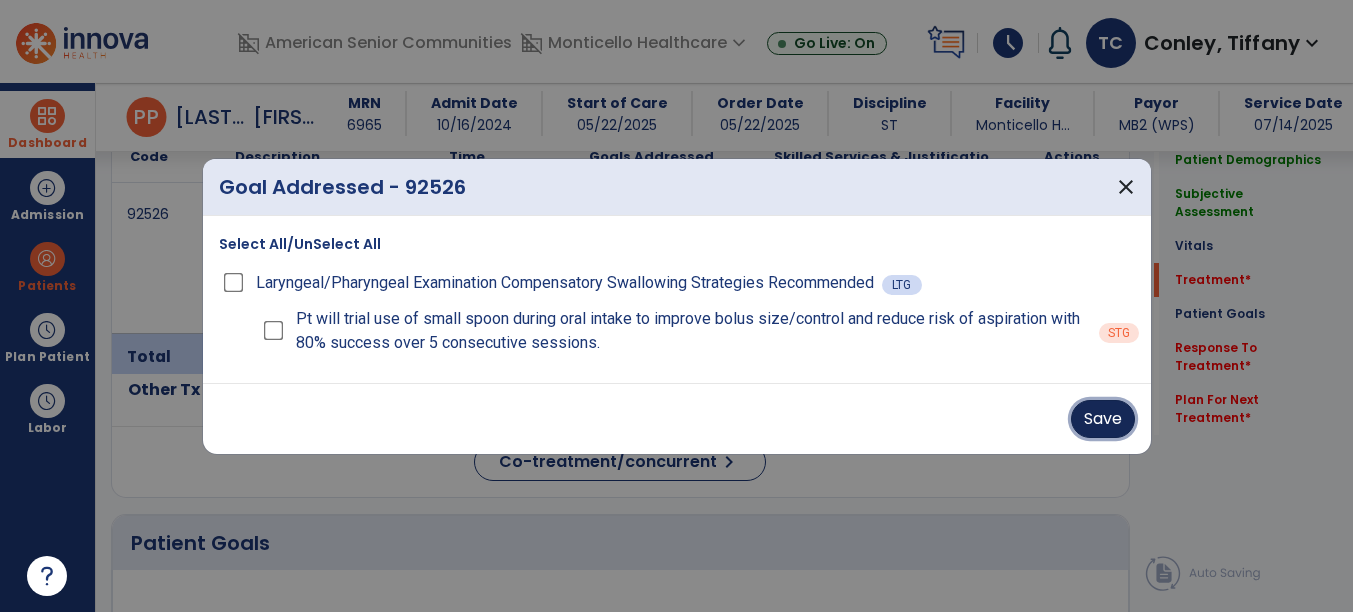 click on "Save" at bounding box center (1103, 419) 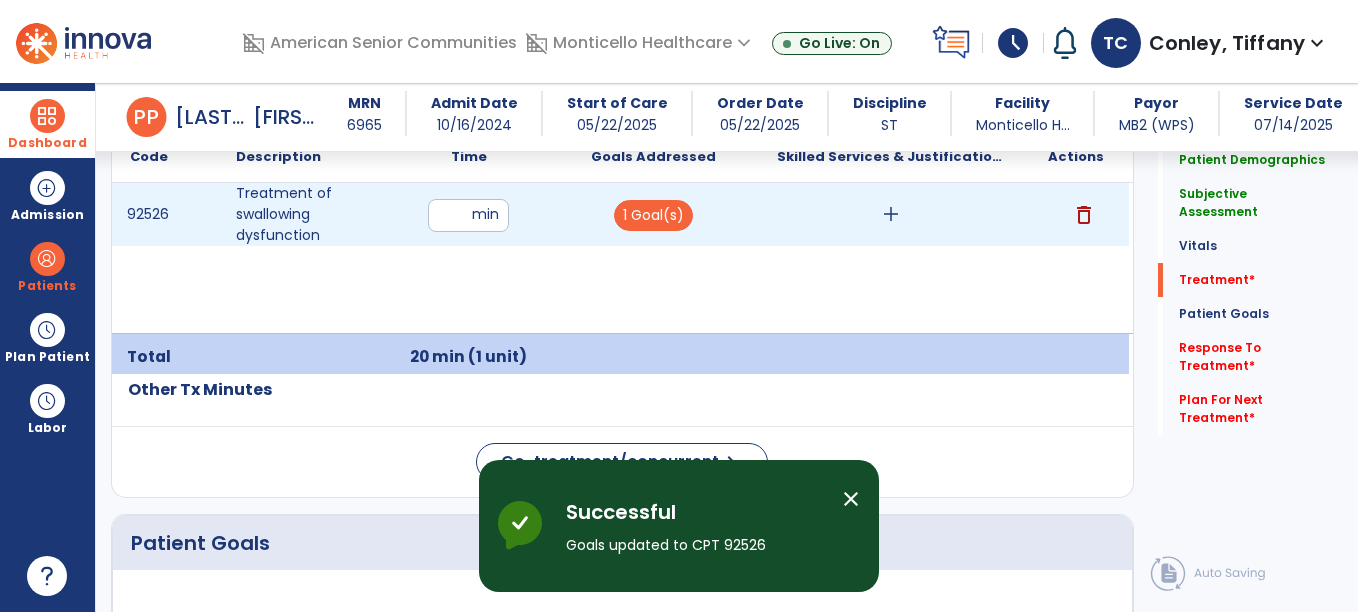 click on "add" at bounding box center (891, 214) 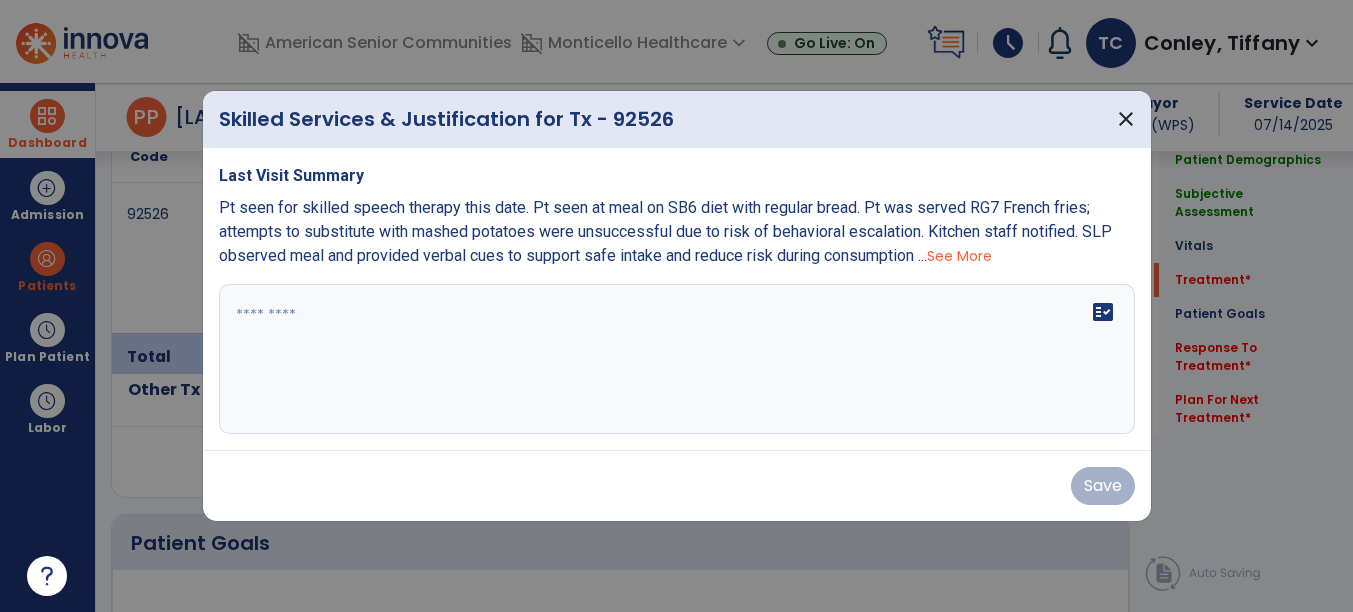 scroll, scrollTop: 1283, scrollLeft: 0, axis: vertical 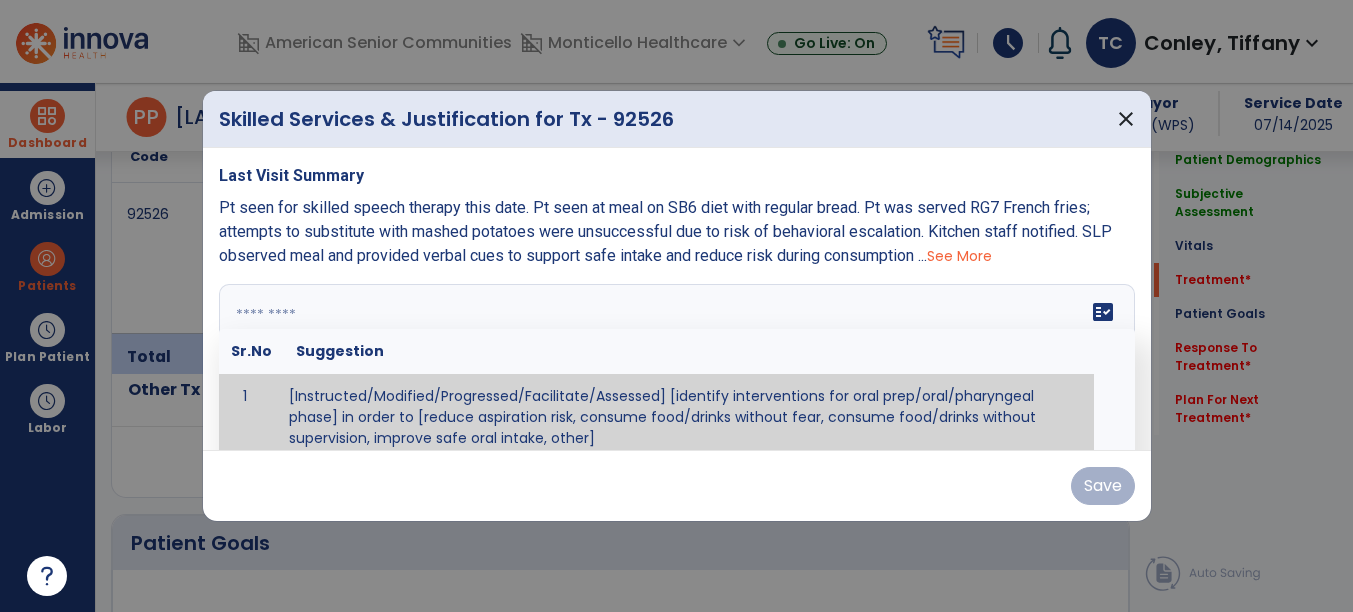 click at bounding box center (674, 359) 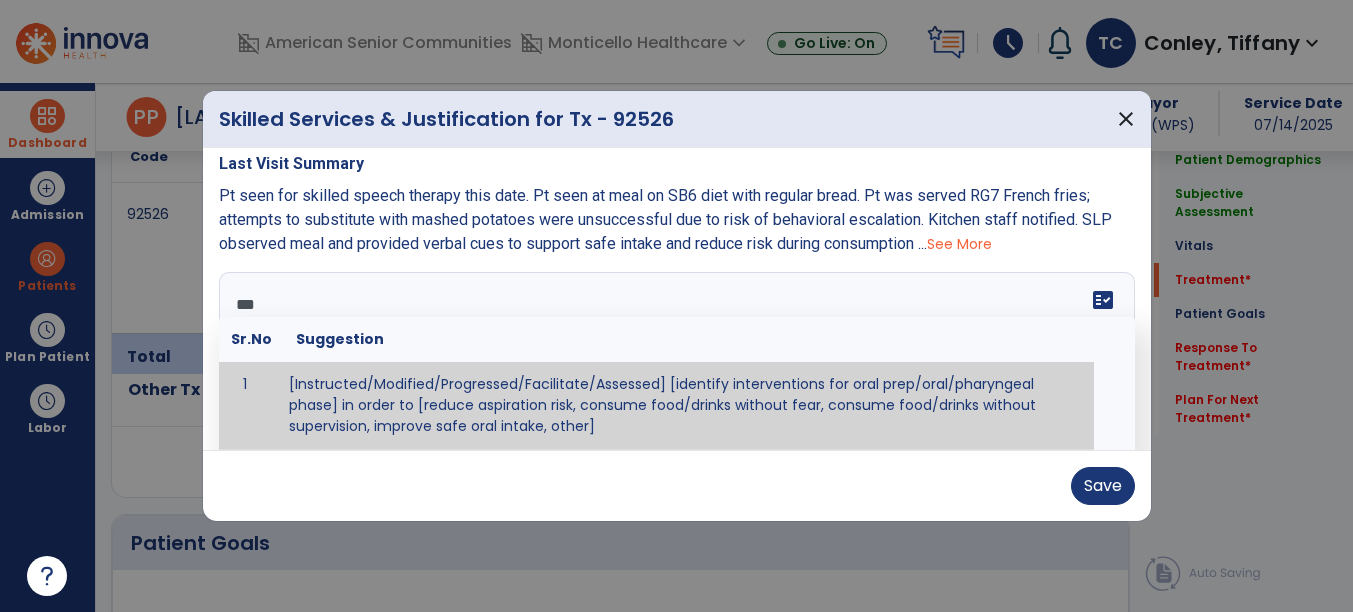 scroll, scrollTop: 0, scrollLeft: 0, axis: both 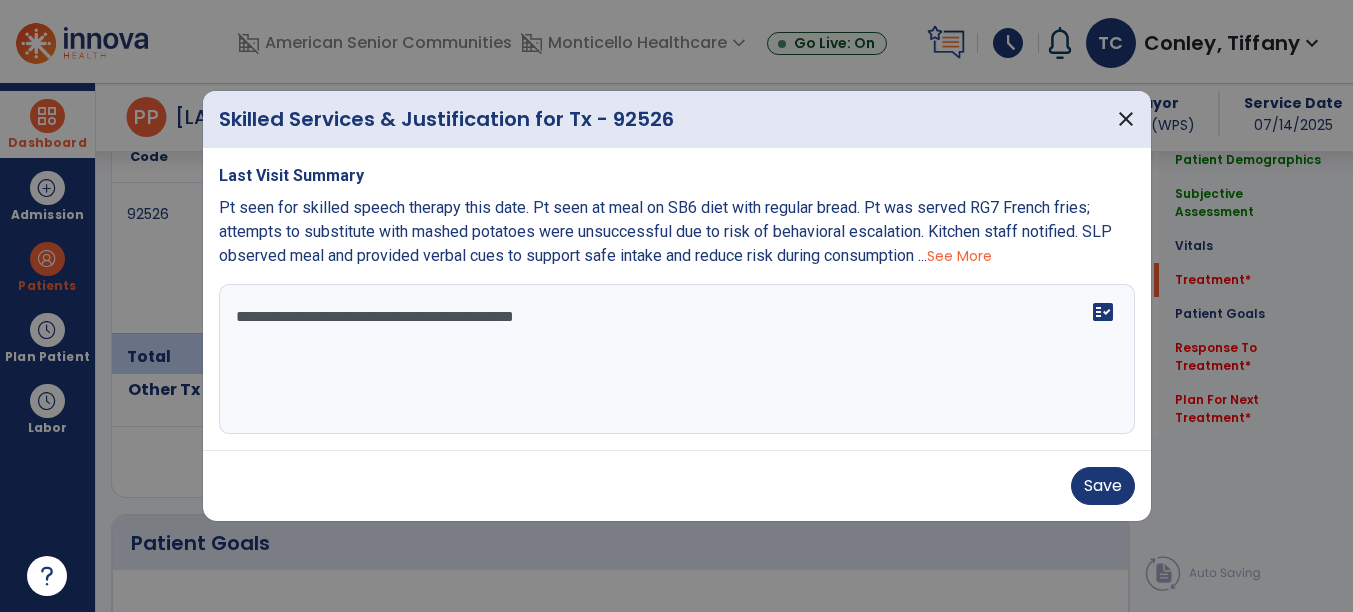 paste on "**********" 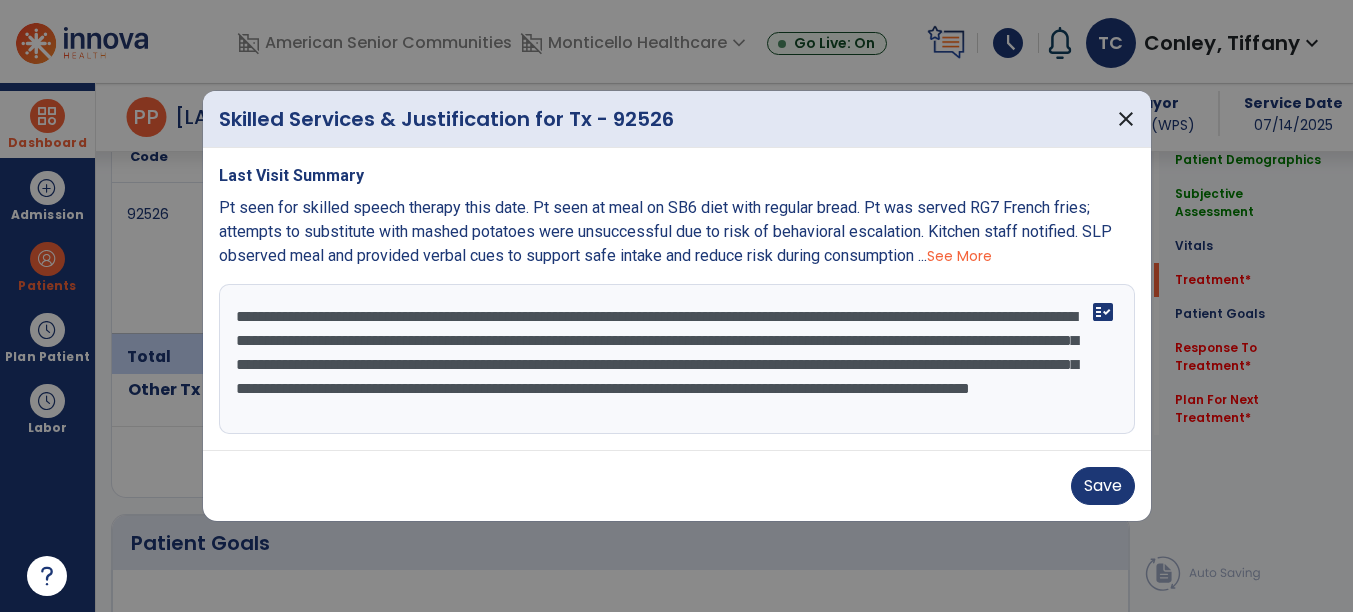 scroll, scrollTop: 15, scrollLeft: 0, axis: vertical 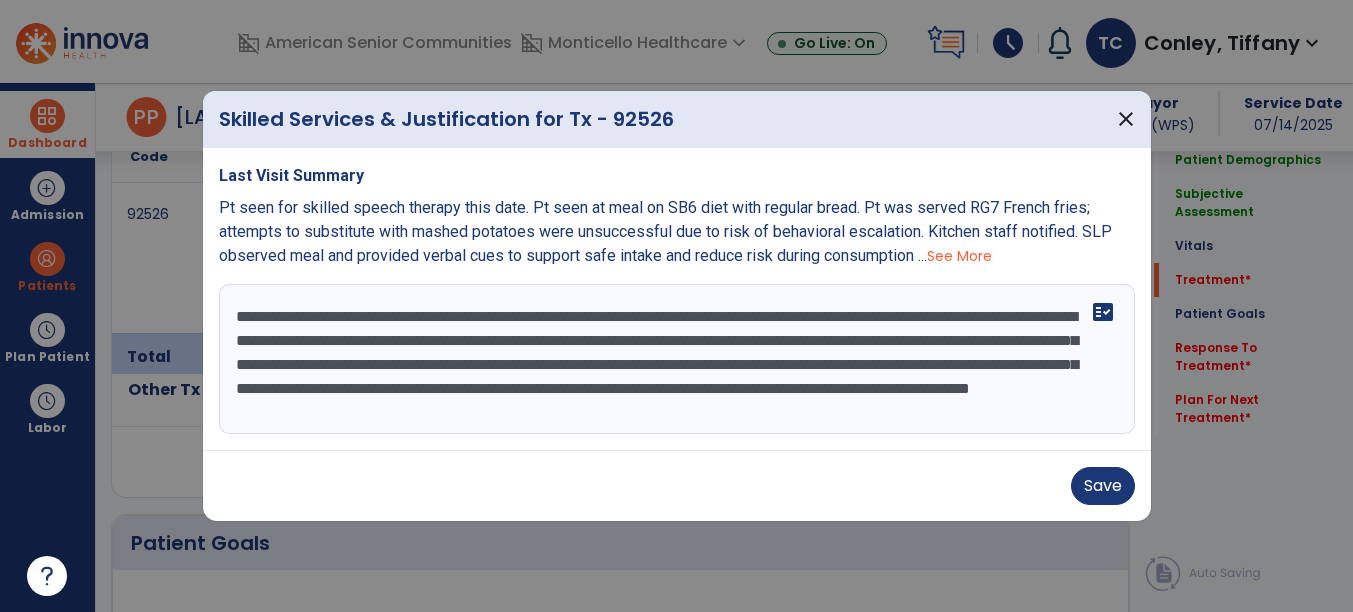 click on "**********" at bounding box center (677, 359) 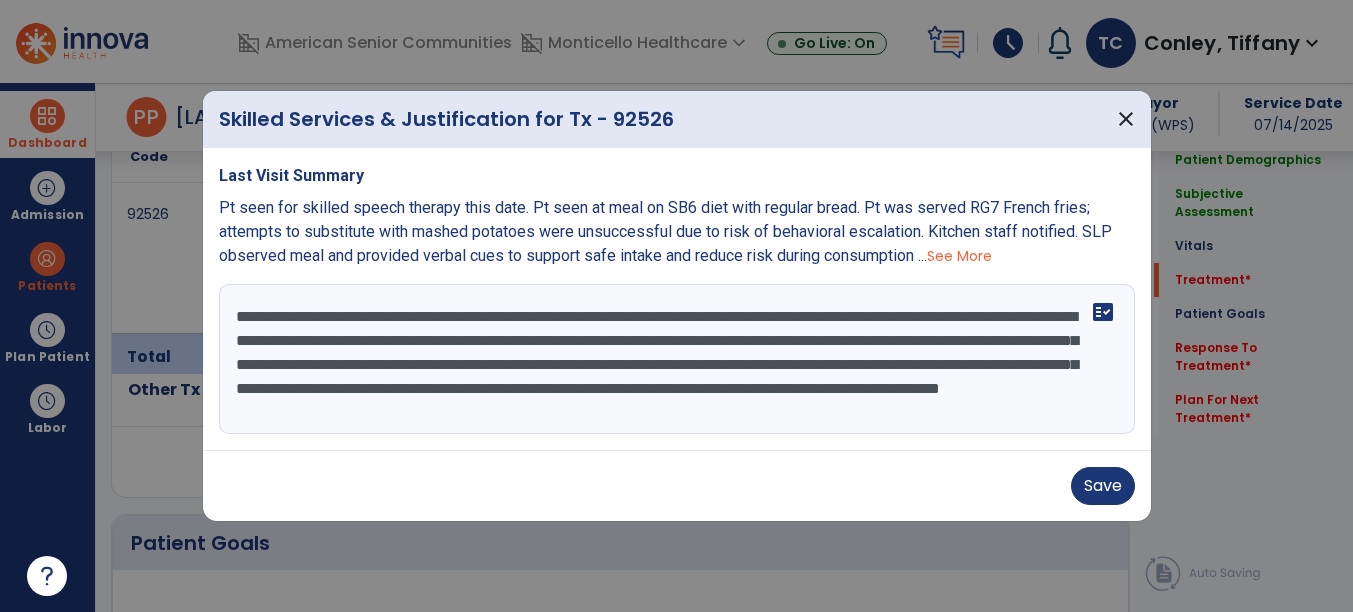 click on "**********" at bounding box center (677, 359) 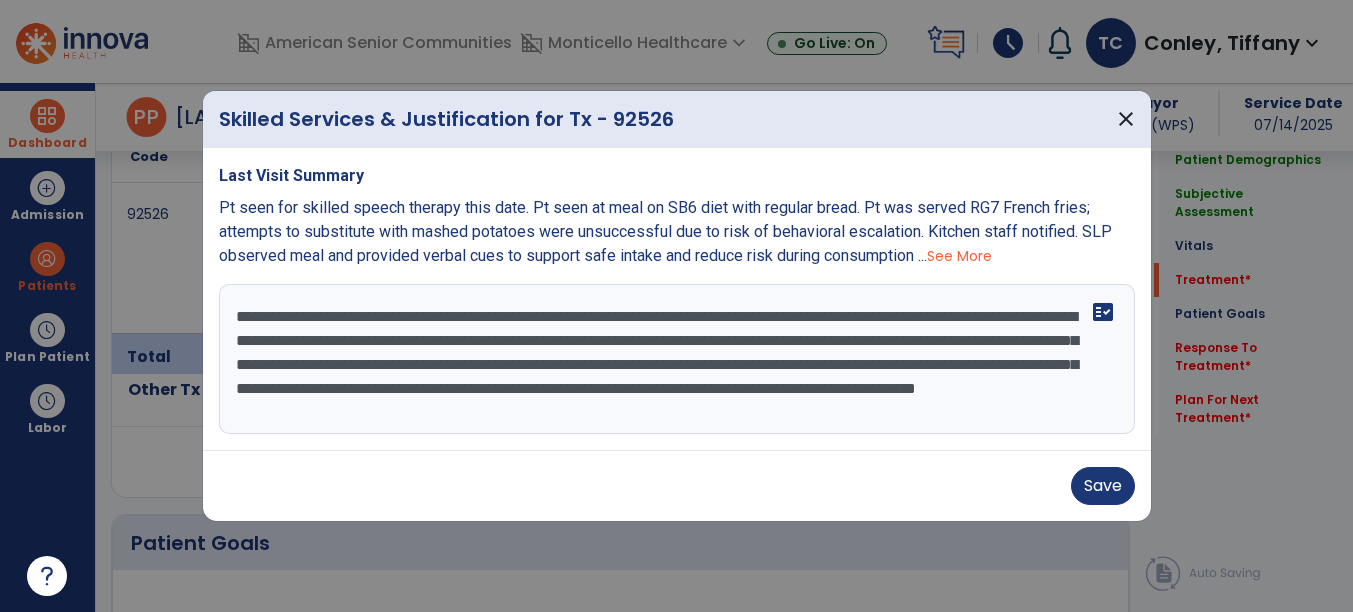 click on "**********" at bounding box center (677, 359) 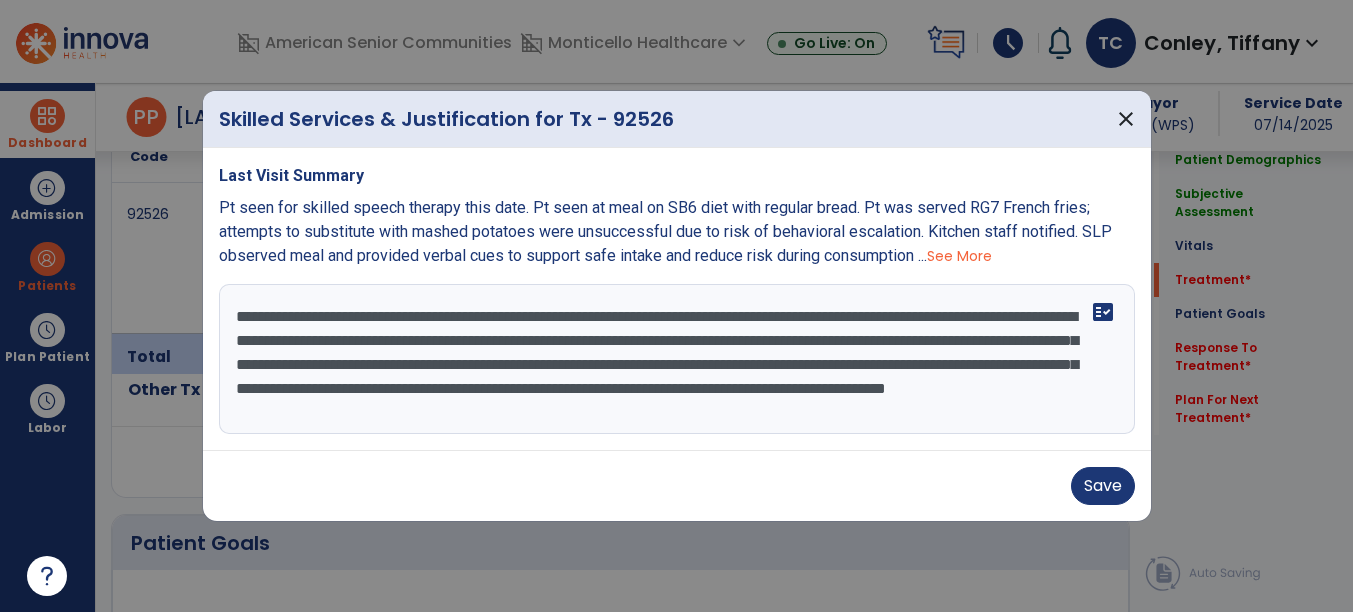 click on "**********" at bounding box center (677, 359) 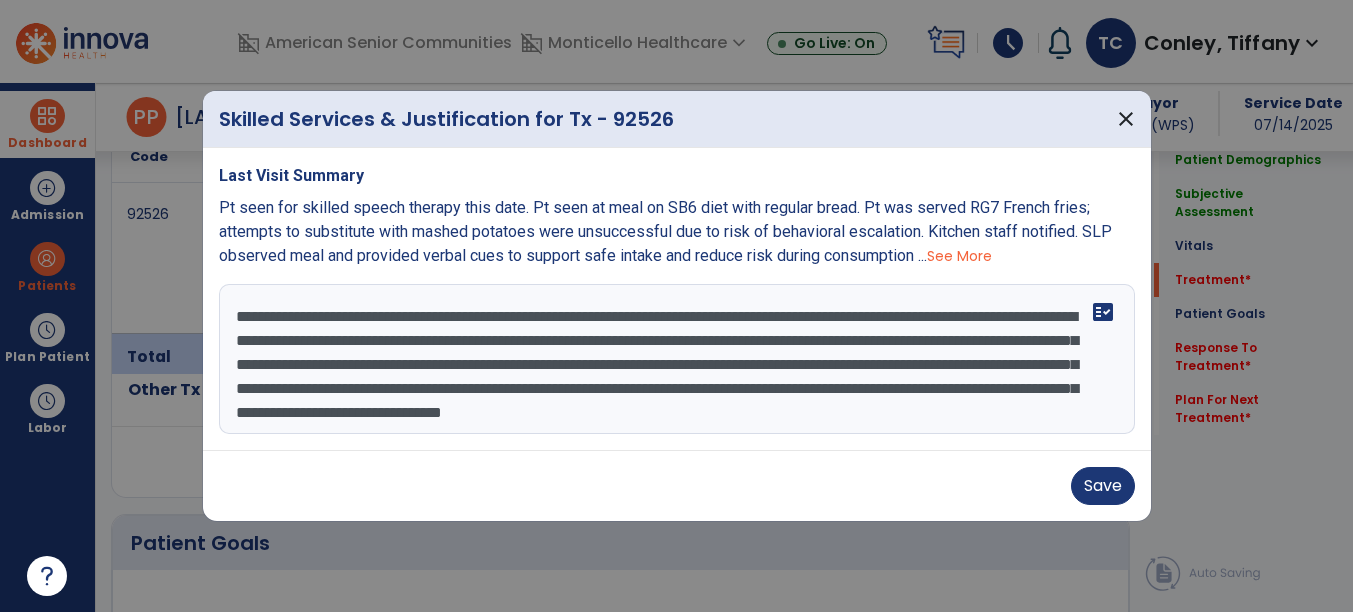 click on "**********" at bounding box center (677, 359) 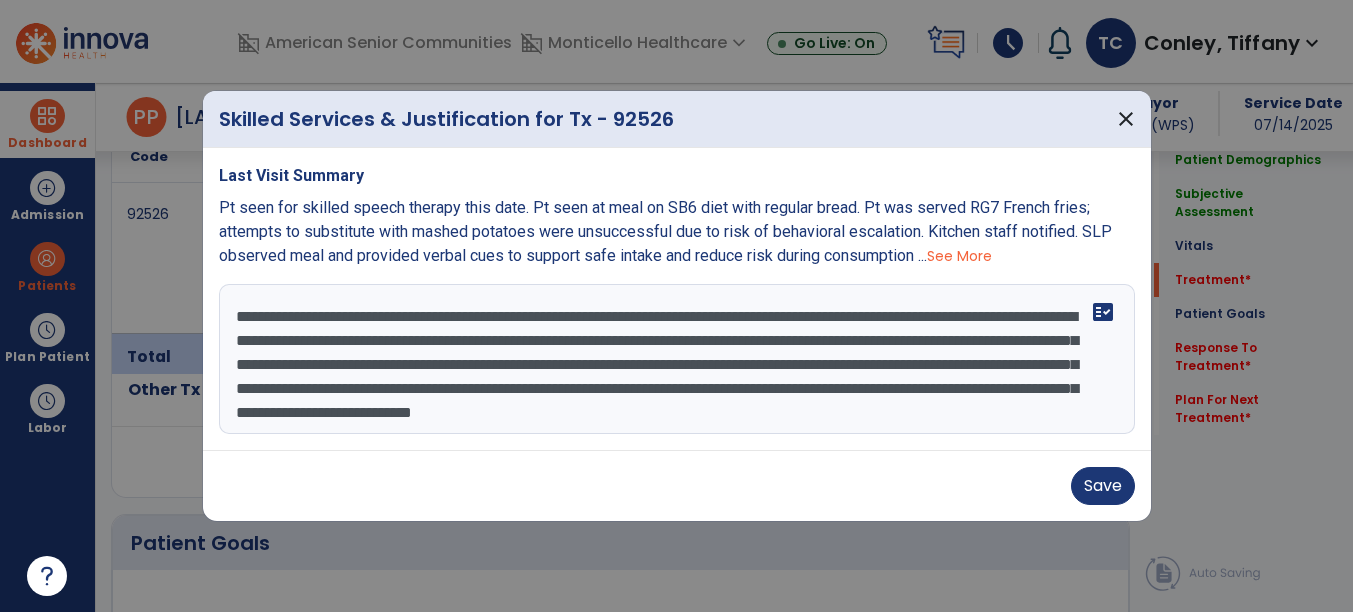click on "**********" at bounding box center (677, 359) 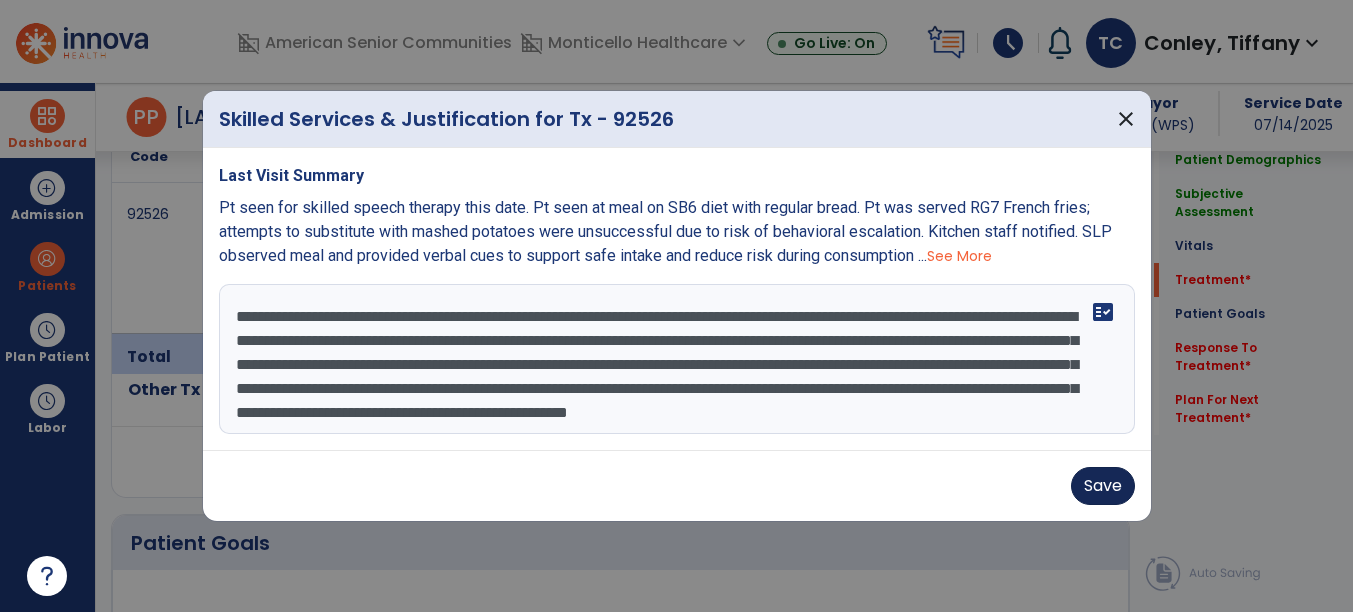 type on "**********" 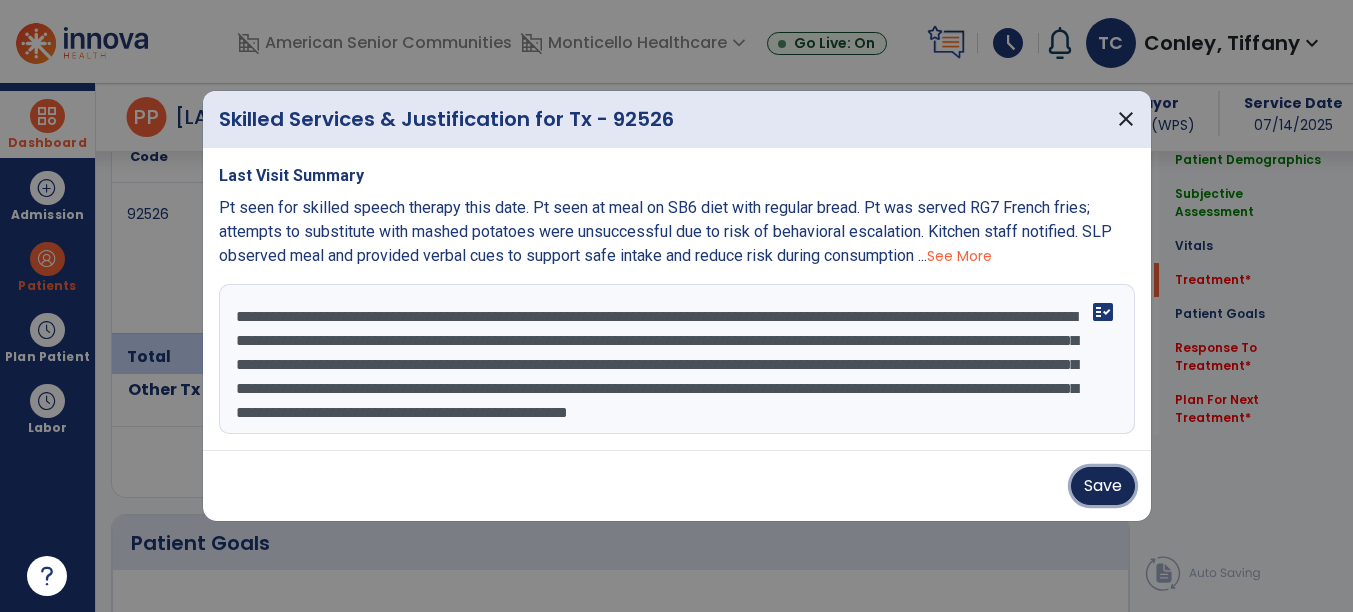 click on "Save" at bounding box center [1103, 486] 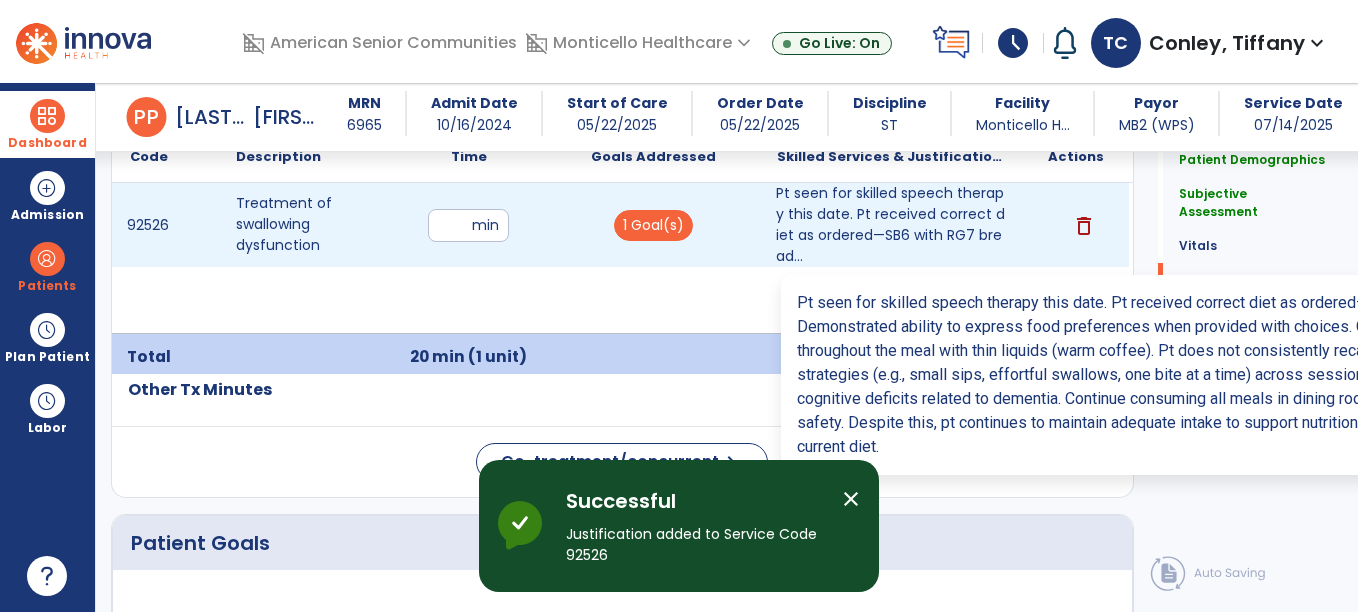 click on "Pt seen for skilled speech therapy this date. Pt received correct diet as ordered—SB6 with RG7 bread..." at bounding box center [891, 225] 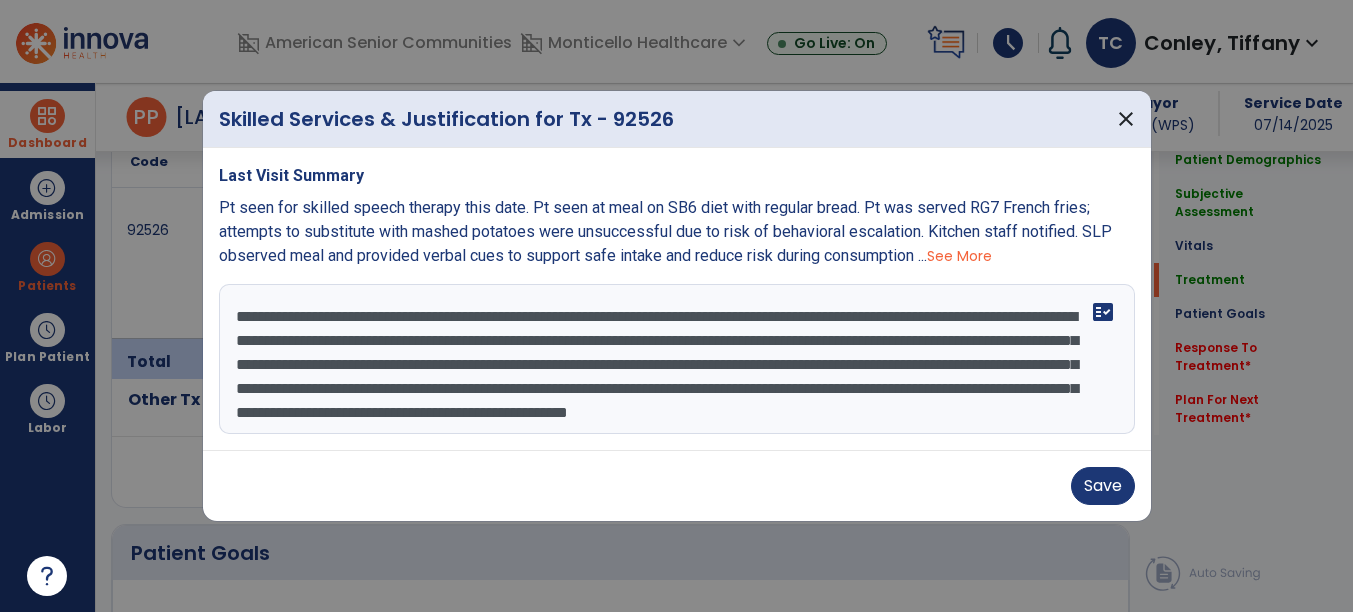 scroll, scrollTop: 1283, scrollLeft: 0, axis: vertical 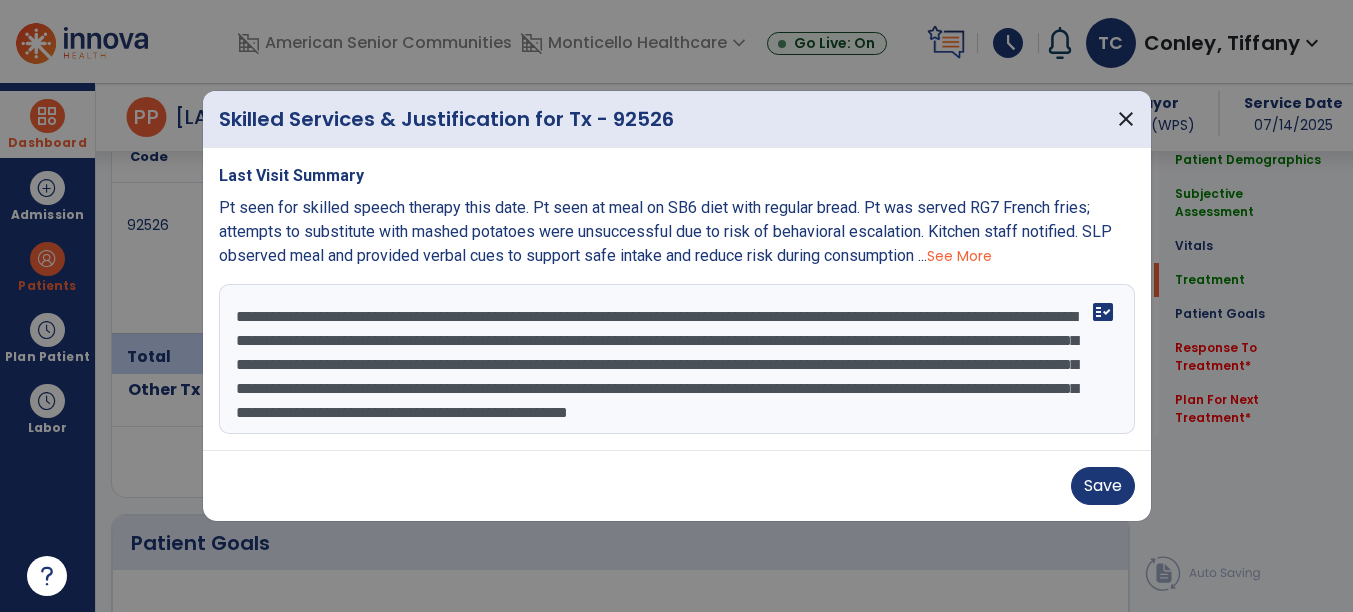 click on "**********" at bounding box center [677, 359] 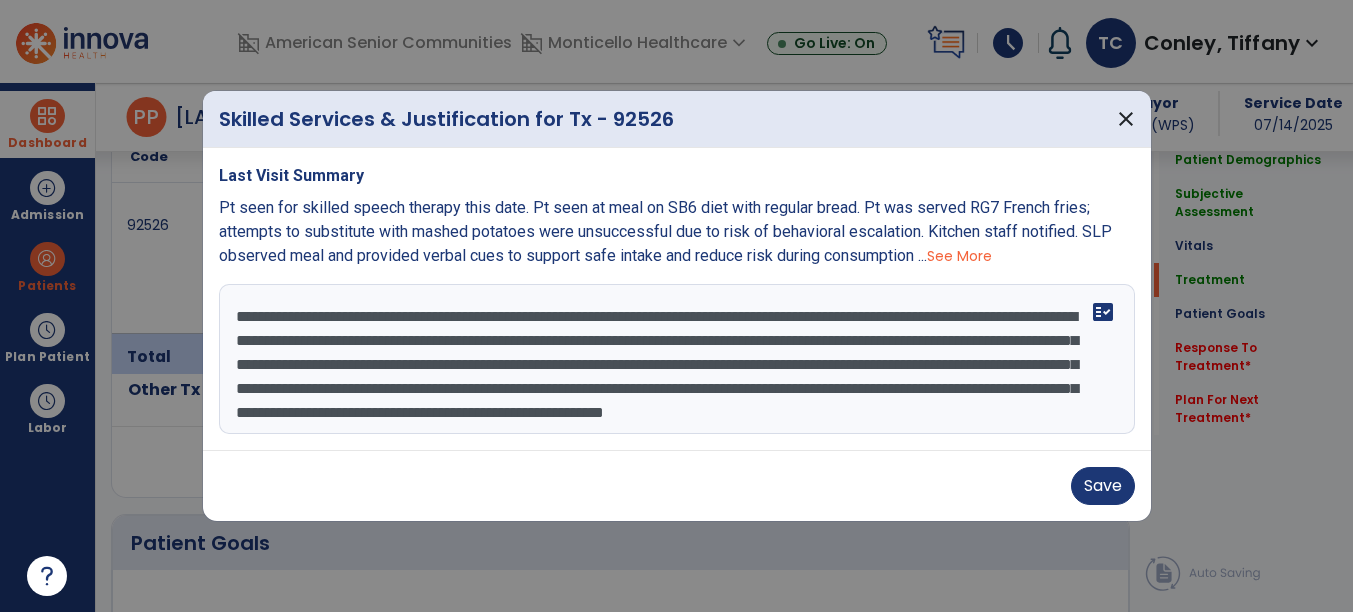 scroll, scrollTop: 39, scrollLeft: 0, axis: vertical 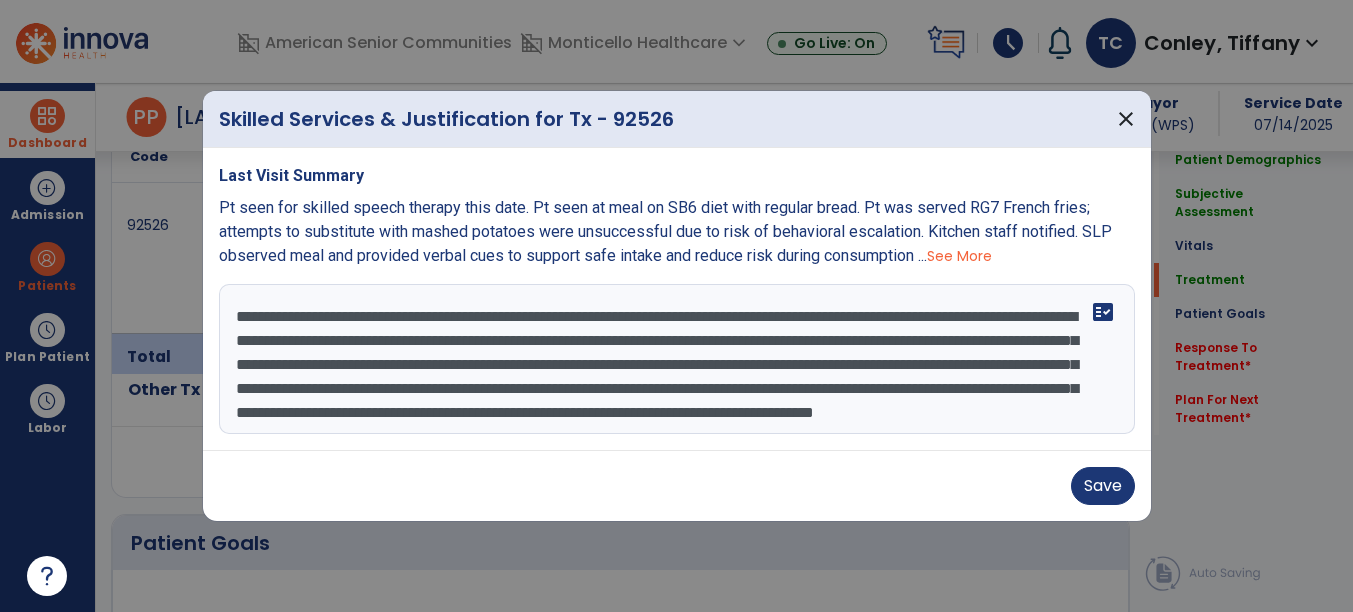 type on "**********" 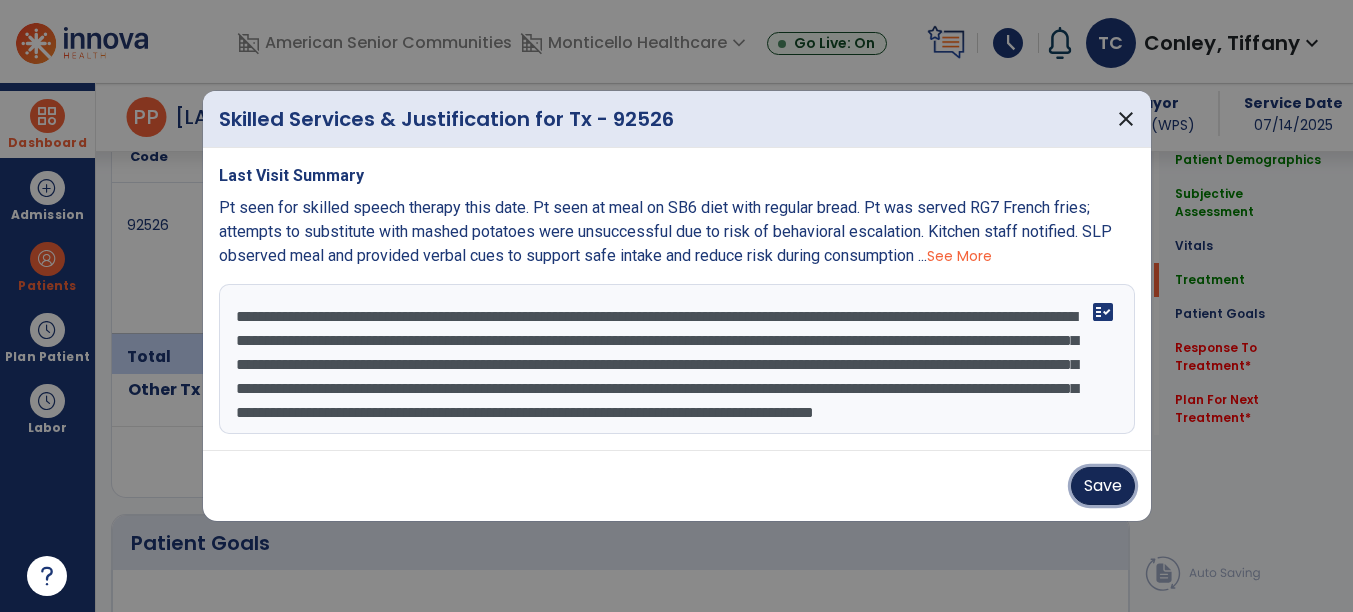 click on "Save" at bounding box center (1103, 486) 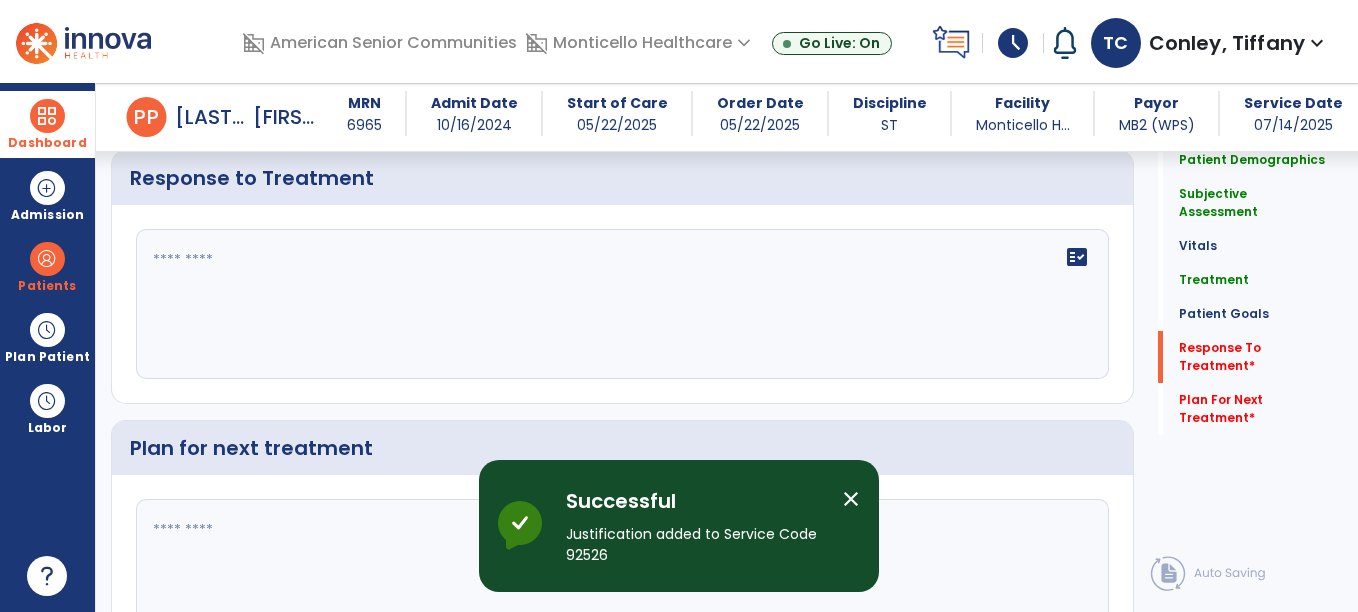 scroll, scrollTop: 2850, scrollLeft: 0, axis: vertical 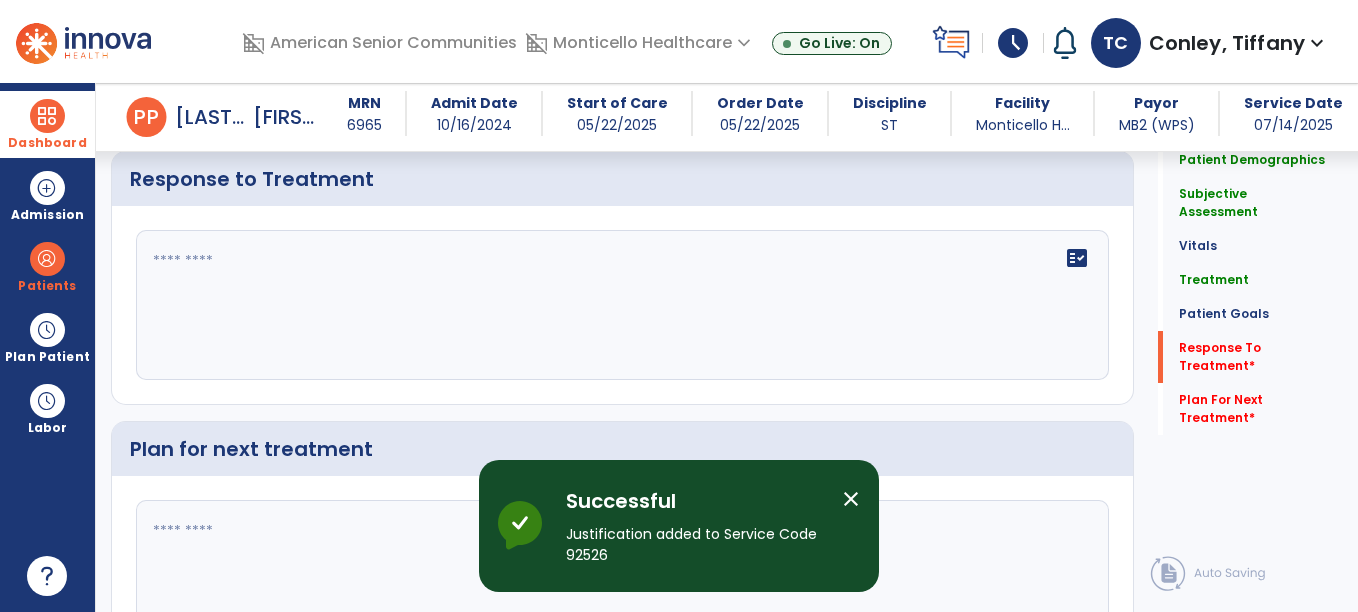 click 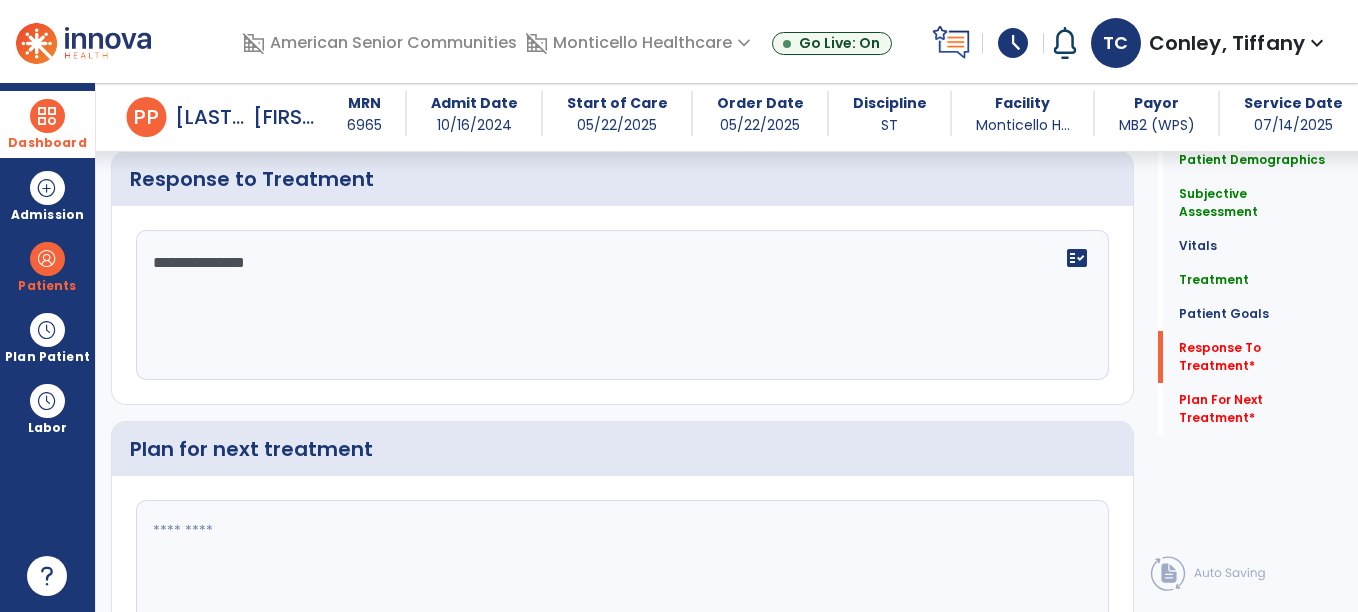 type on "**********" 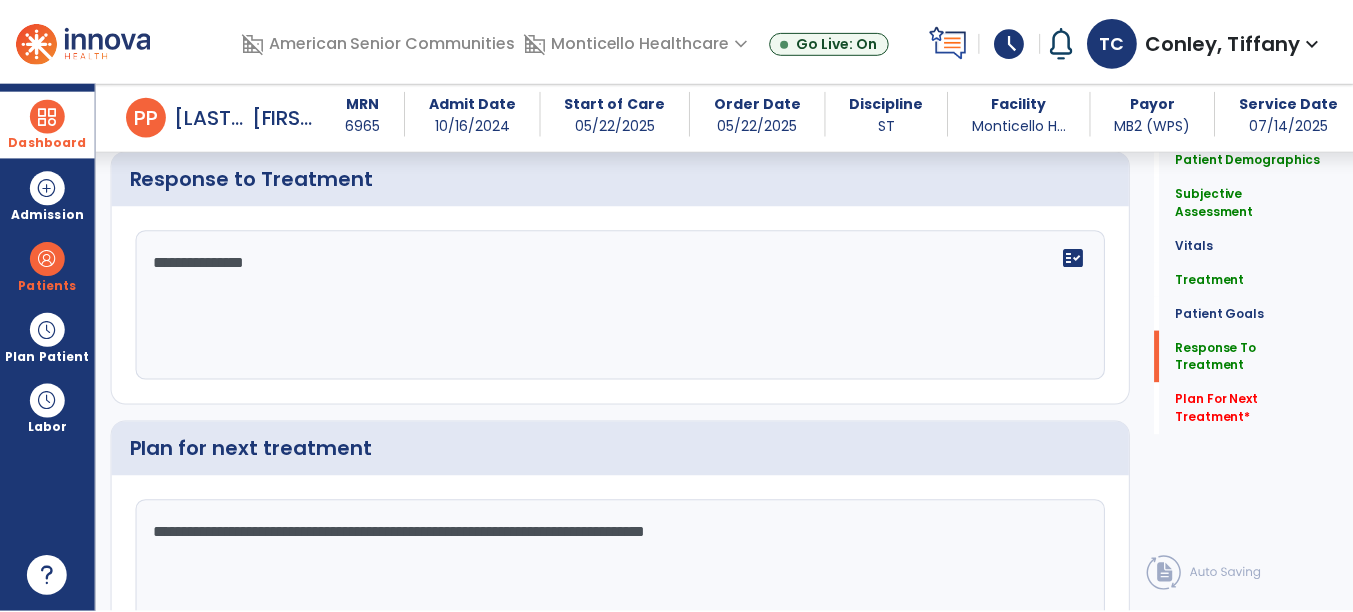 scroll, scrollTop: 2980, scrollLeft: 0, axis: vertical 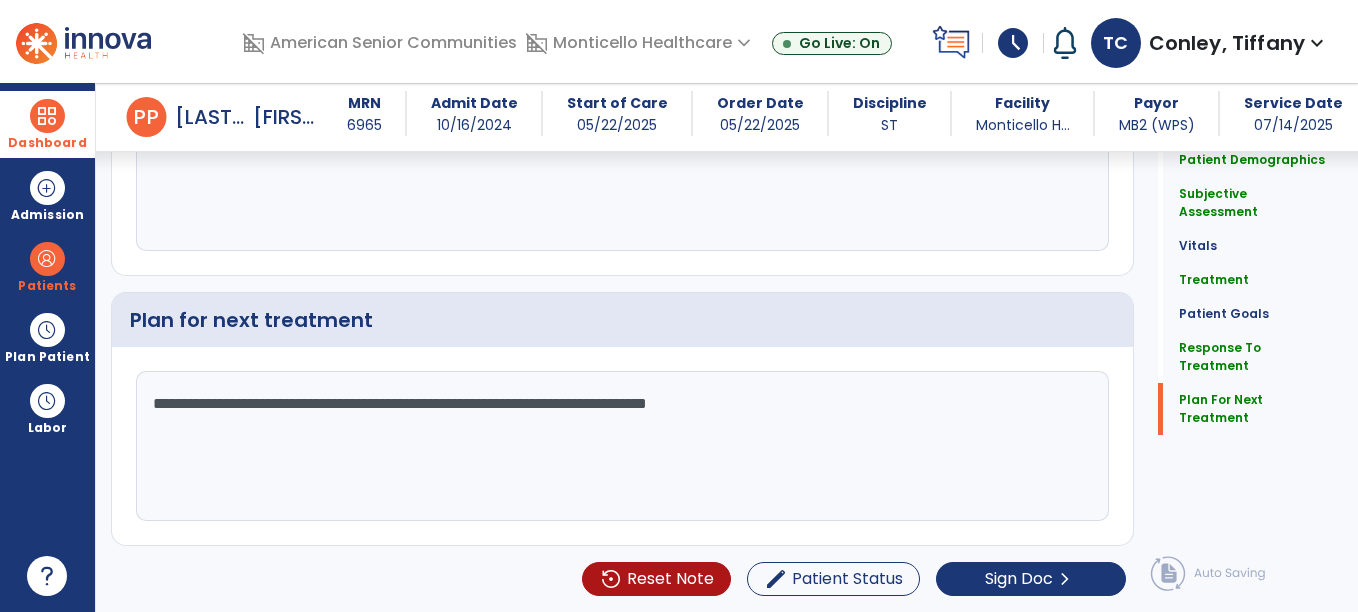 type on "**********" 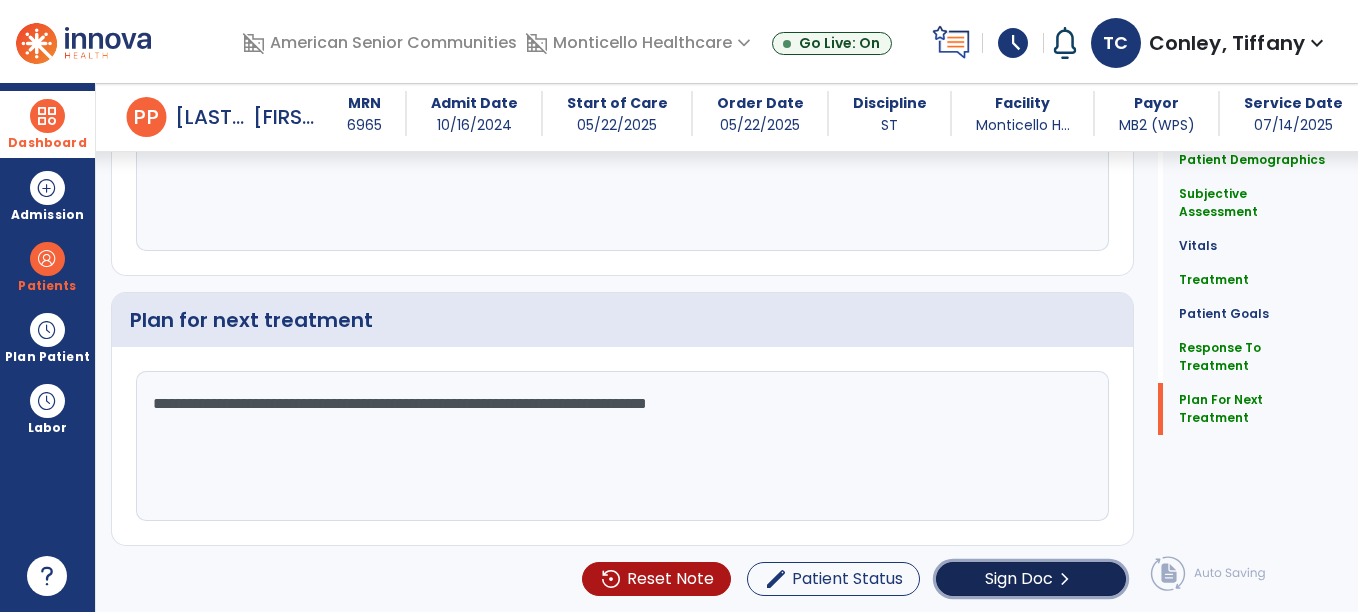 click on "Sign Doc" 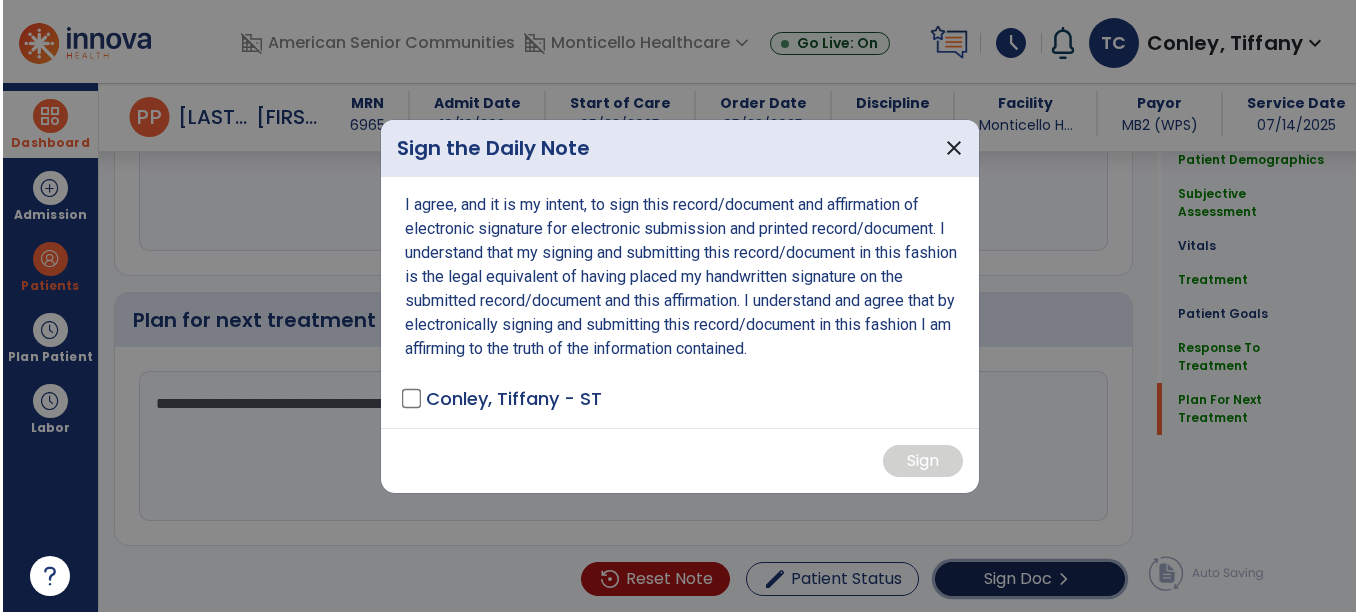 scroll, scrollTop: 2980, scrollLeft: 0, axis: vertical 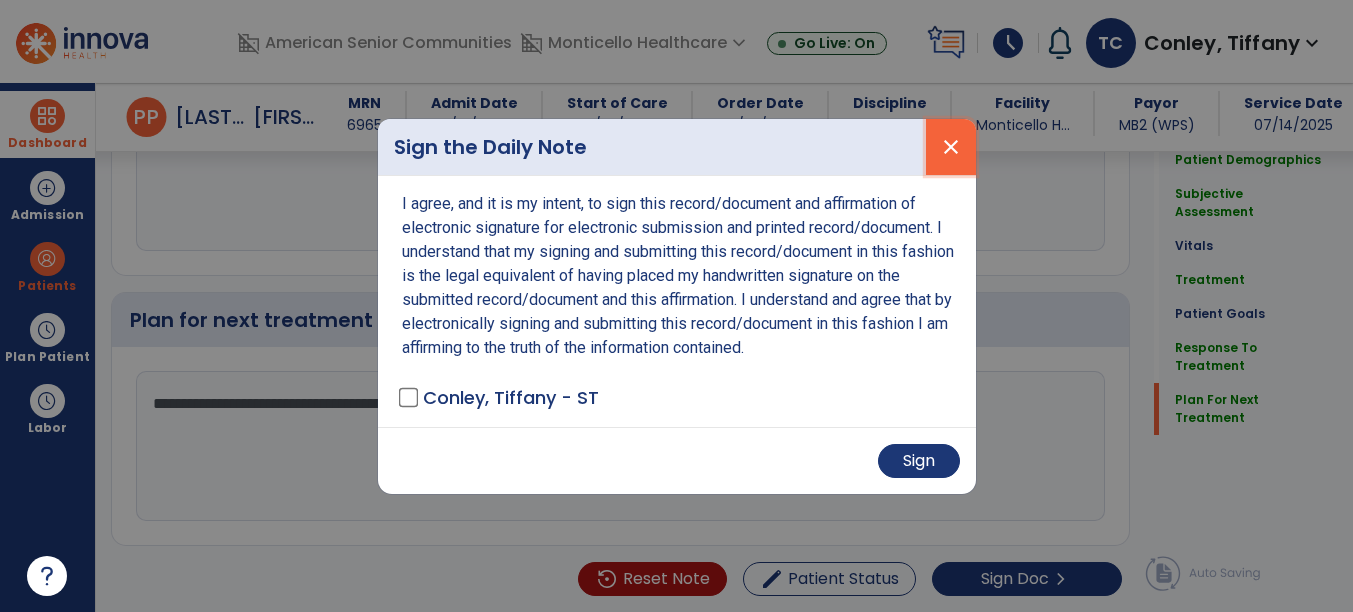 click on "close" at bounding box center (951, 147) 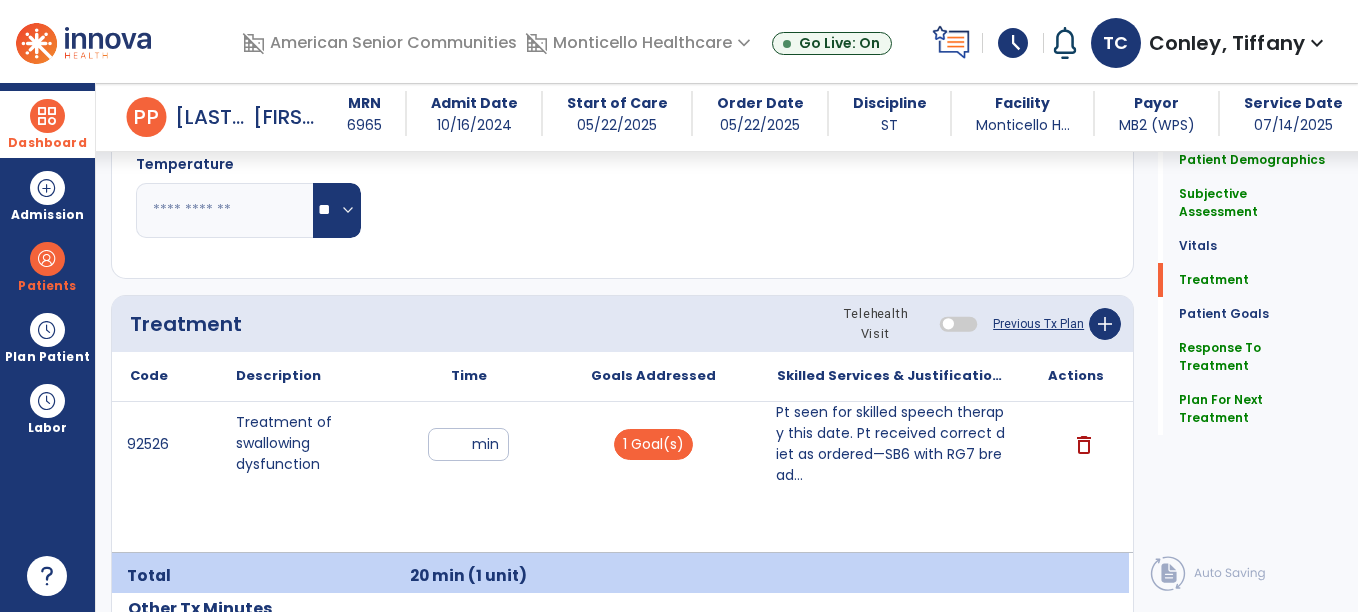 scroll, scrollTop: 1063, scrollLeft: 0, axis: vertical 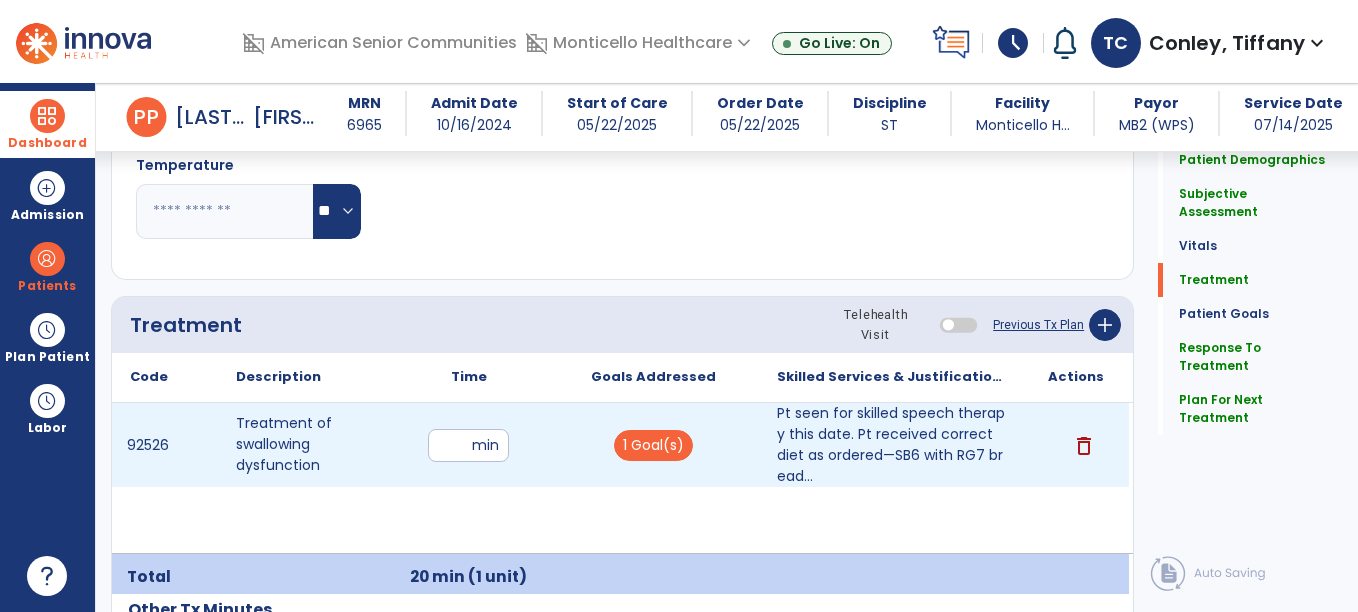 click on "**" at bounding box center (468, 445) 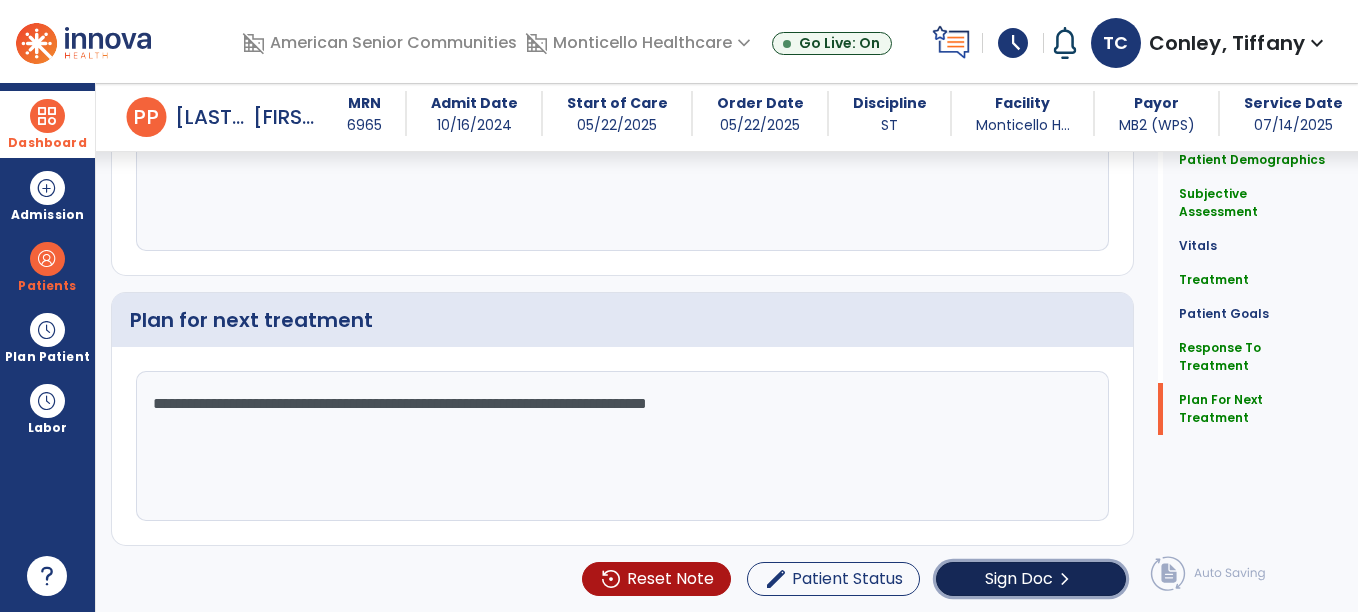 click on "Sign Doc" 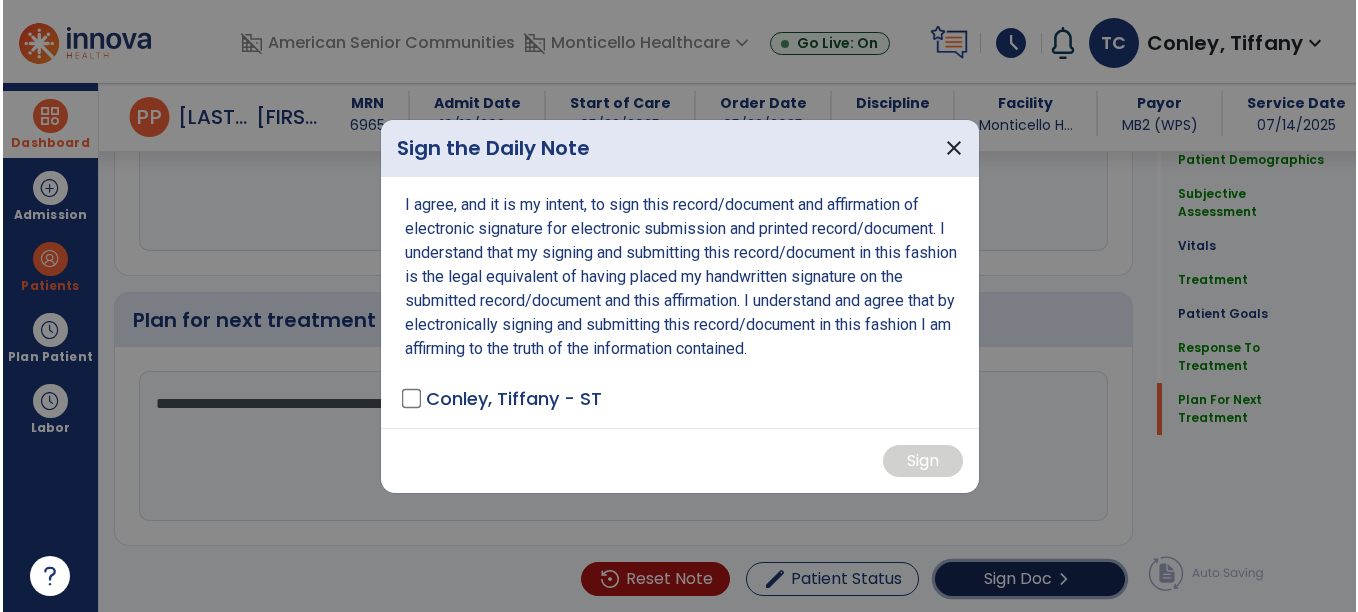 scroll, scrollTop: 2980, scrollLeft: 0, axis: vertical 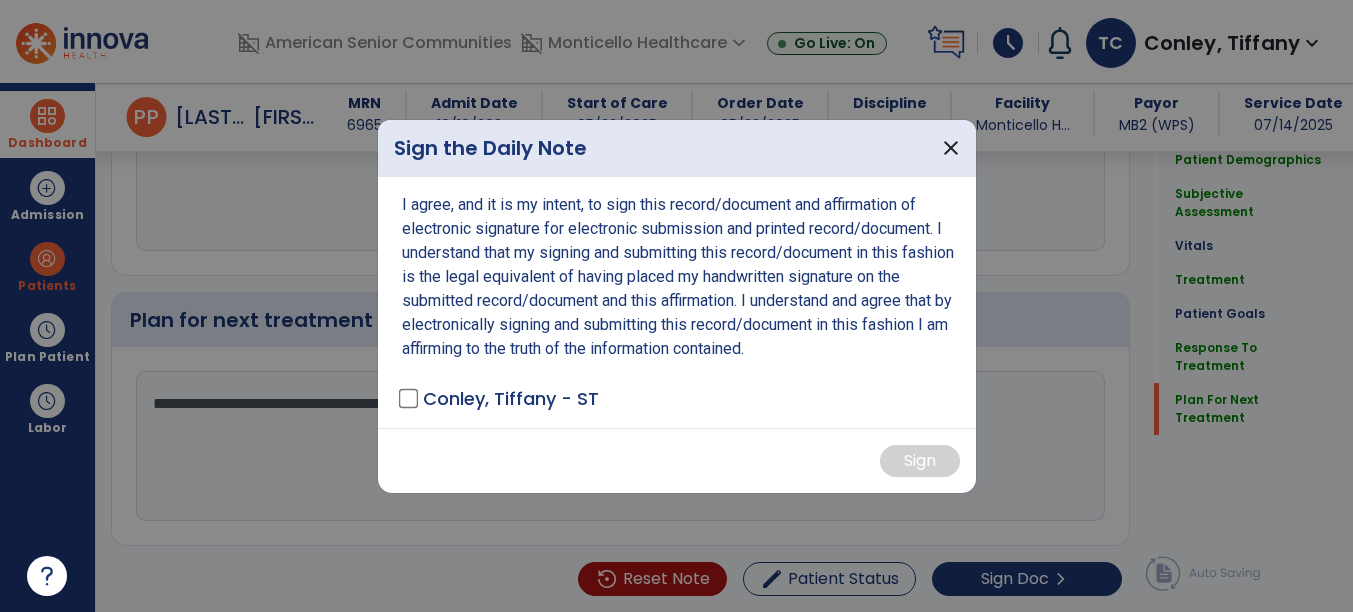 click on "Conley, Tiffany - ST" at bounding box center [500, 398] 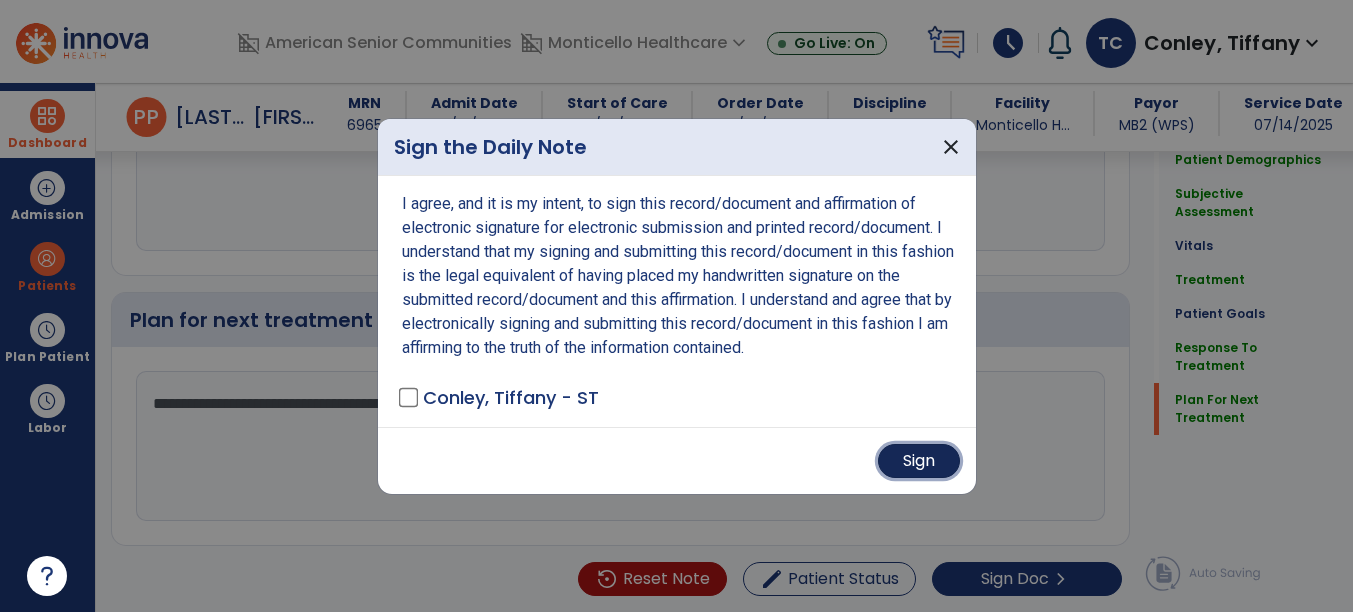 click on "Sign" at bounding box center (919, 461) 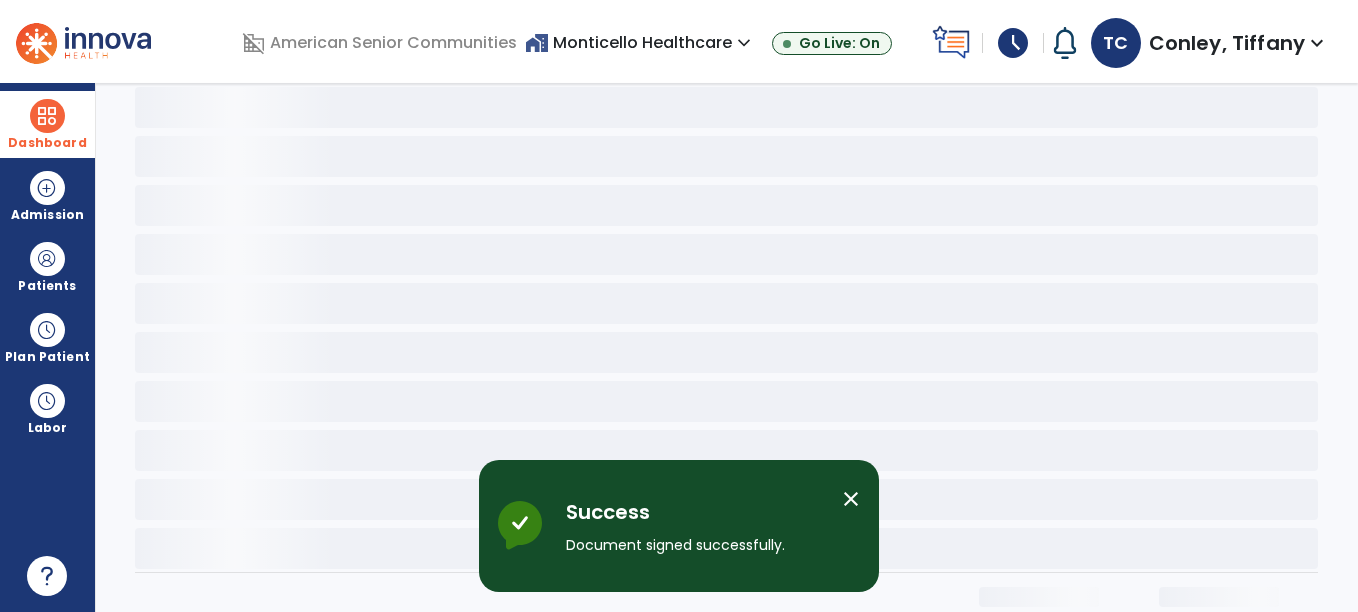 scroll, scrollTop: 0, scrollLeft: 0, axis: both 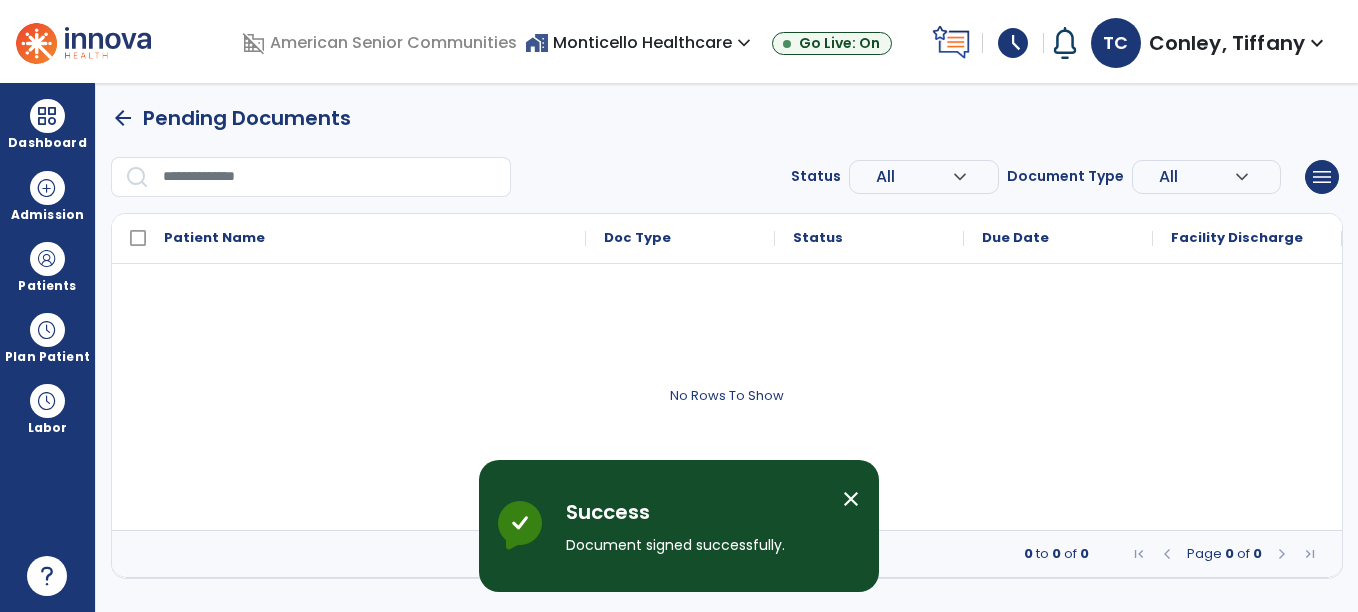 click on "home_work   Monticello Healthcare   expand_more" at bounding box center [640, 42] 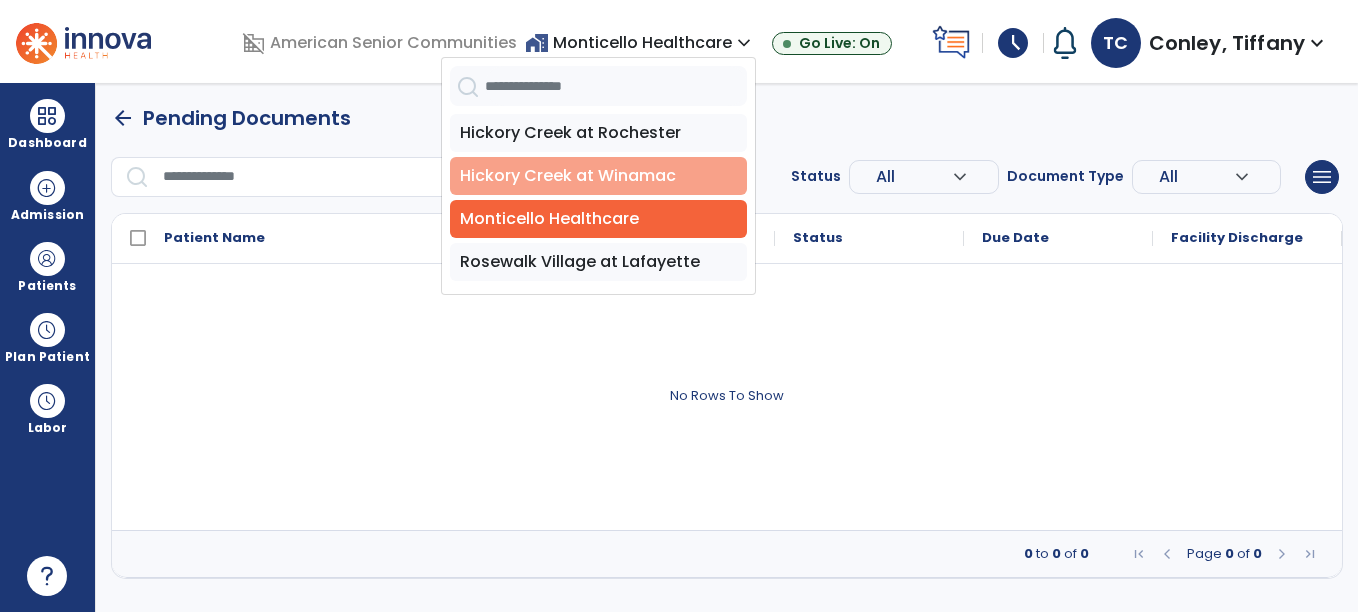 click on "Hickory Creek at Winamac" at bounding box center [598, 176] 